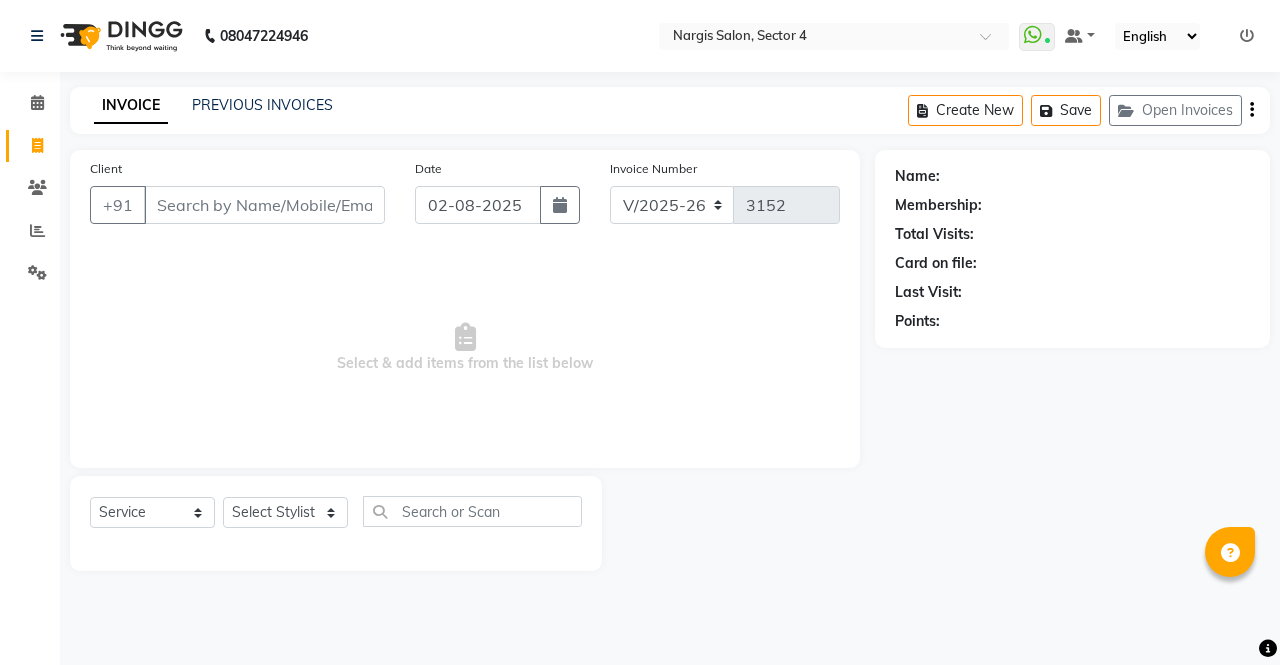 select on "4130" 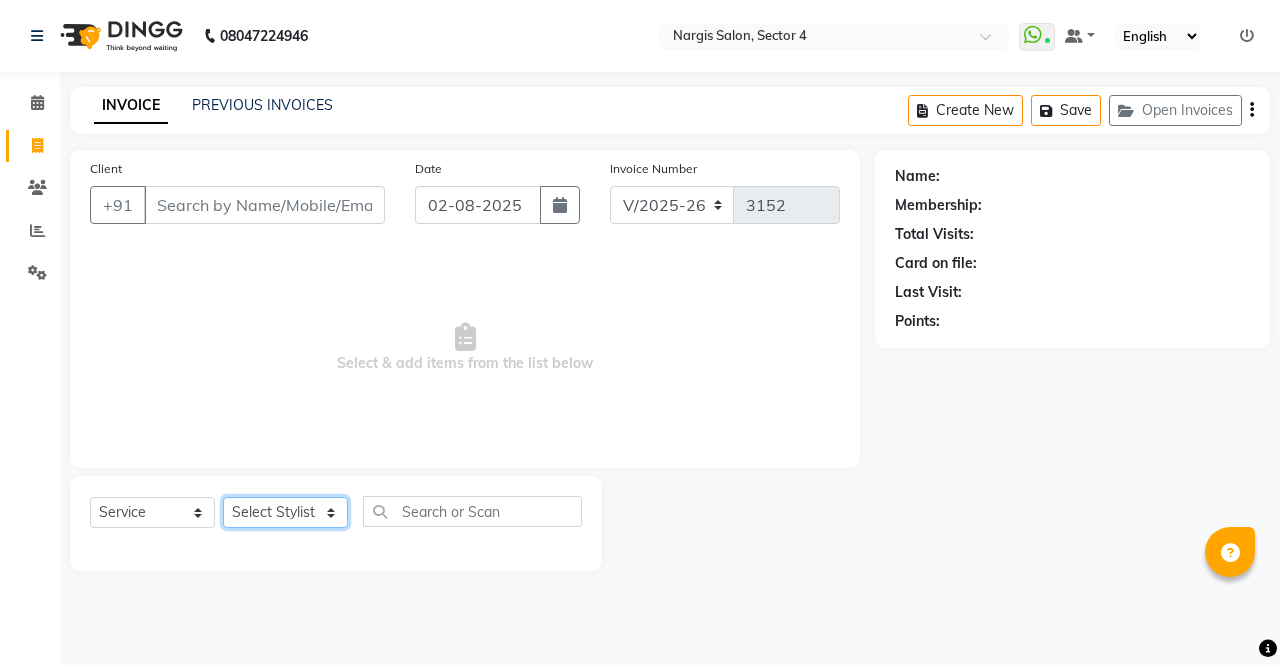 click on "Select Stylist ajeet anu armaan ashu Front Desk muskaan rakhi saima shivam soni sunil yashoda" 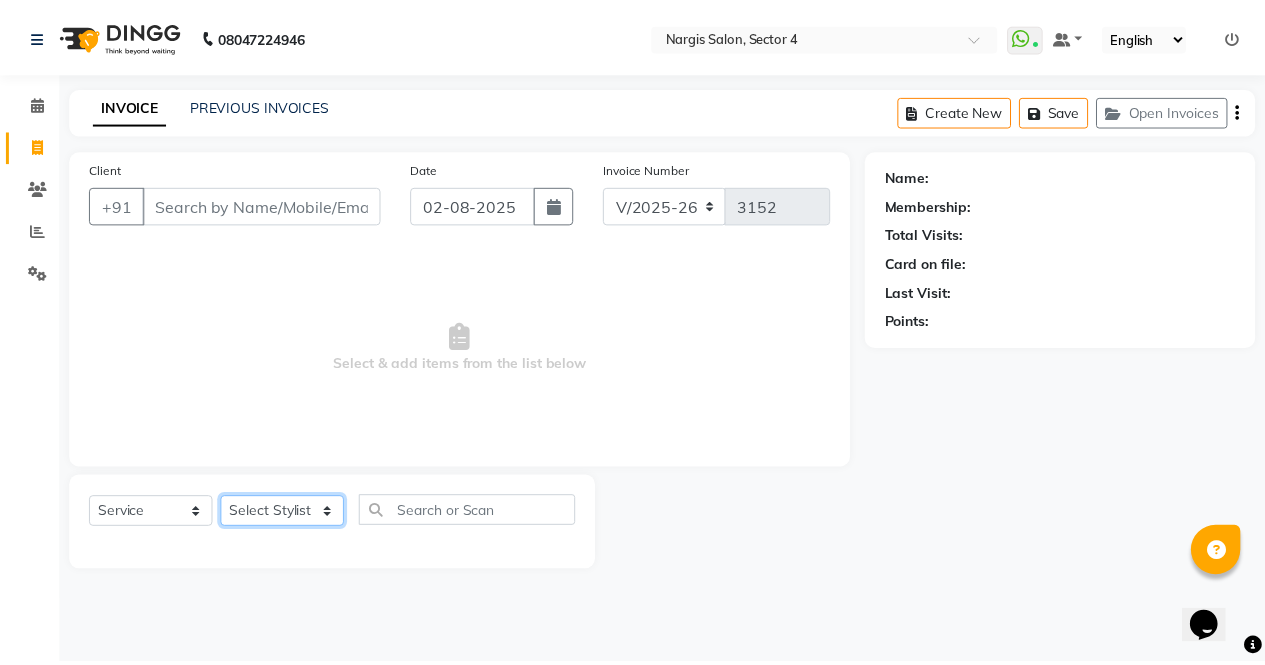 scroll, scrollTop: 0, scrollLeft: 0, axis: both 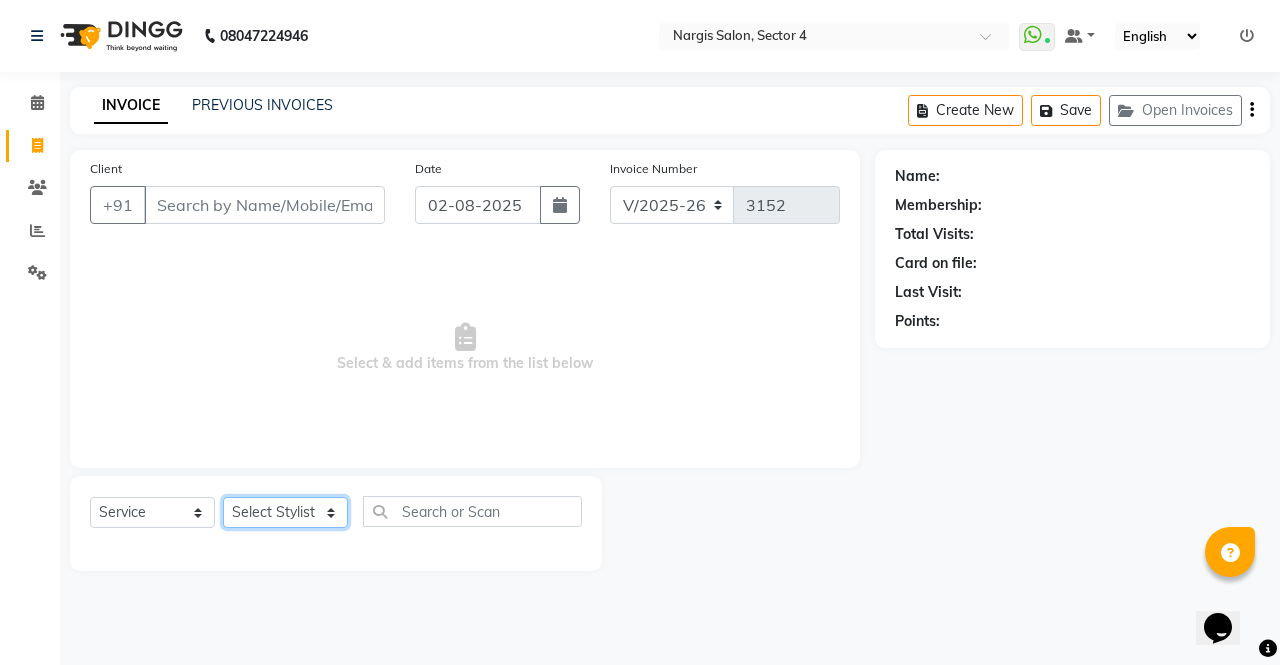 select on "[NUMBER]" 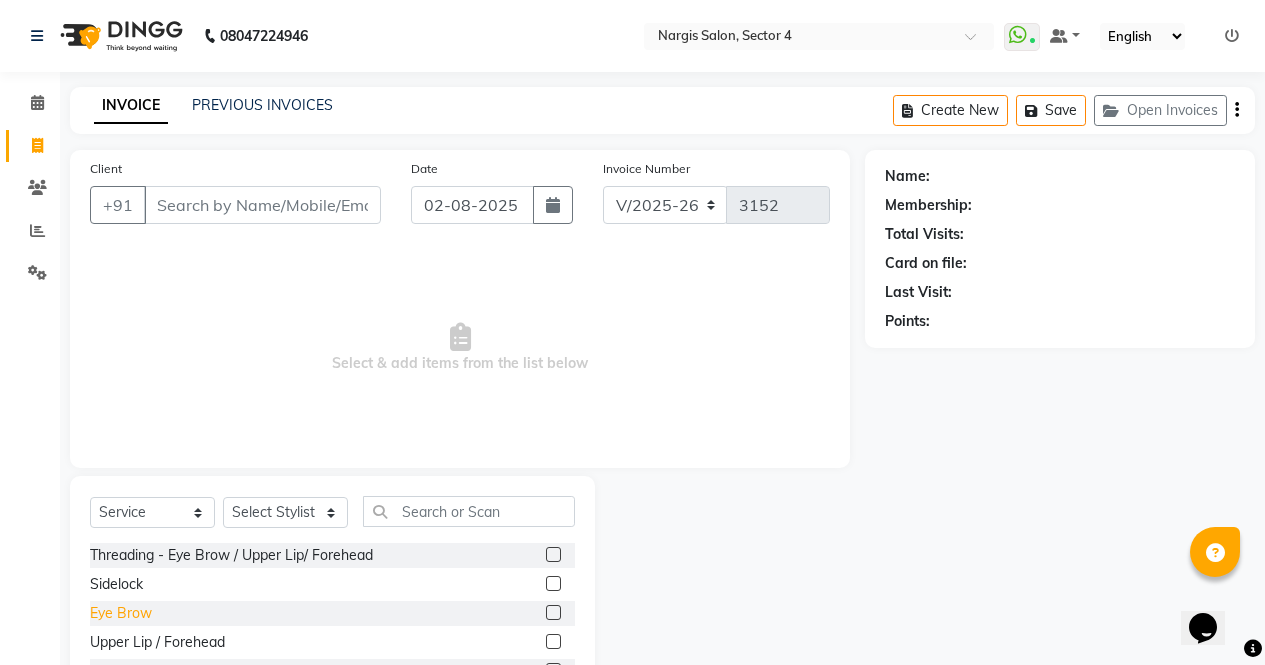 click on "Eye Brow" 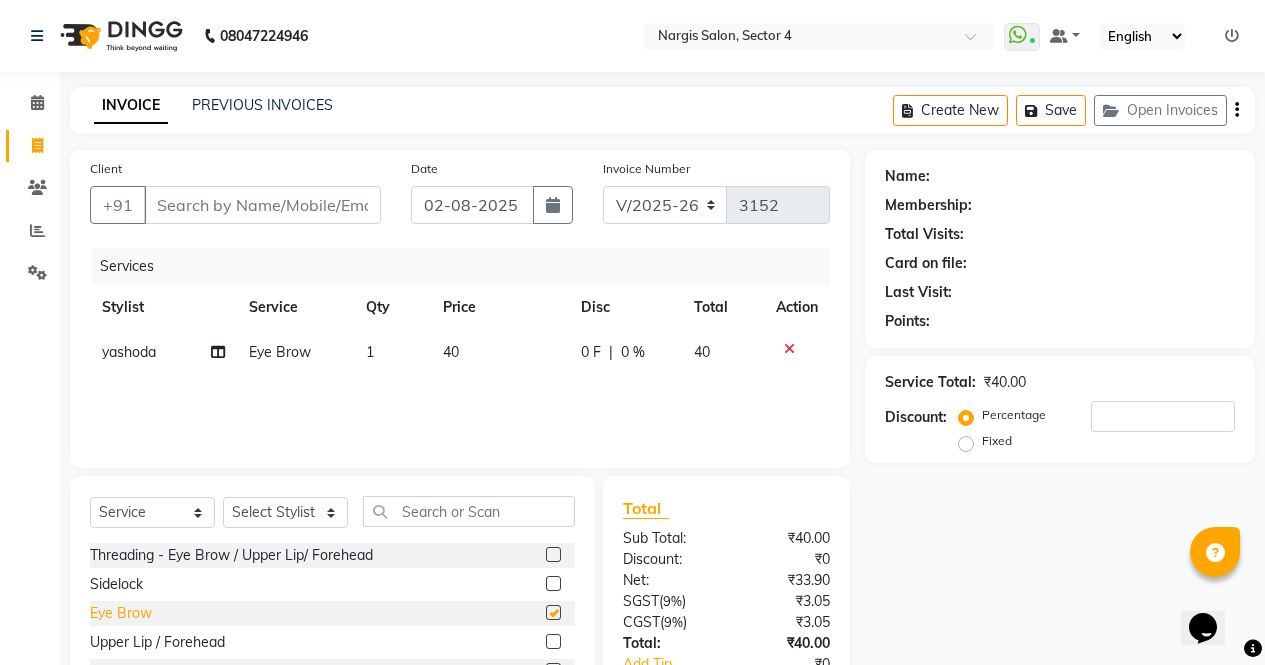 checkbox on "false" 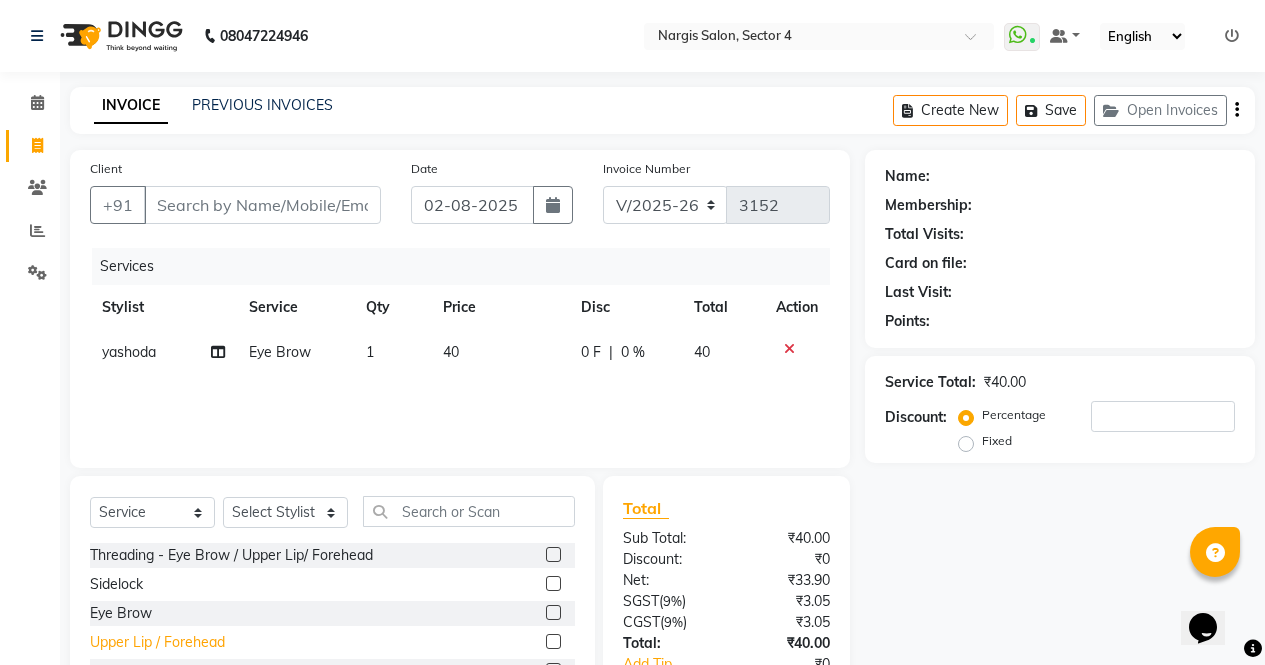 click on "Upper Lip / Forehead" 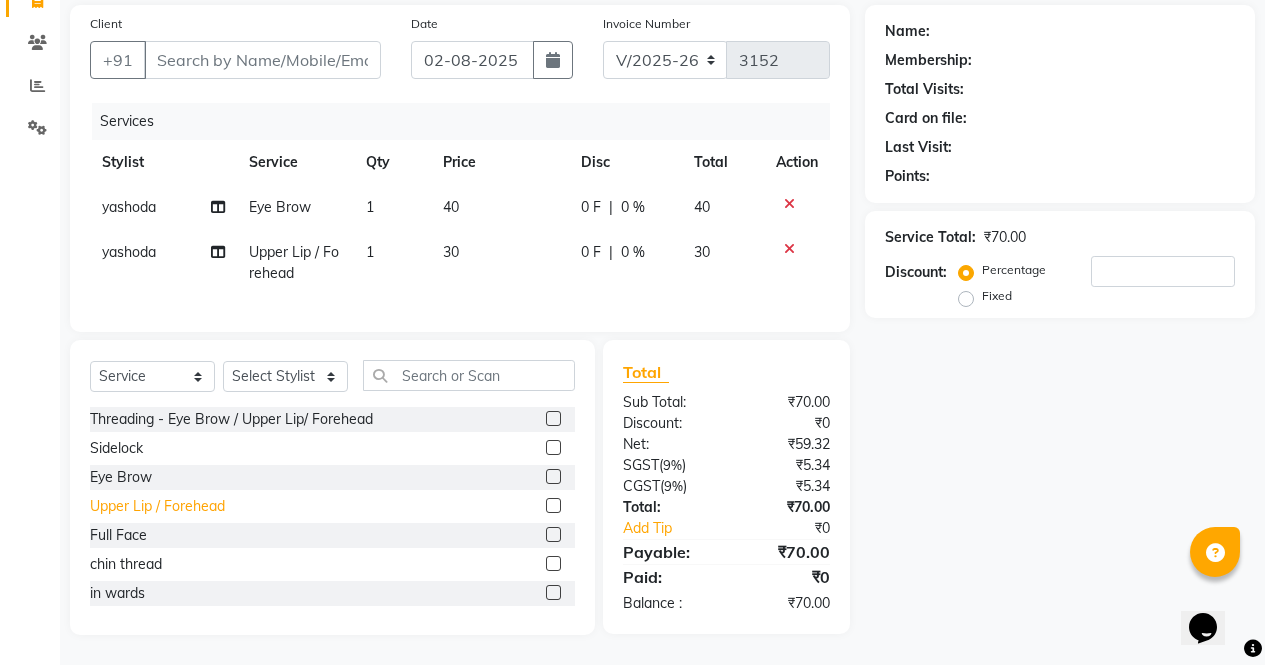 scroll, scrollTop: 158, scrollLeft: 0, axis: vertical 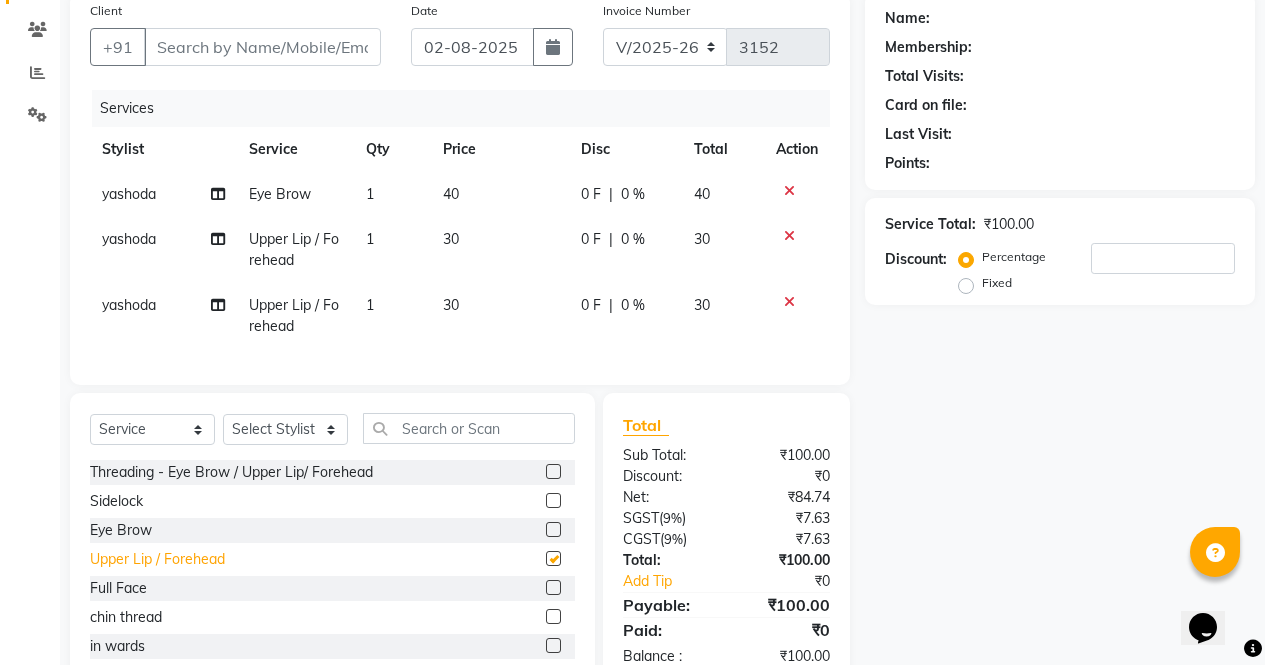 checkbox on "false" 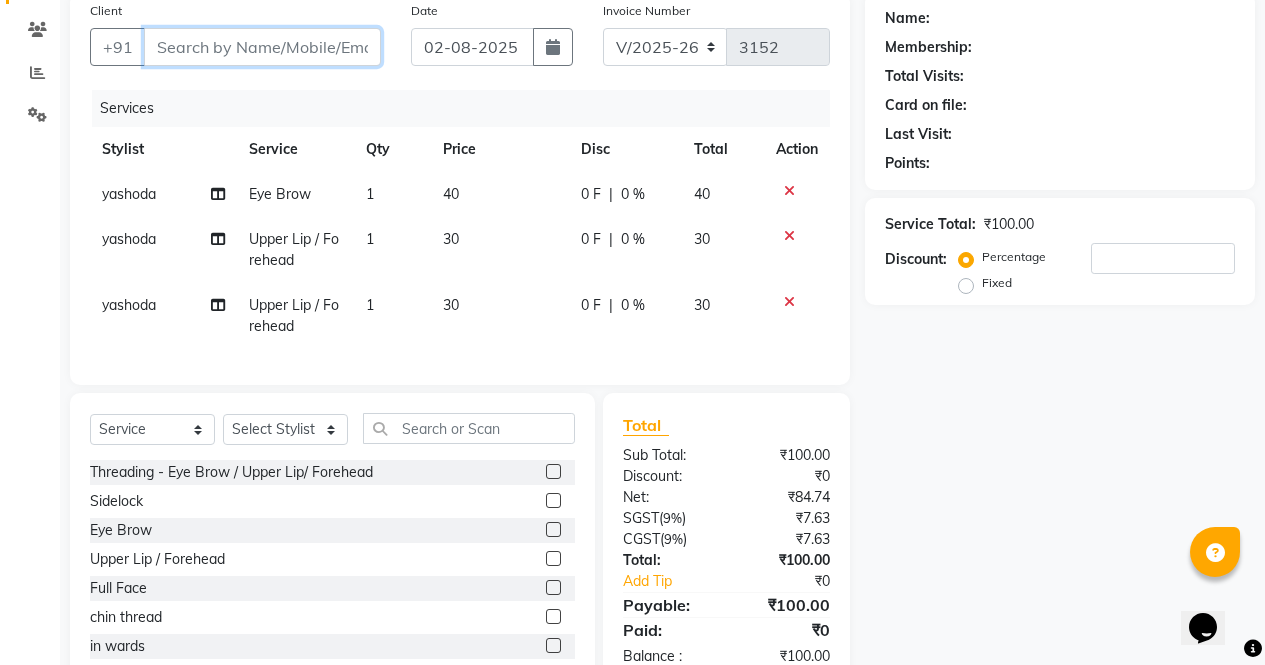 click on "Client" at bounding box center [262, 47] 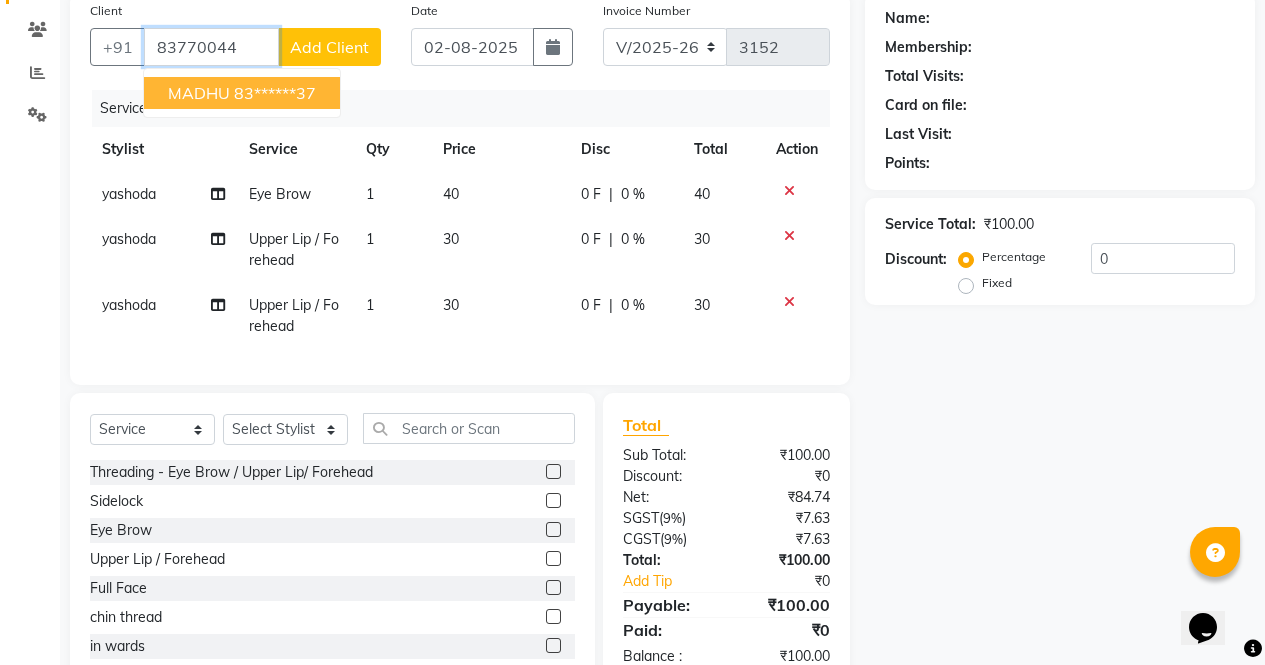 click on "MADHU" at bounding box center [199, 93] 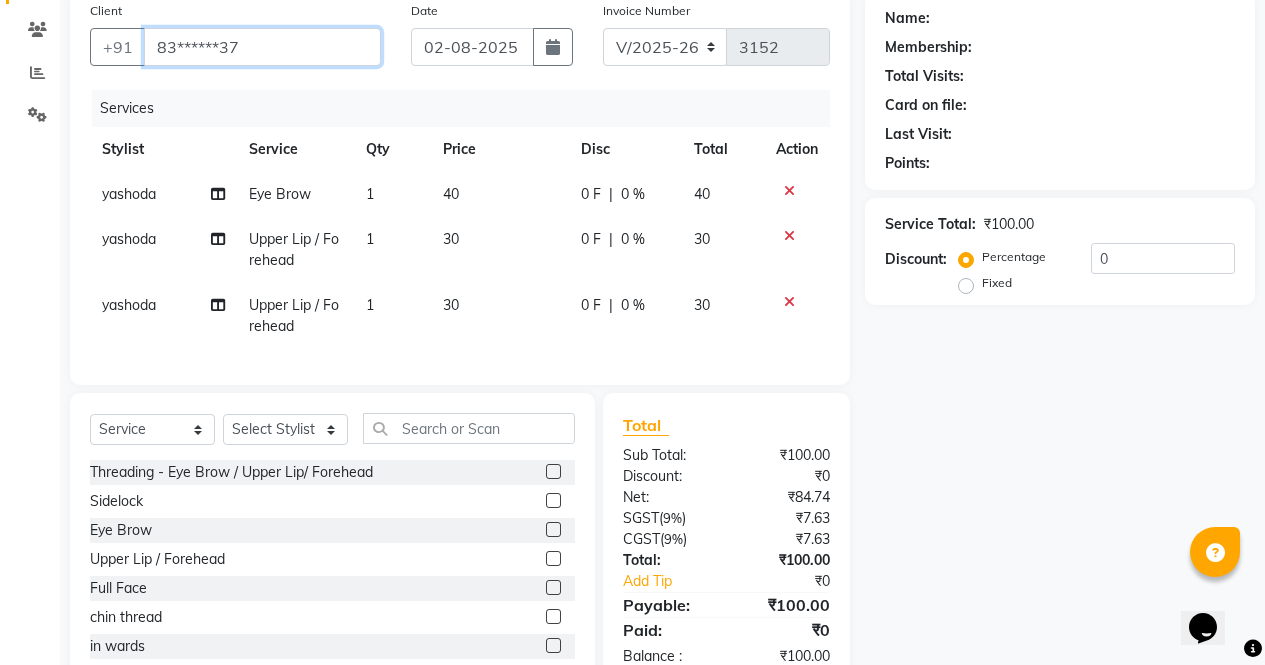 type on "83******37" 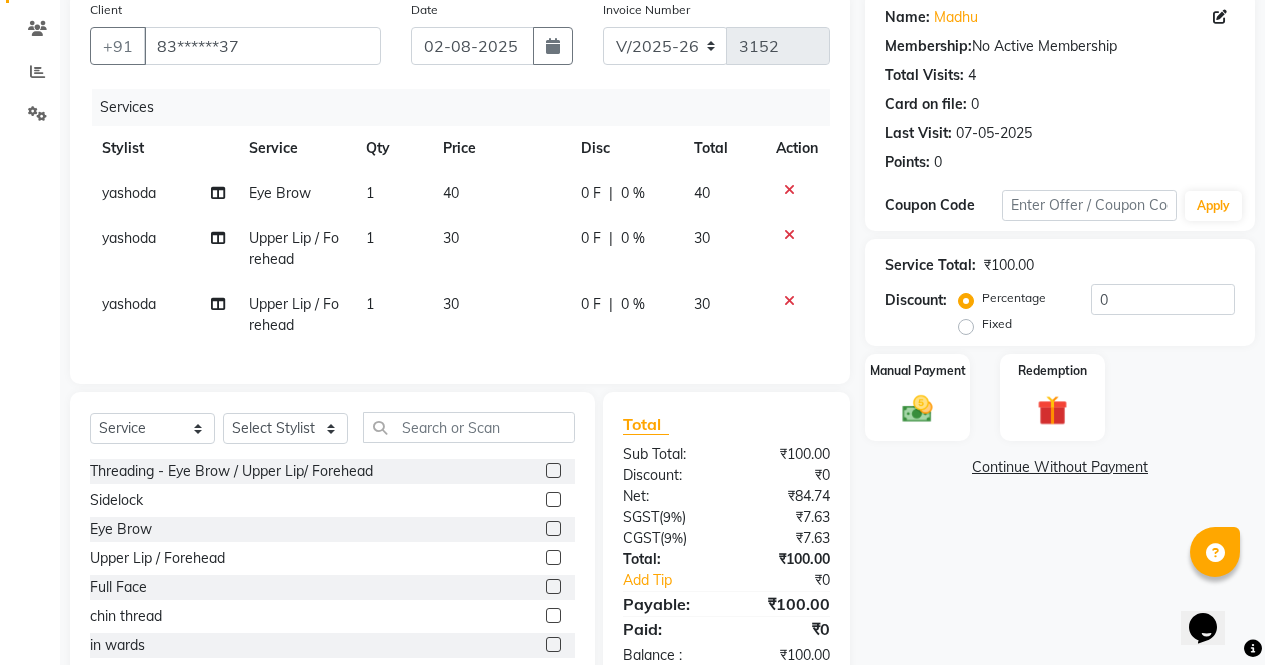 scroll, scrollTop: 226, scrollLeft: 0, axis: vertical 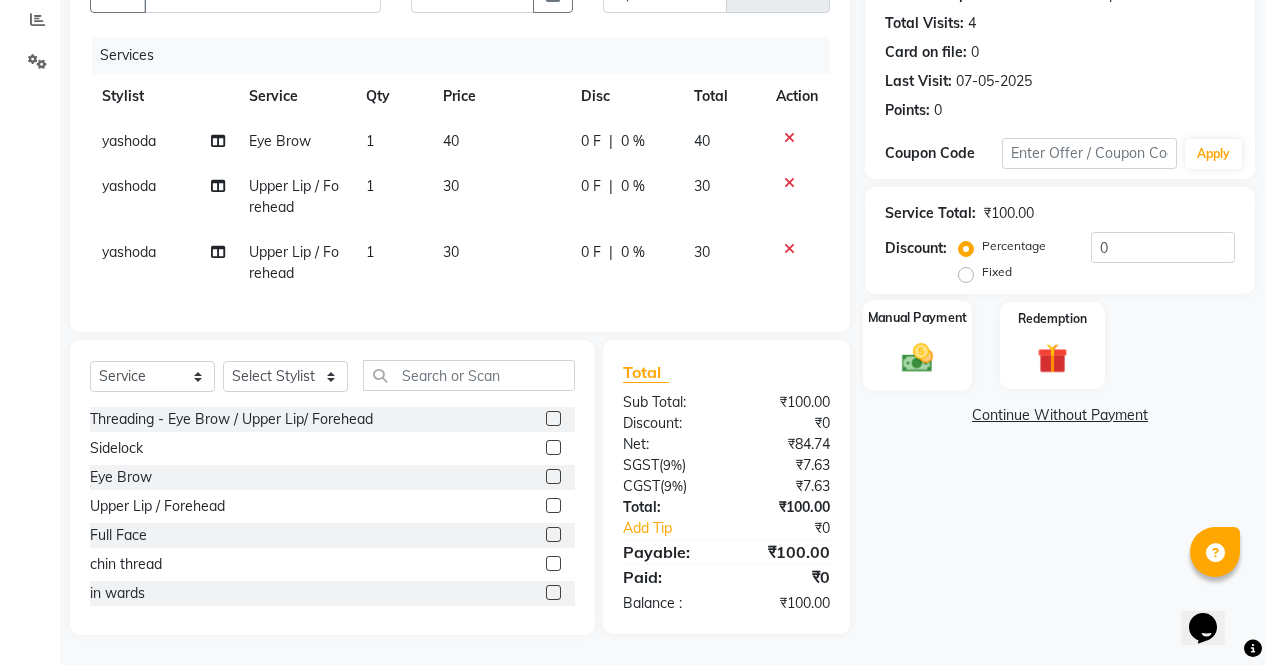 click on "Manual Payment" 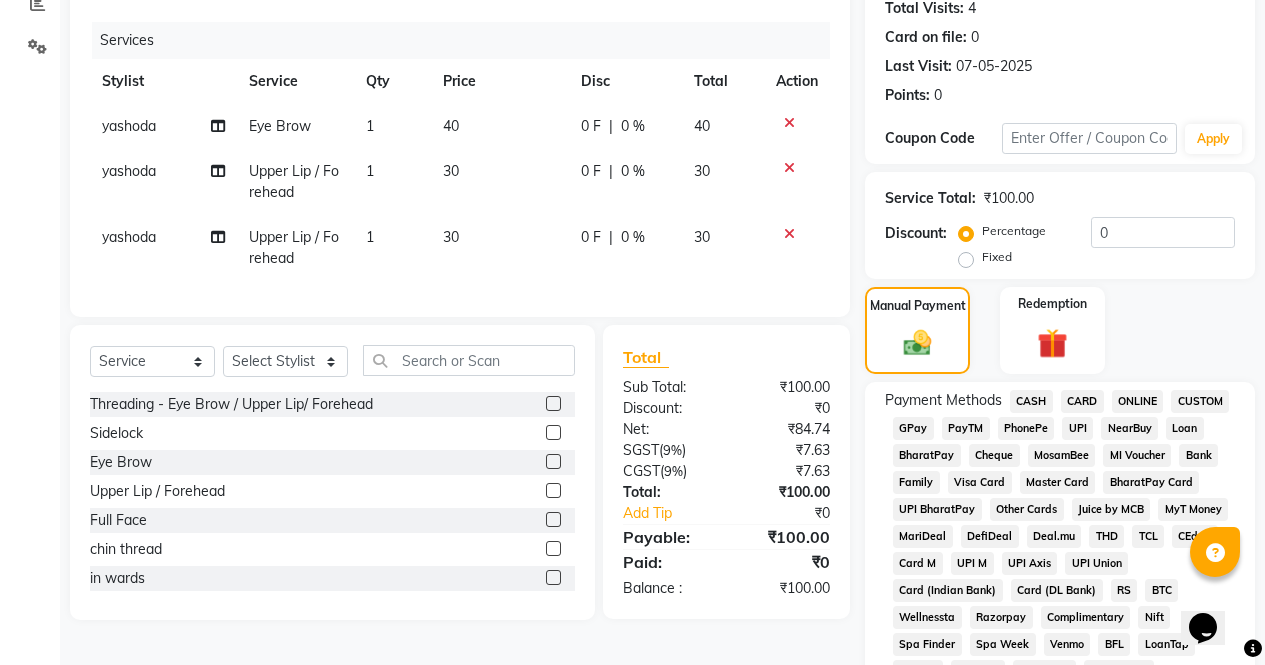 click on "CASH" 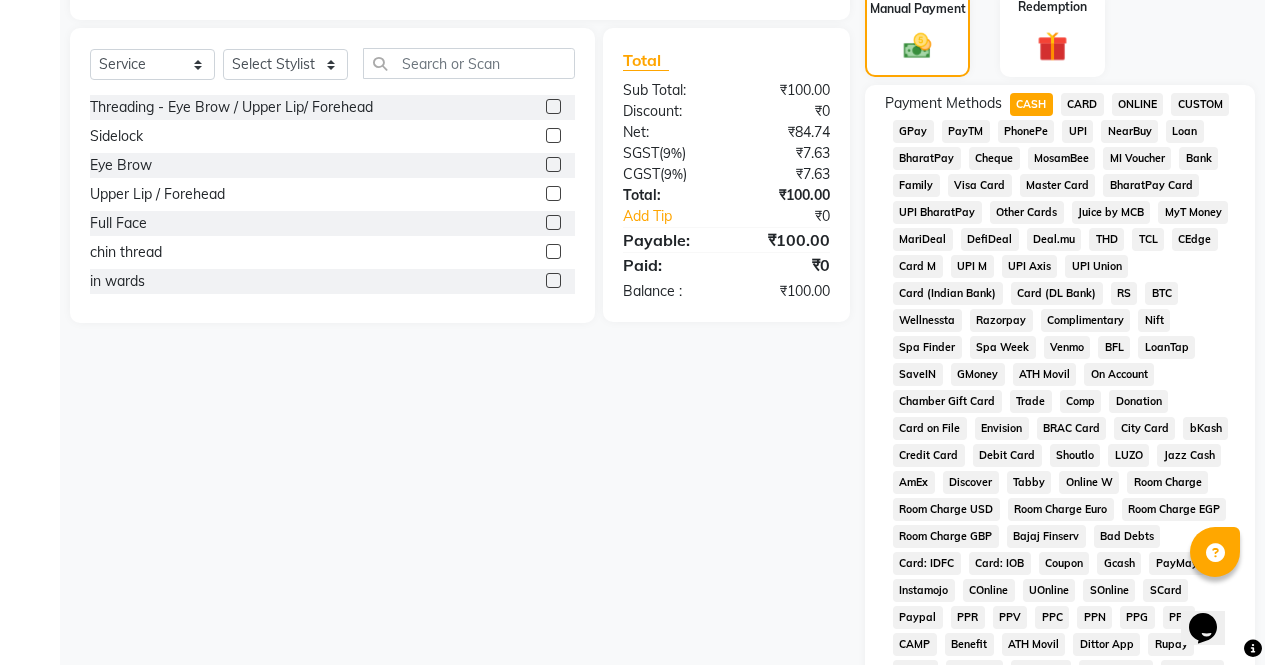 scroll, scrollTop: 914, scrollLeft: 0, axis: vertical 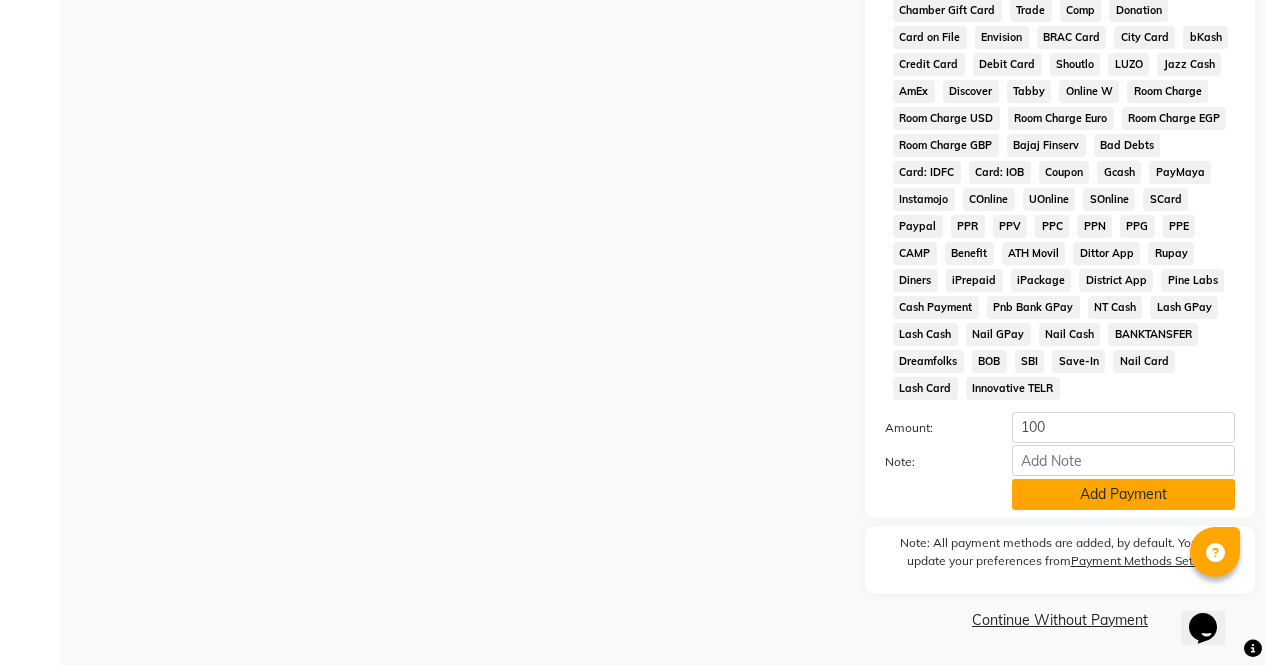 click on "Add Payment" 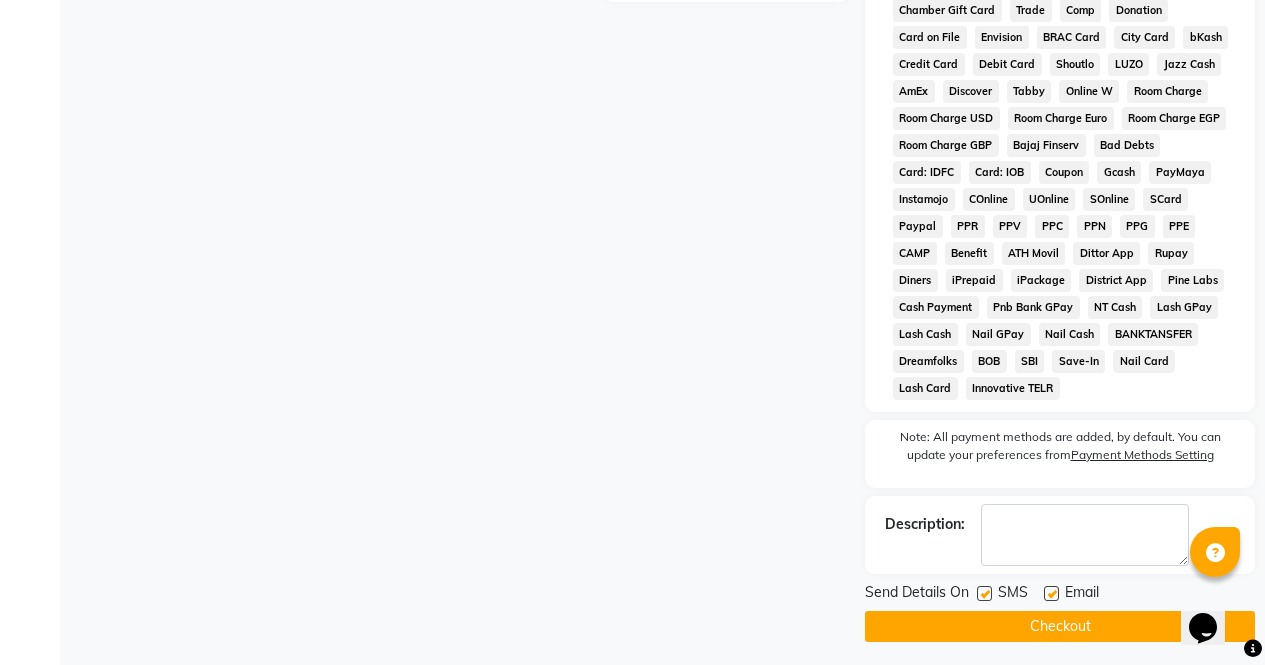 click on "Checkout" 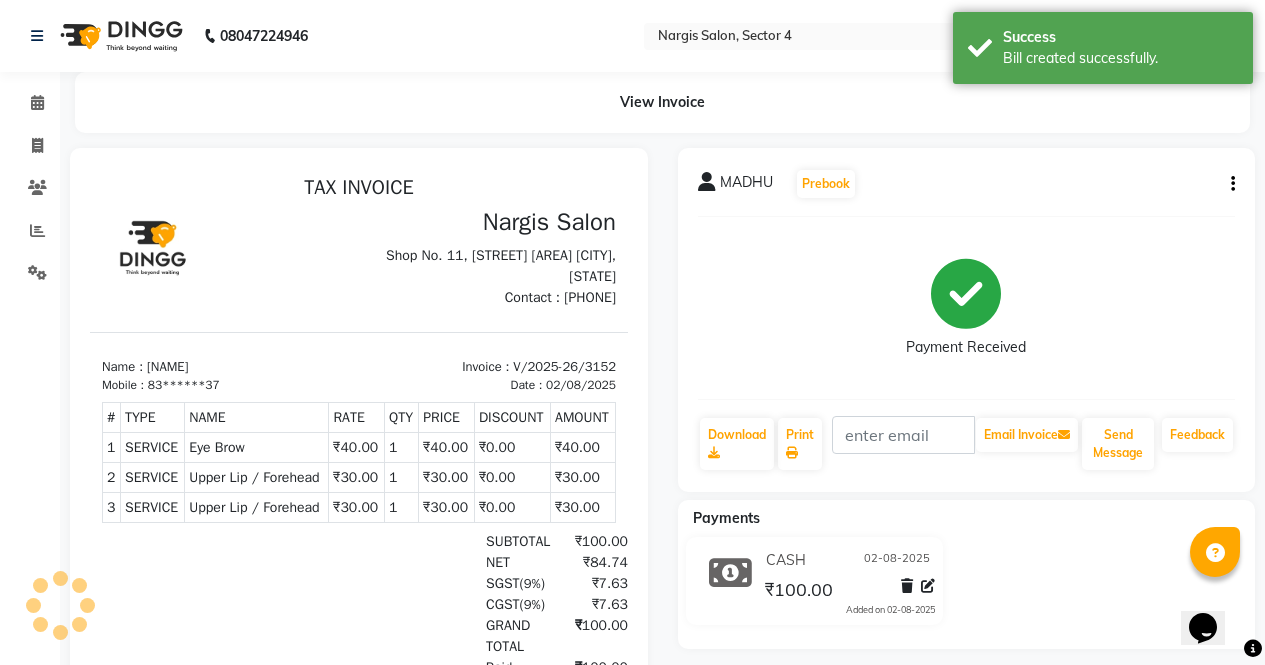 scroll, scrollTop: 0, scrollLeft: 0, axis: both 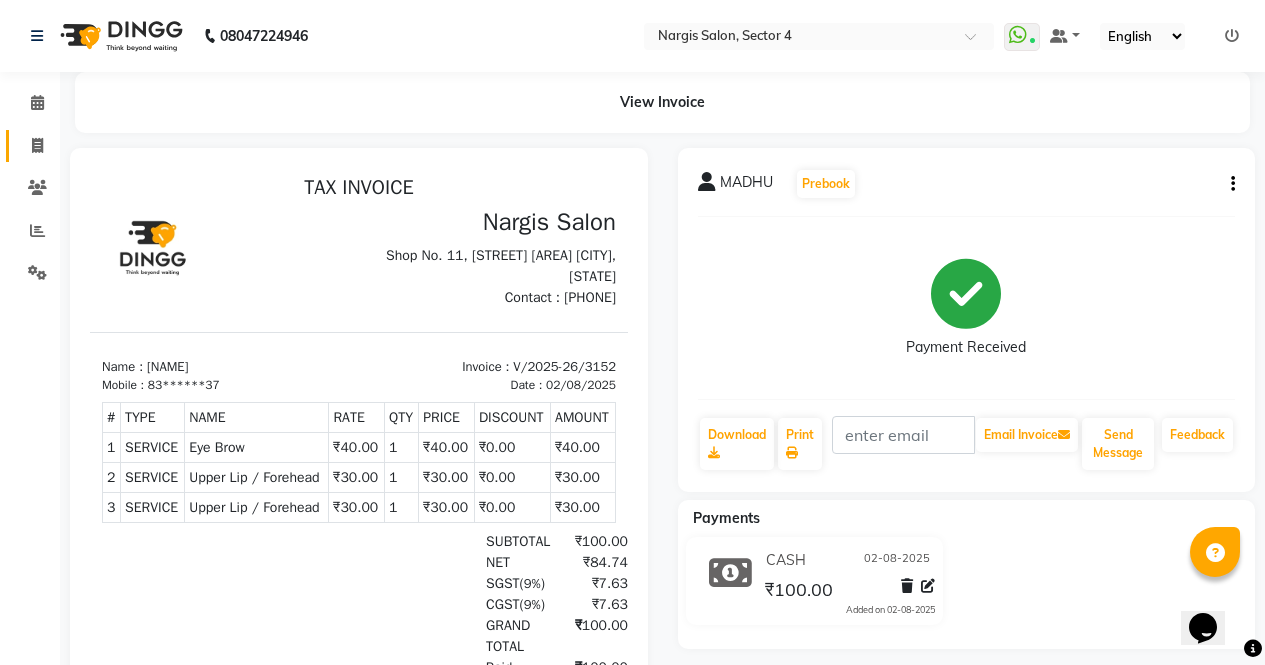 click on "Invoice" 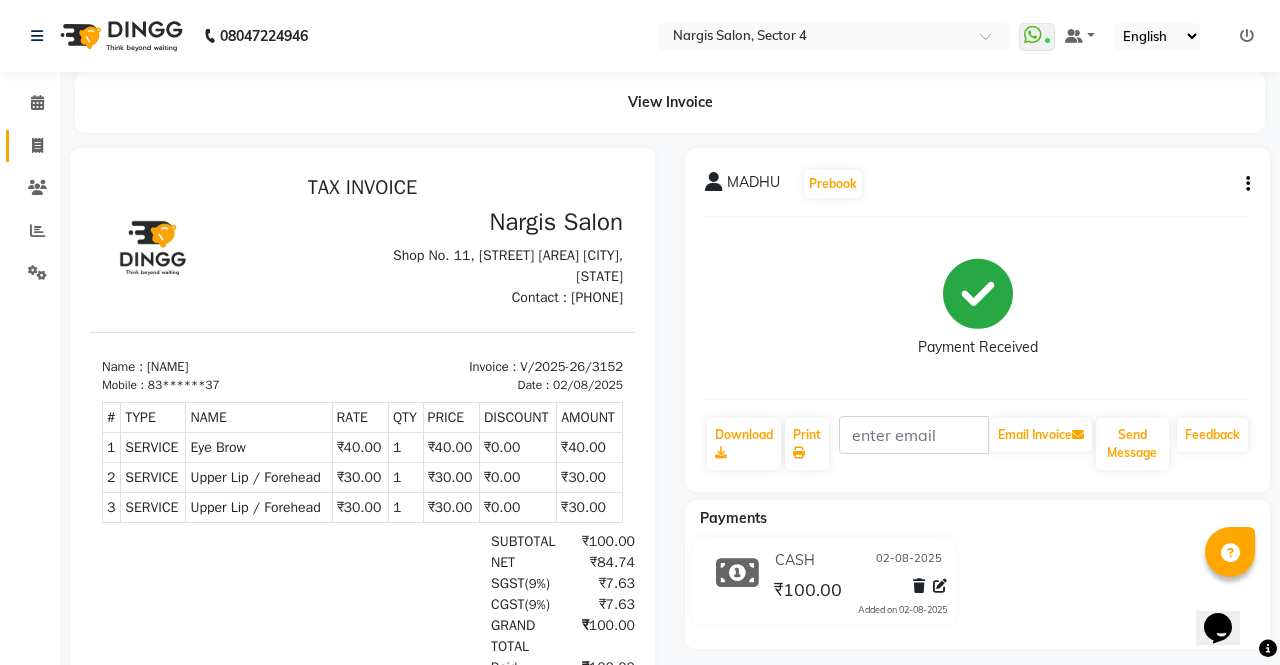 select on "service" 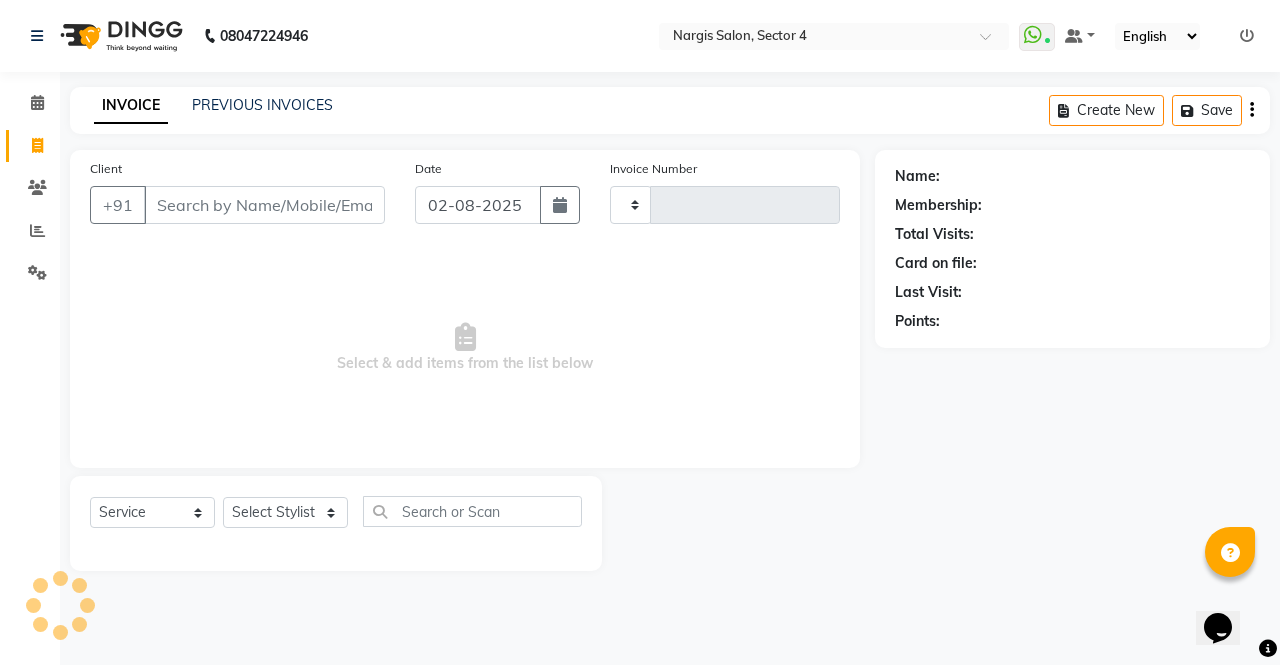 type on "3153" 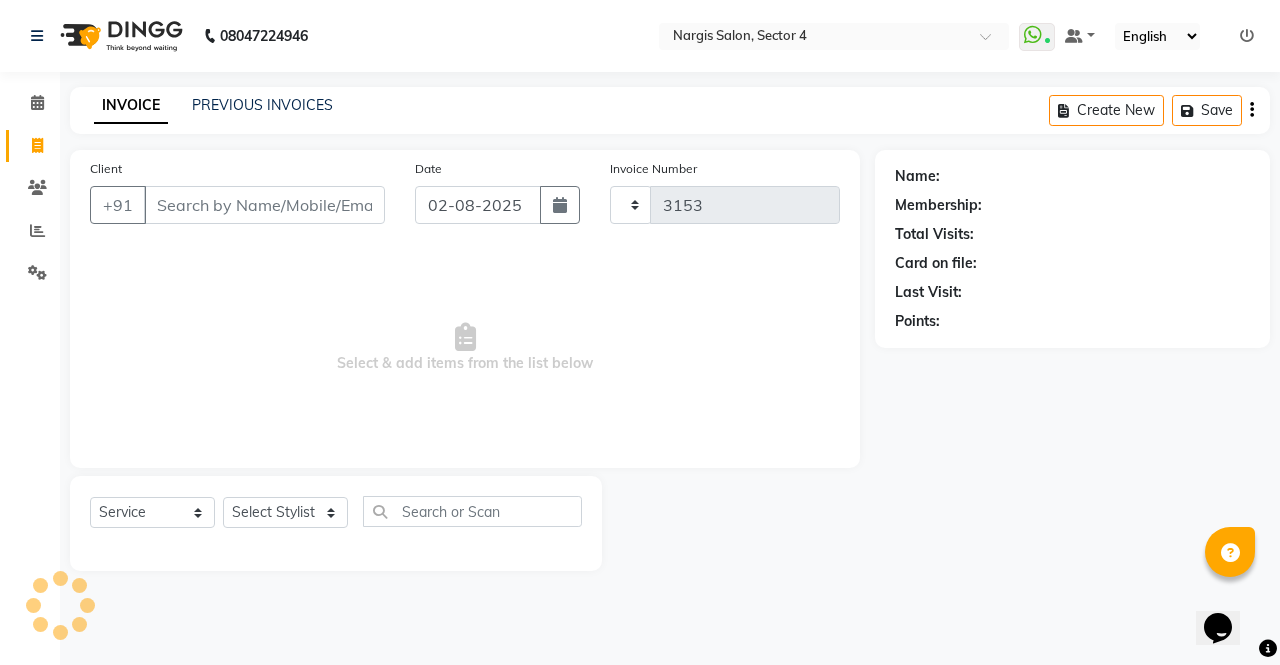 select on "4130" 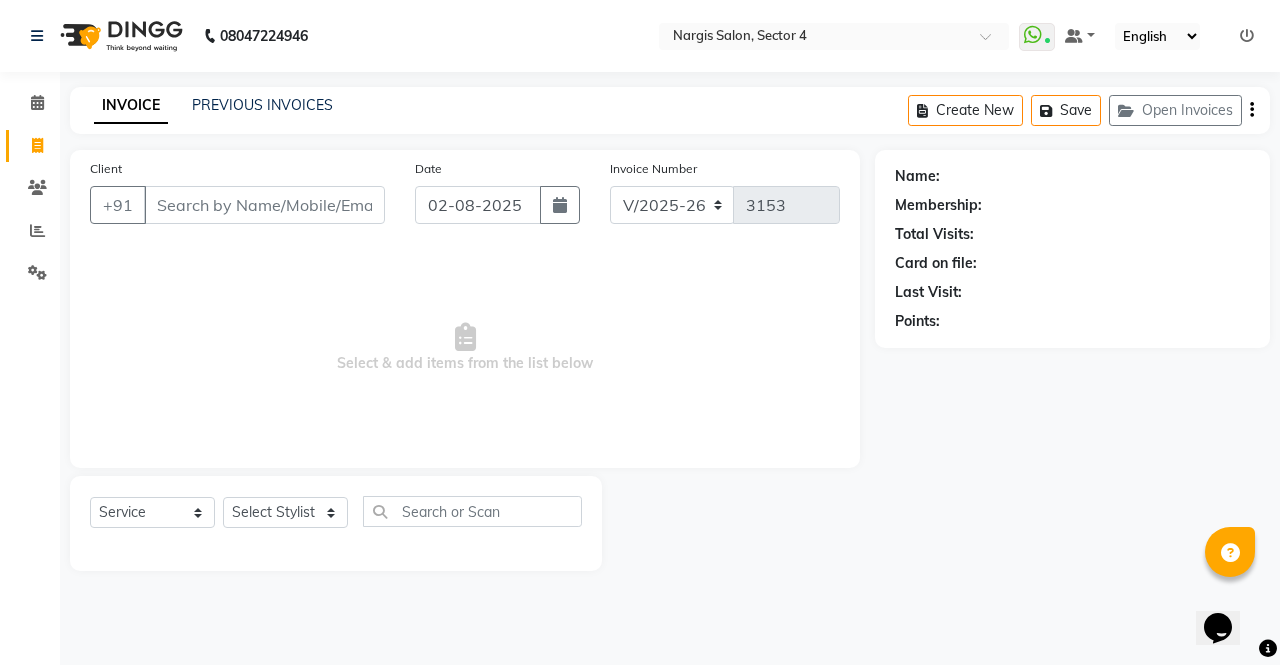click on "Client" at bounding box center (264, 205) 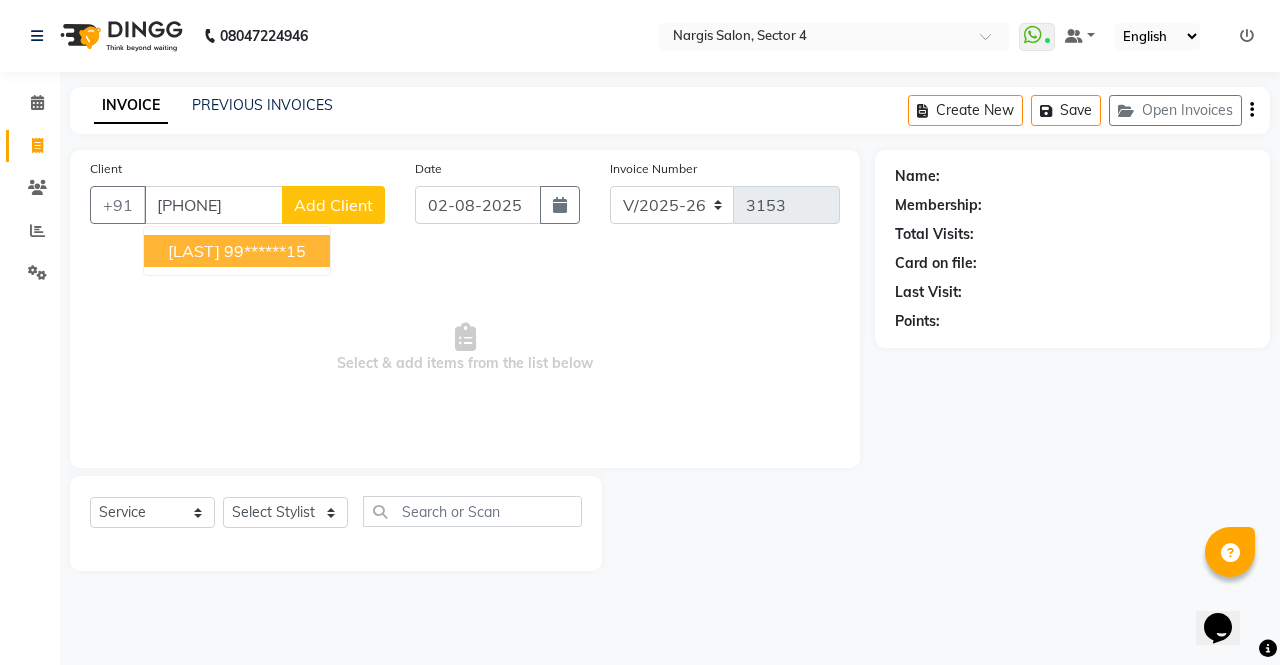 click on "shreshtha" at bounding box center [194, 251] 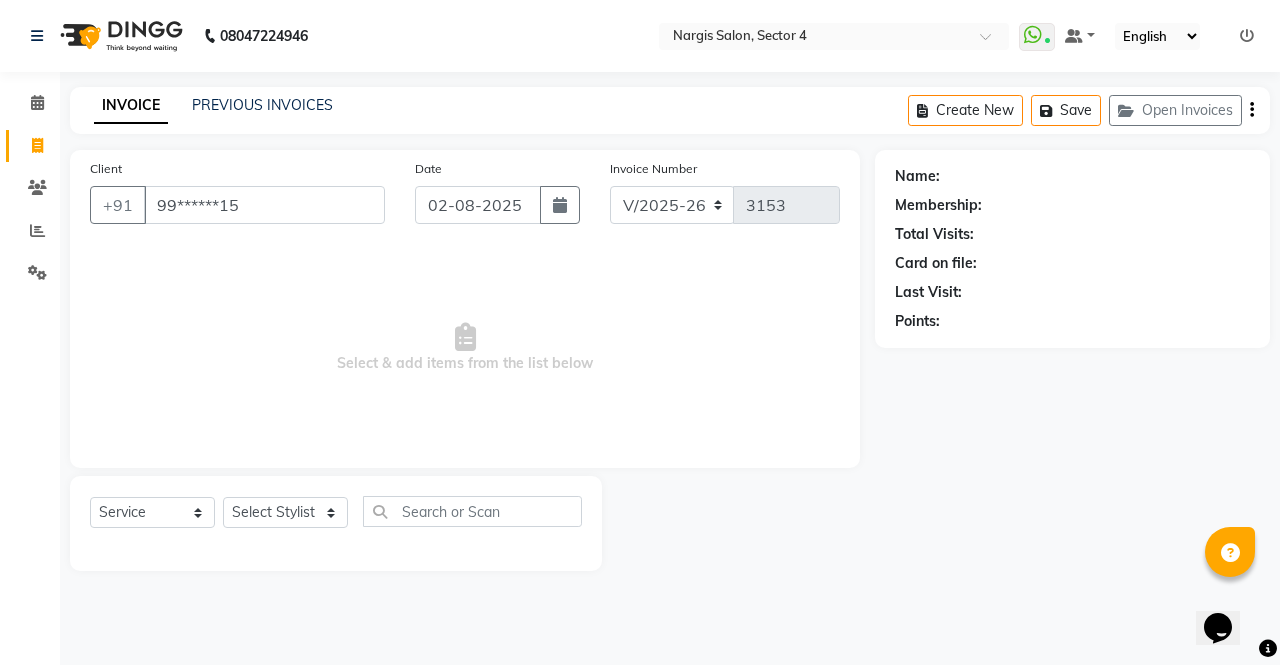 type on "99******15" 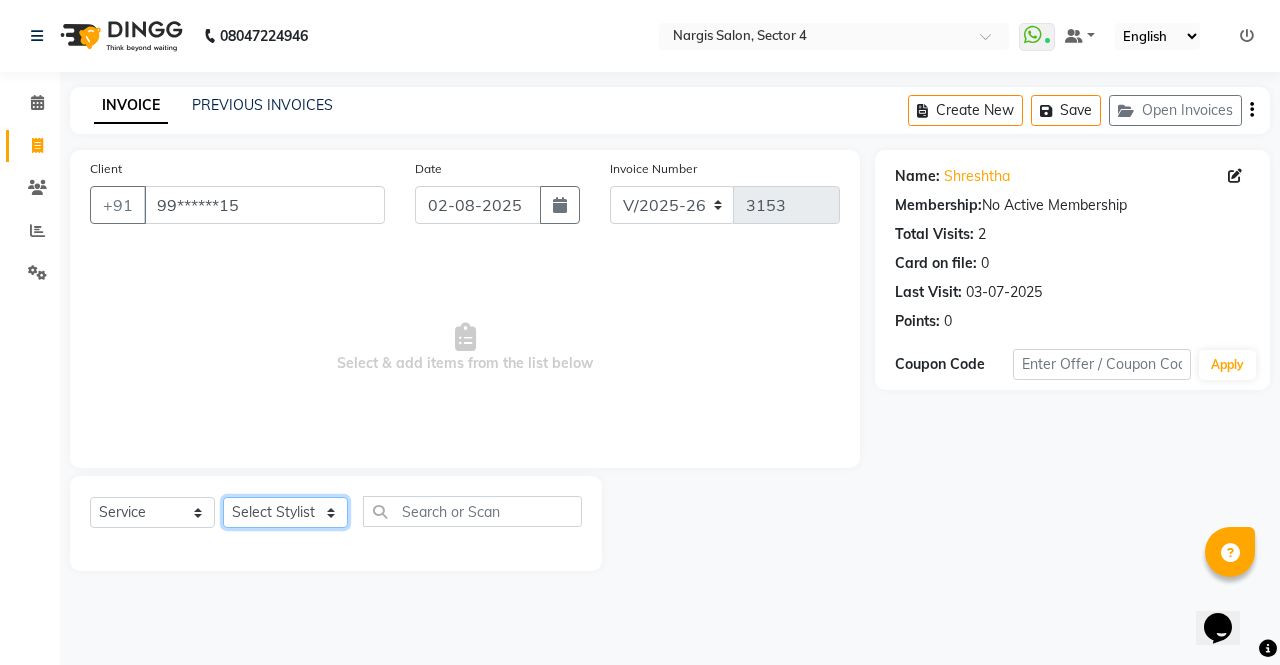 click on "Select Stylist ajeet anu armaan ashu Front Desk muskaan rakhi saima shivam soni sunil yashoda" 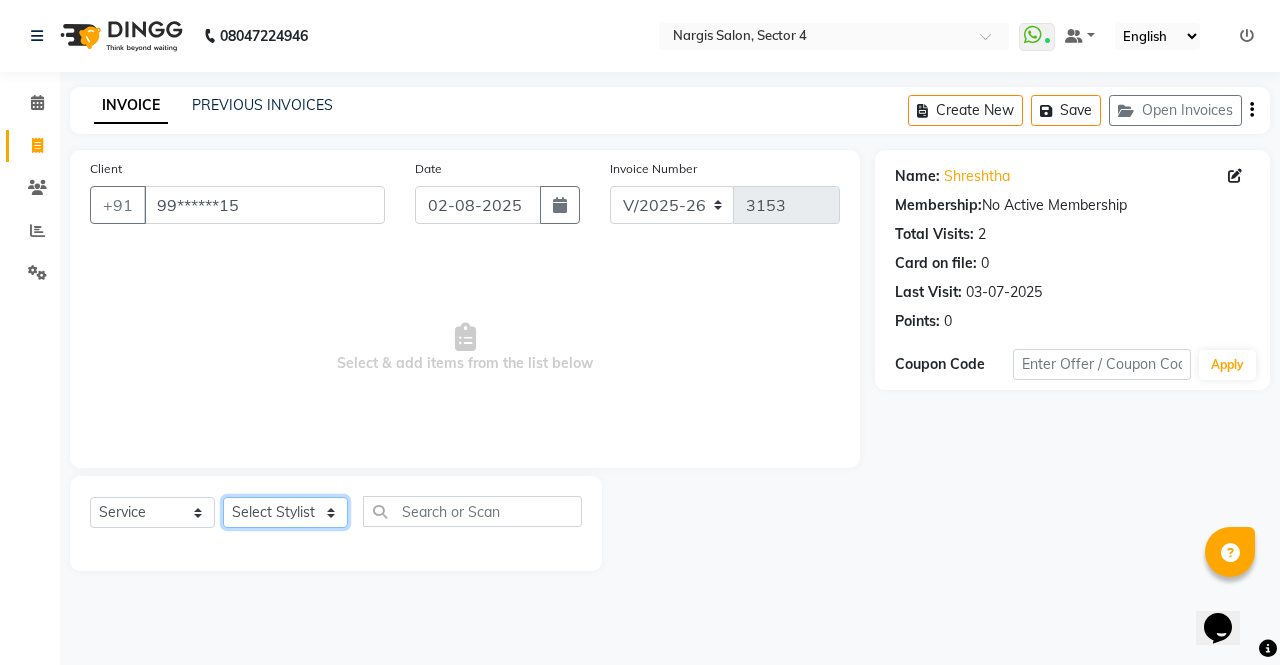 select on "28132" 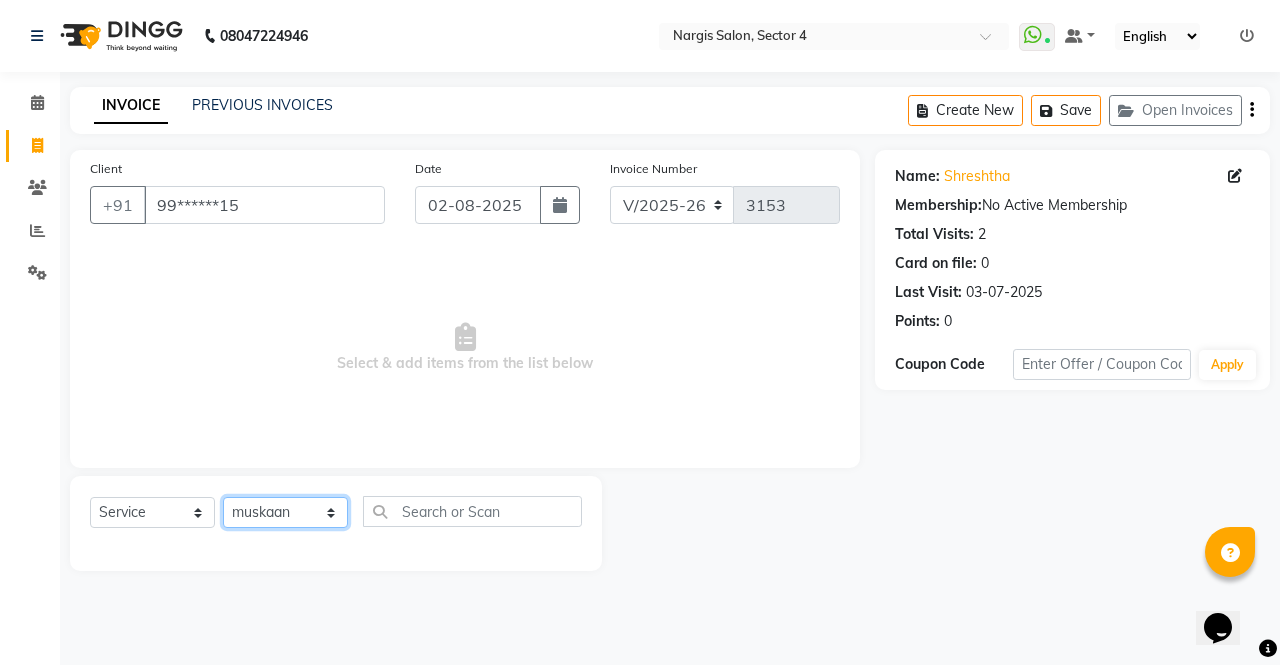click on "Select Stylist ajeet anu armaan ashu Front Desk muskaan rakhi saima shivam soni sunil yashoda" 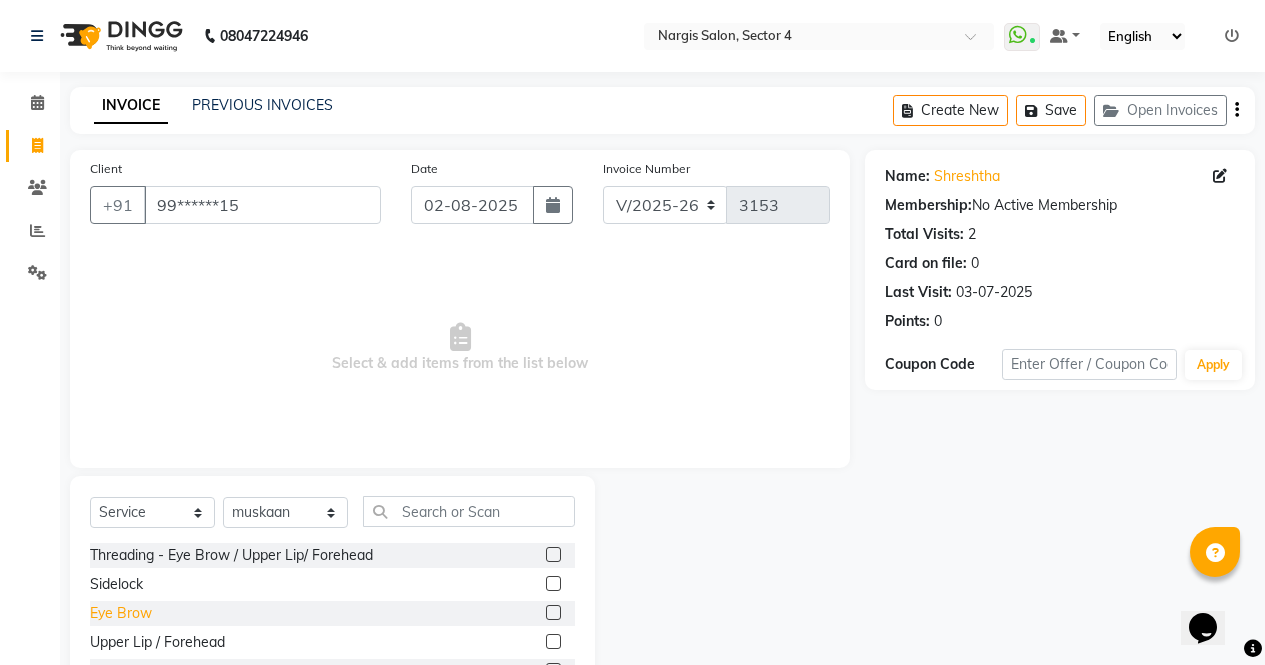 click on "Eye Brow" 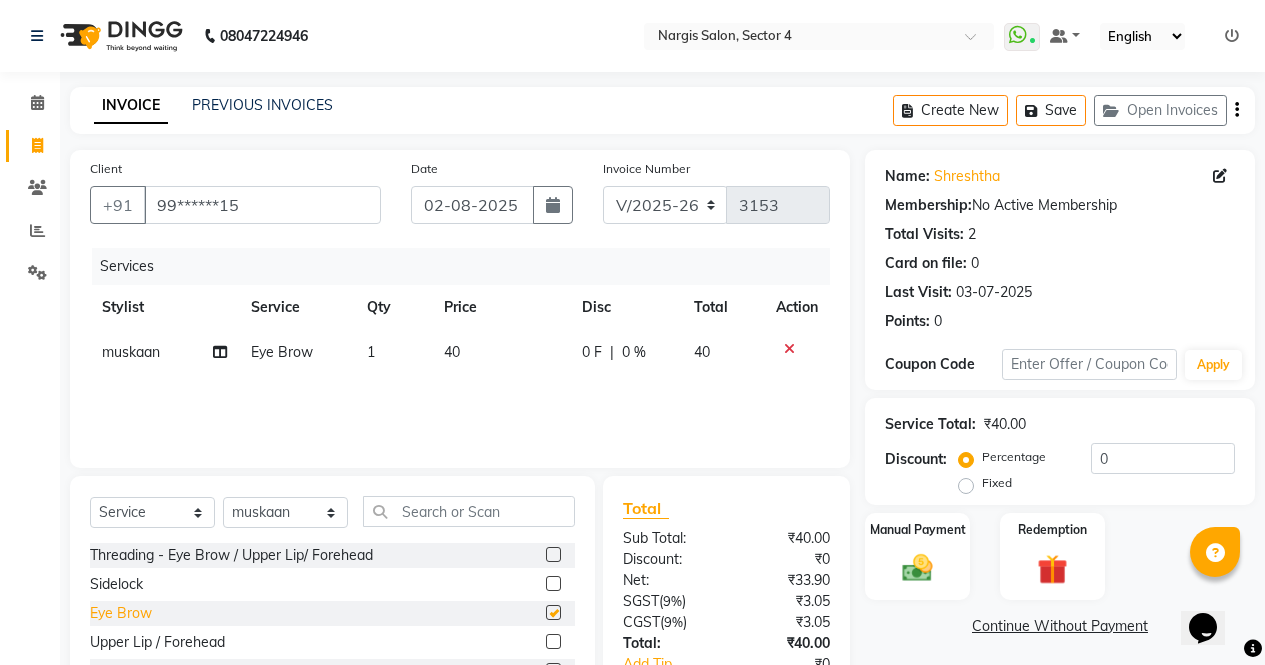 checkbox on "false" 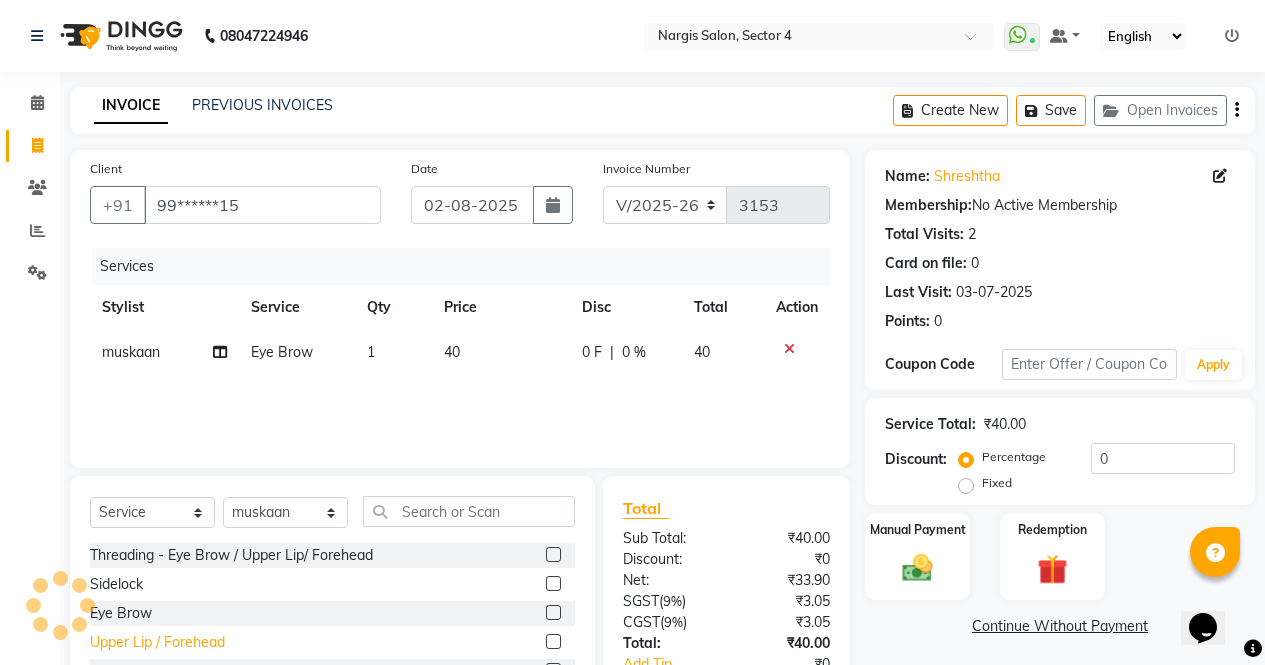 click on "Upper Lip / Forehead" 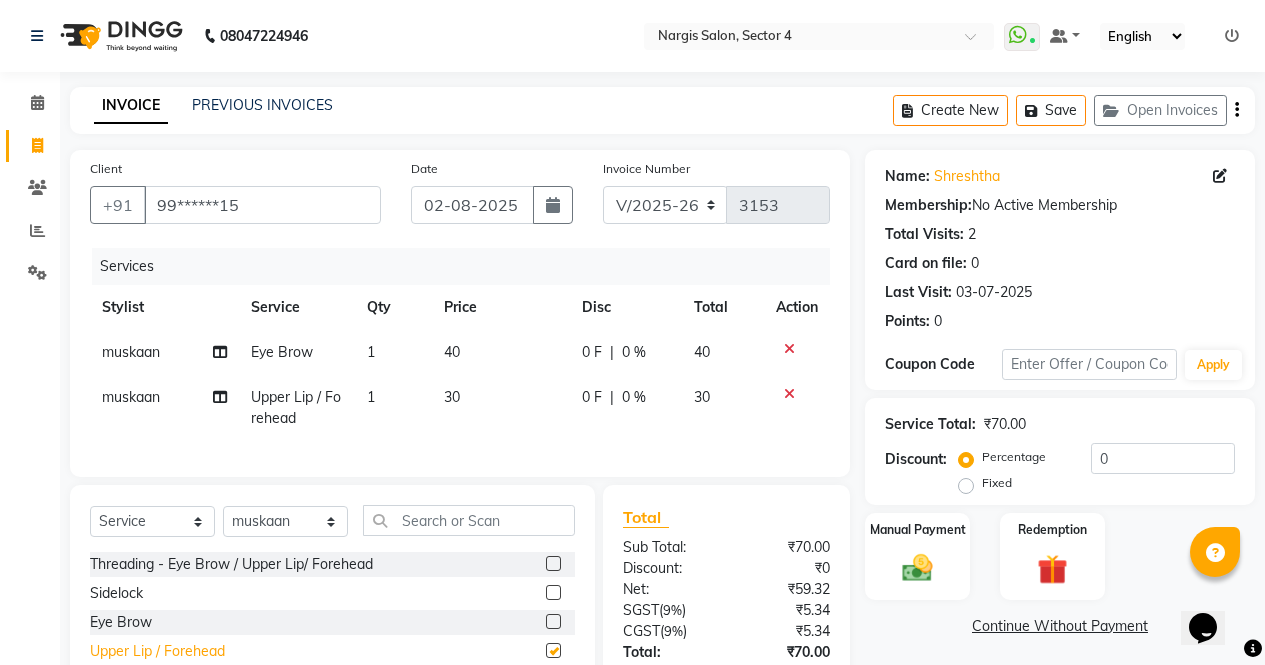 checkbox on "false" 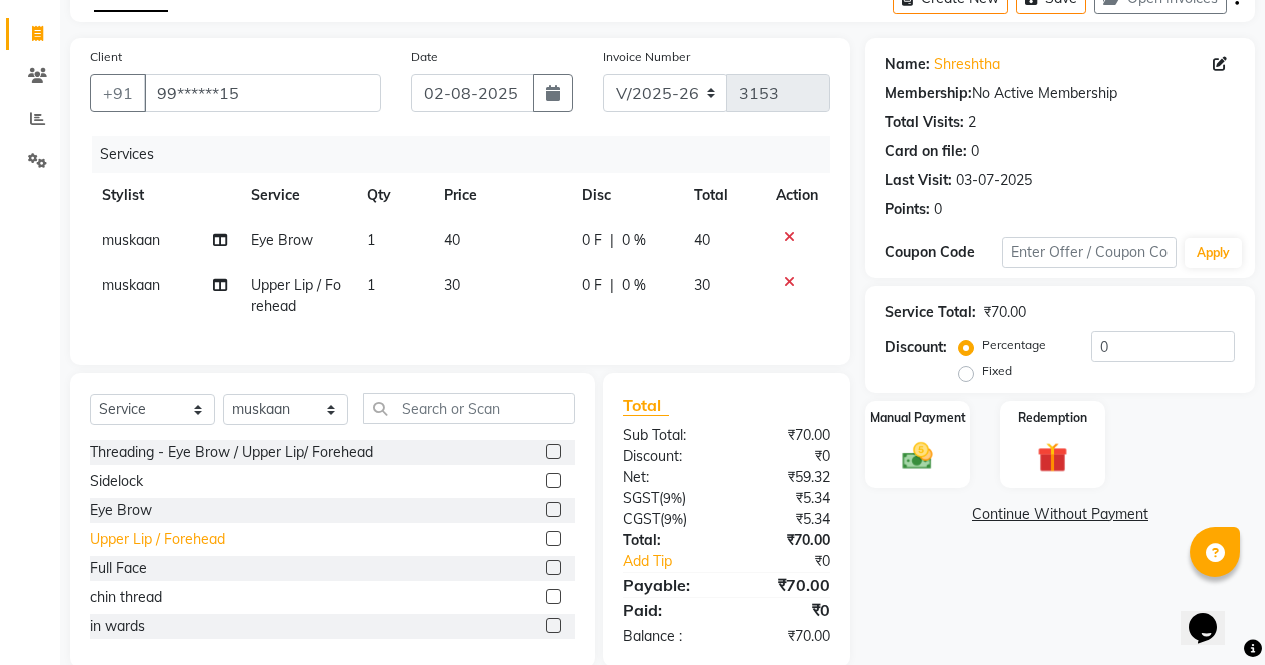 scroll, scrollTop: 123, scrollLeft: 0, axis: vertical 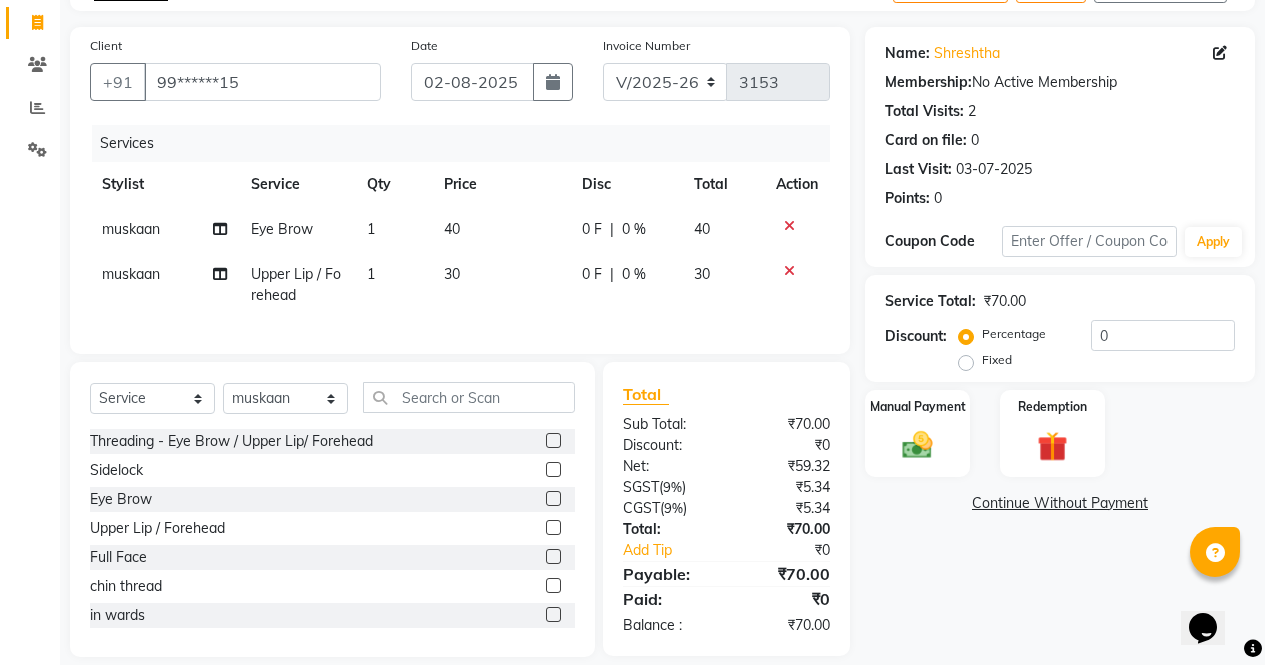 click 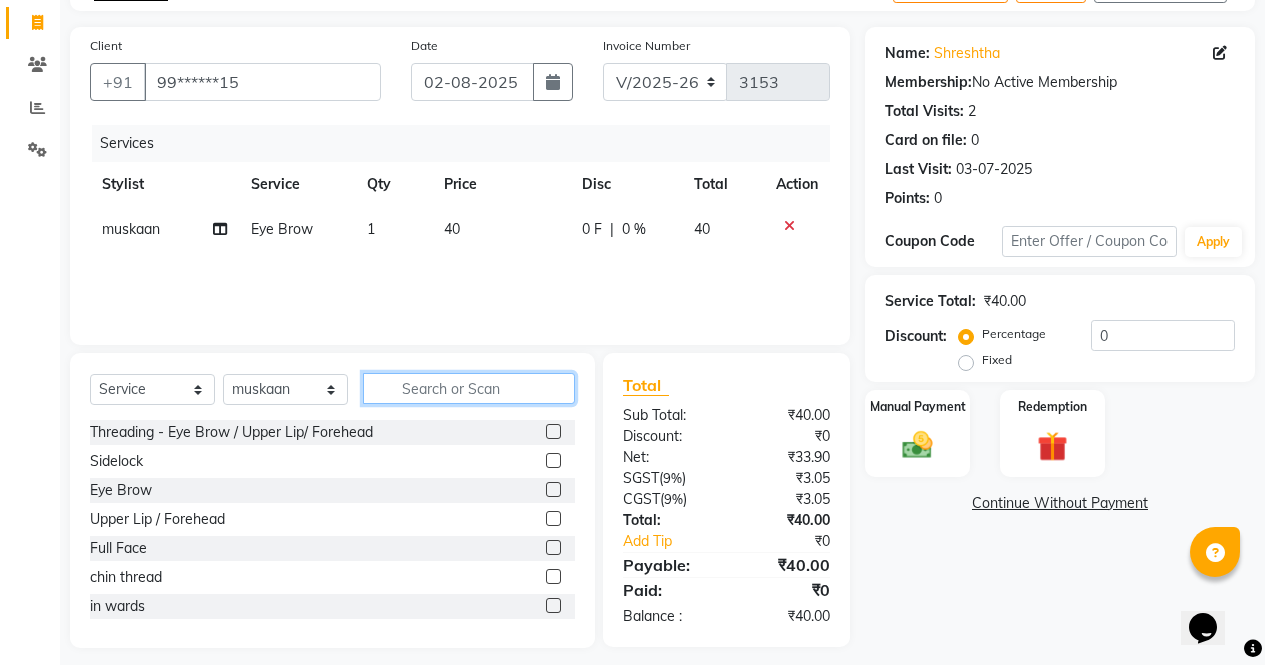 click 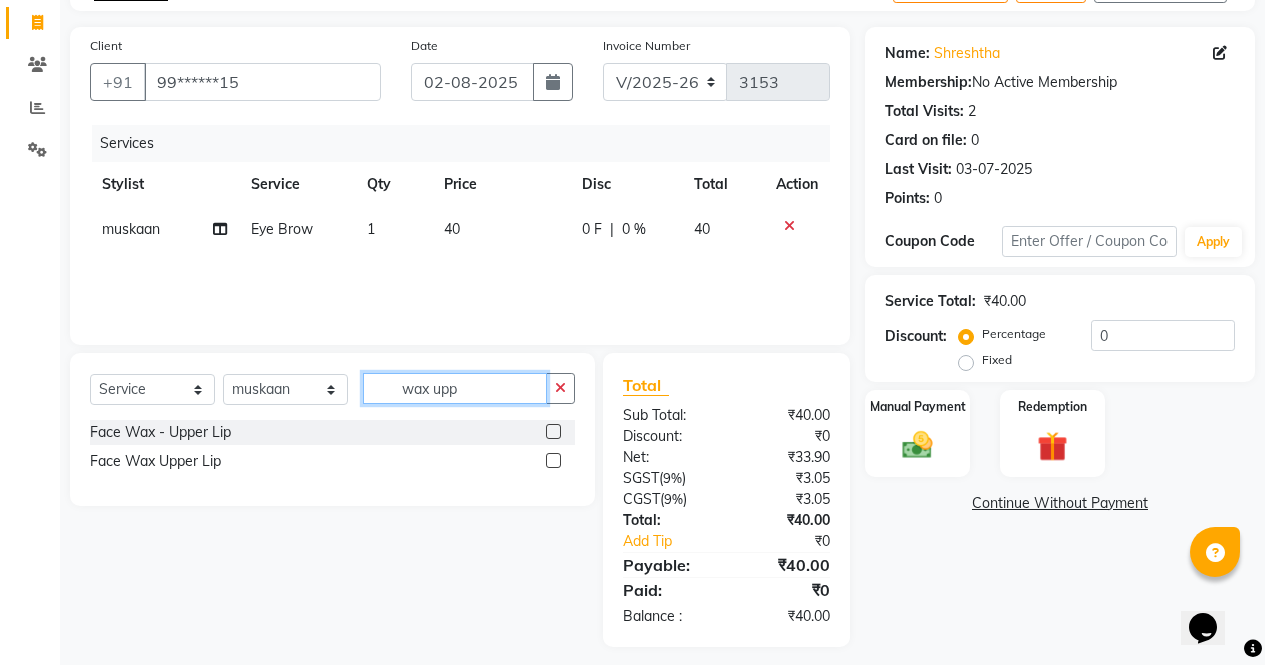 type on "wax upp" 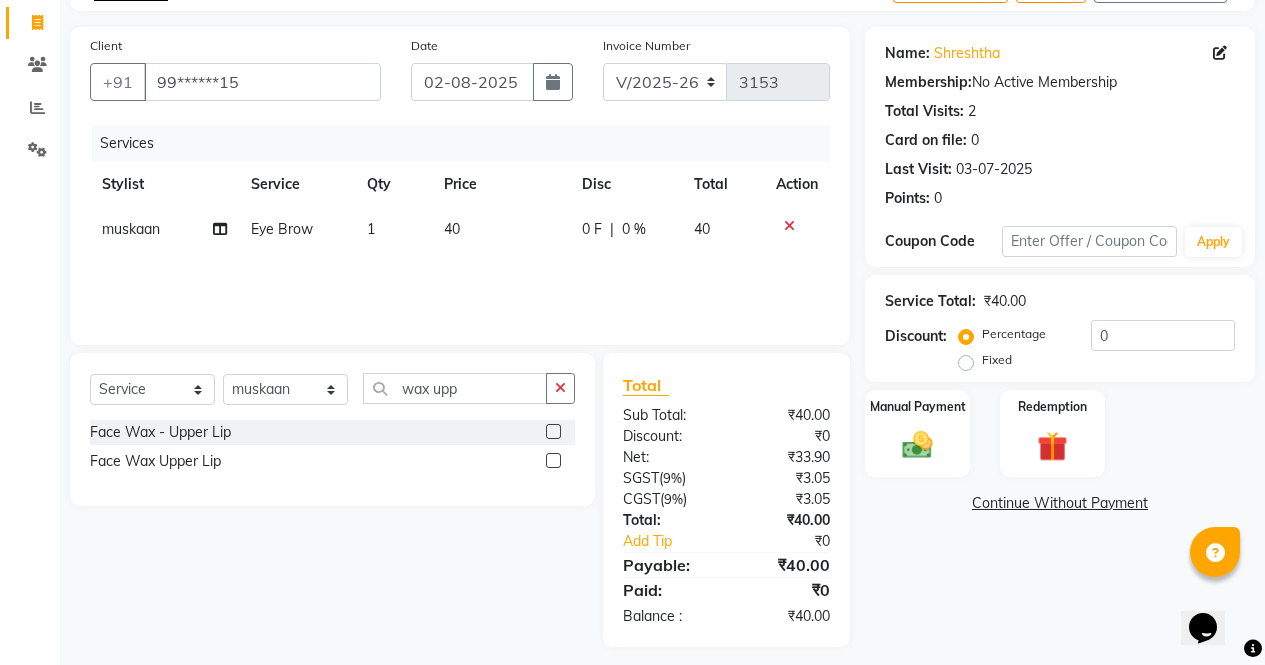 click 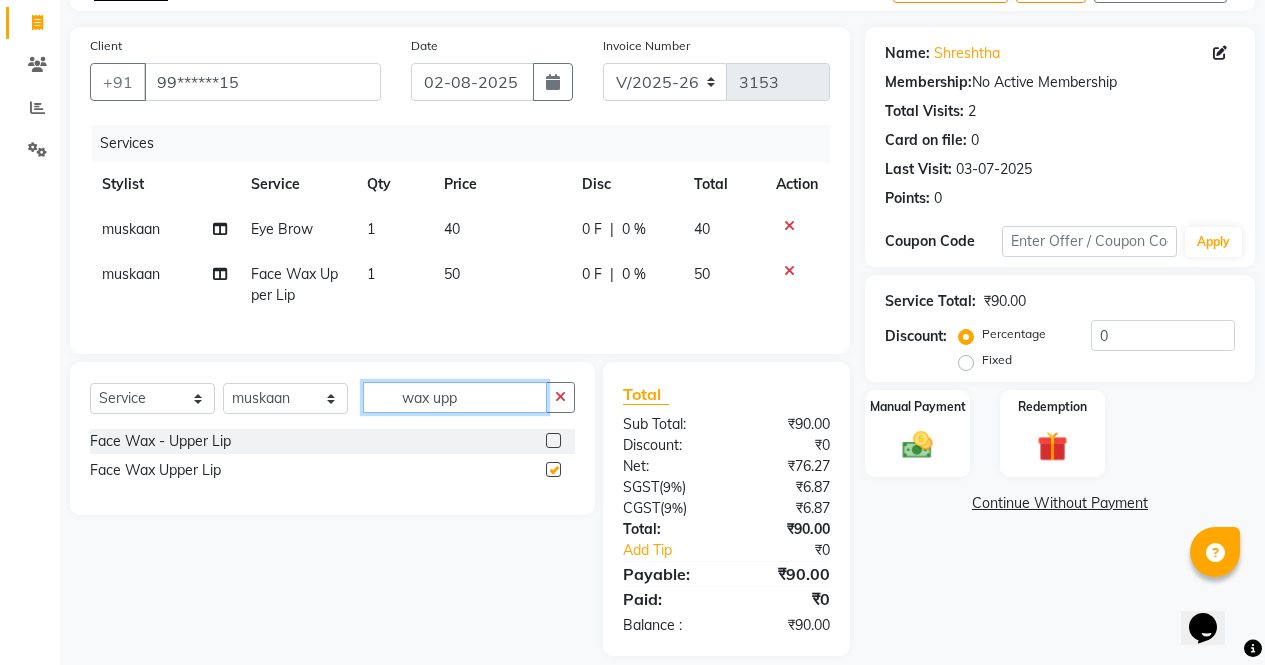 click on "wax upp" 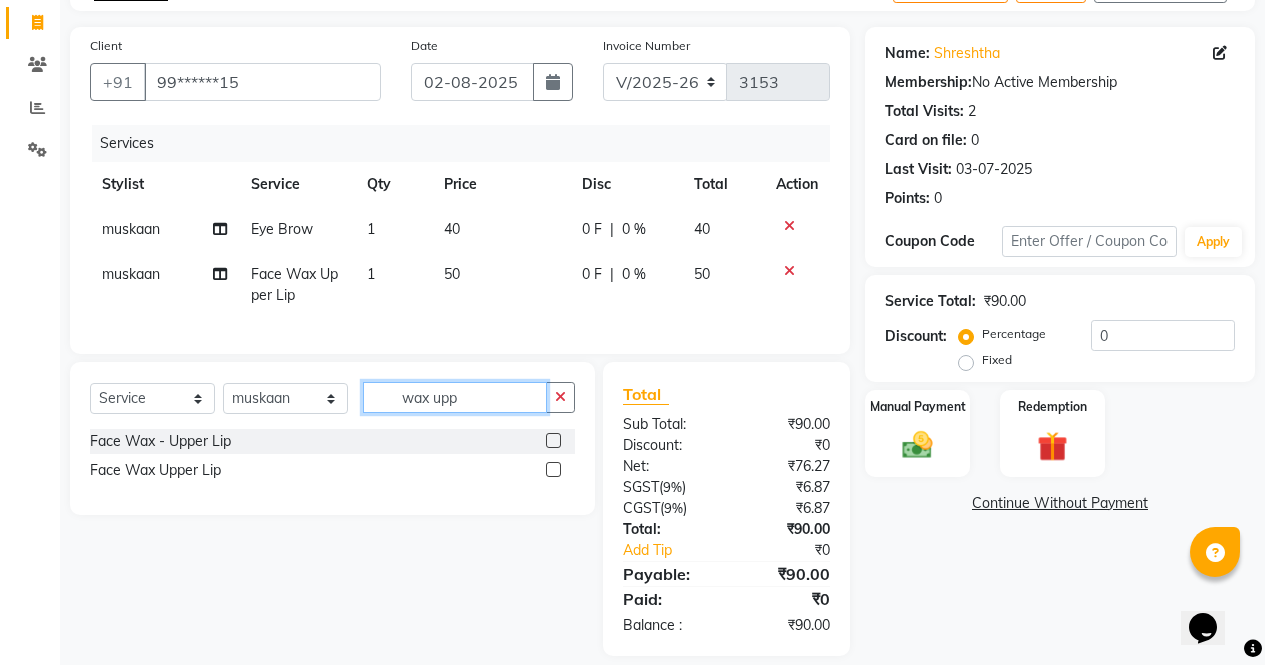 checkbox on "false" 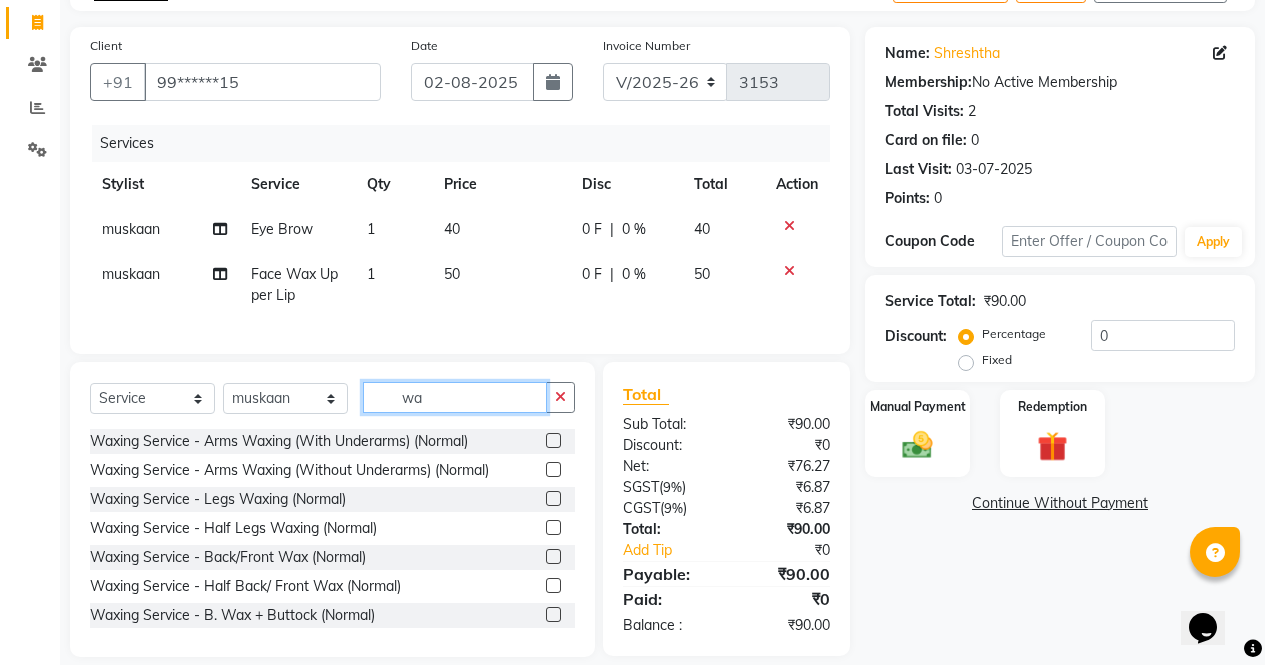 type on "w" 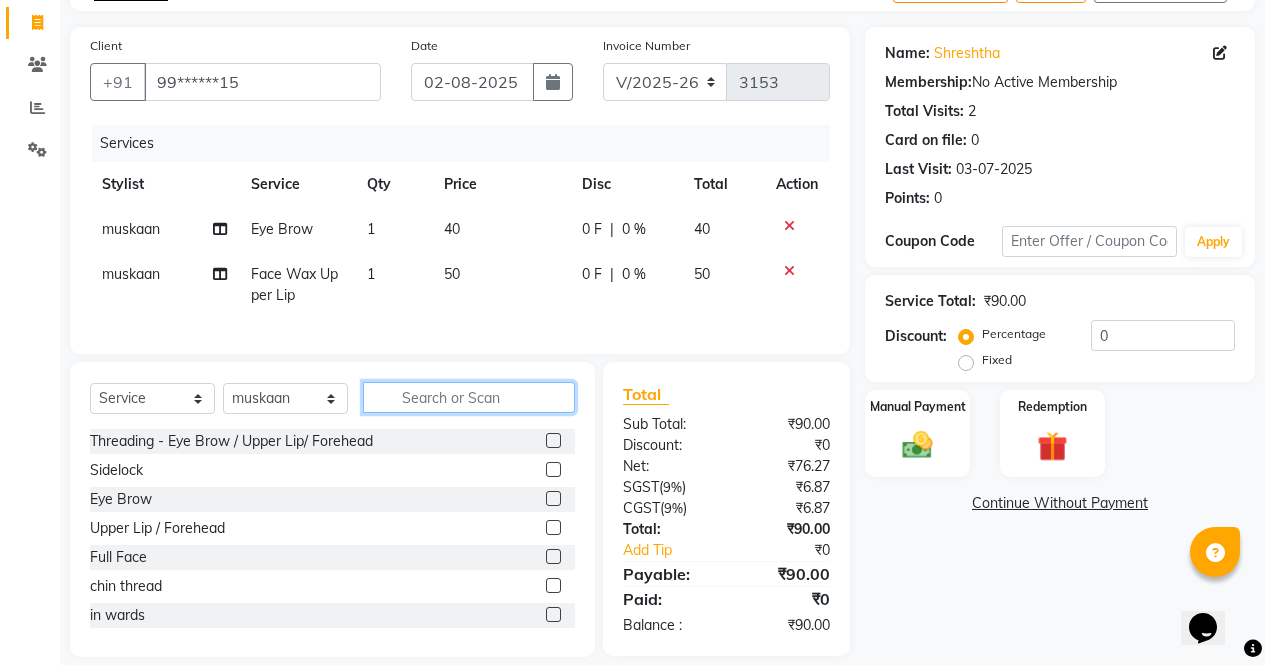 type 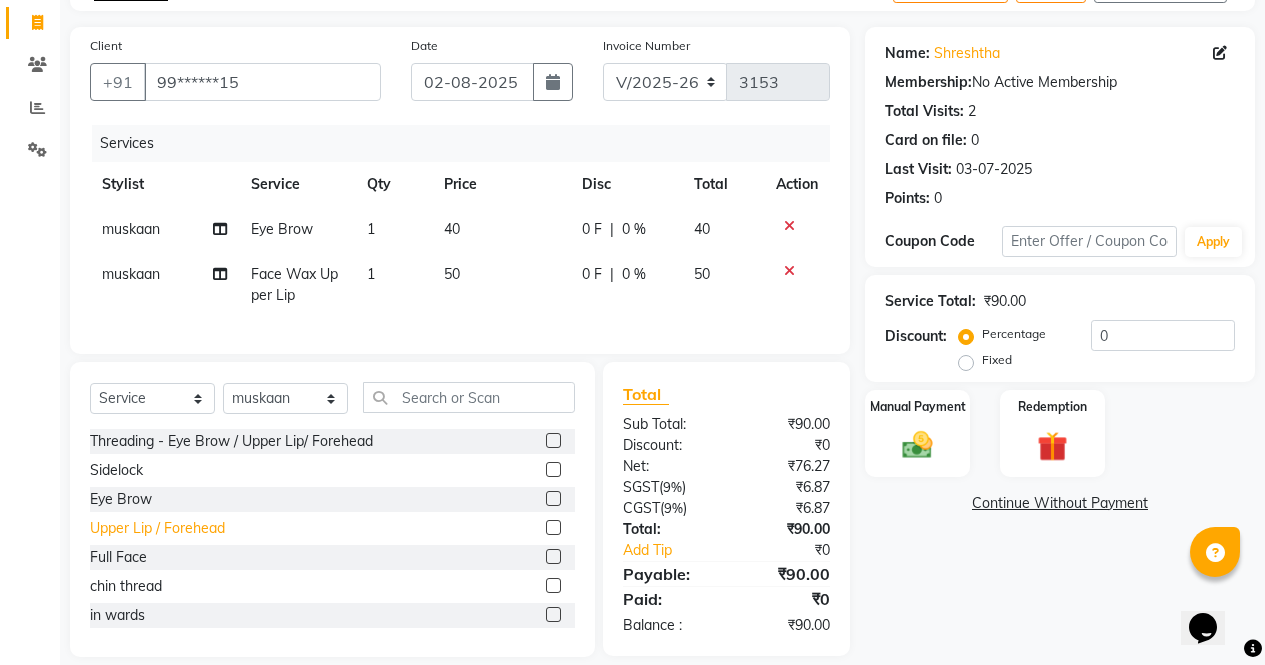 click on "Upper Lip / Forehead" 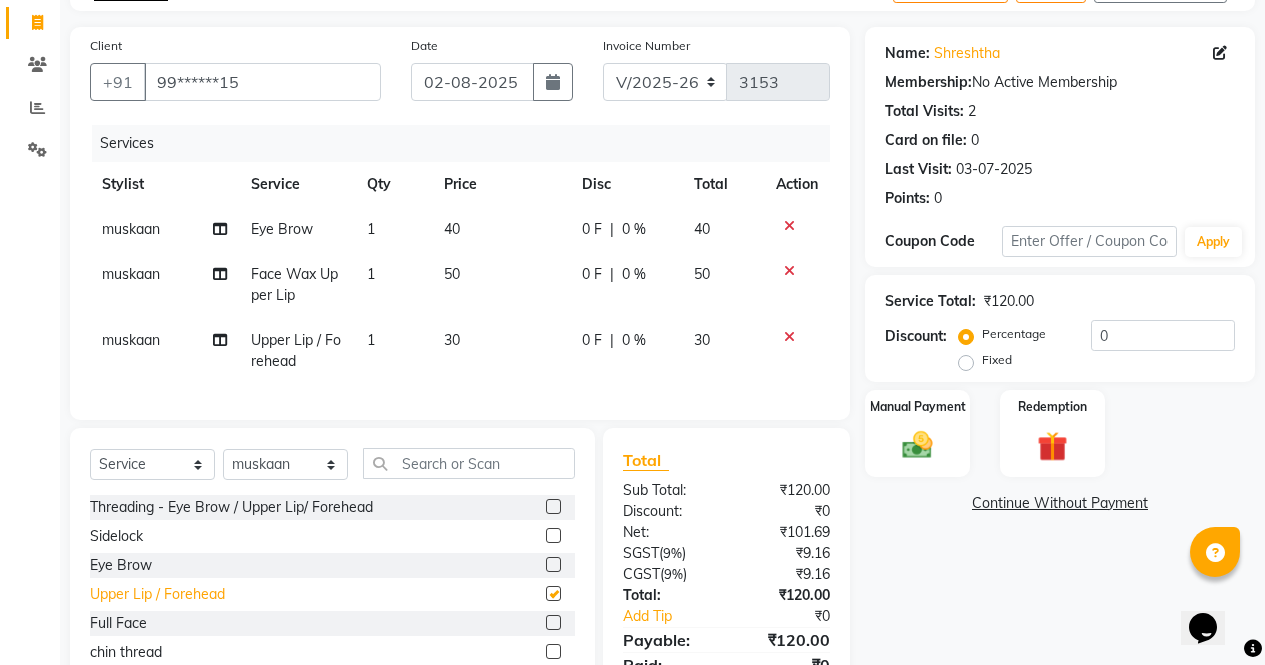 checkbox on "false" 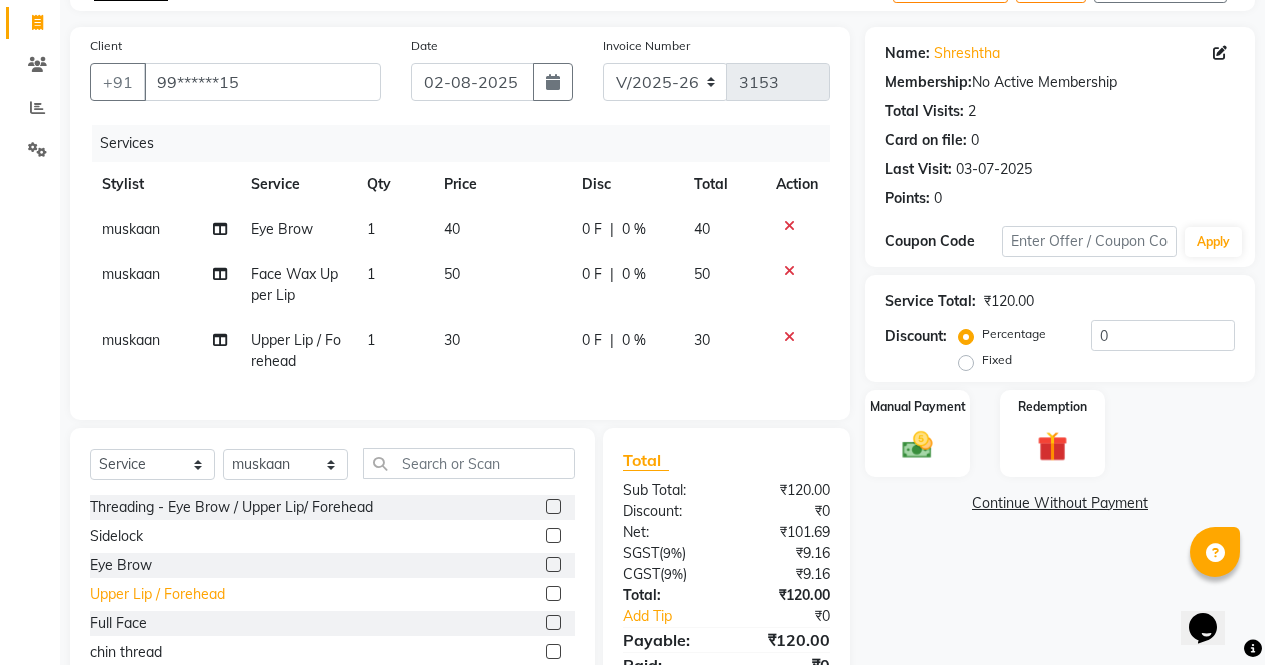 scroll, scrollTop: 226, scrollLeft: 0, axis: vertical 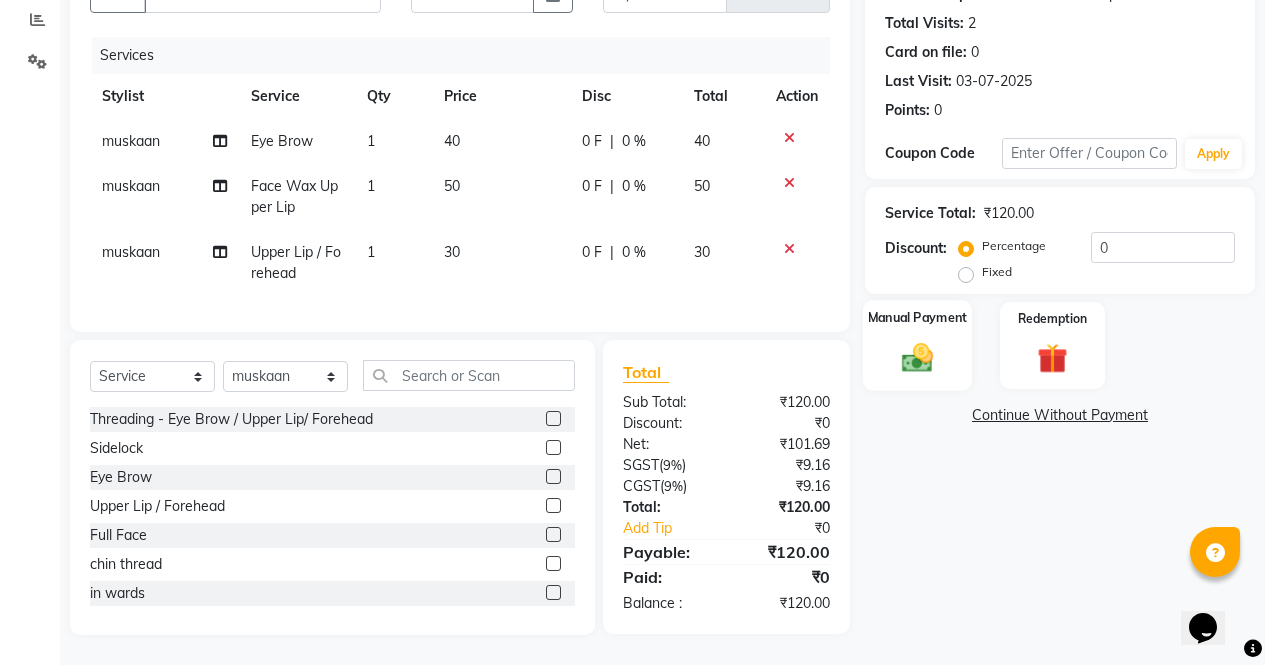 click on "Manual Payment" 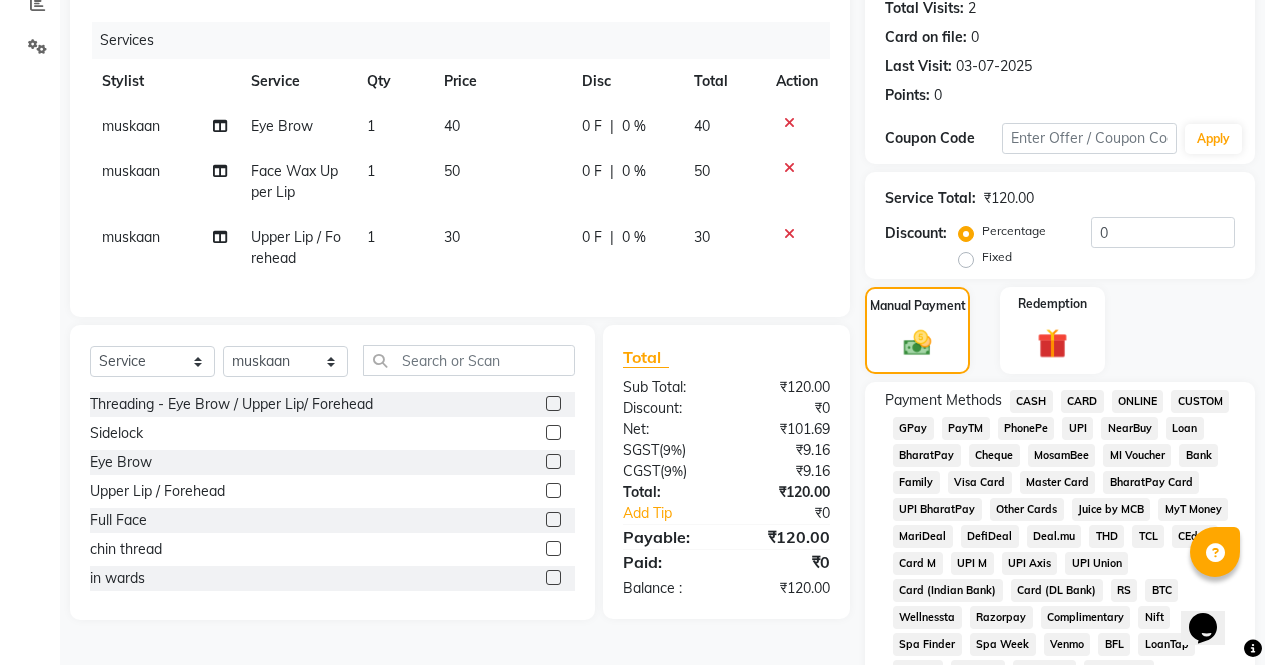click on "ONLINE" 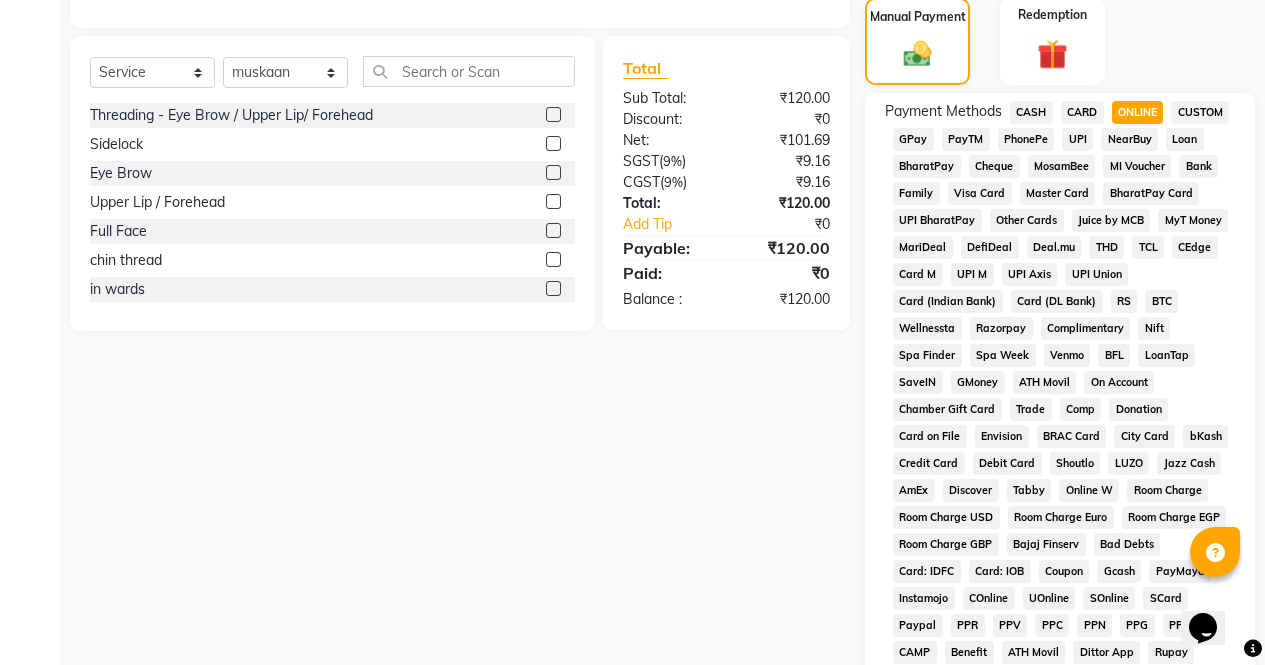 scroll, scrollTop: 914, scrollLeft: 0, axis: vertical 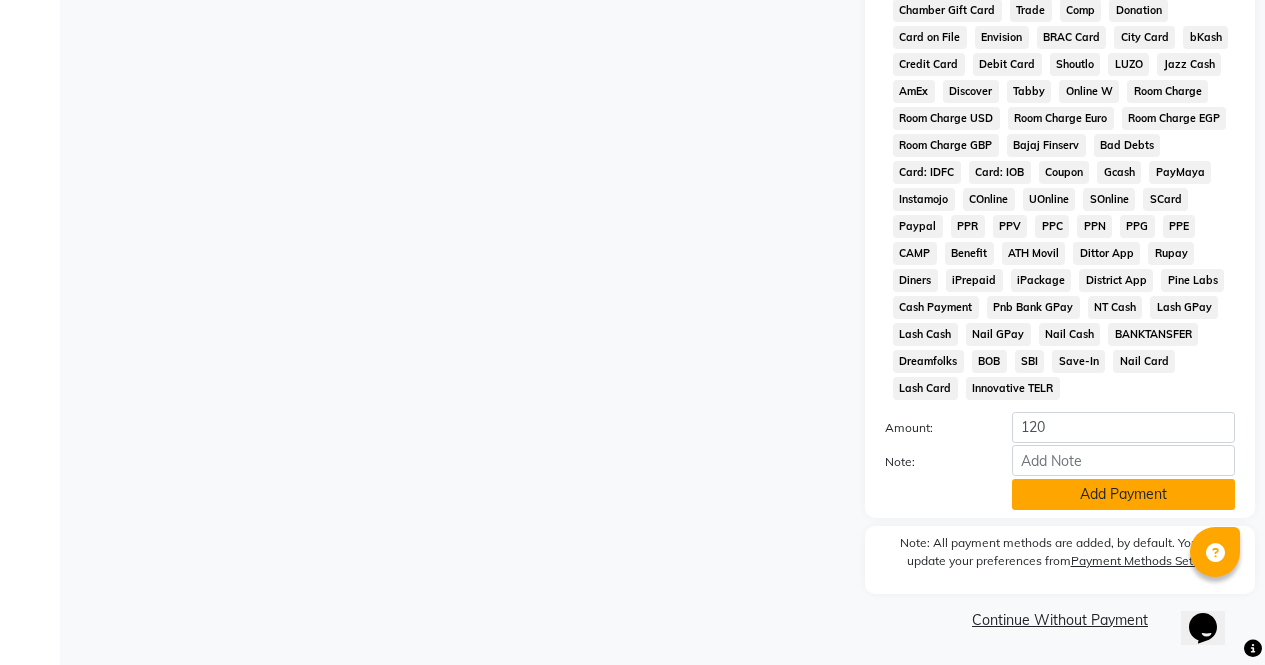 click on "Add Payment" 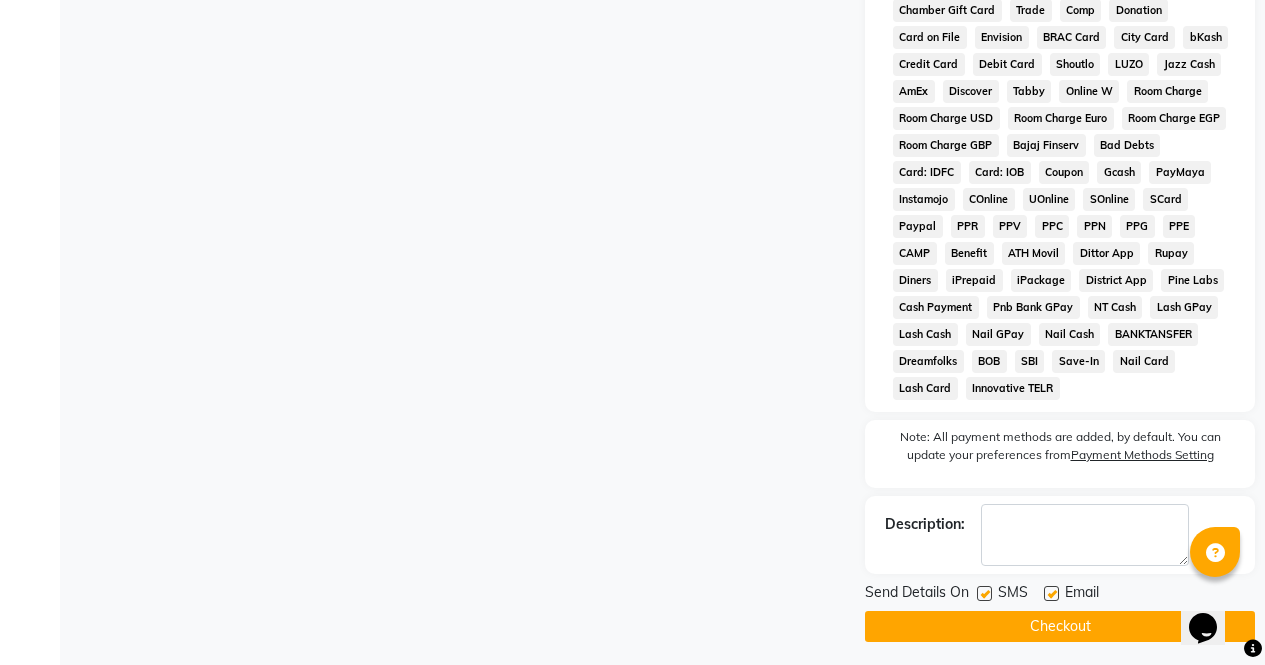 click on "Checkout" 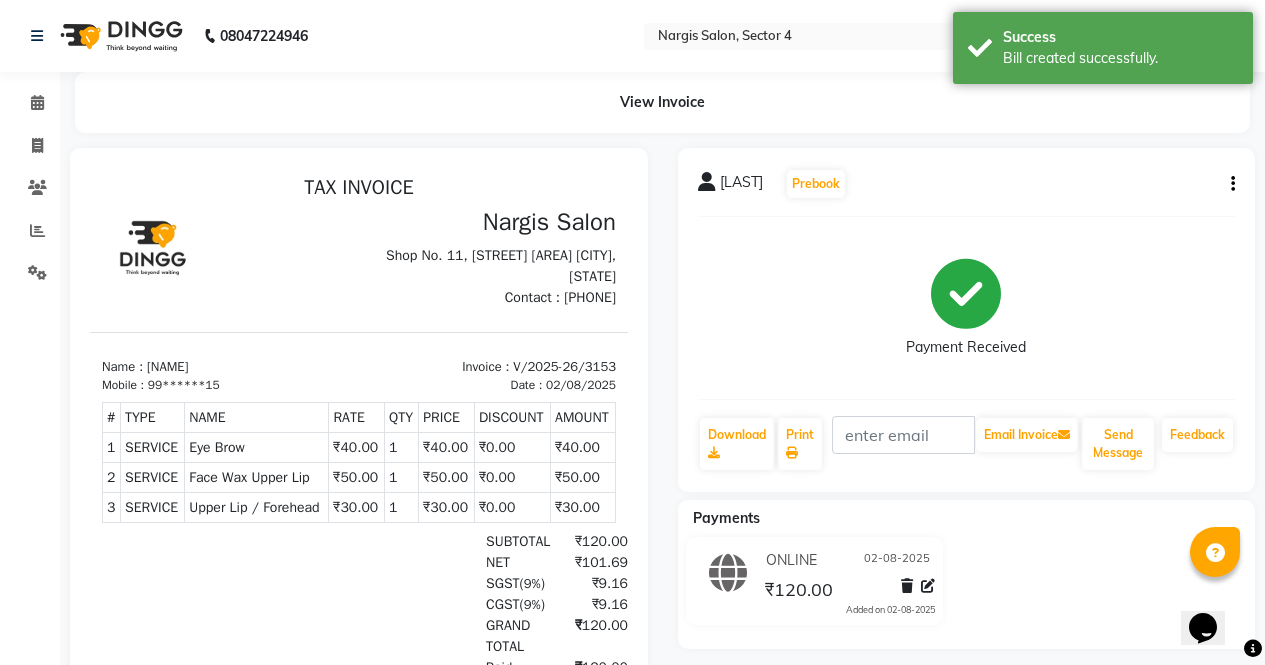 scroll, scrollTop: 0, scrollLeft: 0, axis: both 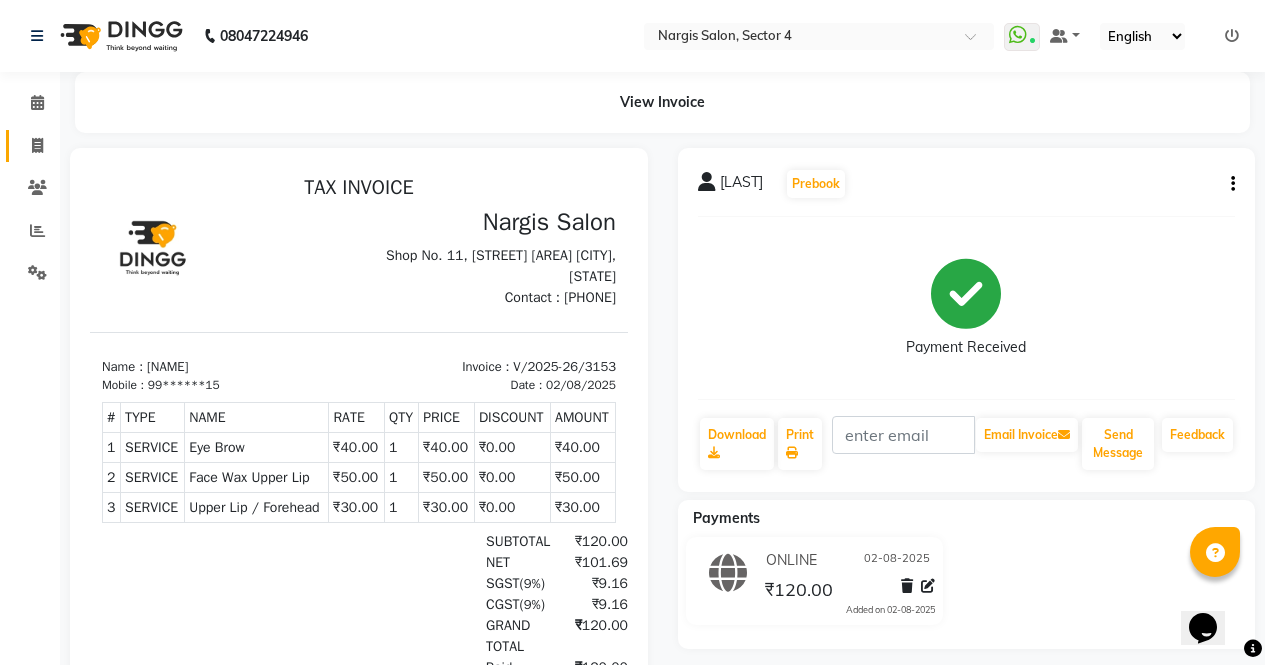 click 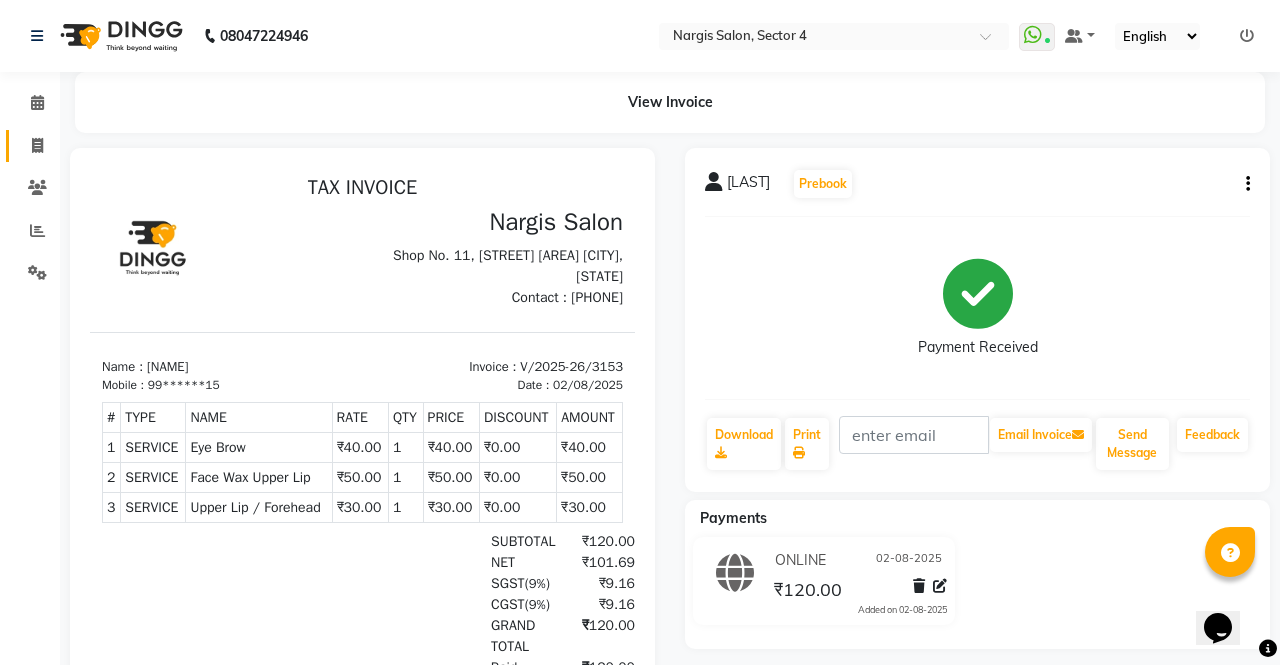 select on "service" 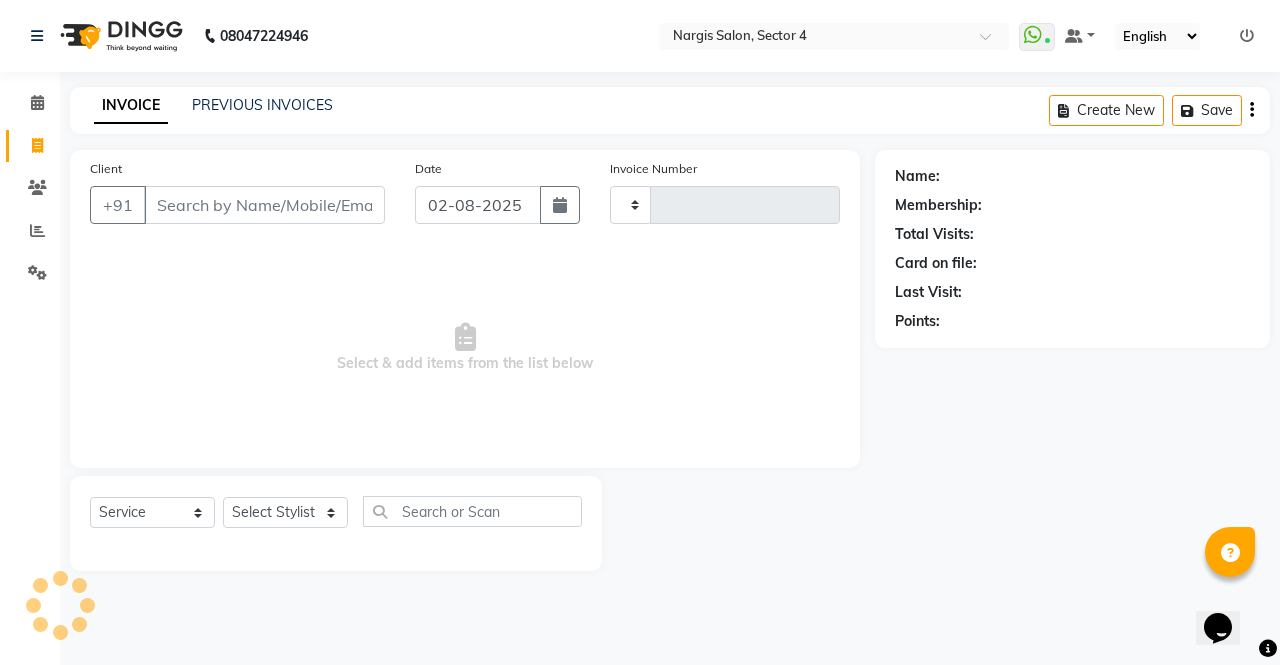 type on "3154" 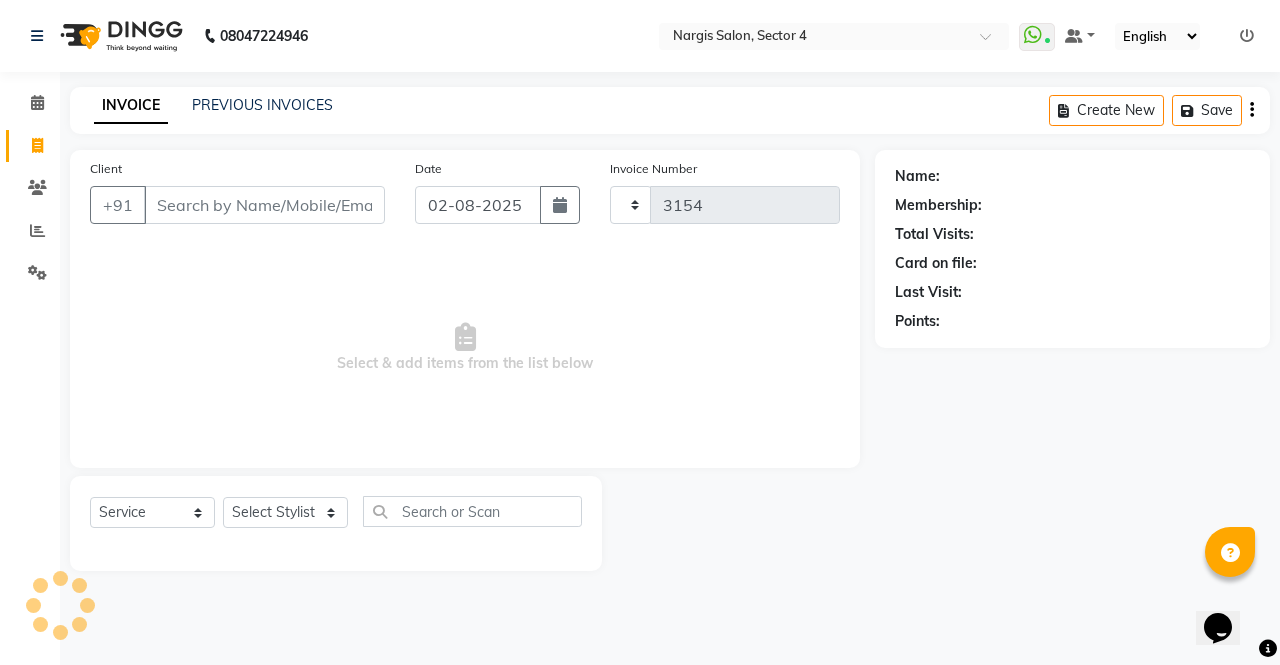 select on "4130" 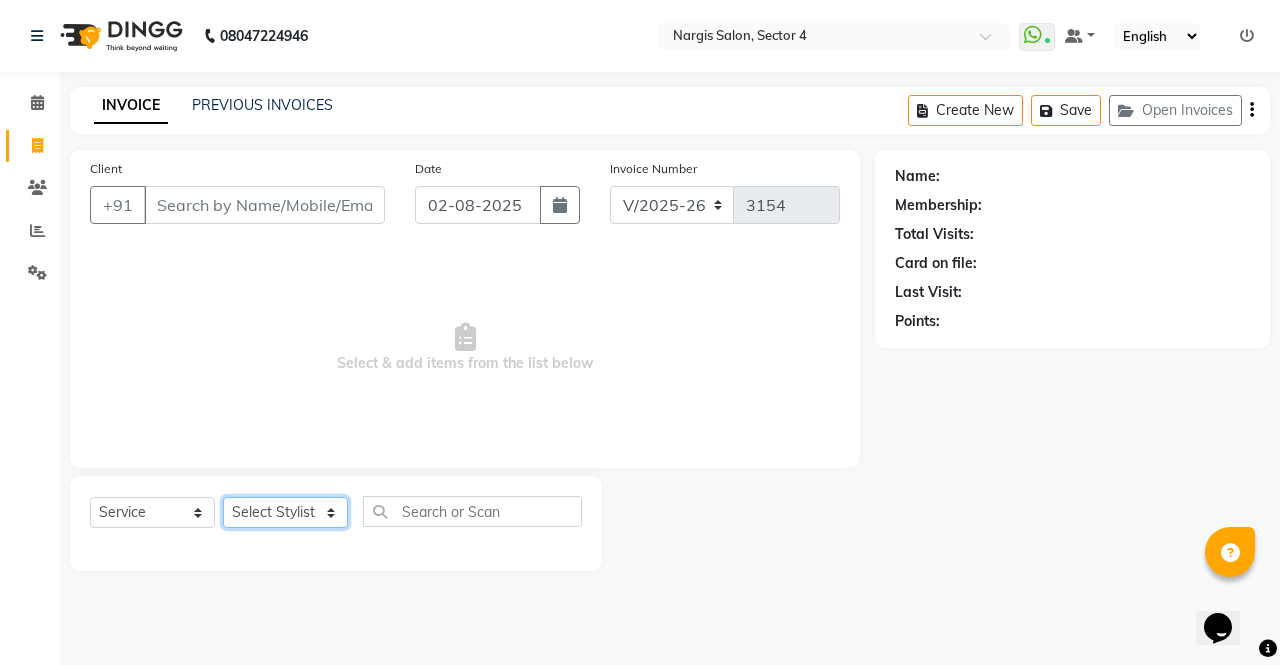 click on "Select Stylist ajeet anu armaan ashu Front Desk muskaan rakhi saima shivam soni sunil yashoda" 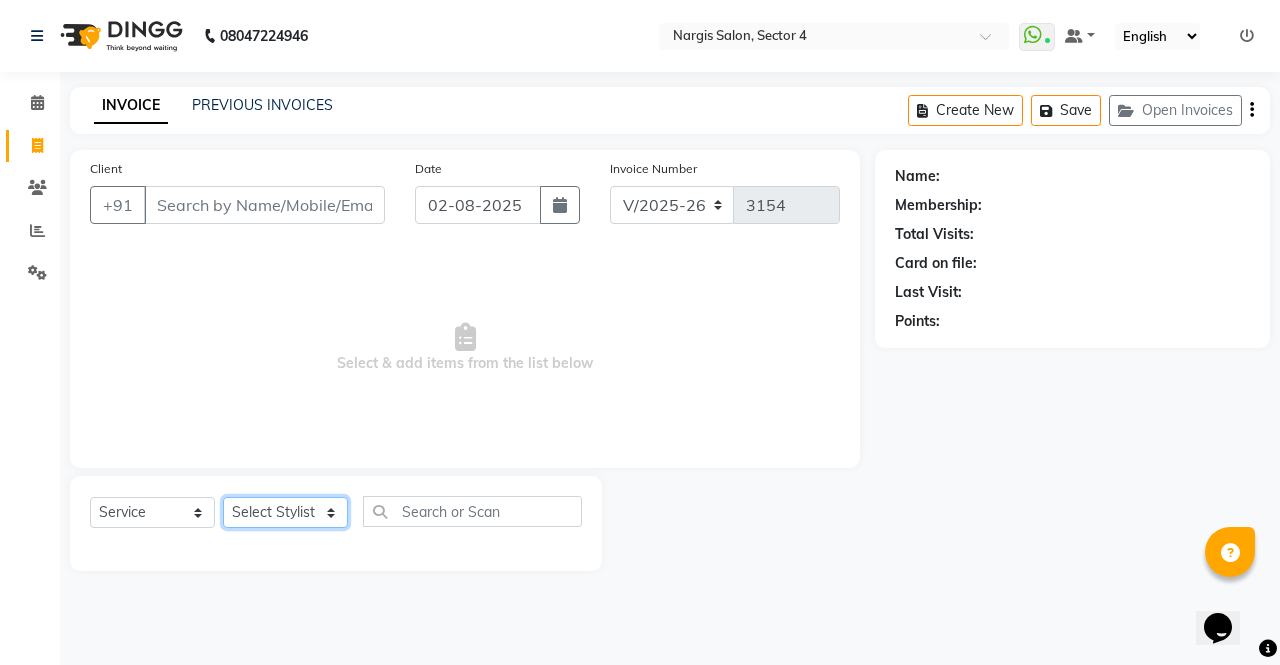 select on "60384" 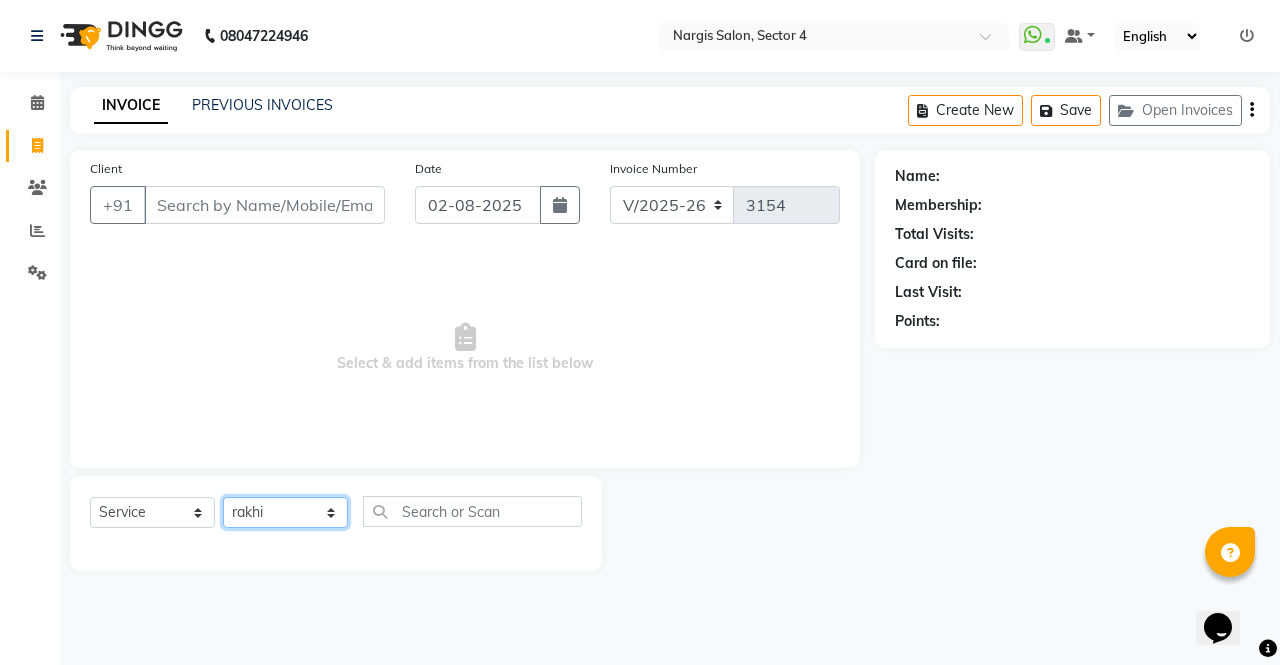 click on "Select Stylist ajeet anu armaan ashu Front Desk muskaan rakhi saima shivam soni sunil yashoda" 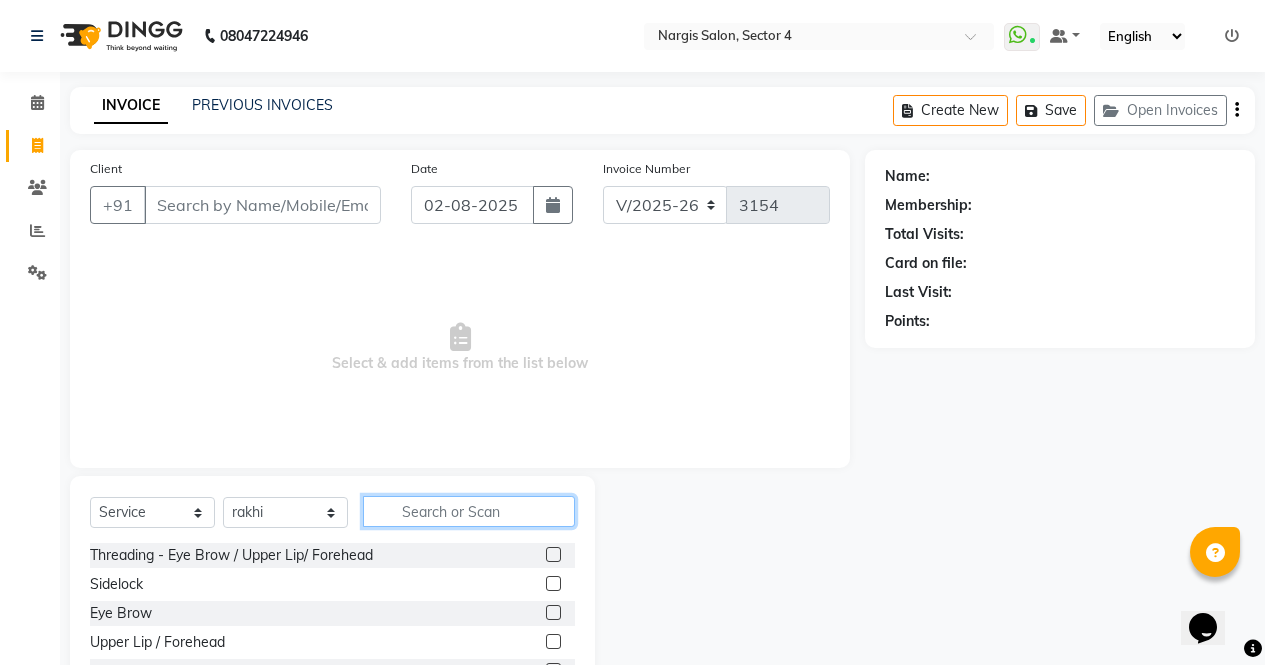 click 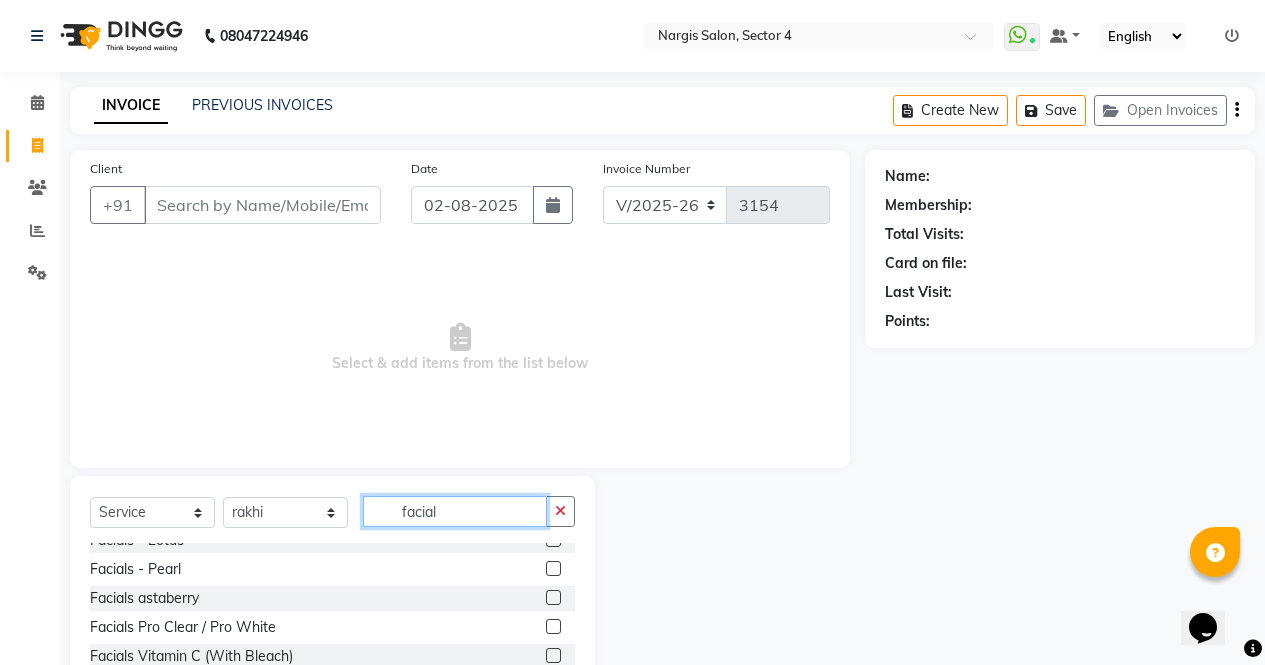 scroll, scrollTop: 90, scrollLeft: 0, axis: vertical 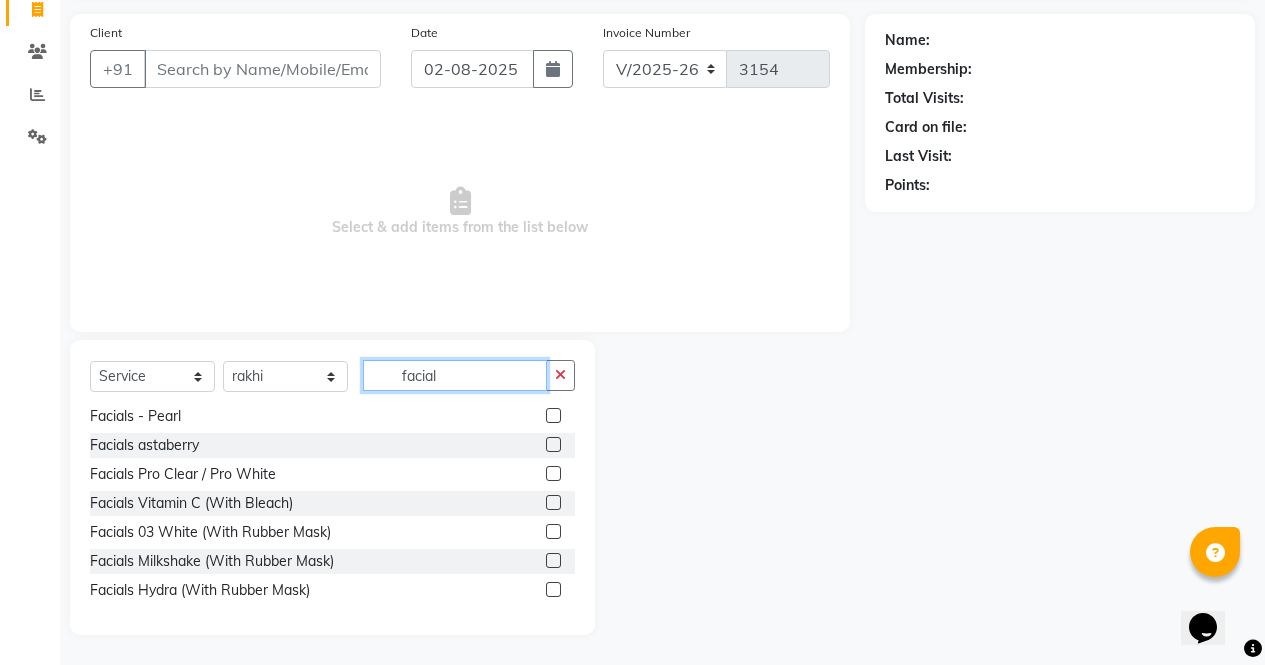 type on "facial" 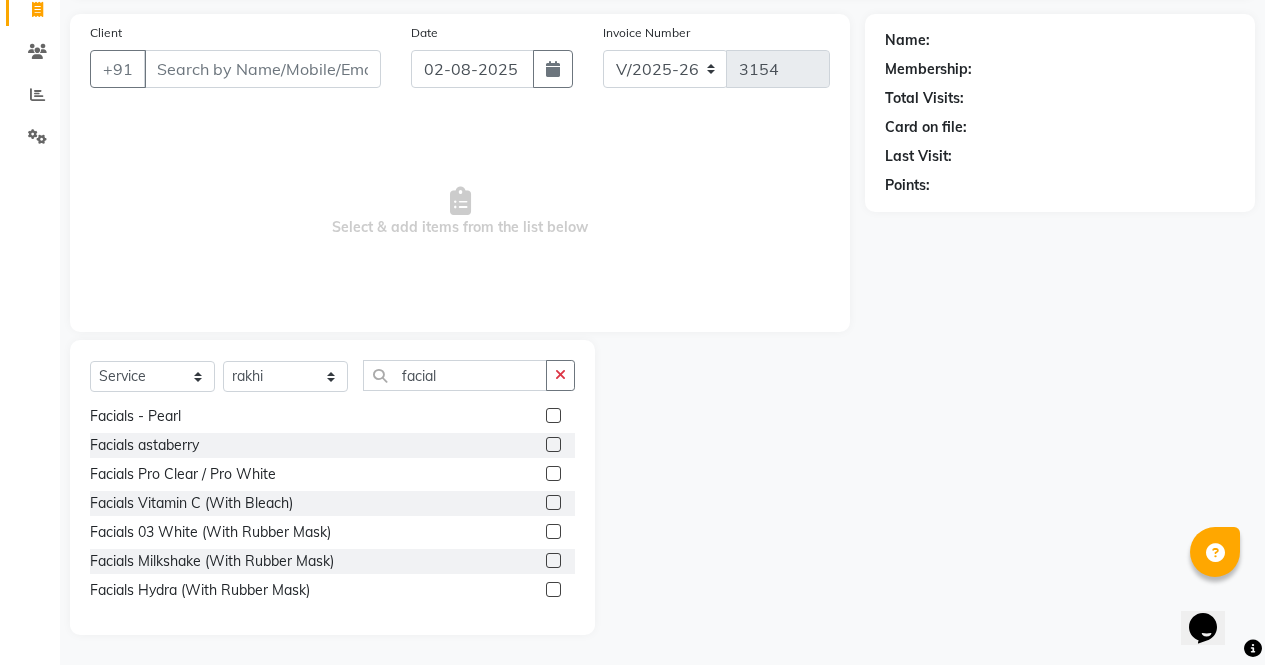 click 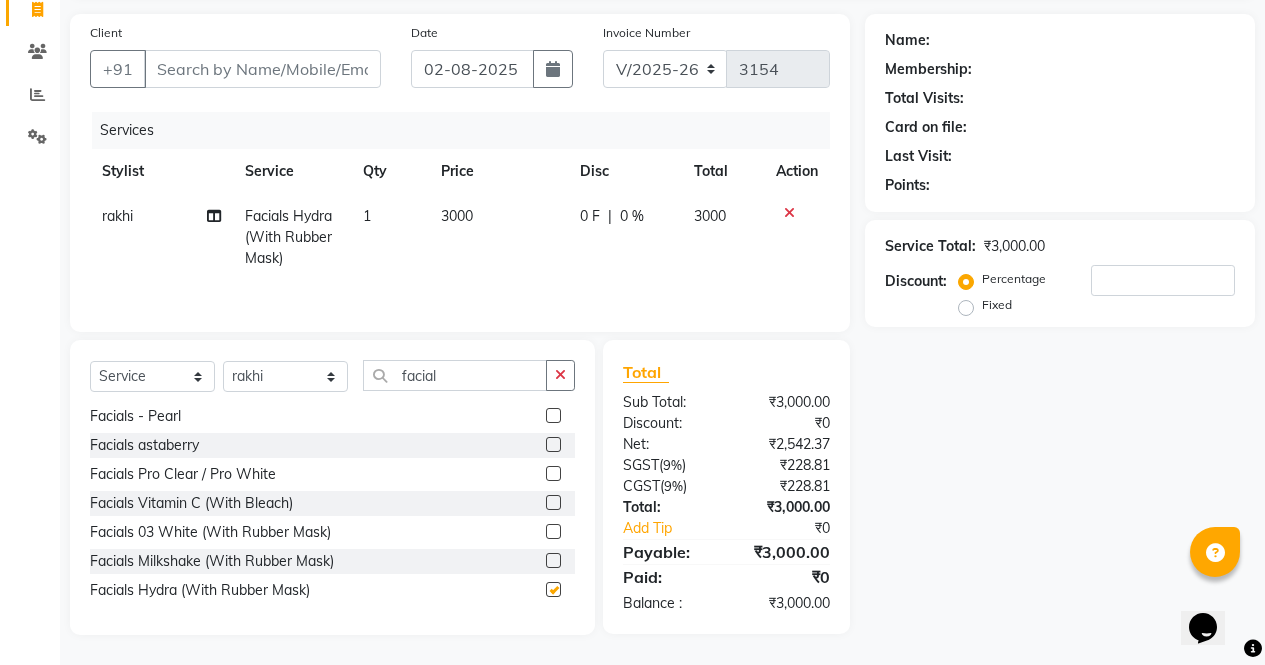 checkbox on "false" 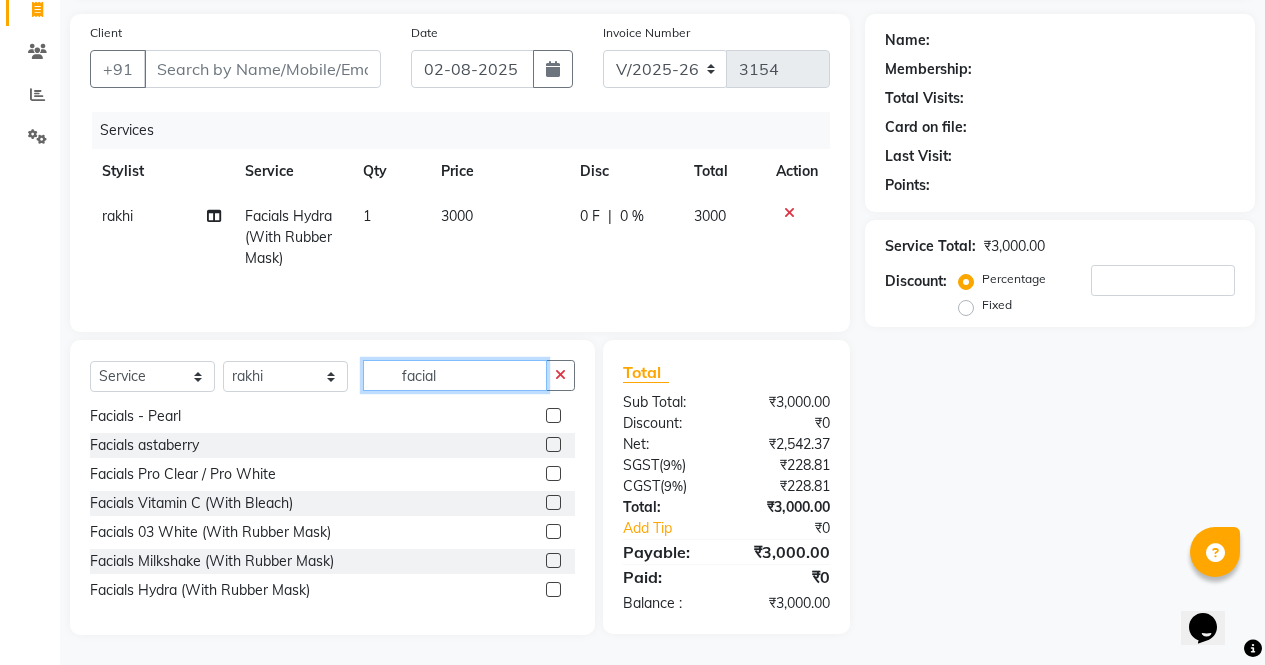 click on "facial" 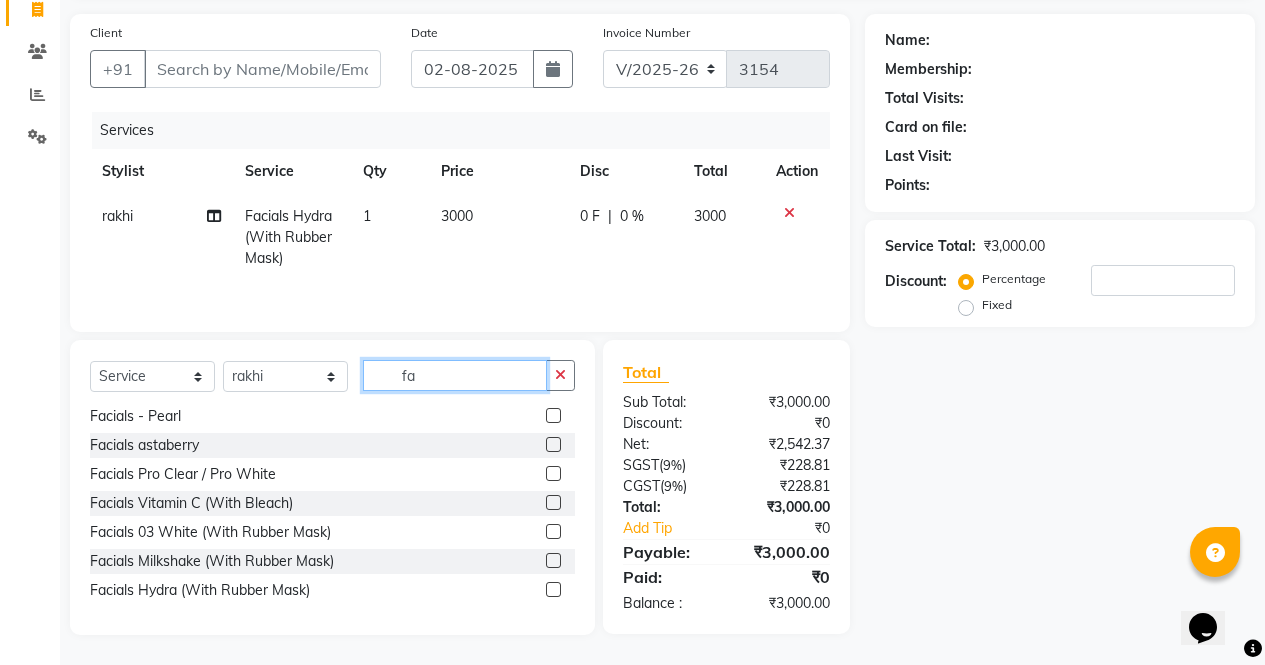 type on "f" 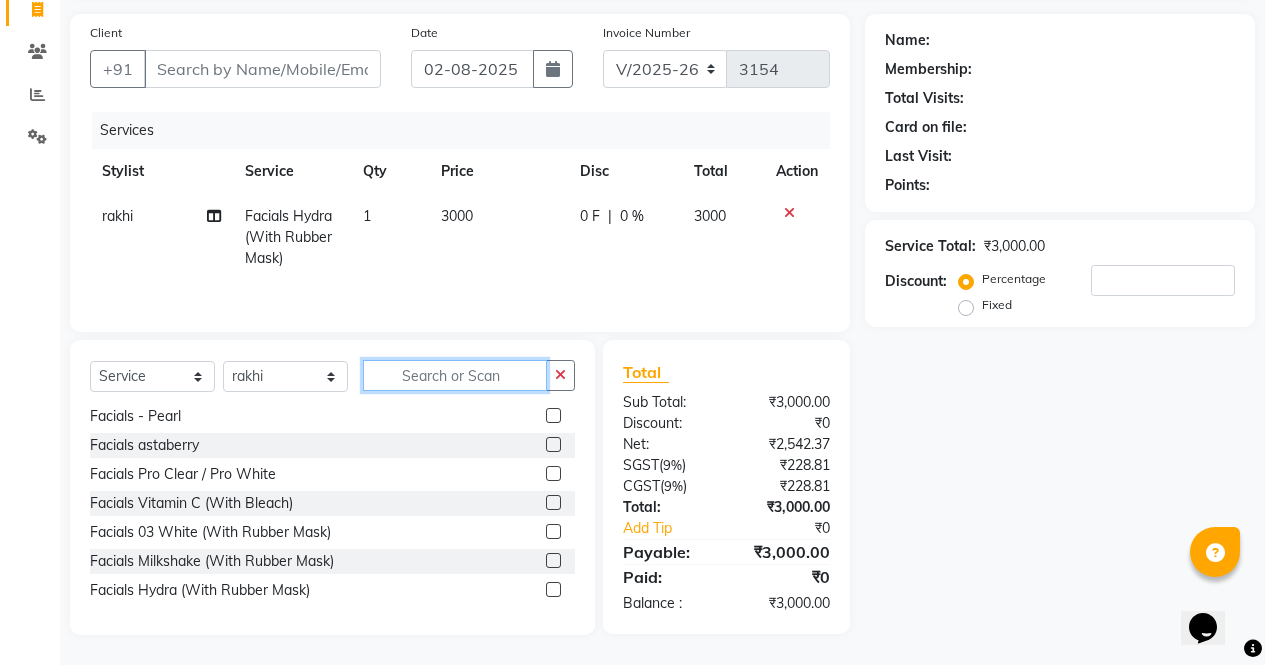 scroll, scrollTop: 1250, scrollLeft: 0, axis: vertical 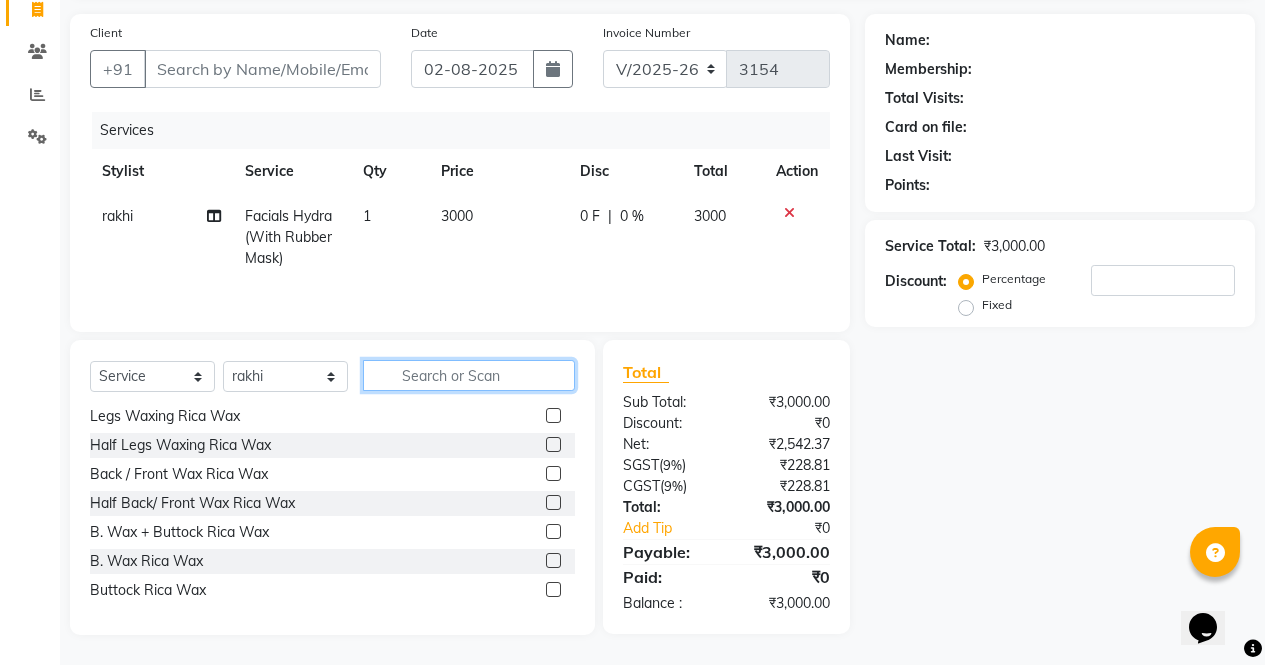 type 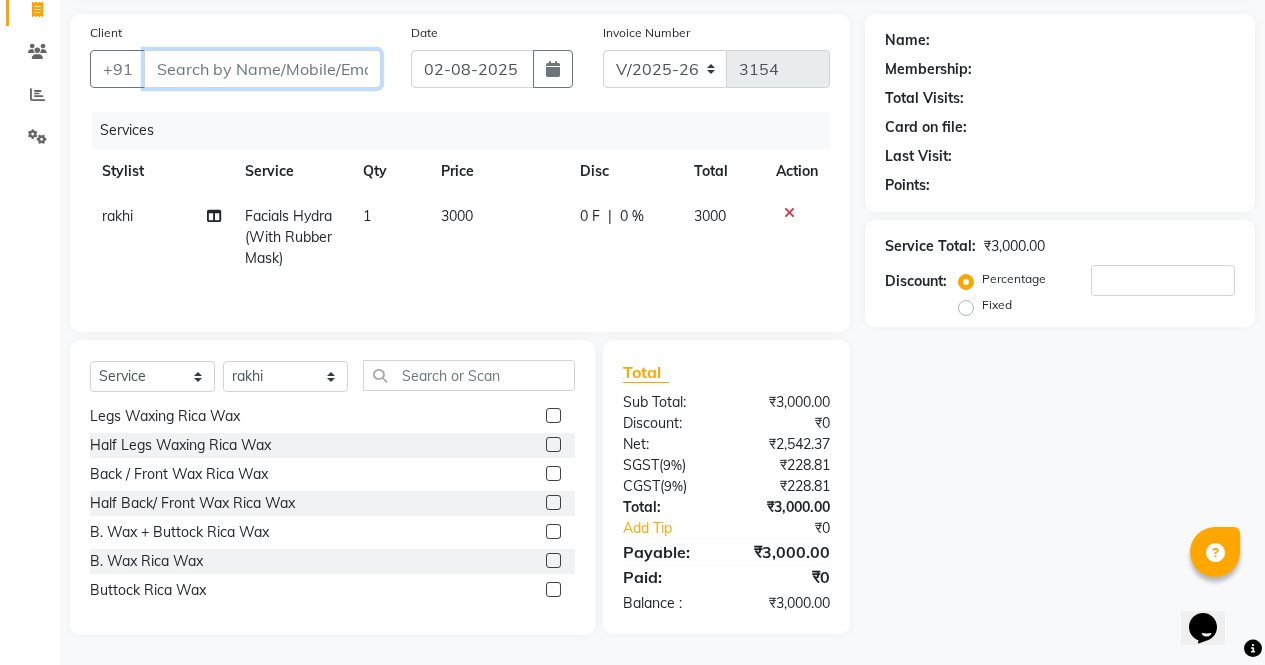 click on "Client" at bounding box center (262, 69) 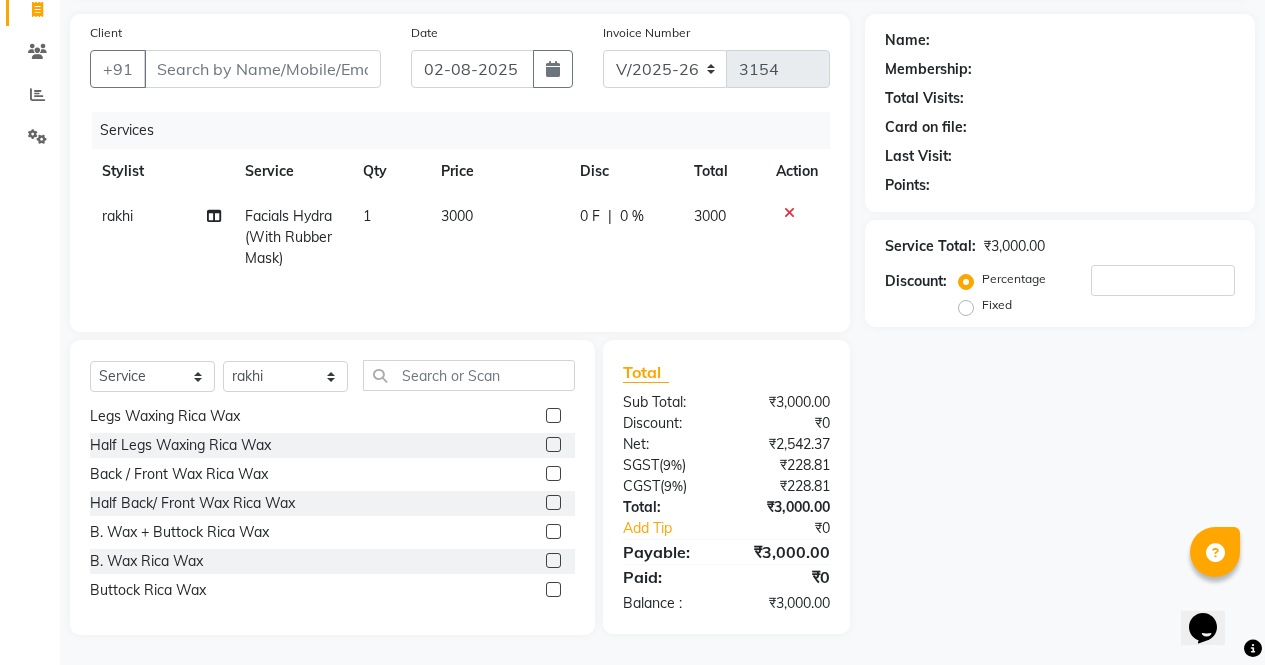 click on "0 F | 0 %" 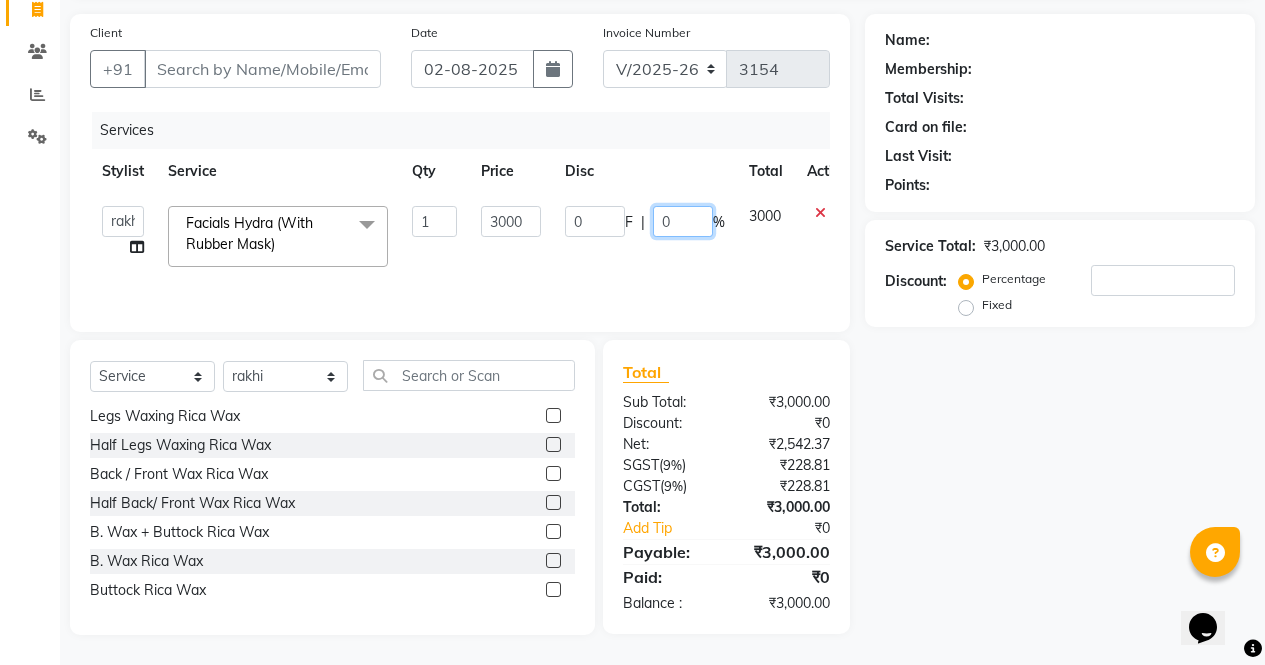 click on "0" 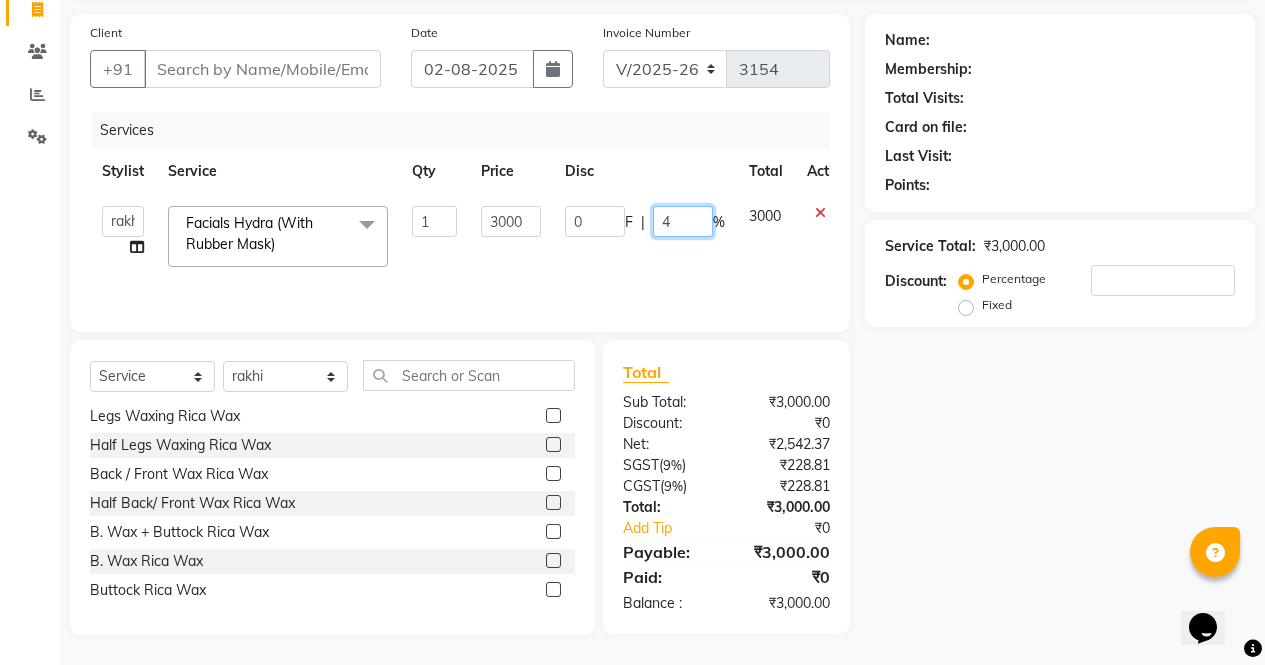 type on "40" 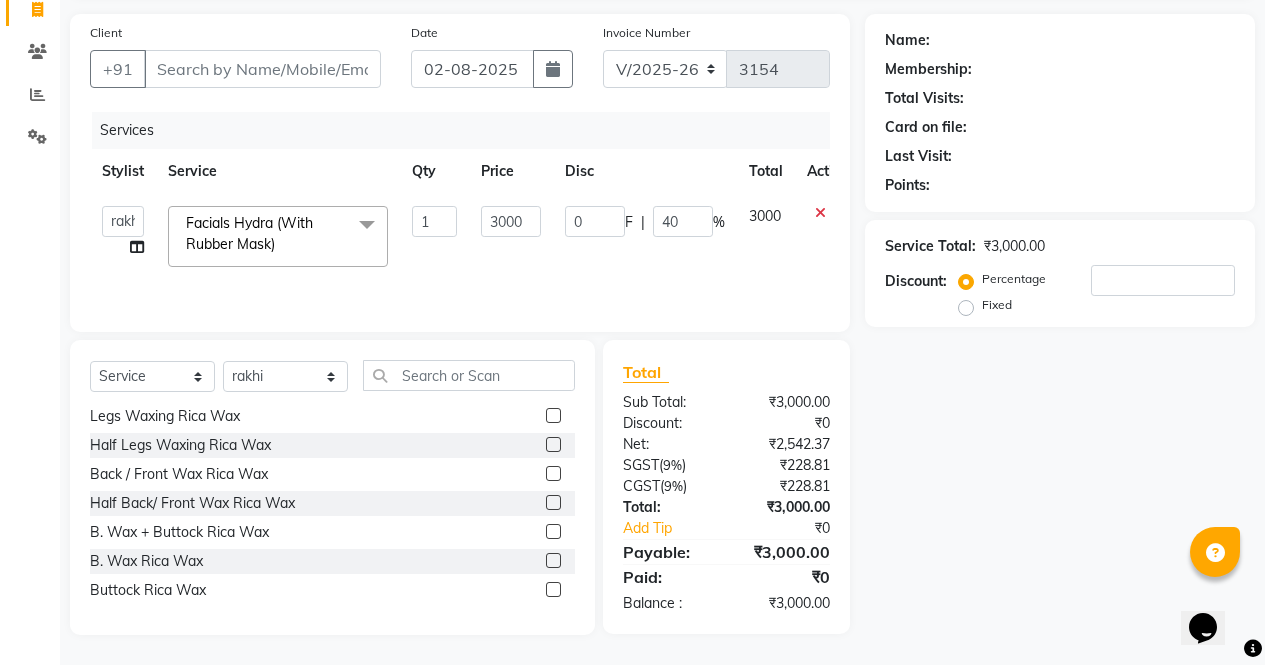 click on "Name: Membership: Total Visits: Card on file: Last Visit:  Points:  Service Total:  ₹3,000.00  Discount:  Percentage   Fixed" 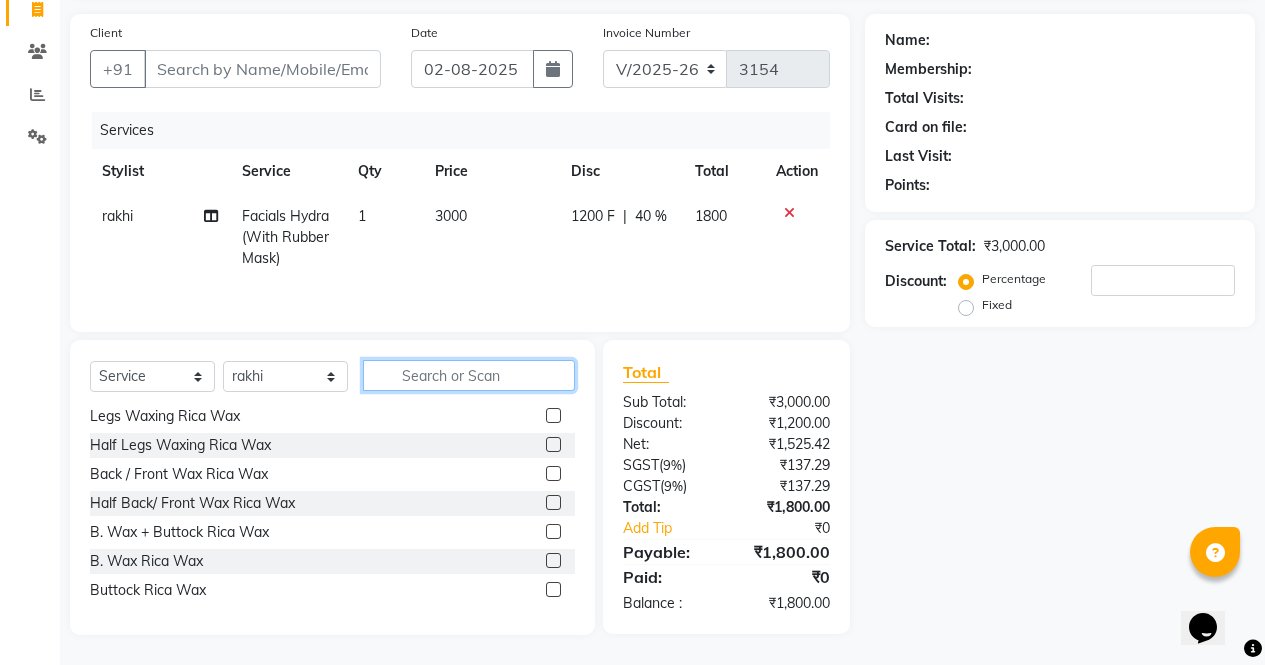 click 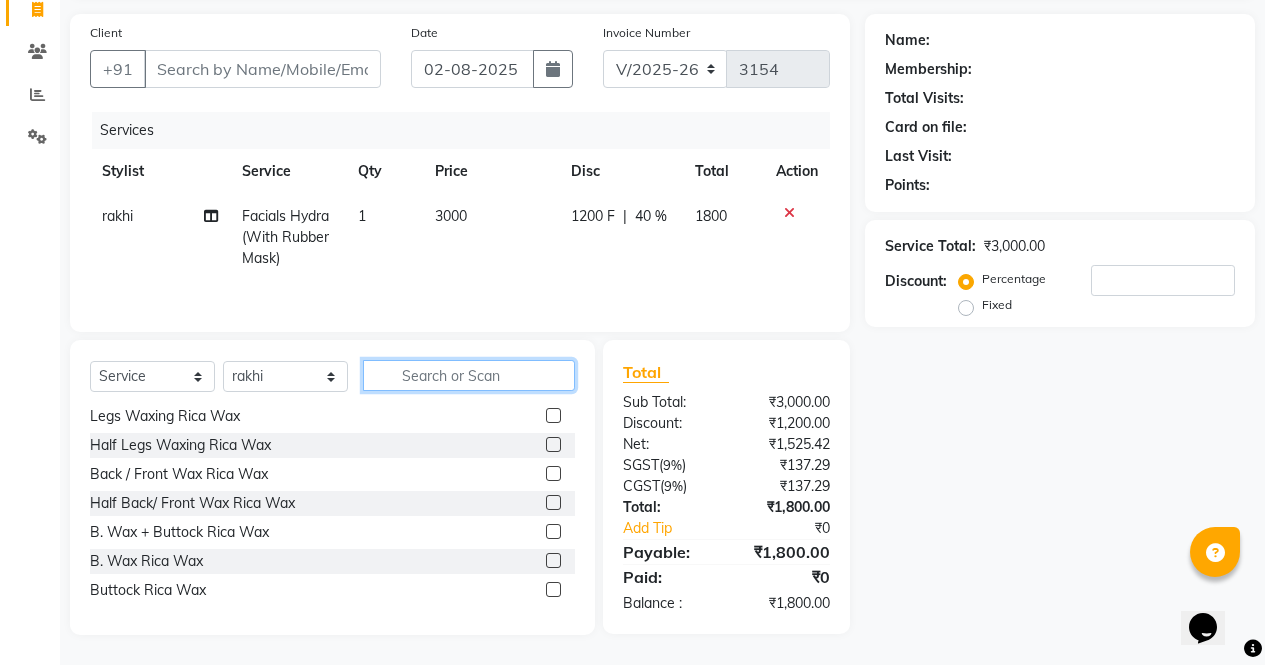type on "w" 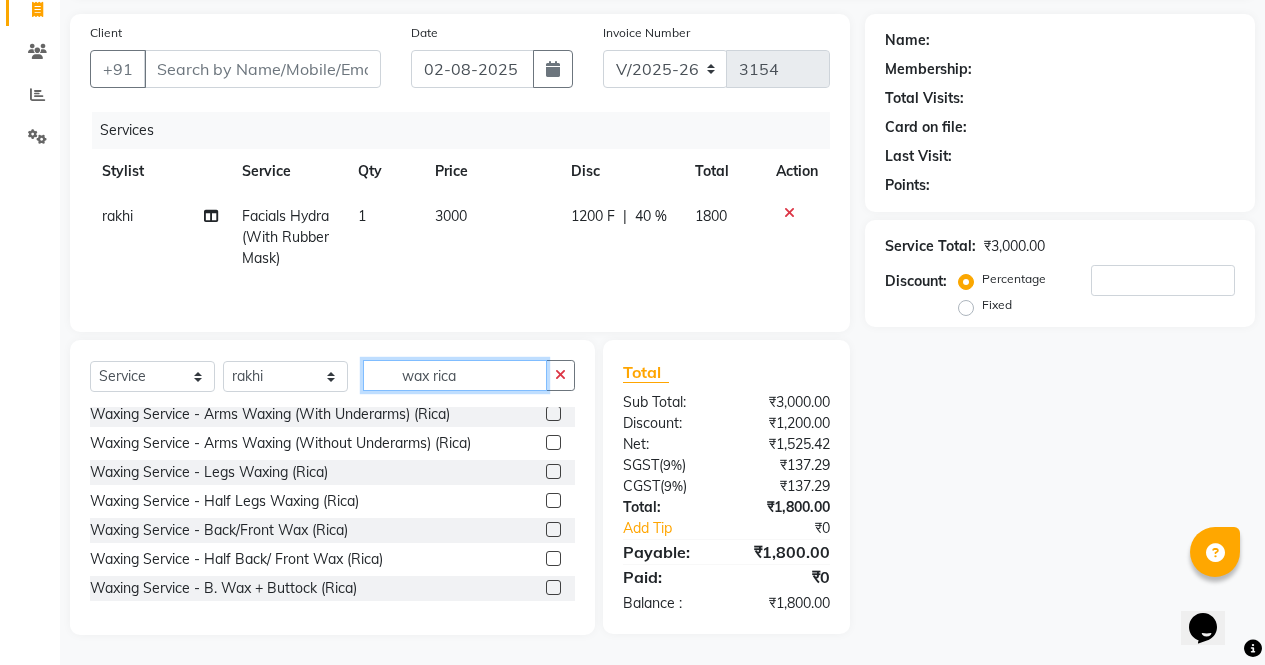 scroll, scrollTop: 0, scrollLeft: 0, axis: both 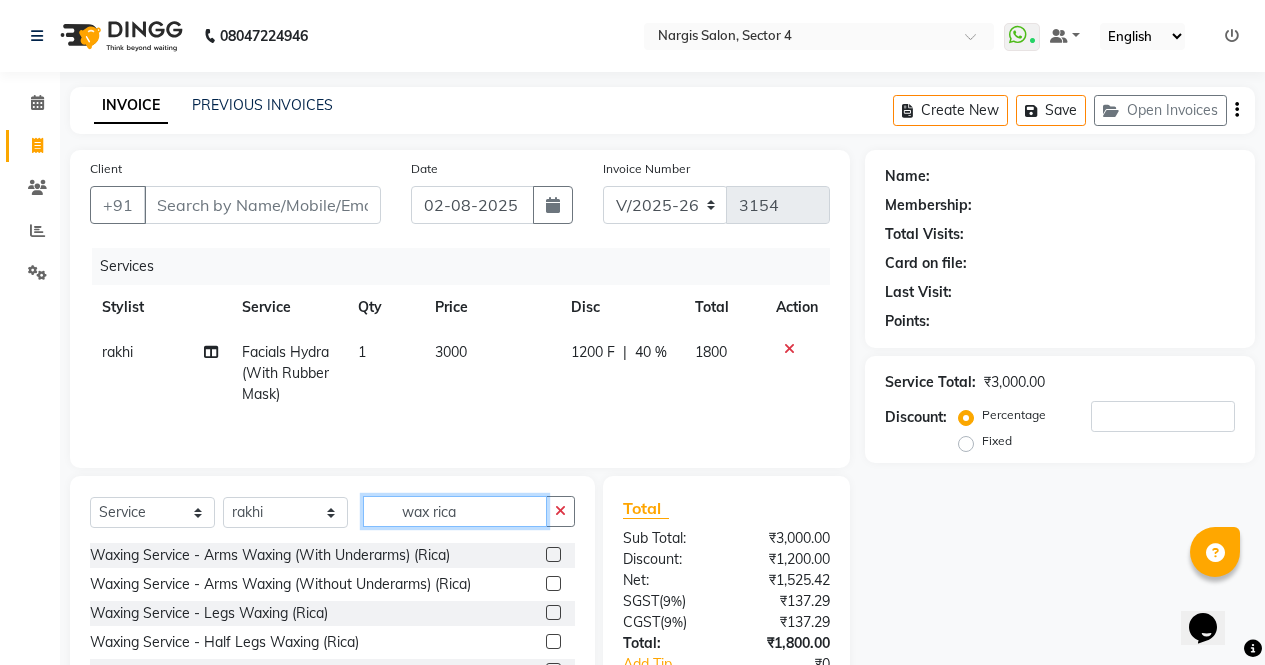type on "wax rica" 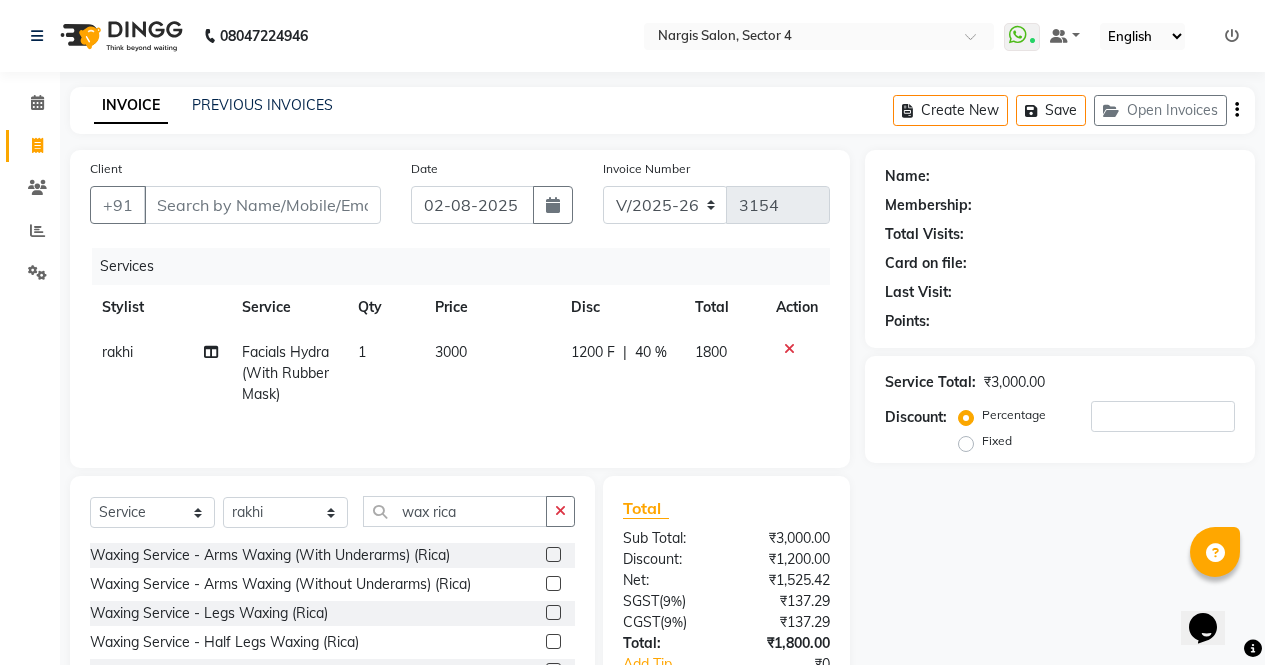 click 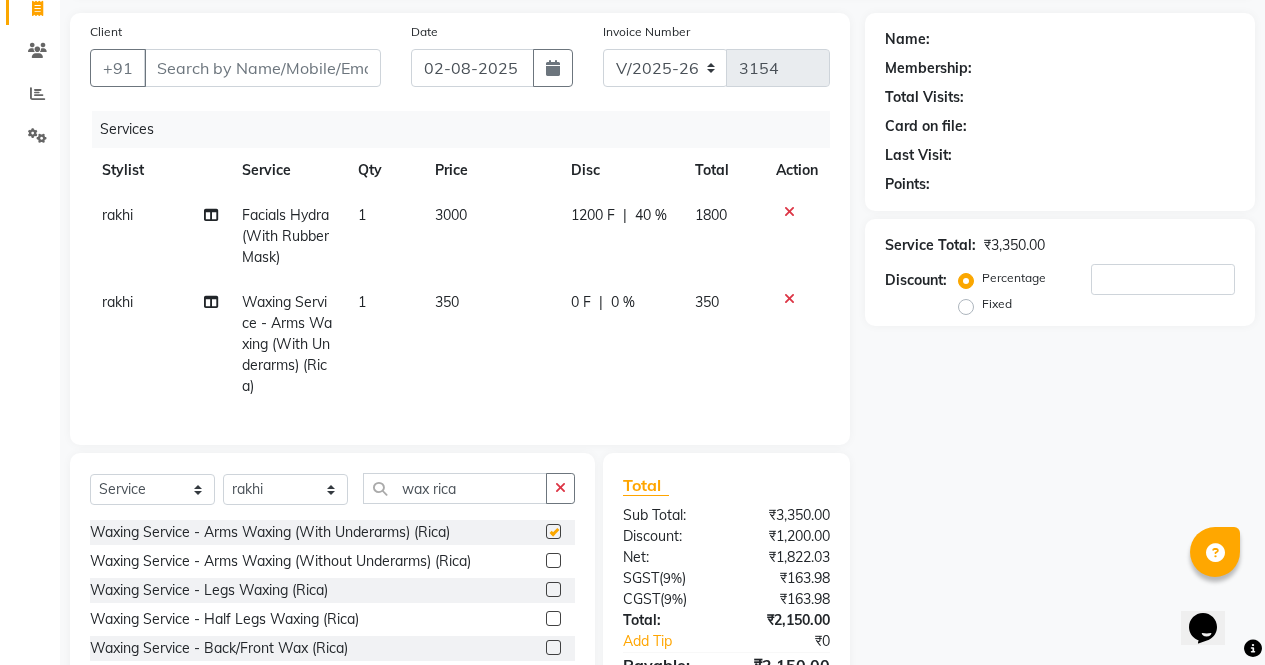 checkbox on "false" 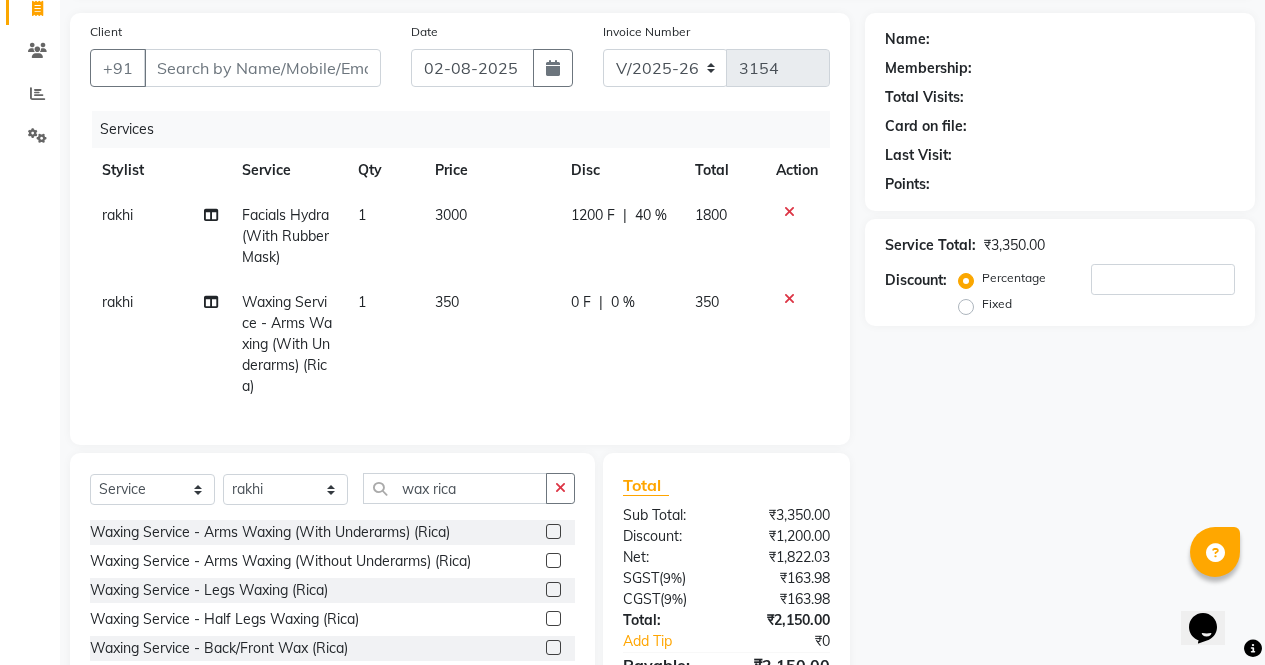 scroll, scrollTop: 265, scrollLeft: 0, axis: vertical 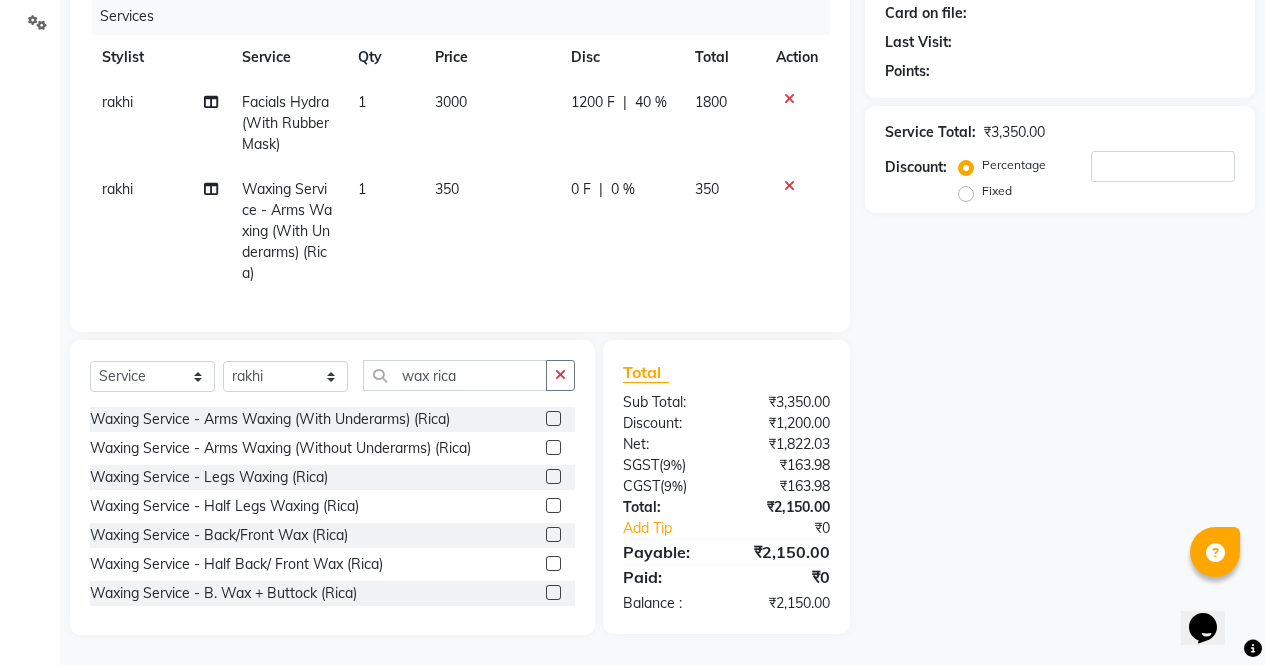 click 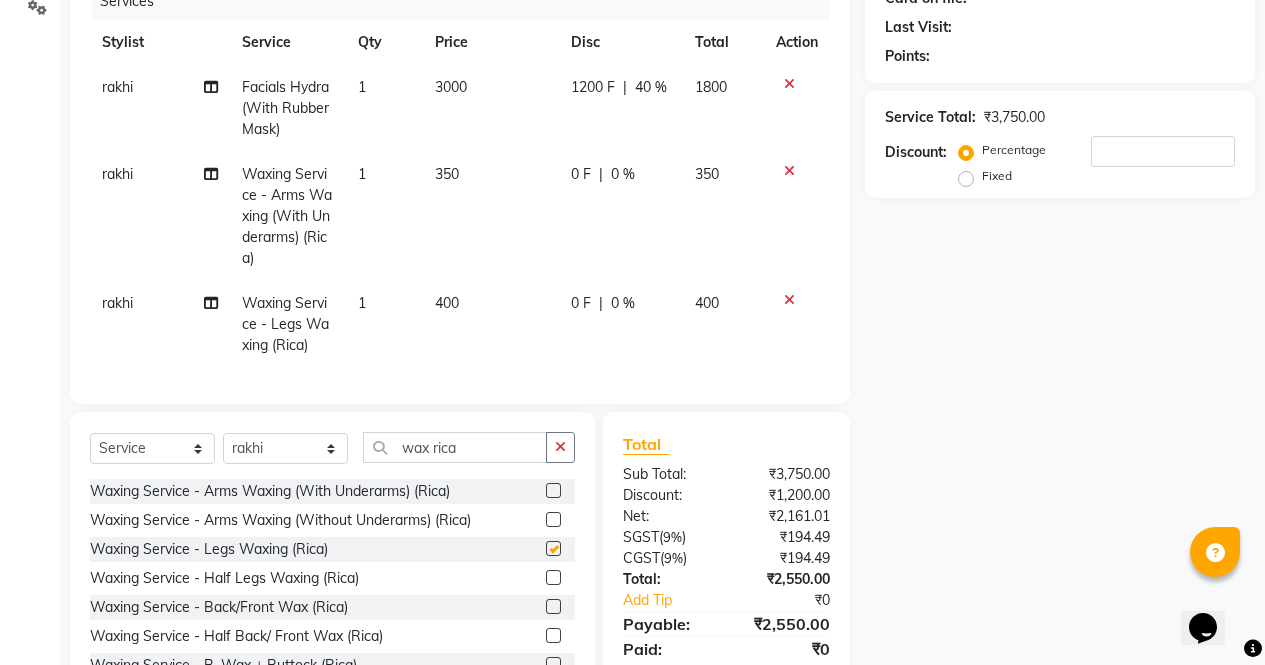 scroll, scrollTop: 352, scrollLeft: 0, axis: vertical 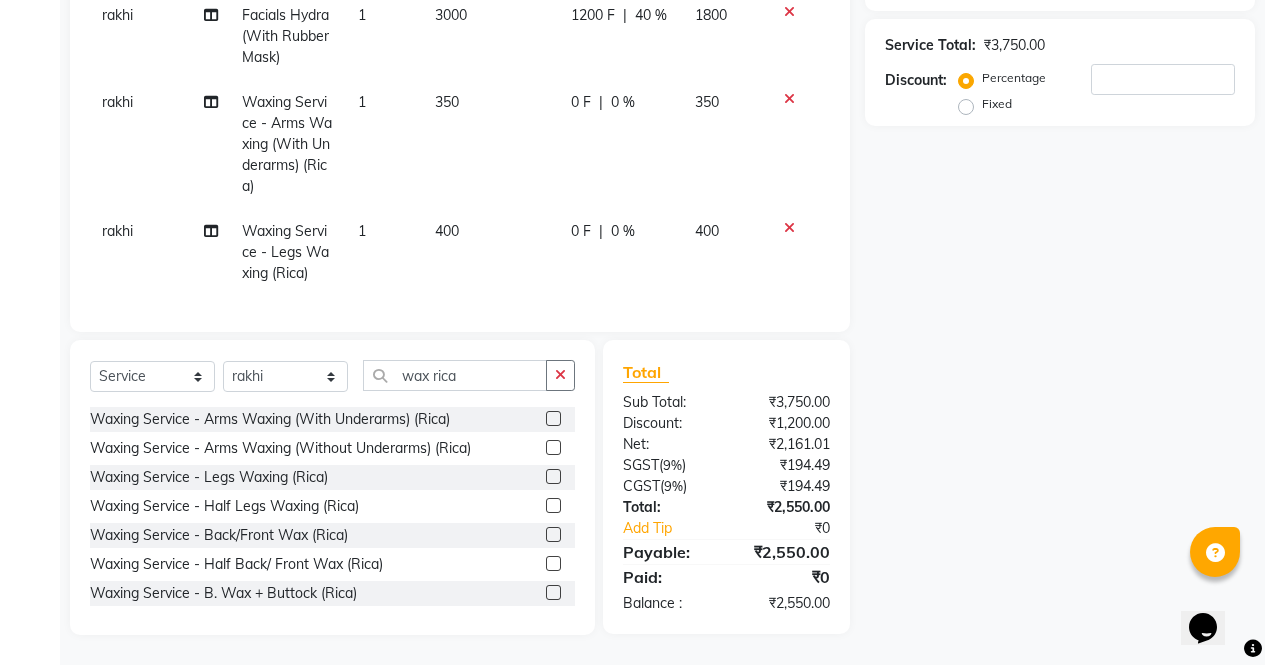 checkbox on "false" 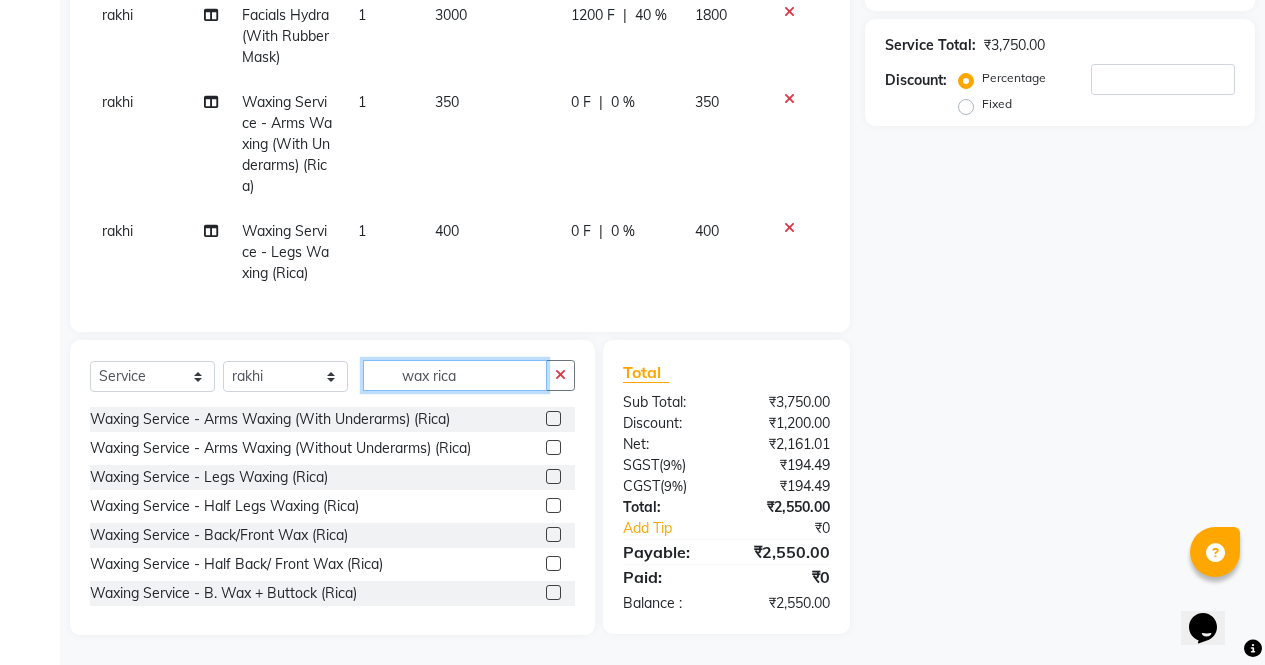 click on "wax rica" 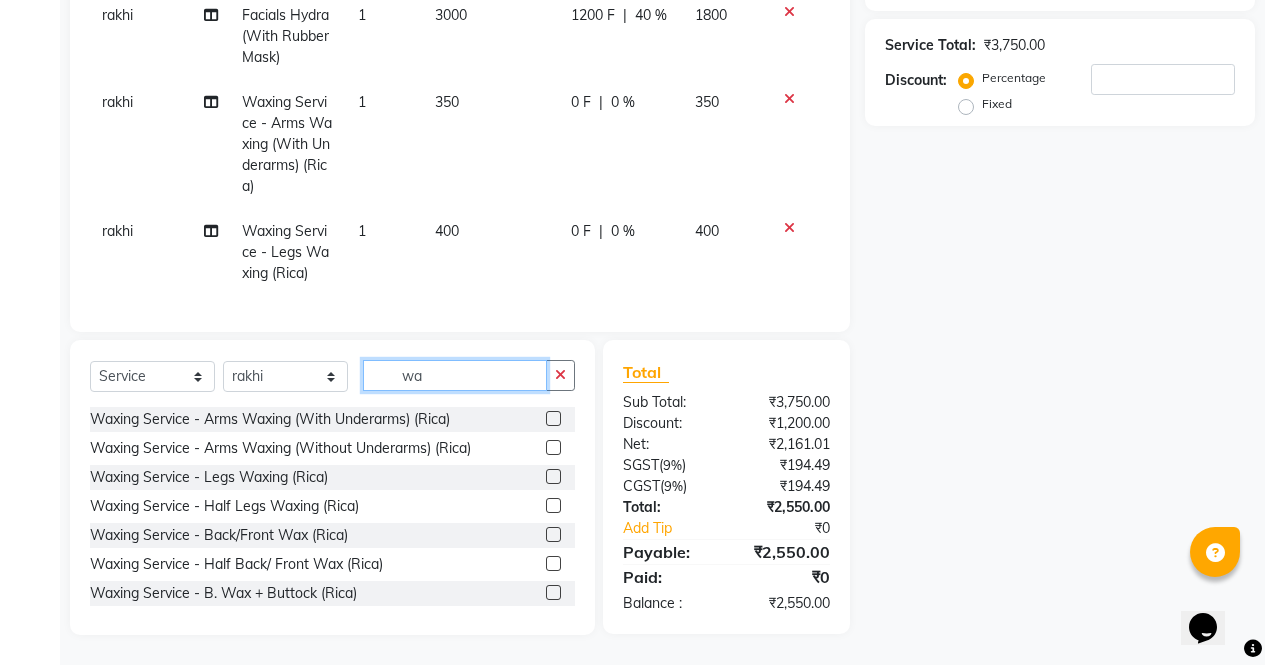 type on "w" 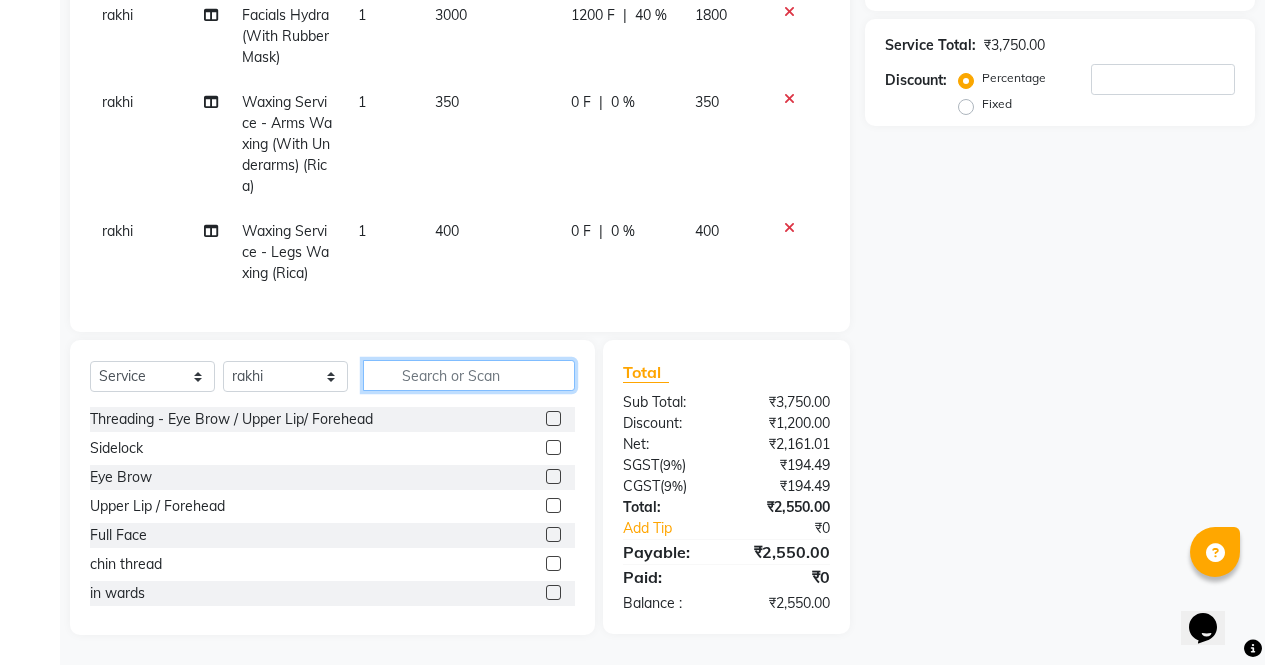 type 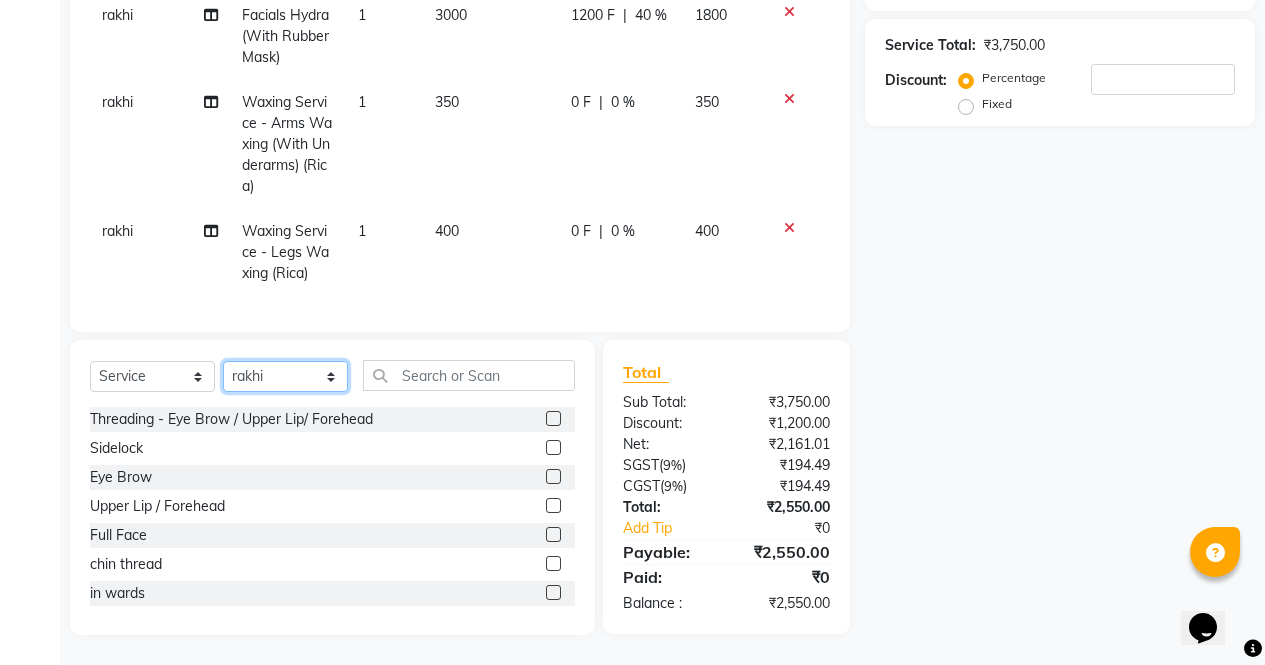 click on "Select Stylist ajeet anu armaan ashu Front Desk muskaan rakhi saima shivam soni sunil yashoda" 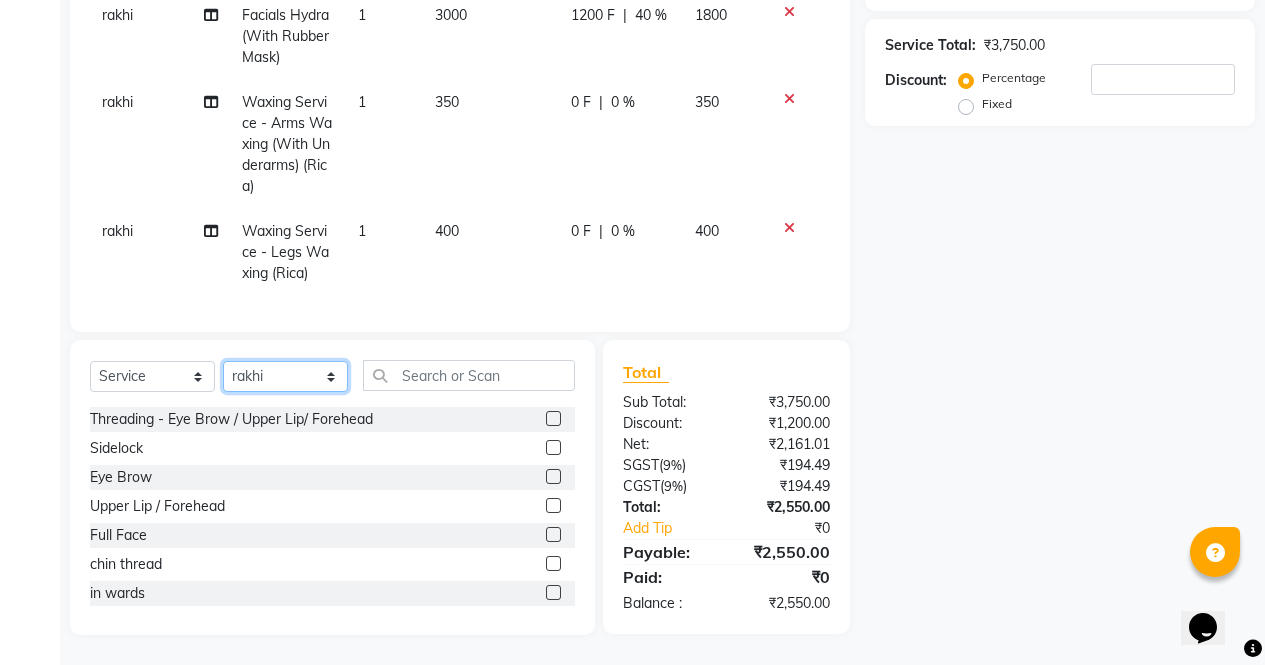 select on "28131" 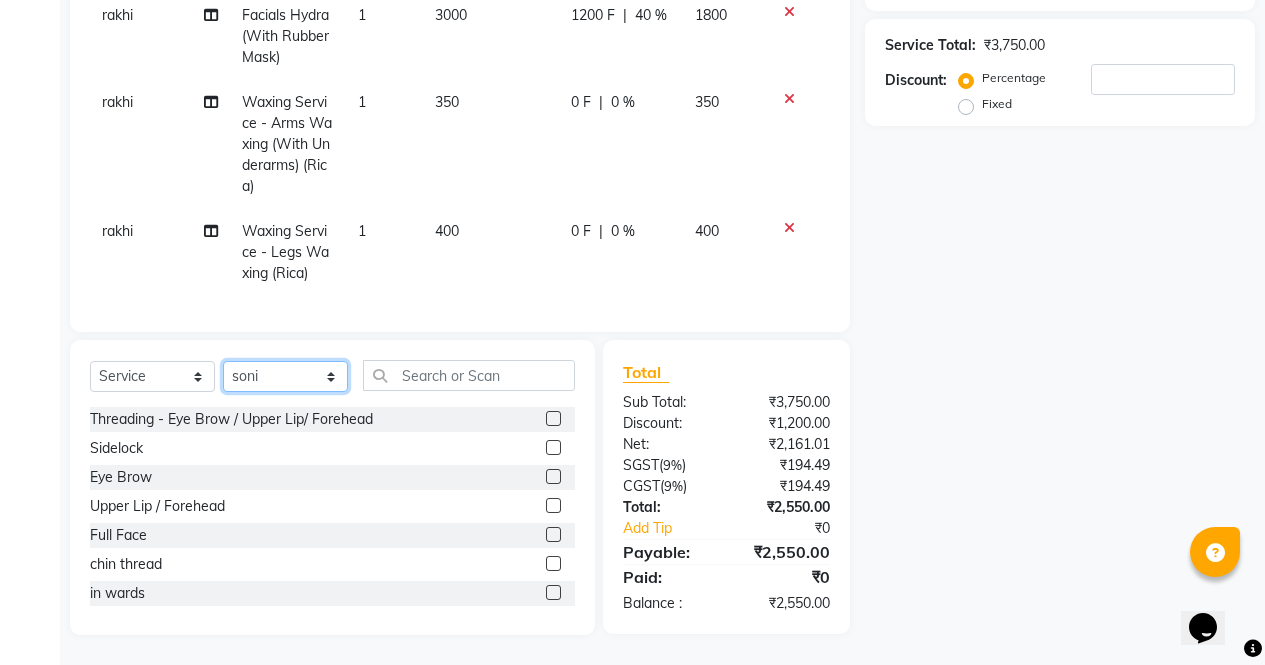 click on "Select Stylist ajeet anu armaan ashu Front Desk muskaan rakhi saima shivam soni sunil yashoda" 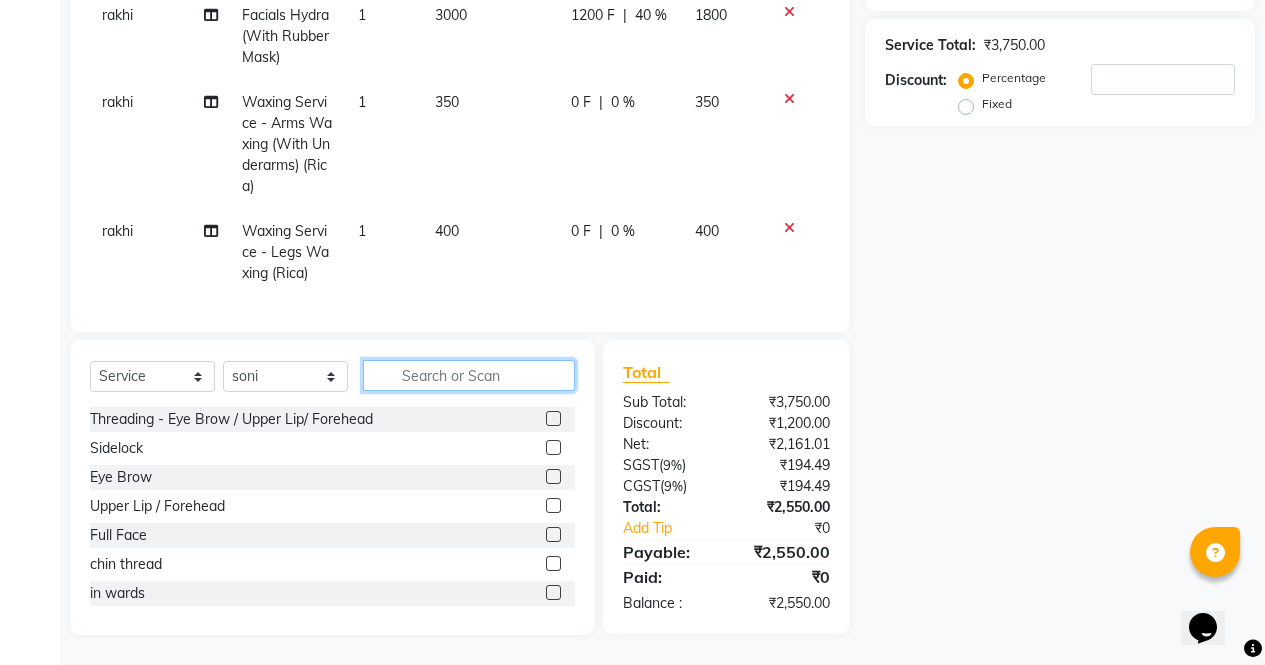 click 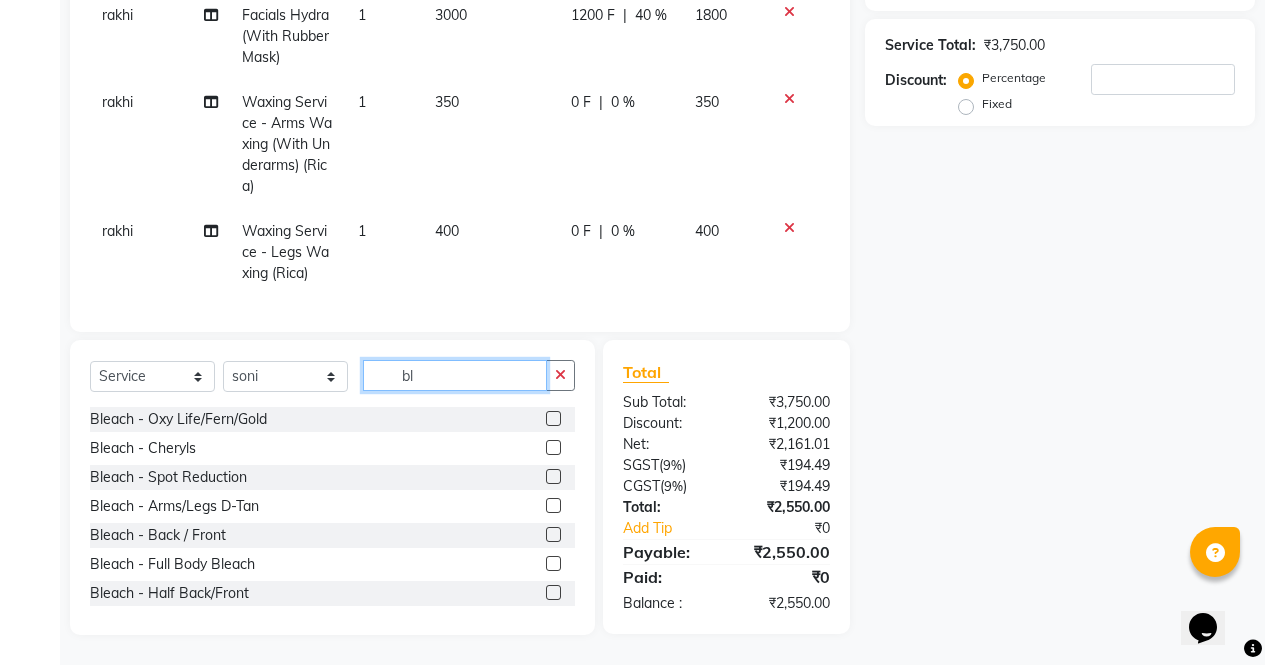 type on "bl" 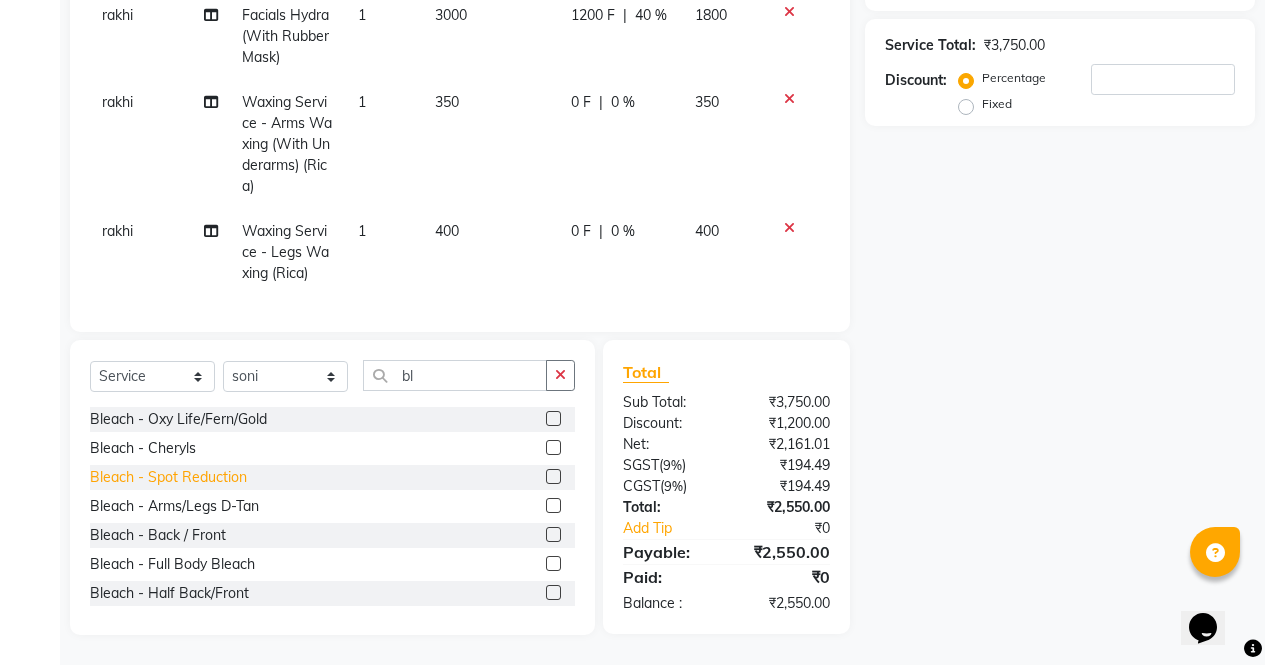 click on "Bleach - Spot Reduction" 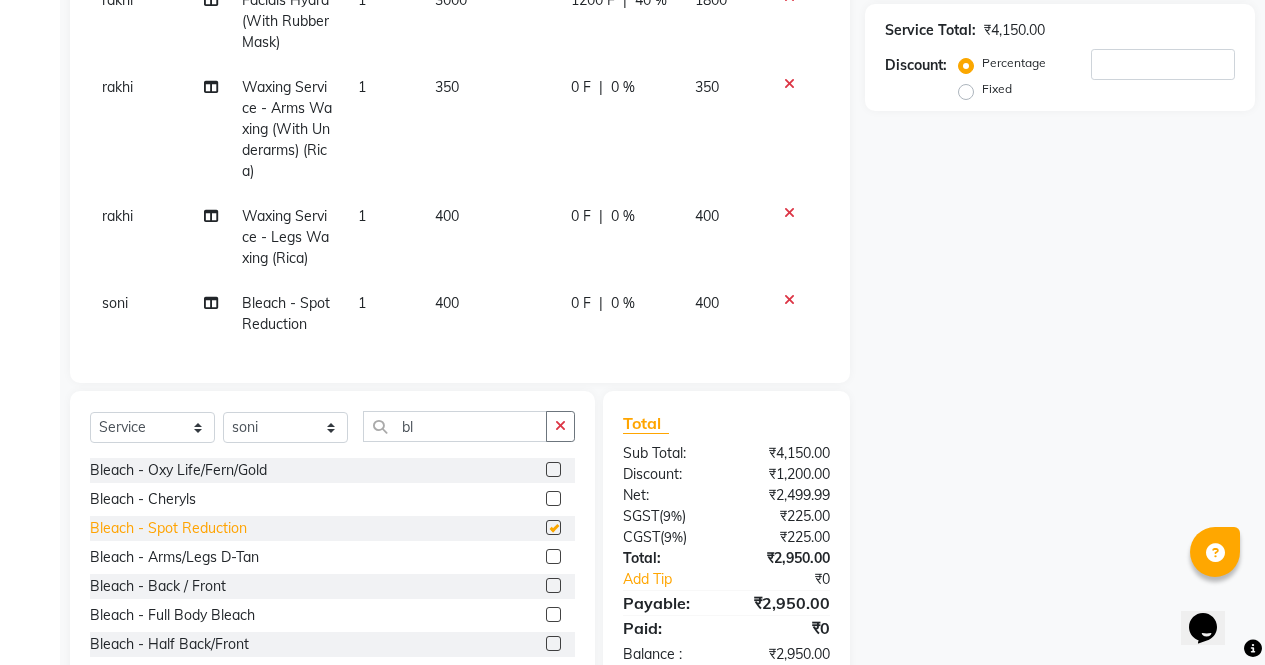 checkbox on "false" 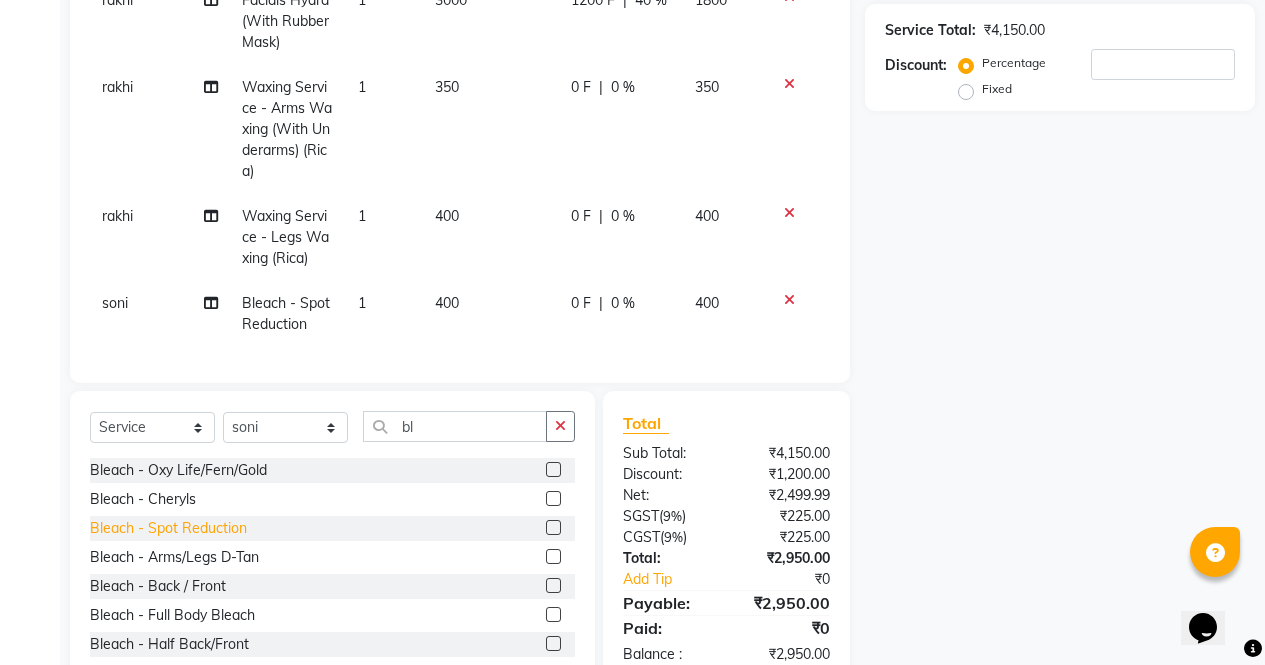 scroll, scrollTop: 418, scrollLeft: 0, axis: vertical 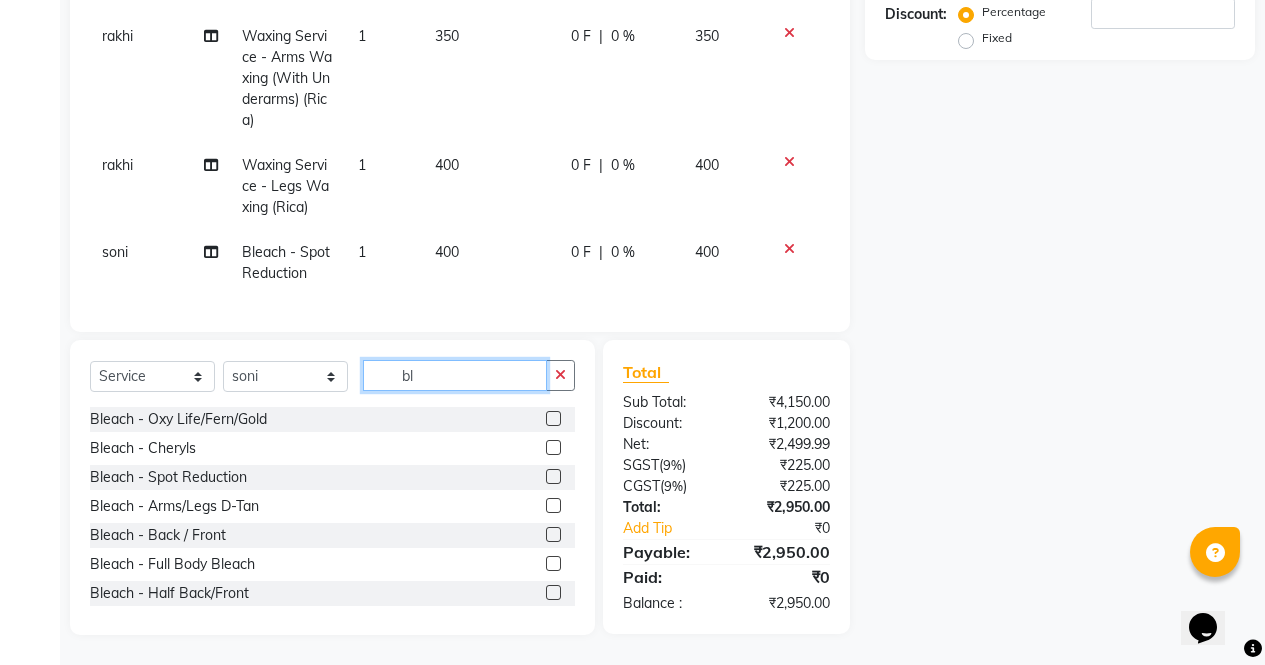 click on "bl" 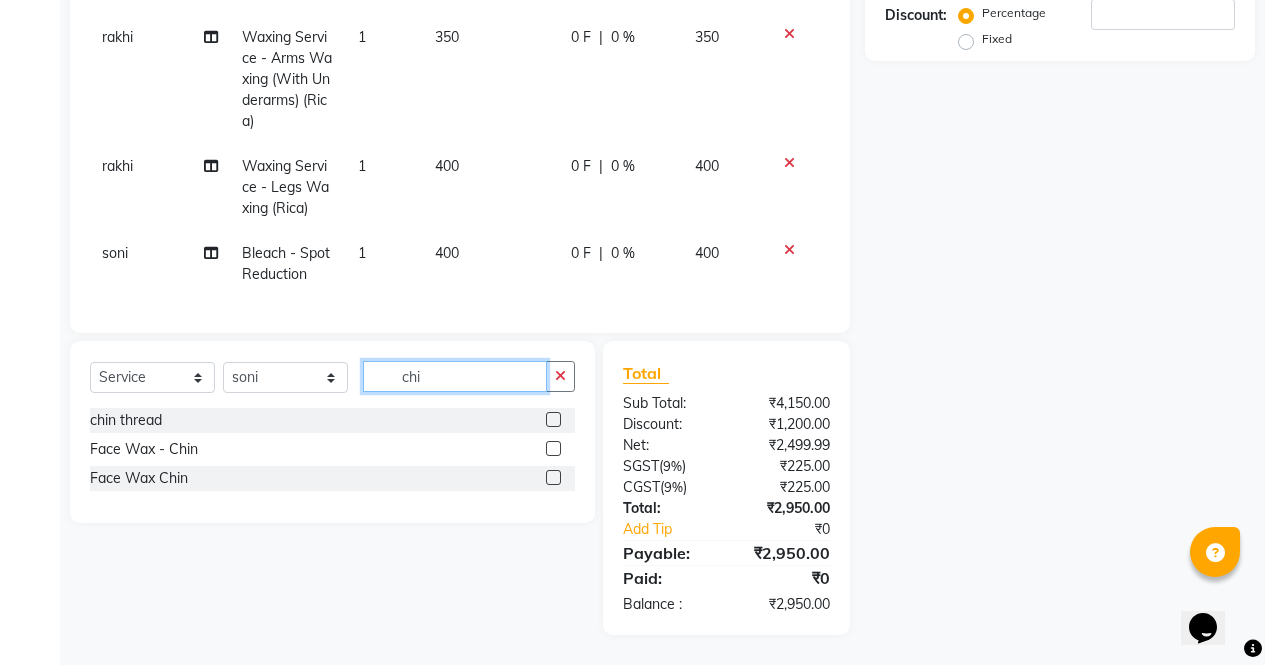 scroll, scrollTop: 417, scrollLeft: 0, axis: vertical 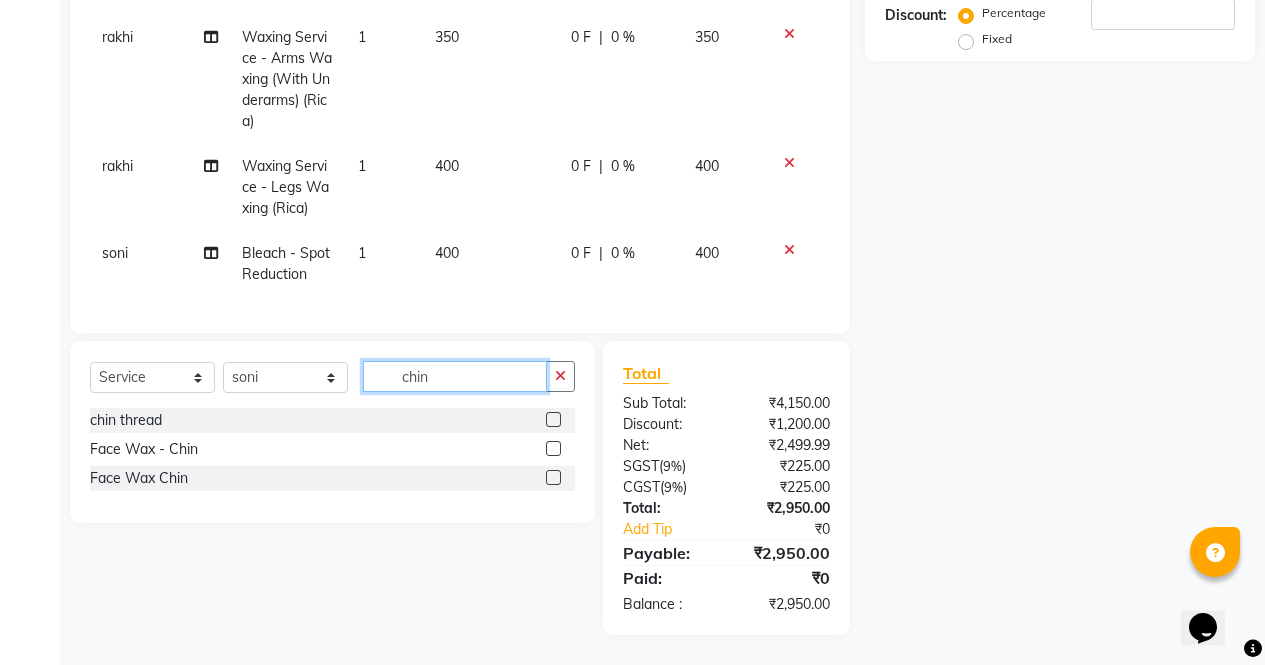 type on "chin" 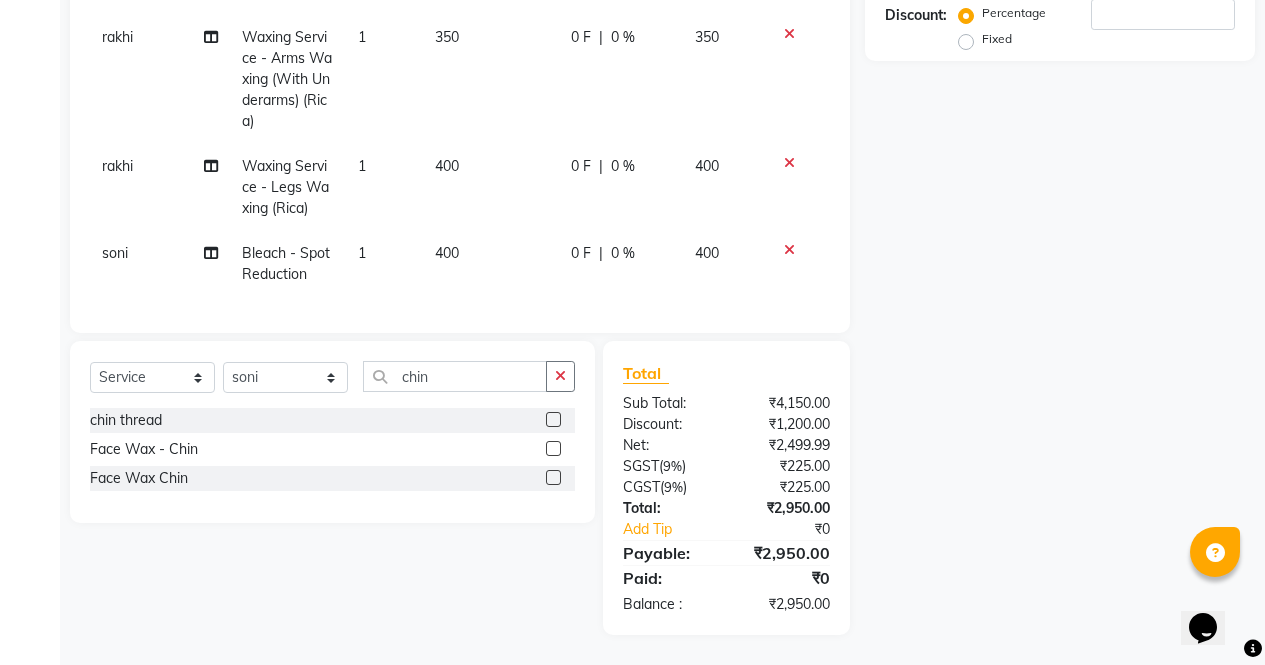 click 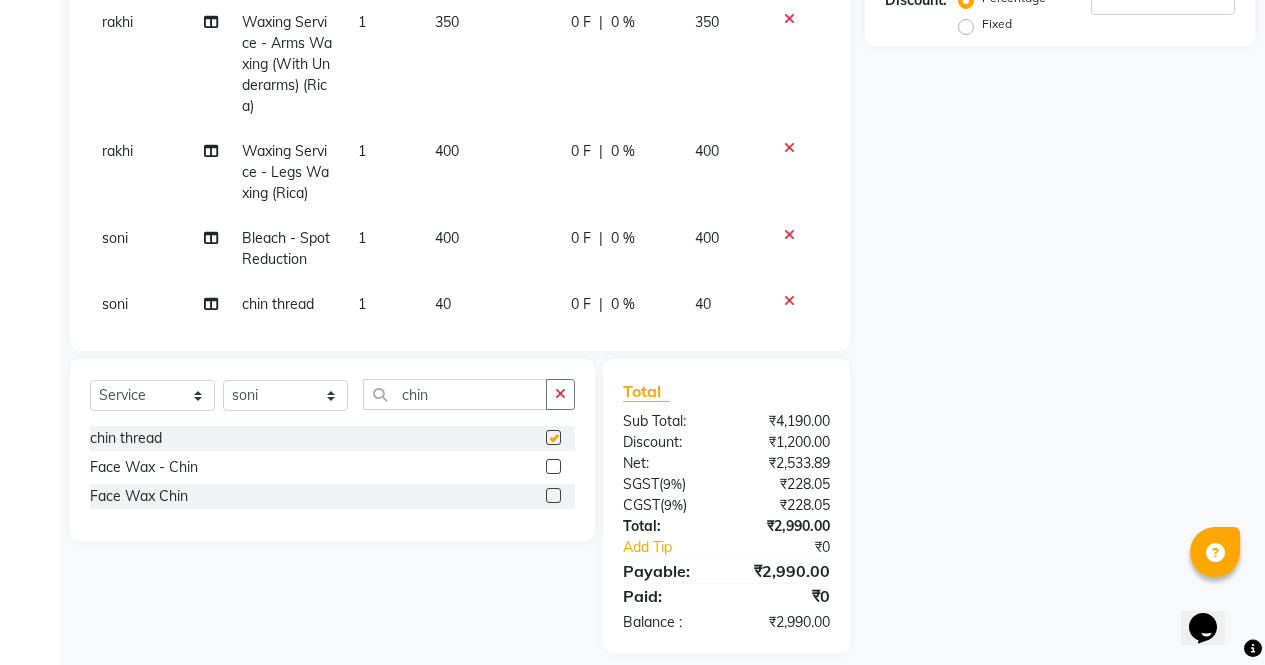 scroll, scrollTop: 27, scrollLeft: 0, axis: vertical 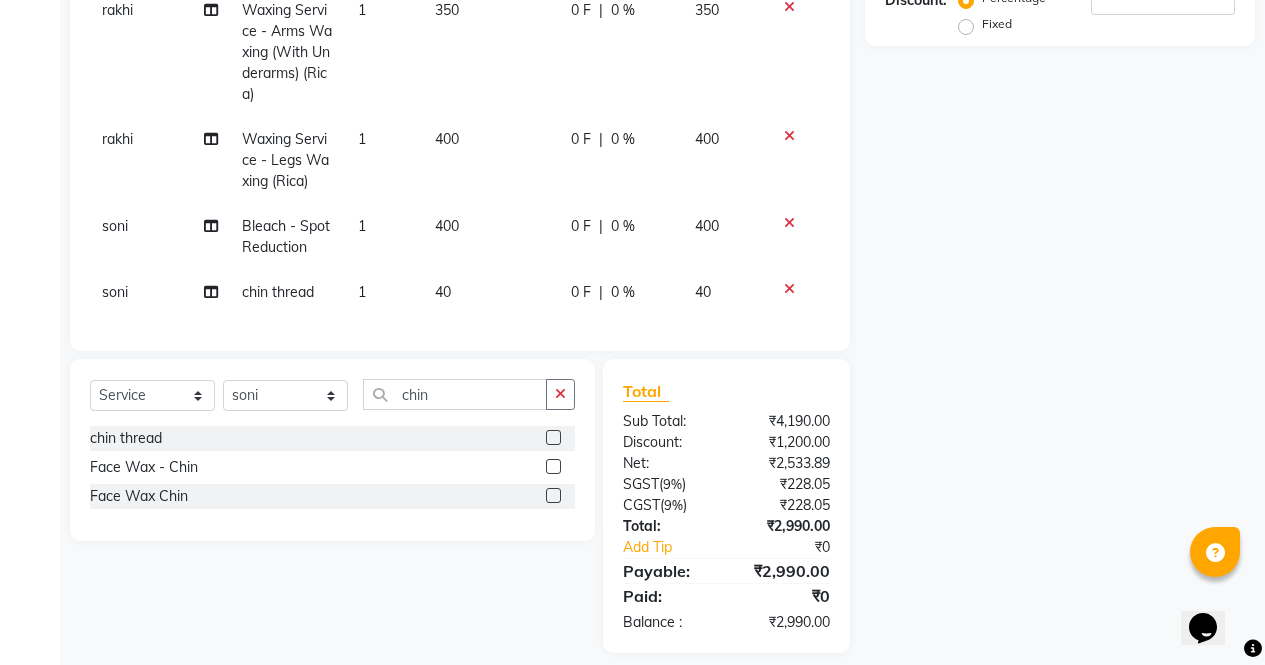 checkbox on "false" 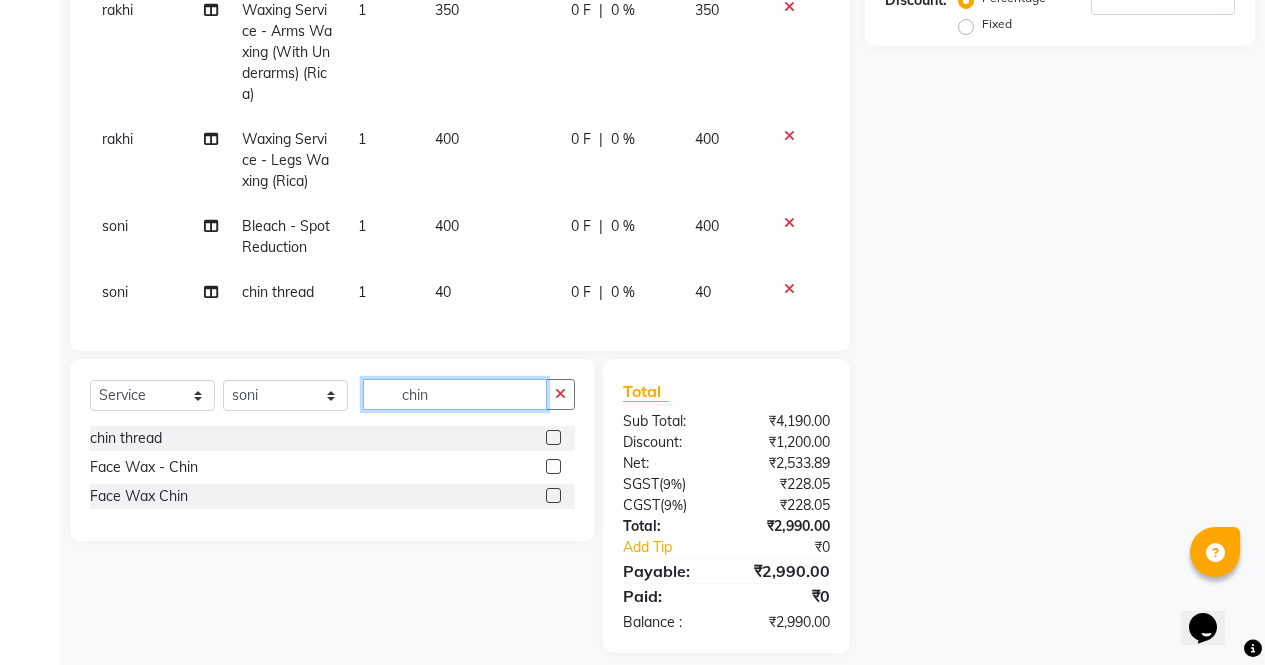 click on "chin" 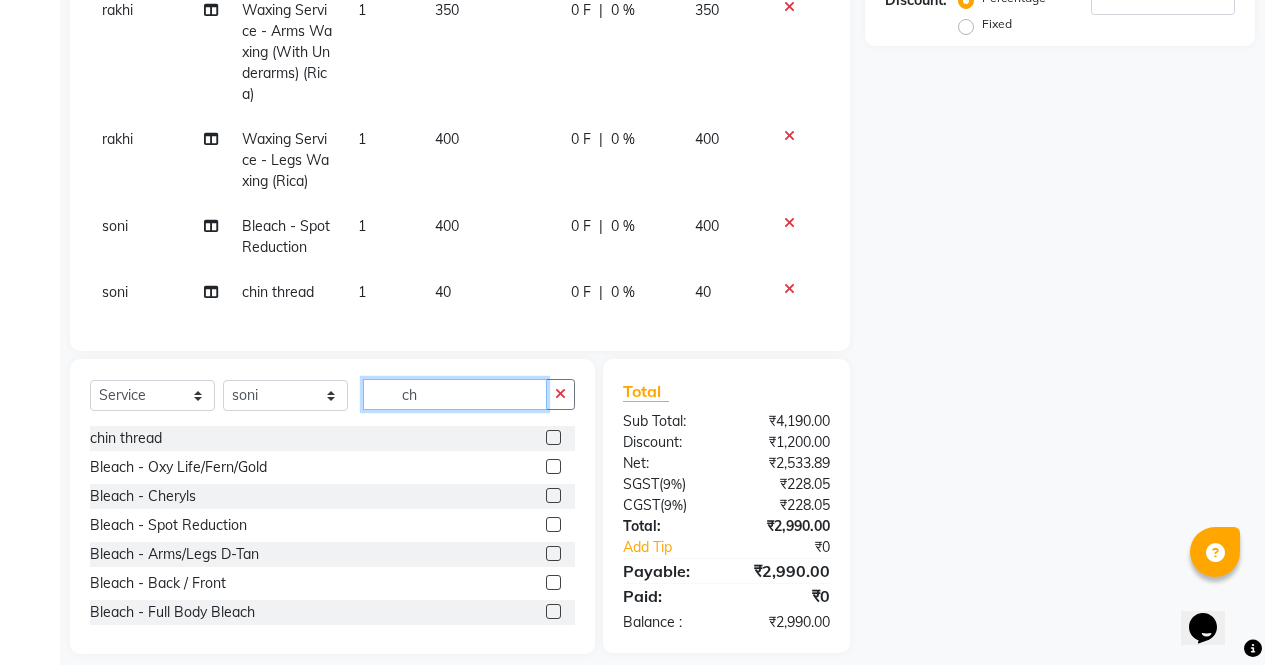type on "c" 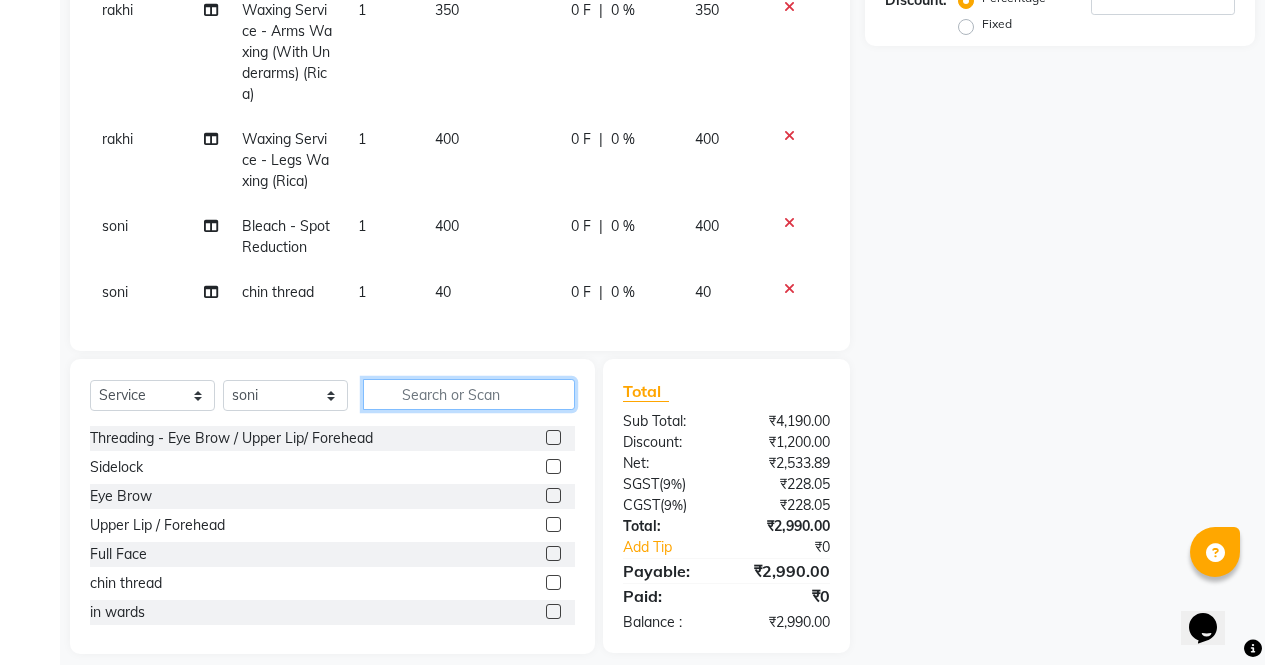 type 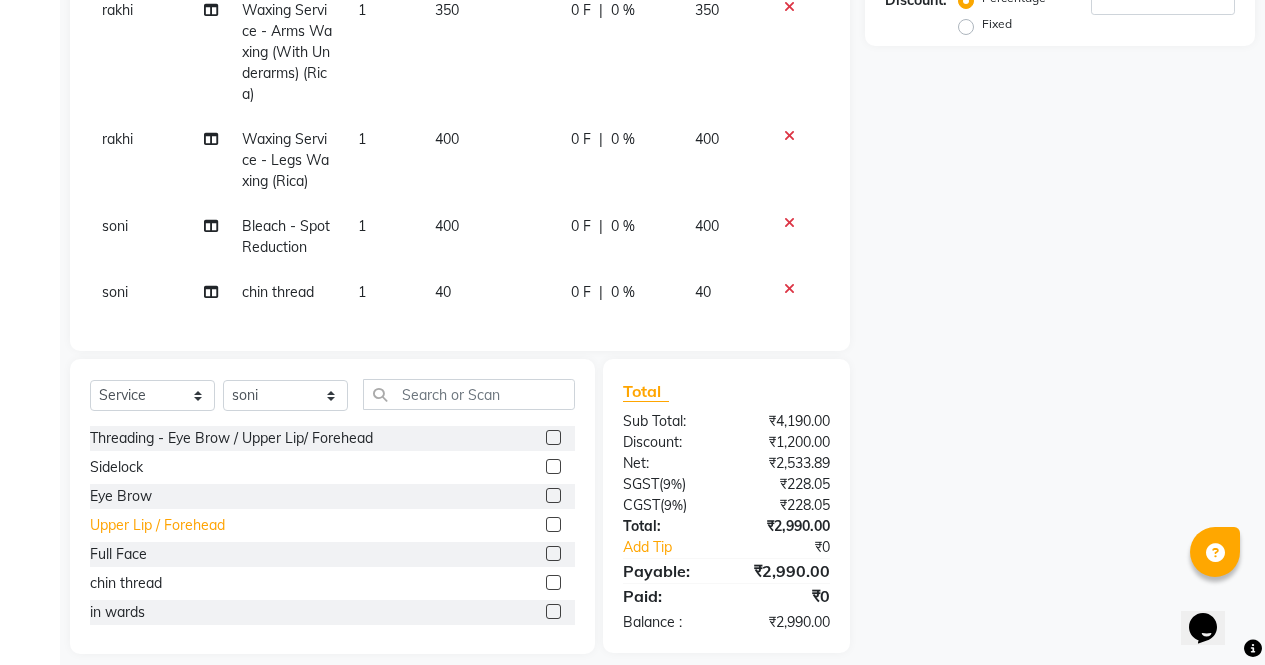 click on "Upper Lip / Forehead" 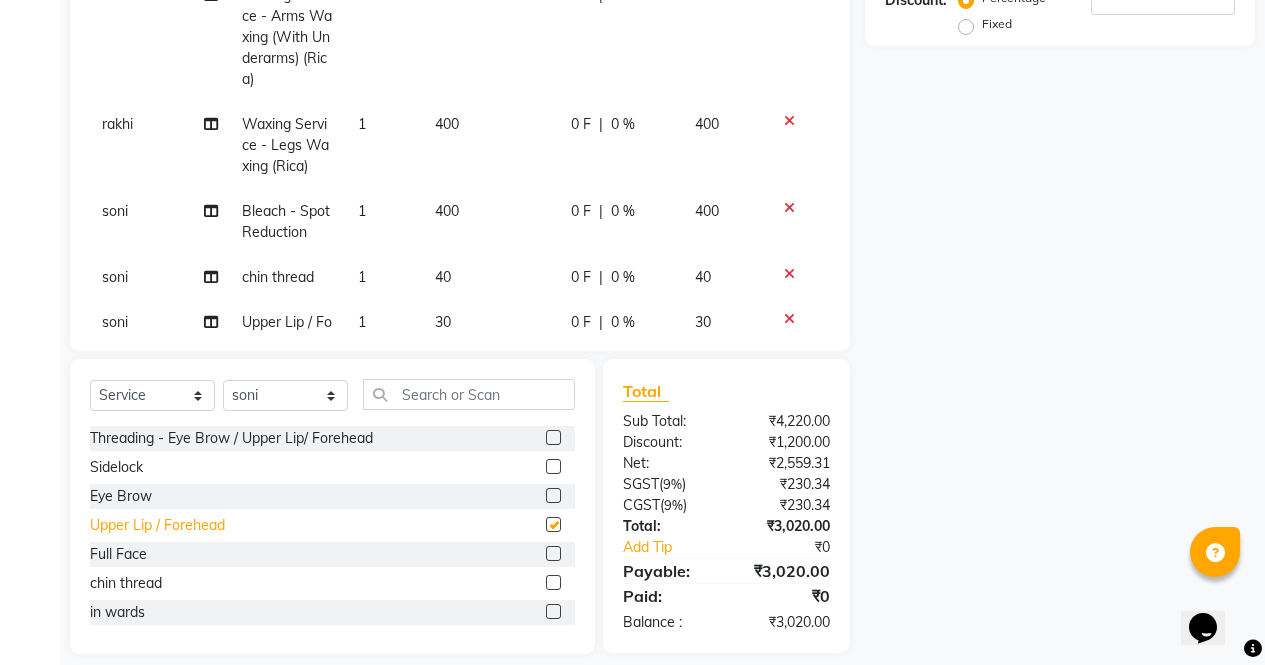 checkbox on "false" 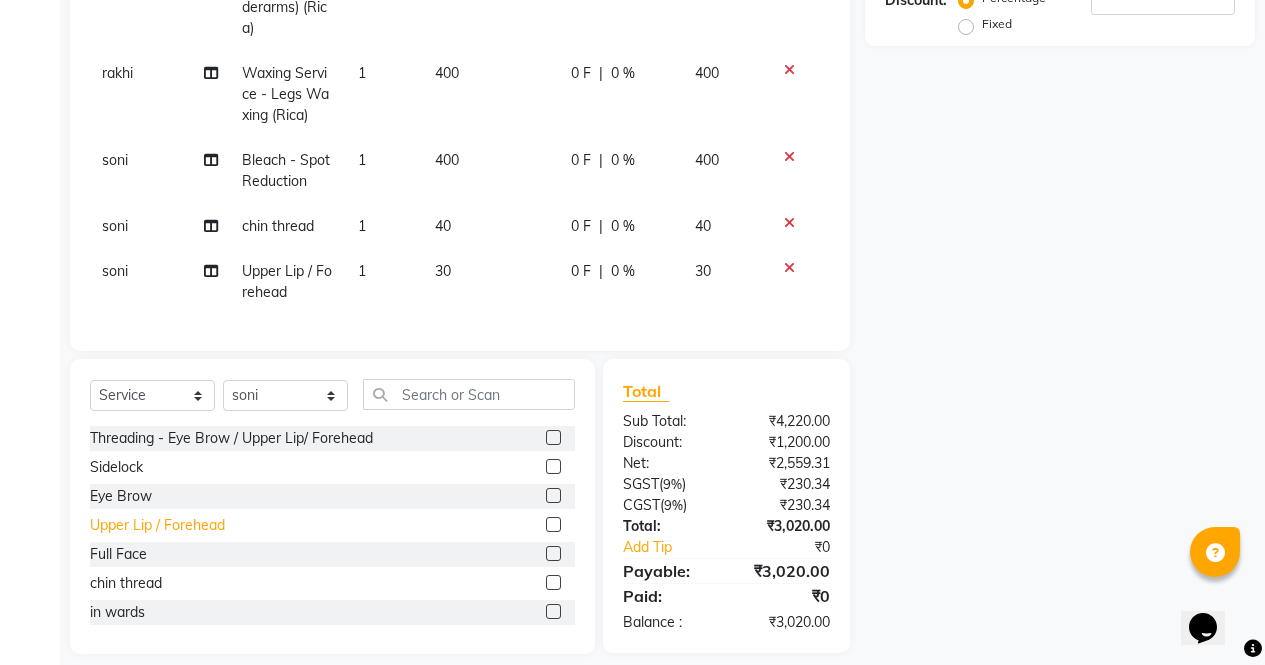 scroll, scrollTop: 0, scrollLeft: 0, axis: both 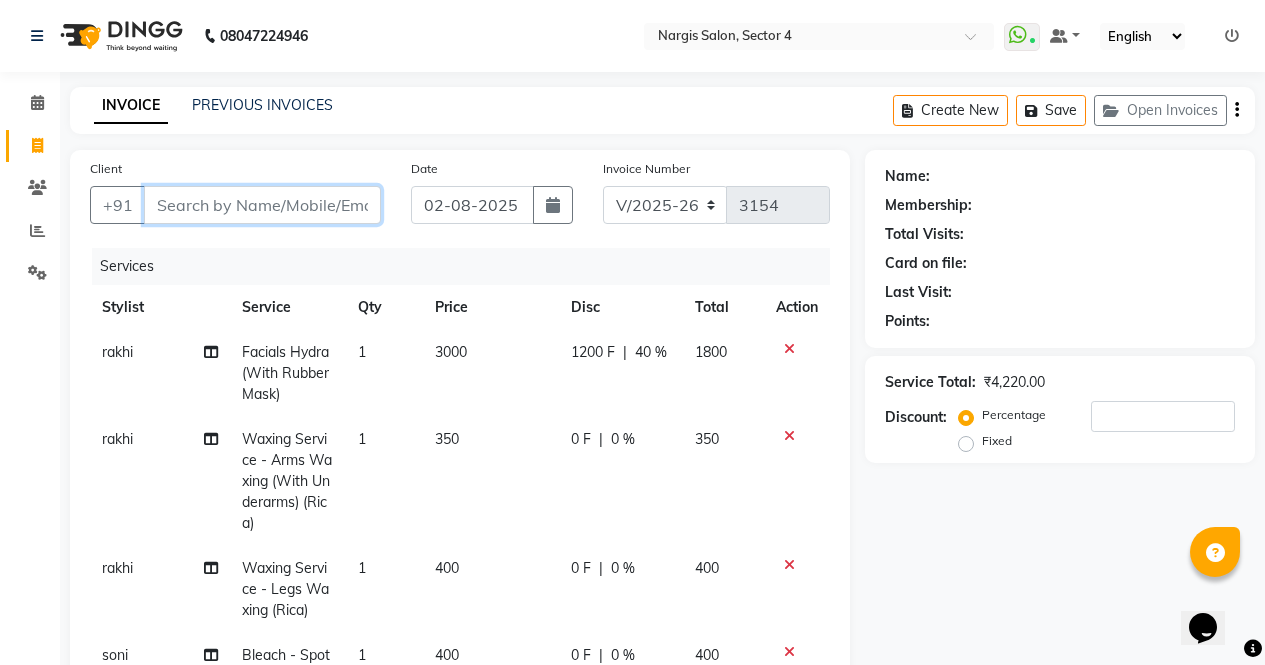 click on "Client" at bounding box center (262, 205) 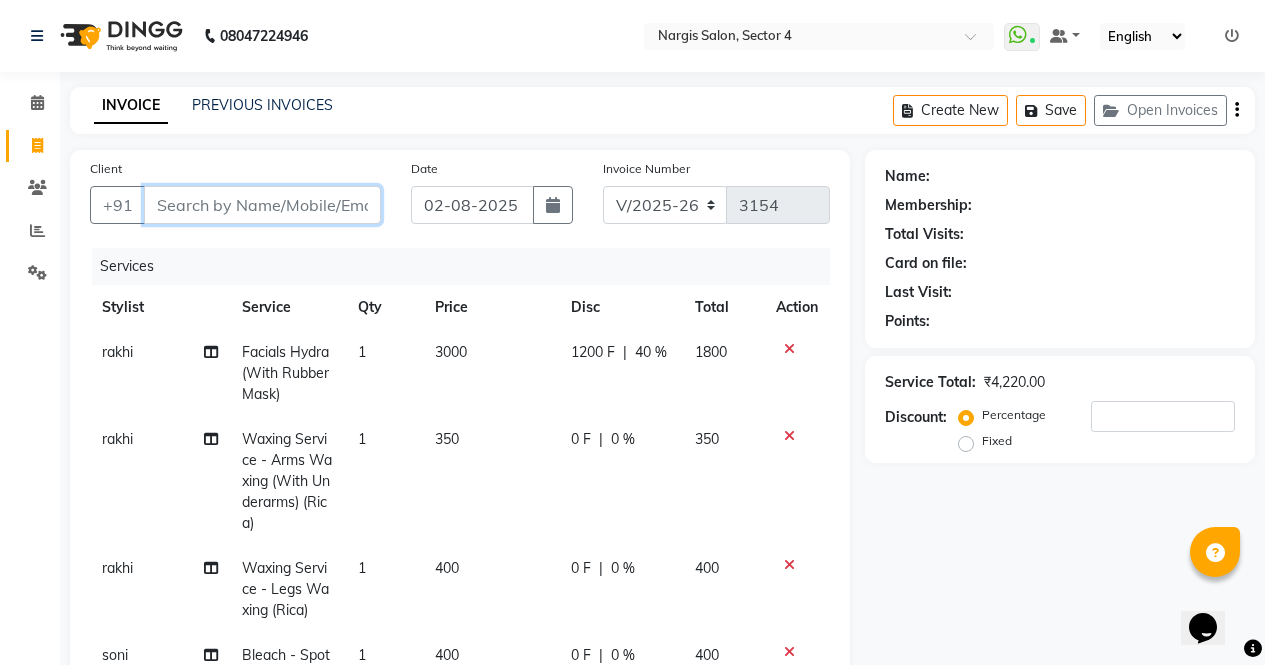 type on "9" 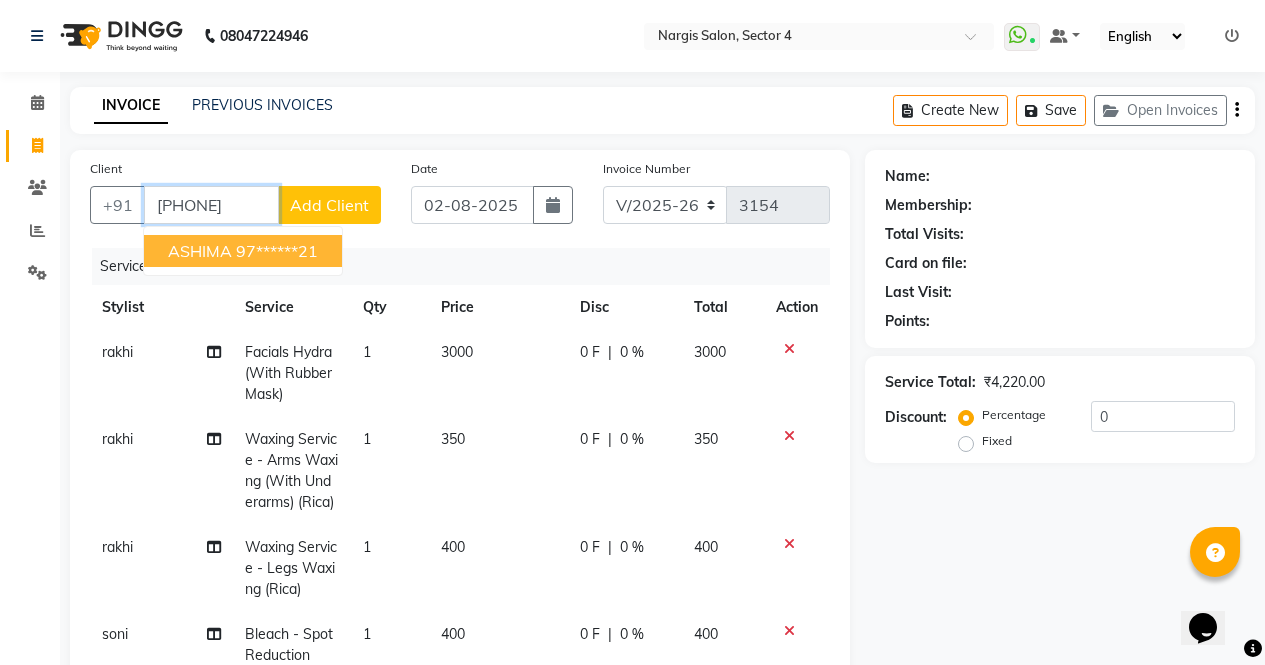 click on "ASHIMA" at bounding box center [200, 251] 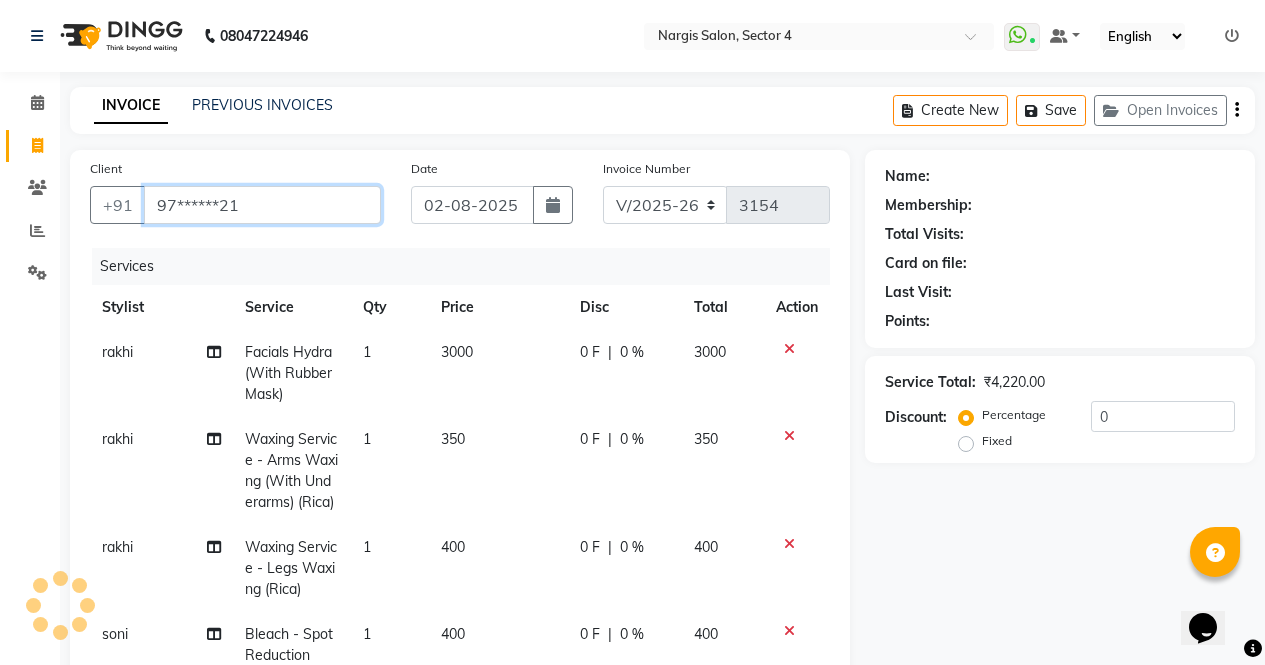 type on "97******21" 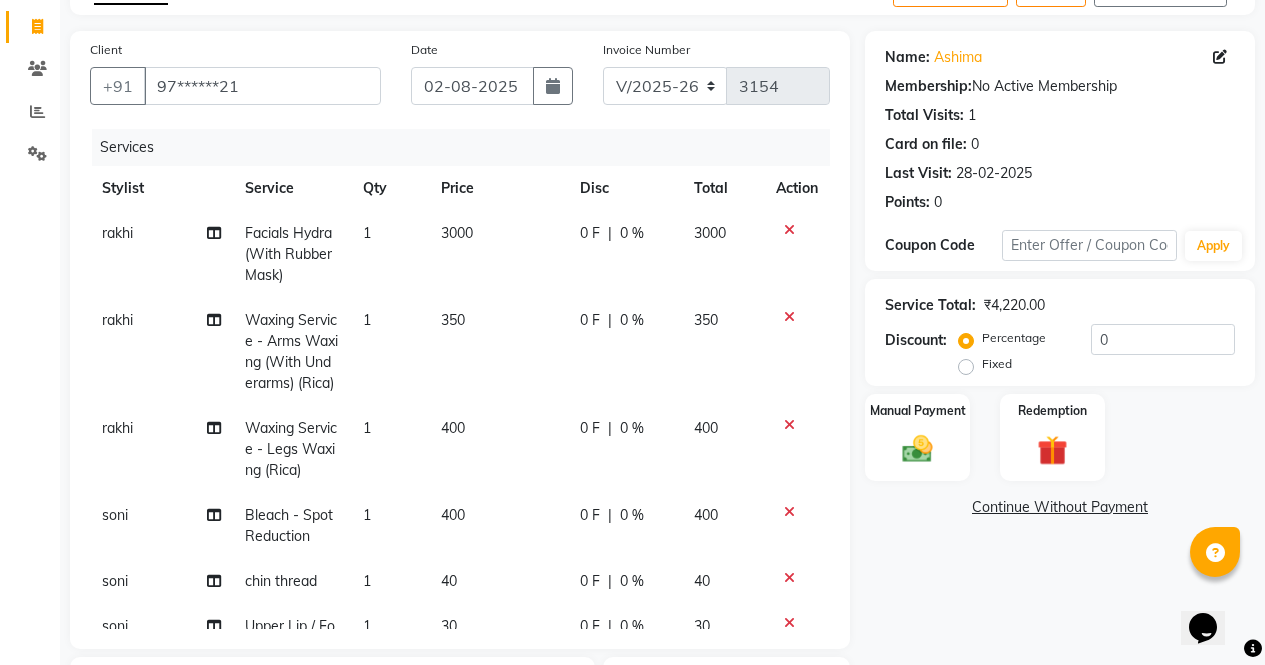 scroll, scrollTop: 64, scrollLeft: 0, axis: vertical 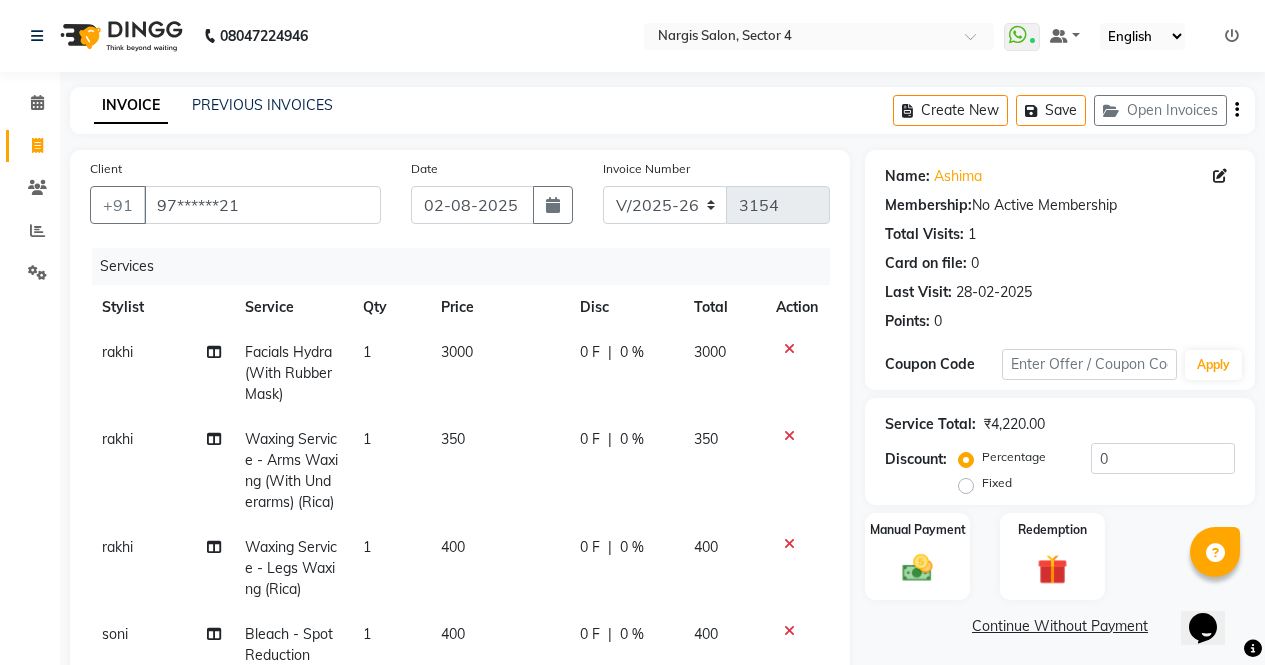 click on "0 %" 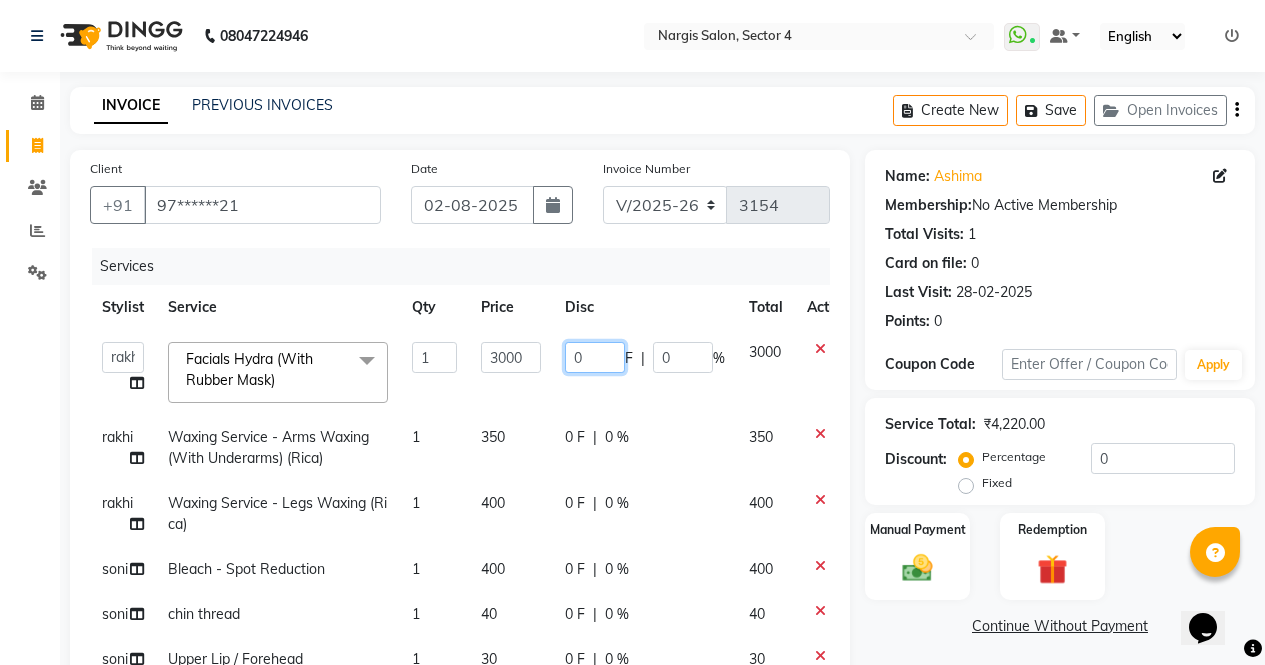 click on "0" 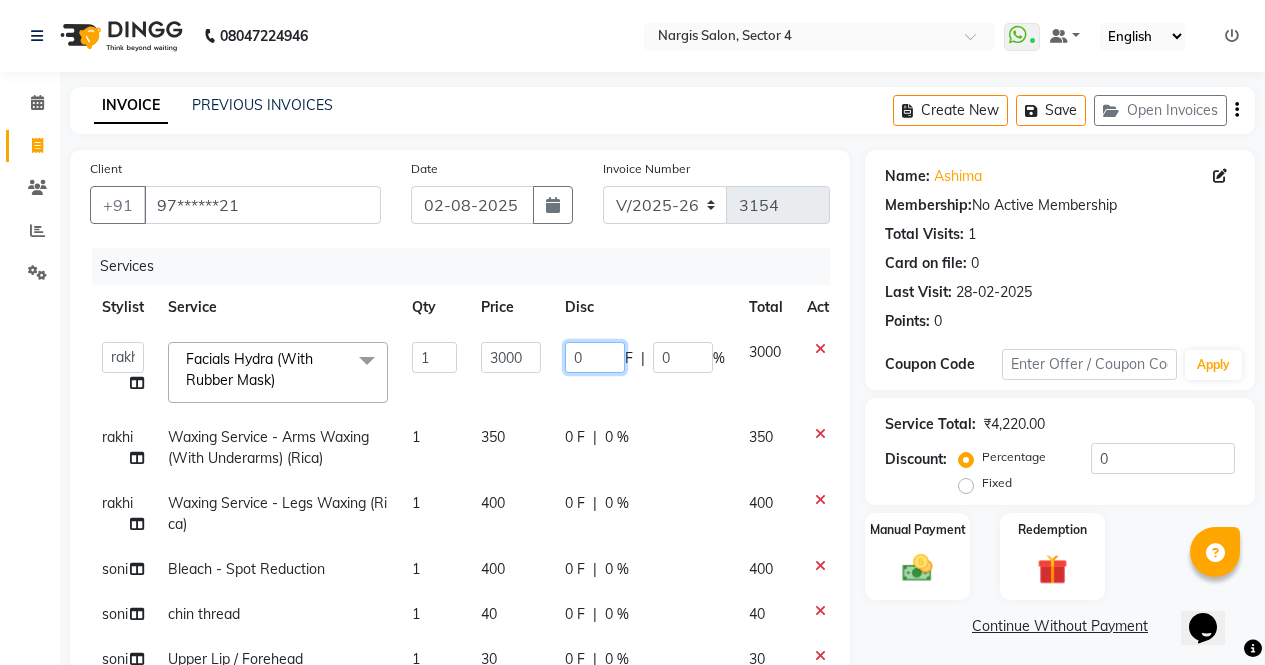 type on "40" 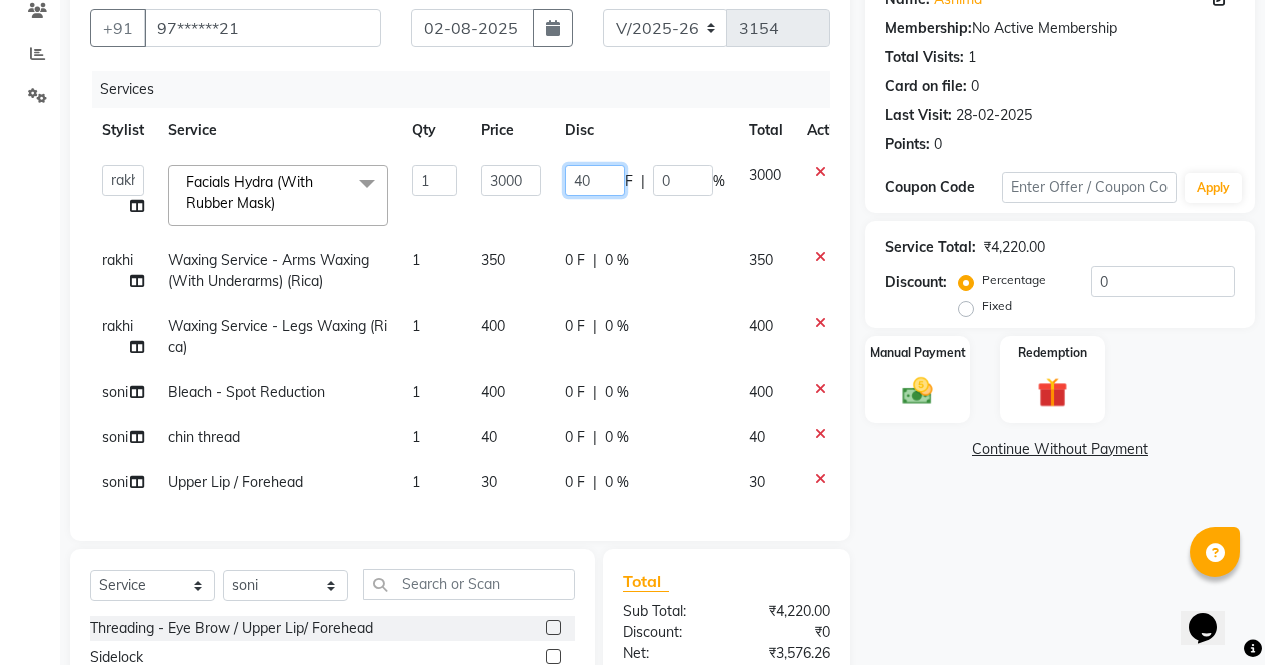 scroll, scrollTop: 251, scrollLeft: 0, axis: vertical 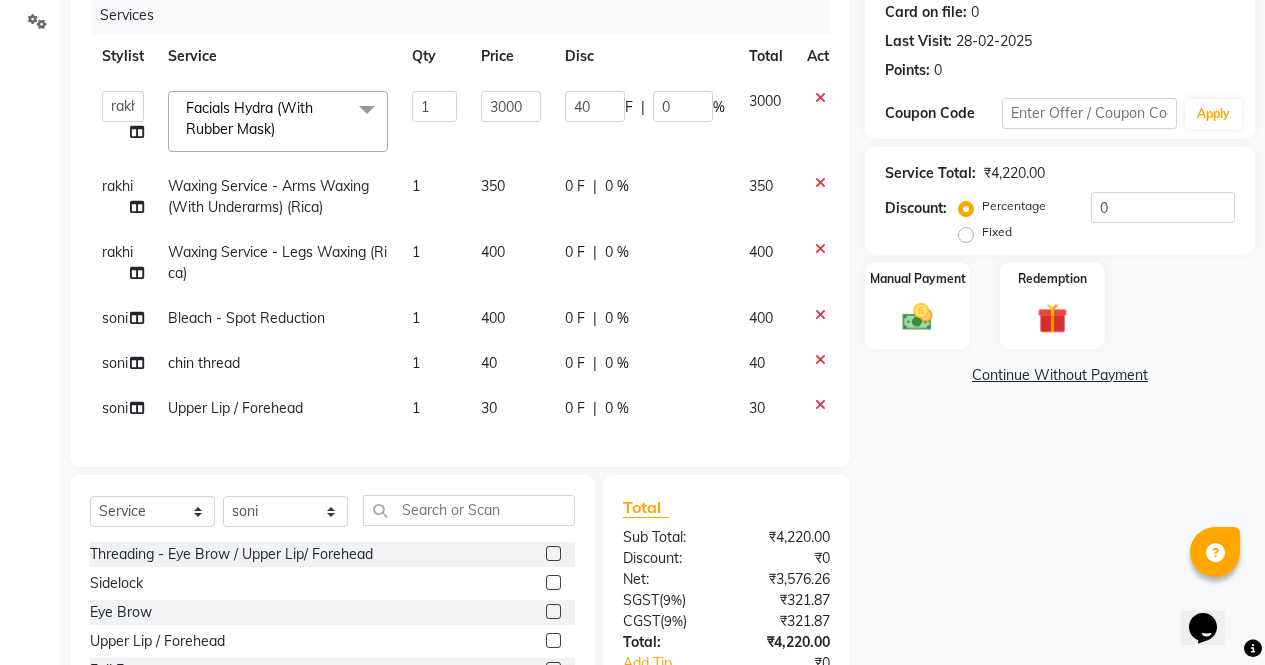 click on "Name: Ashima  Membership:  No Active Membership  Total Visits:  1 Card on file:  0 Last Visit:   28-02-2025 Points:   0  Coupon Code Apply Service Total:  ₹4,220.00  Discount:  Percentage   Fixed  0 Manual Payment Redemption  Continue Without Payment" 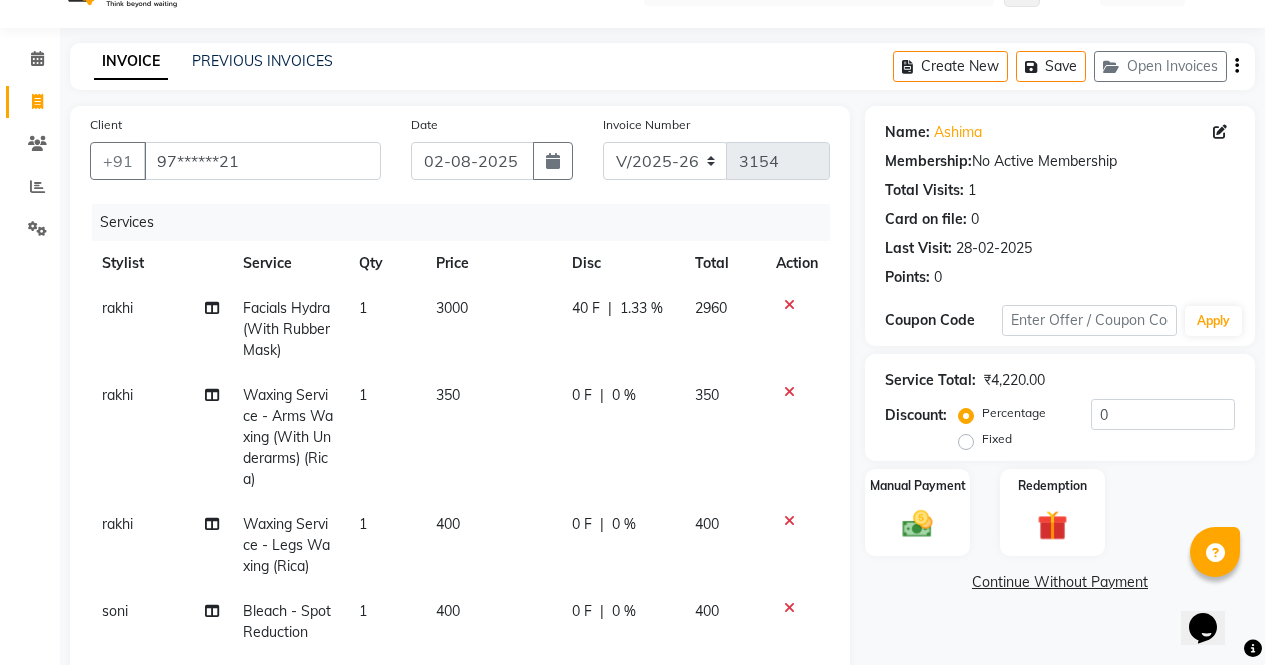 scroll, scrollTop: 23, scrollLeft: 0, axis: vertical 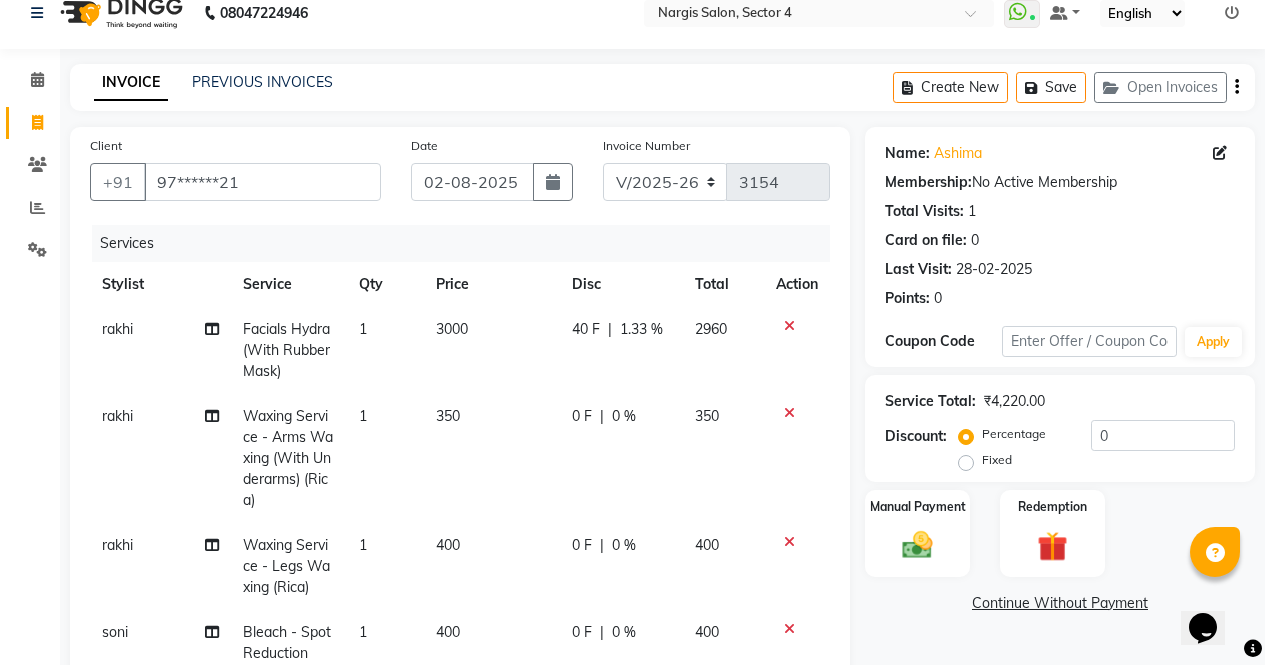 click on "40 F | 1.33 %" 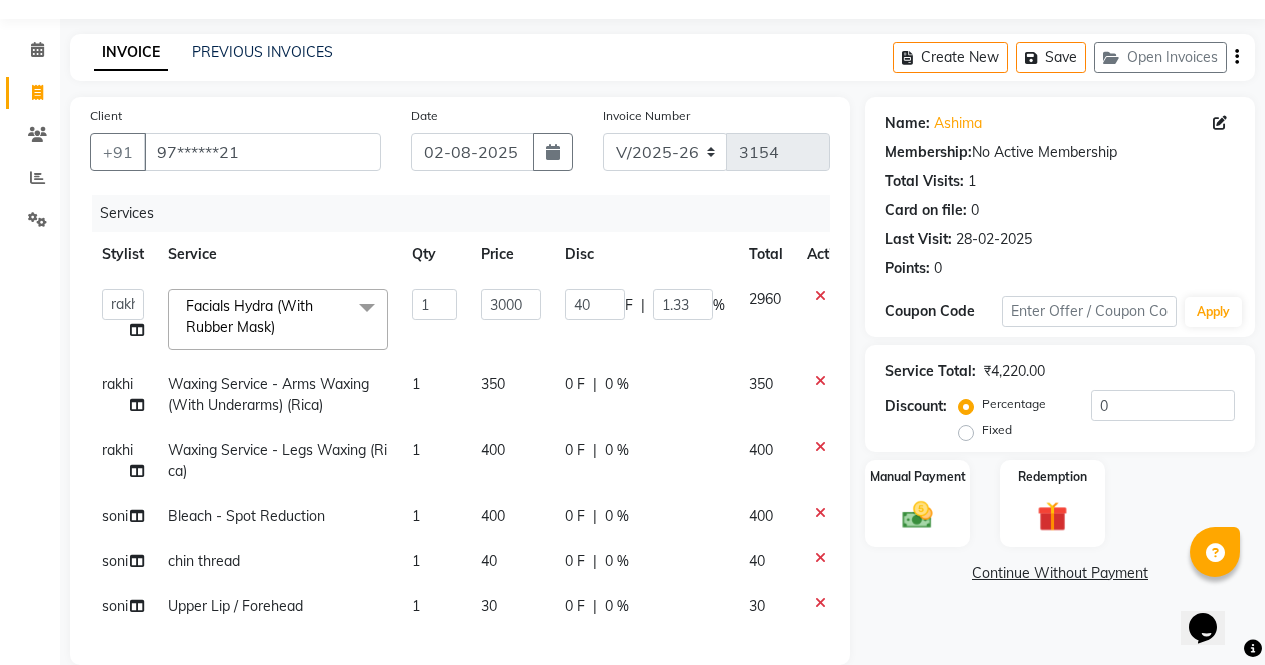 scroll, scrollTop: 105, scrollLeft: 0, axis: vertical 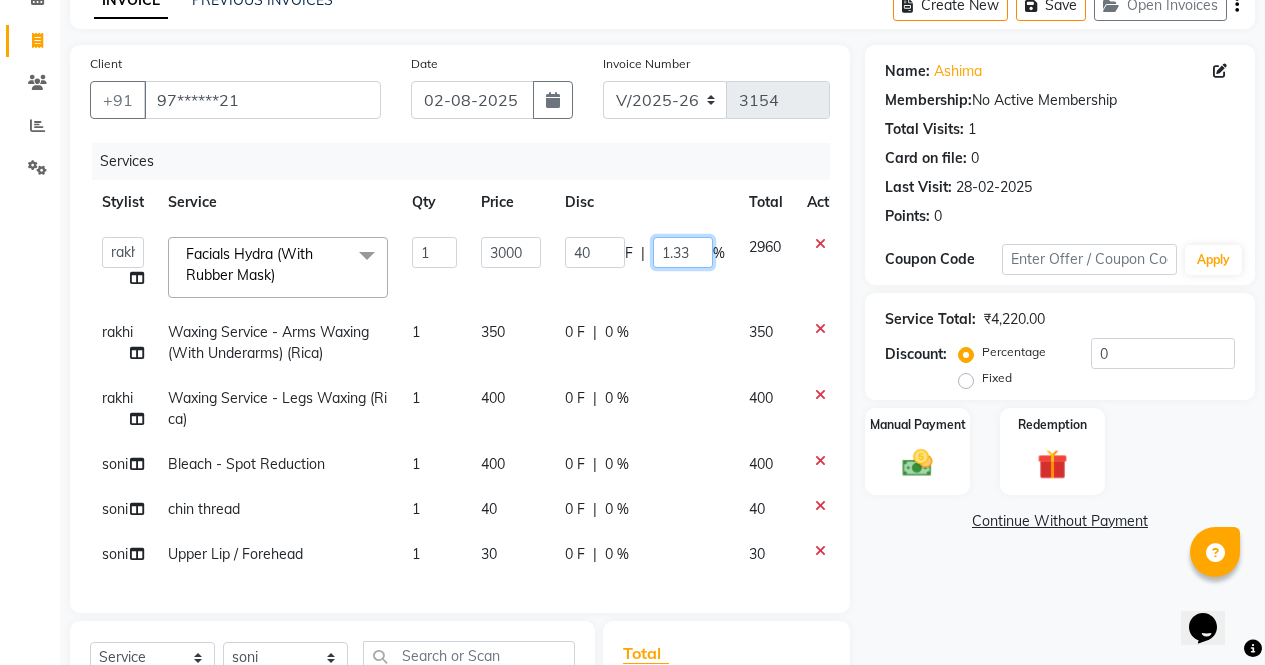 click on "1.33" 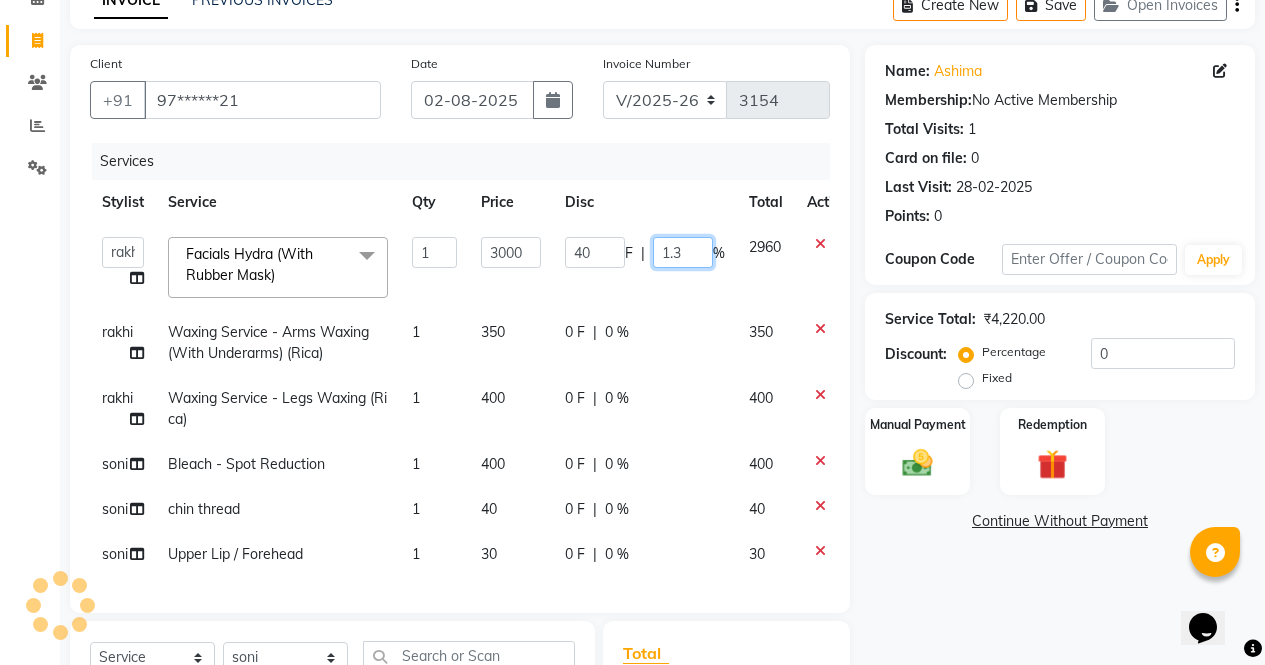 type on "1" 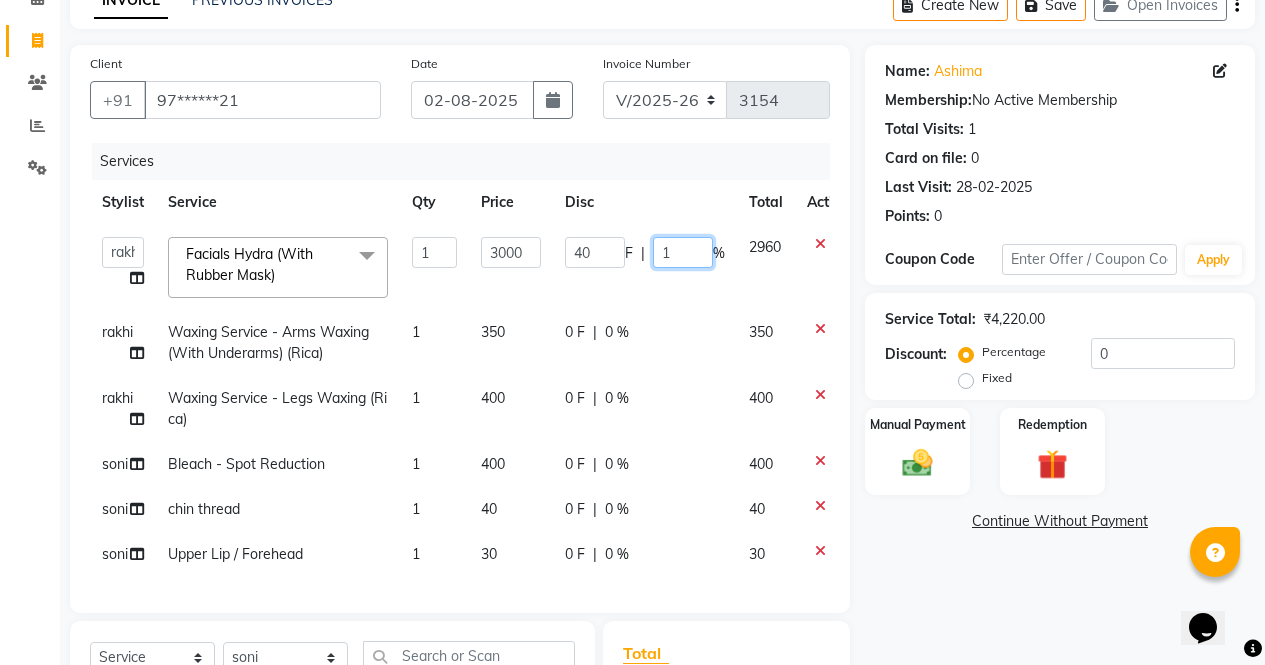 type 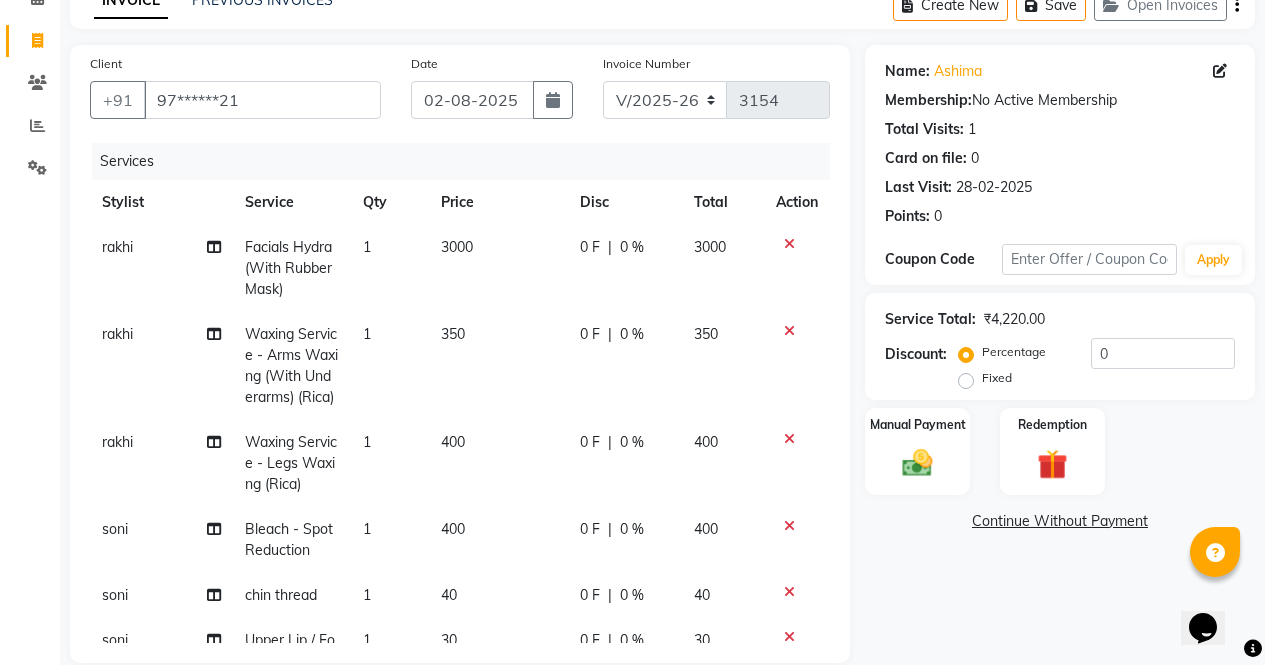 click on "0 F | 0 %" 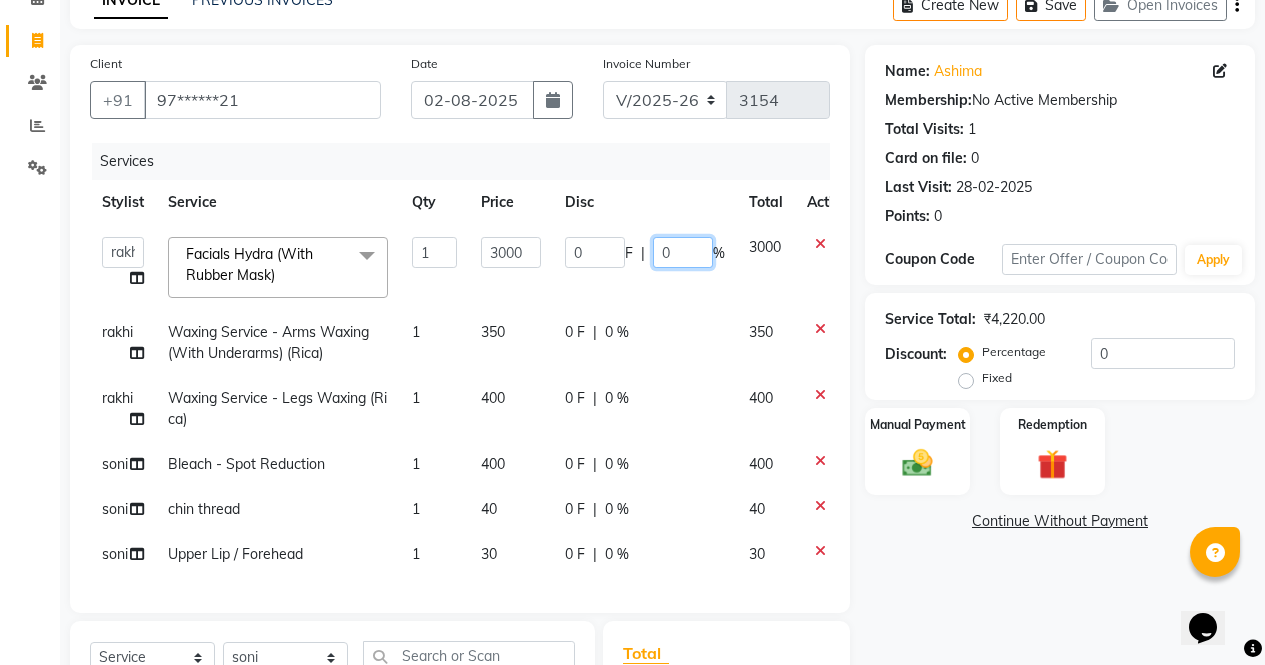 click on "0" 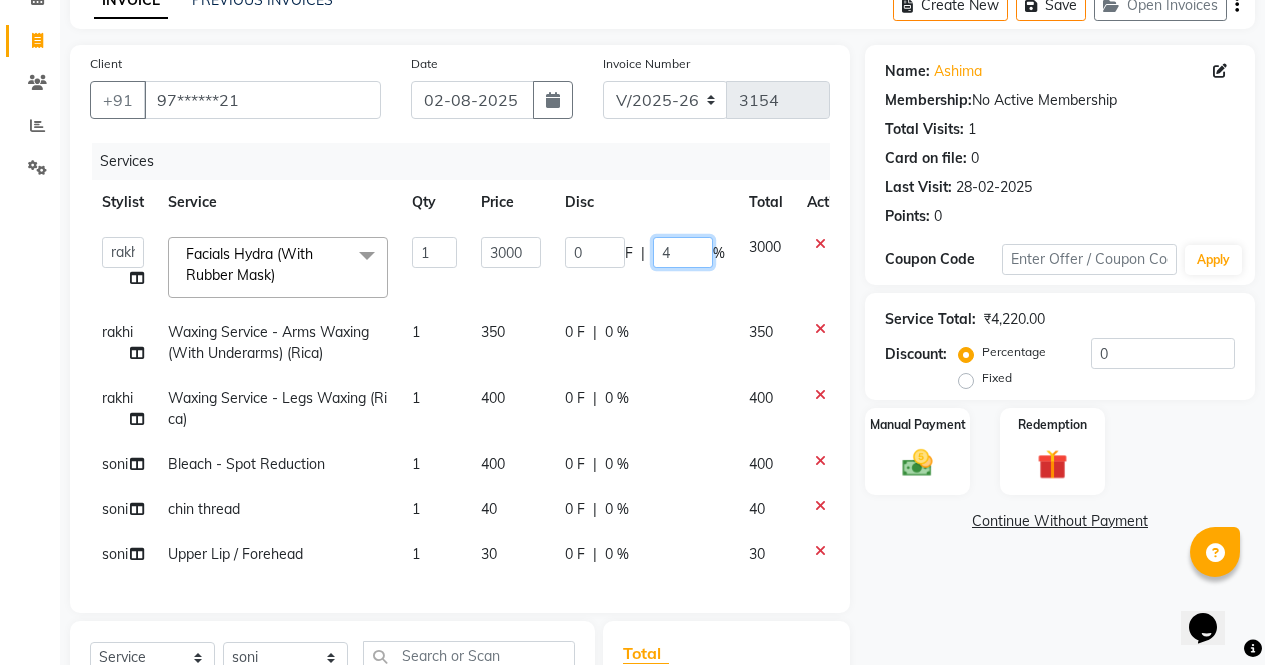 type on "40" 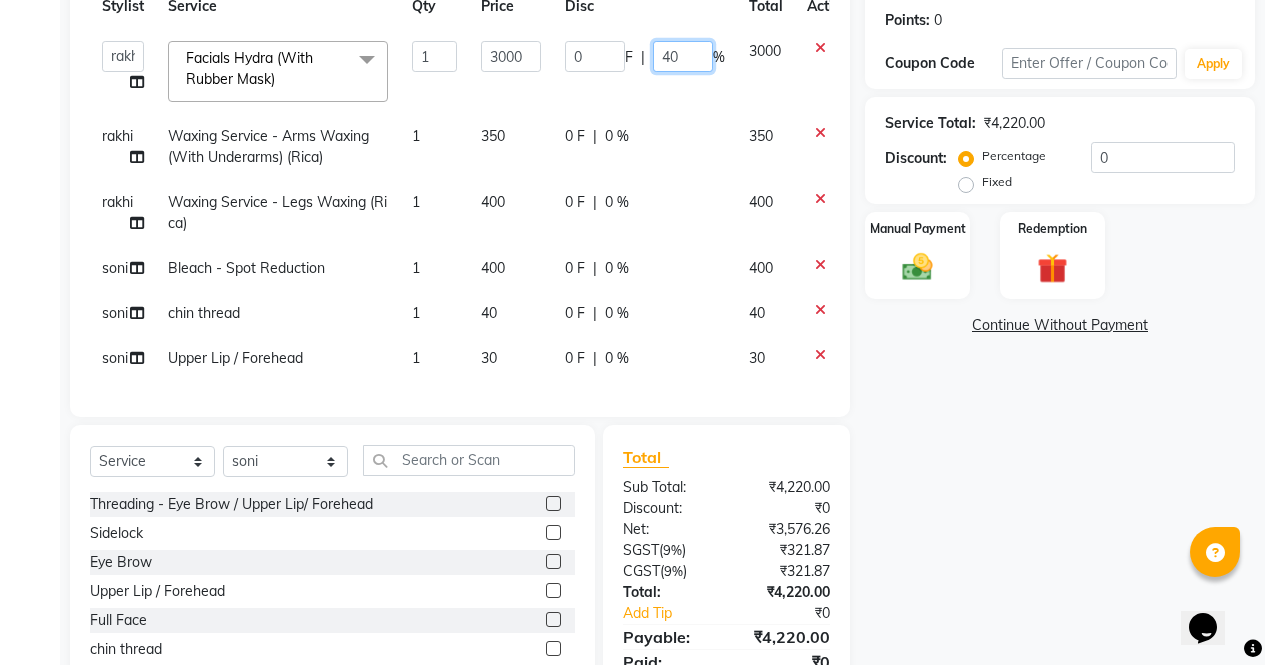 scroll, scrollTop: 303, scrollLeft: 0, axis: vertical 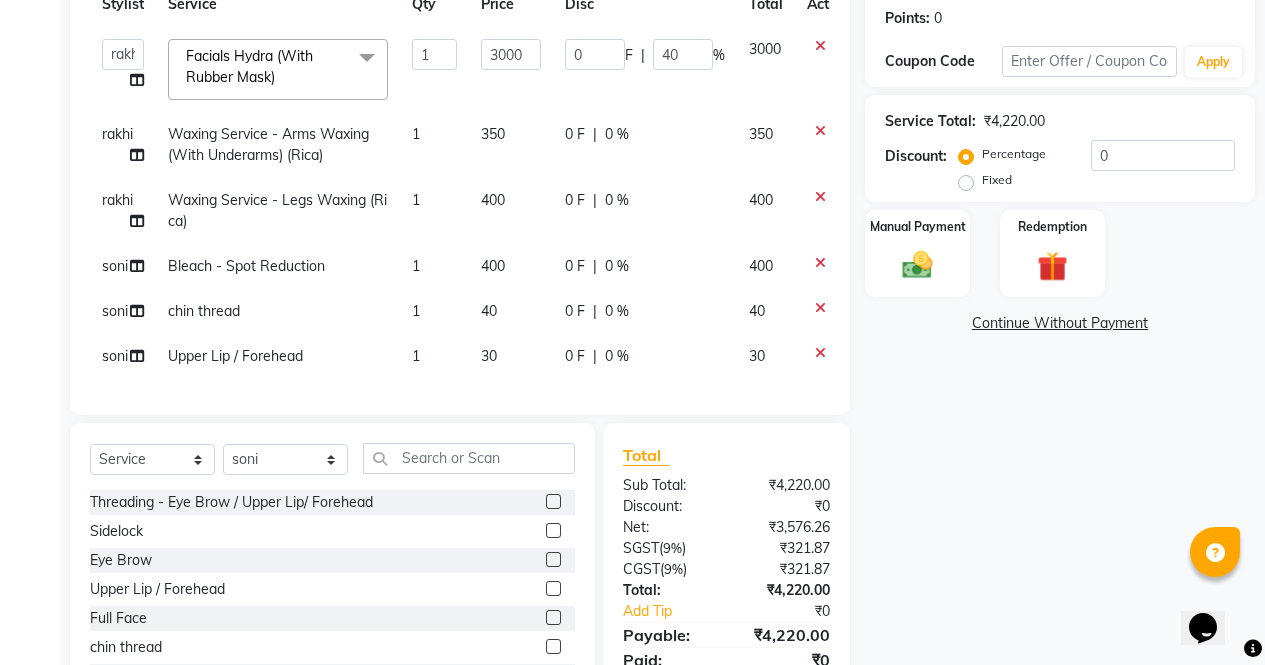 click on "Name: Ashima  Membership:  No Active Membership  Total Visits:  1 Card on file:  0 Last Visit:   28-02-2025 Points:   0  Coupon Code Apply Service Total:  ₹4,220.00  Discount:  Percentage   Fixed  0 Manual Payment Redemption  Continue Without Payment" 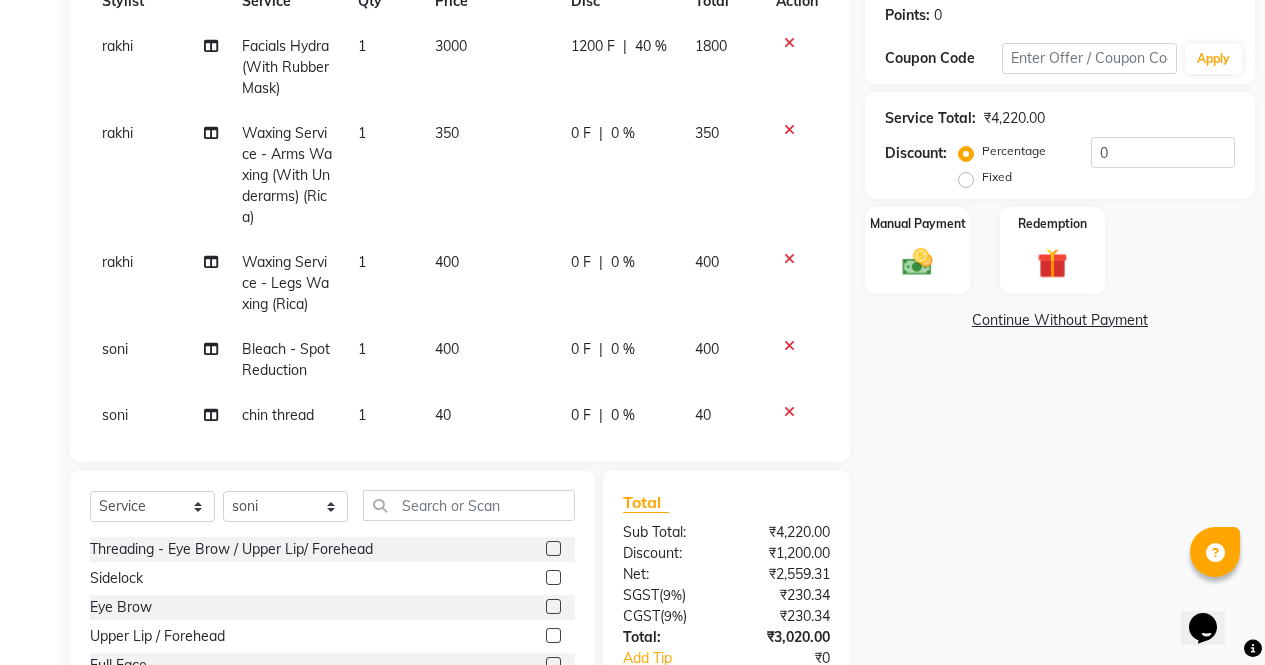 scroll, scrollTop: 307, scrollLeft: 0, axis: vertical 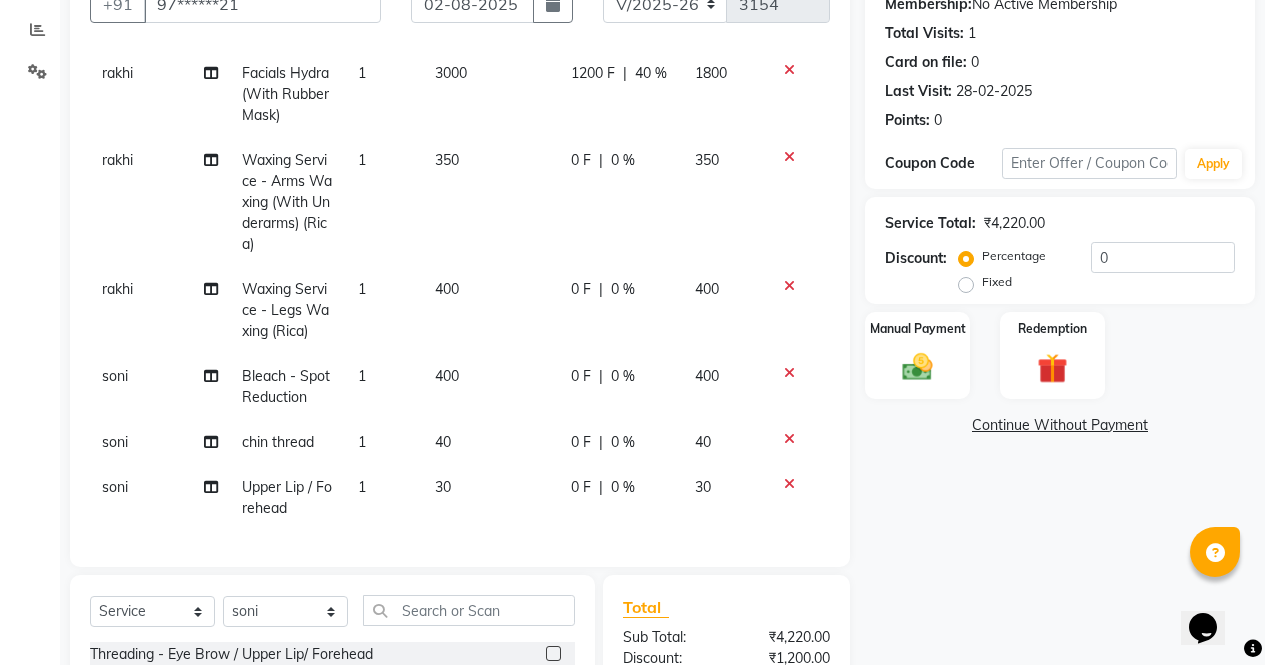 click 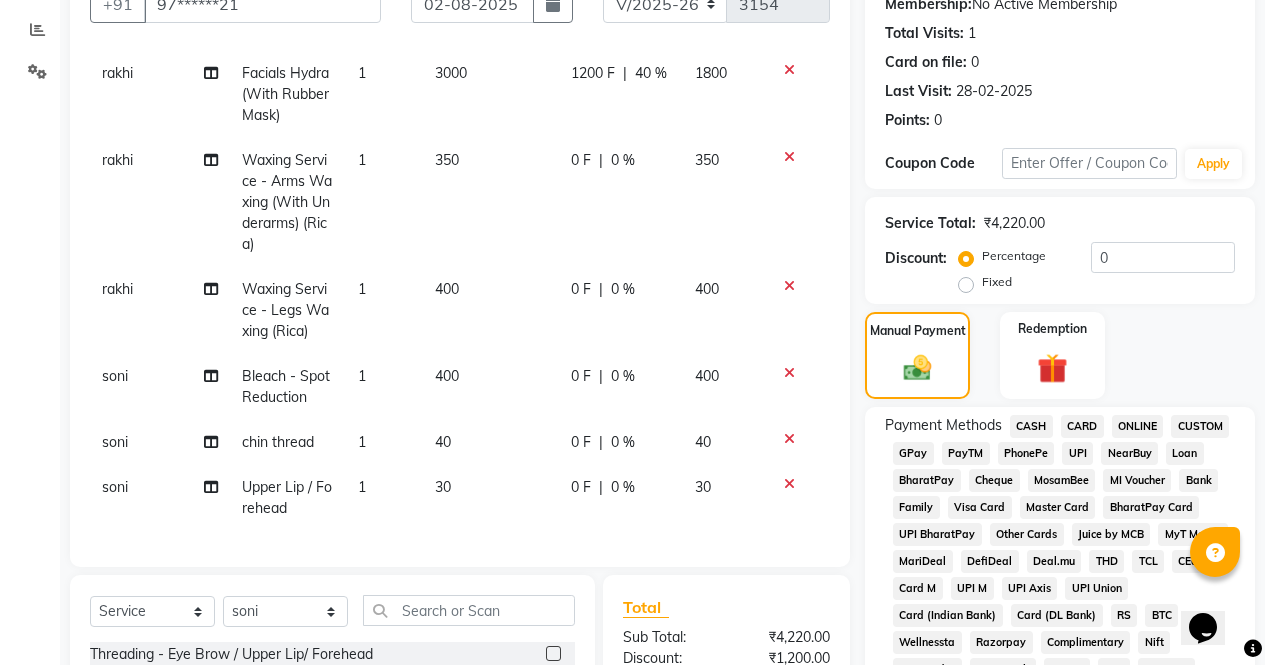 click on "CASH" 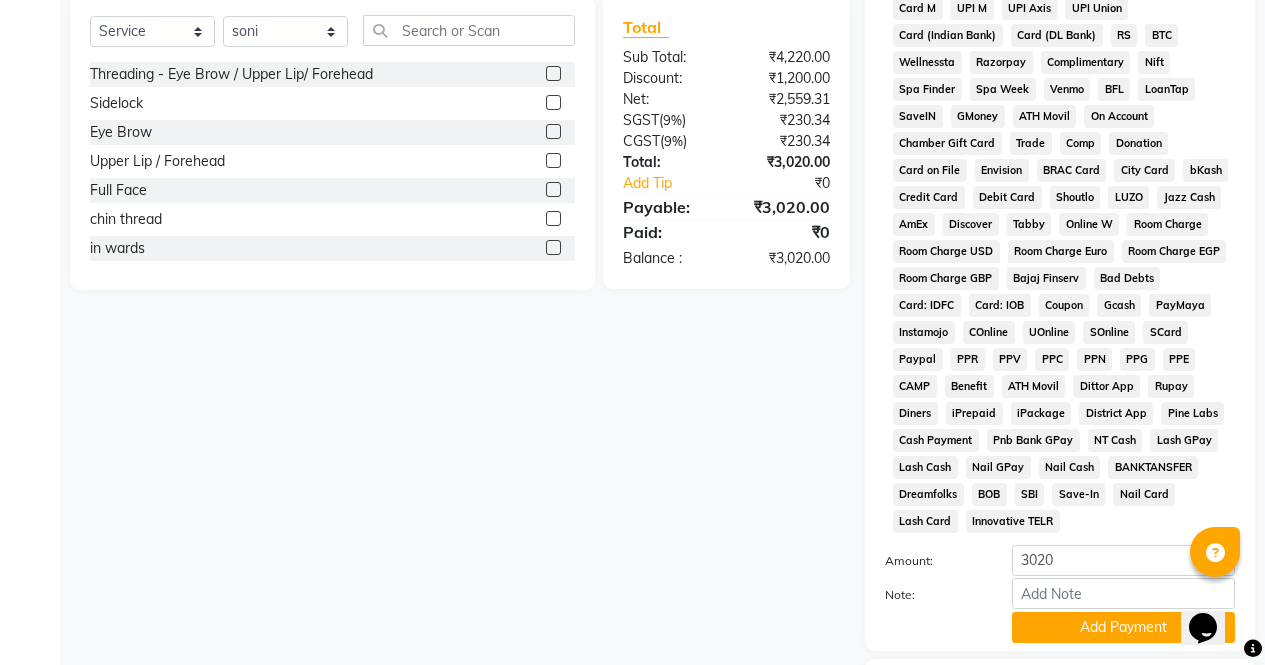 scroll, scrollTop: 914, scrollLeft: 0, axis: vertical 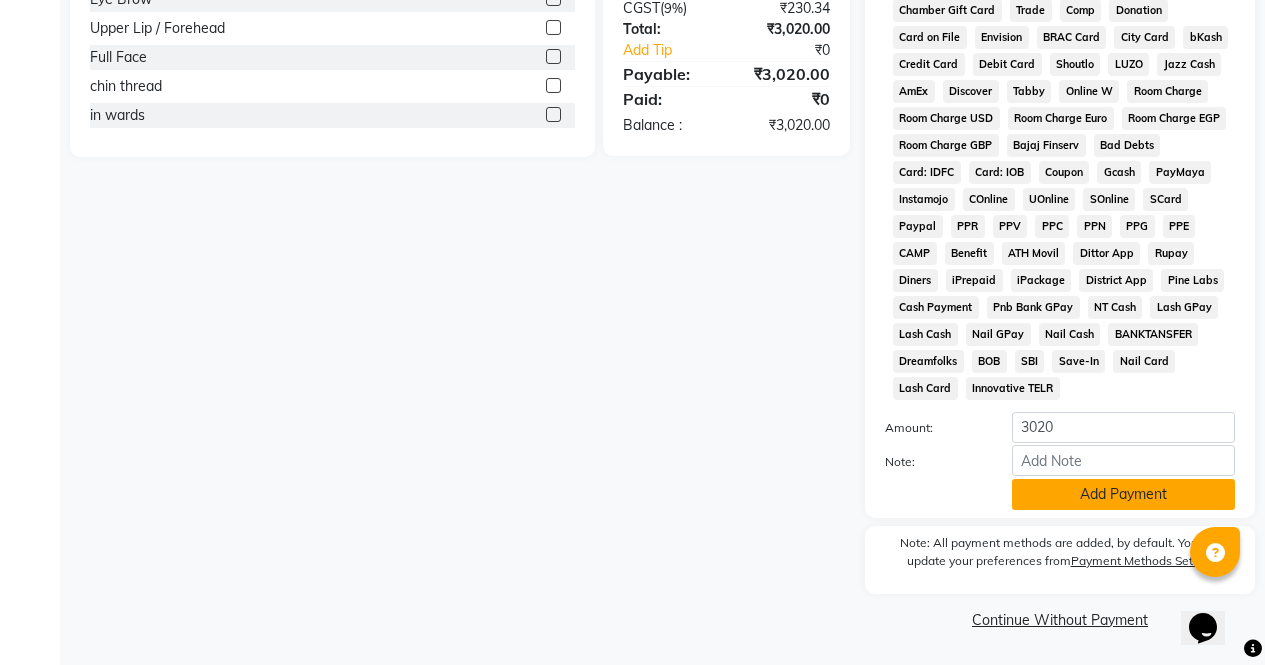 click on "Add Payment" 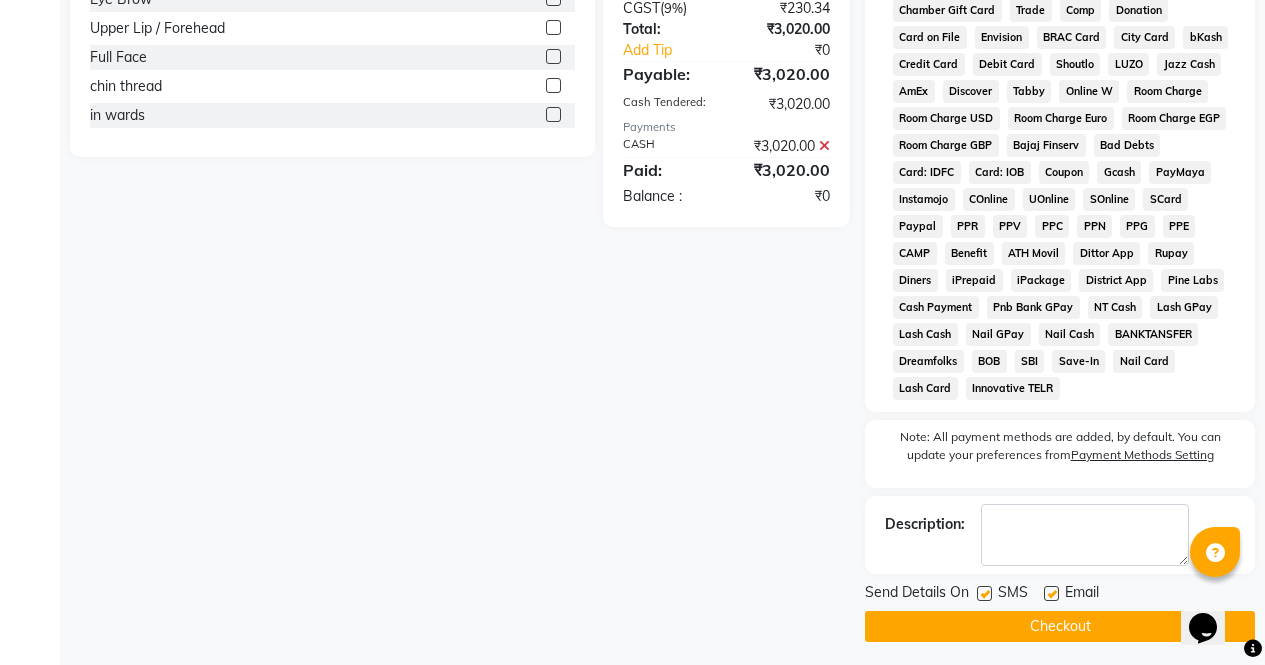 click on "Checkout" 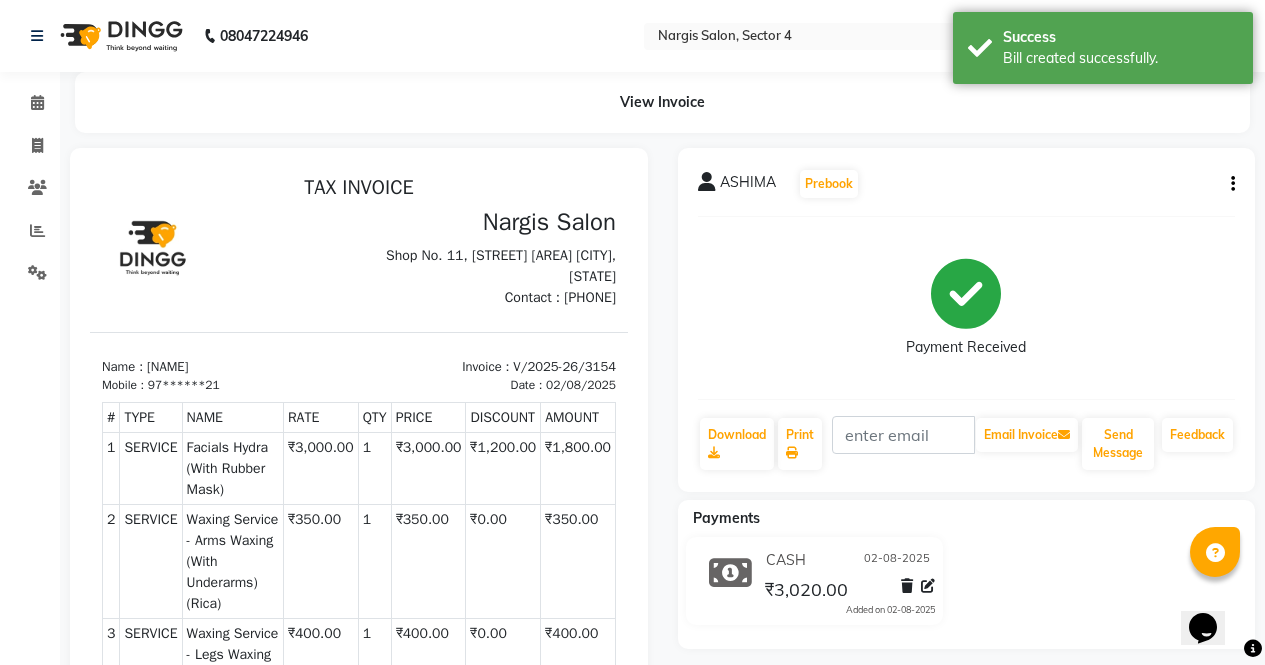 scroll, scrollTop: 0, scrollLeft: 0, axis: both 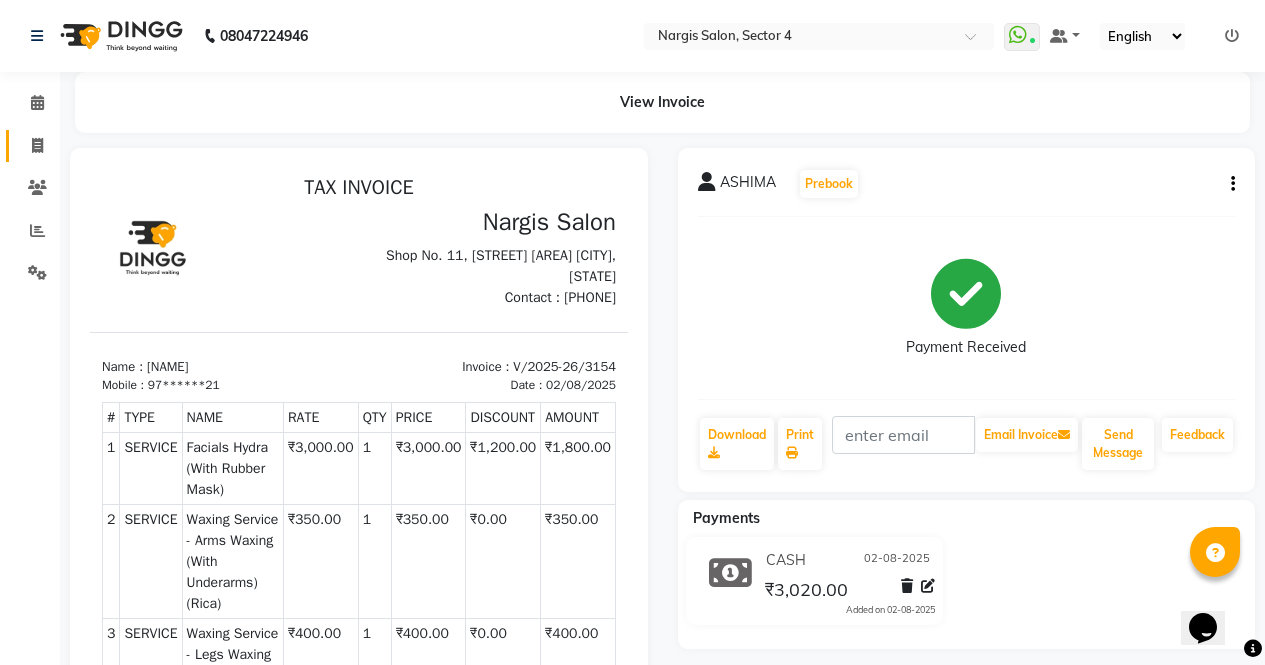 click 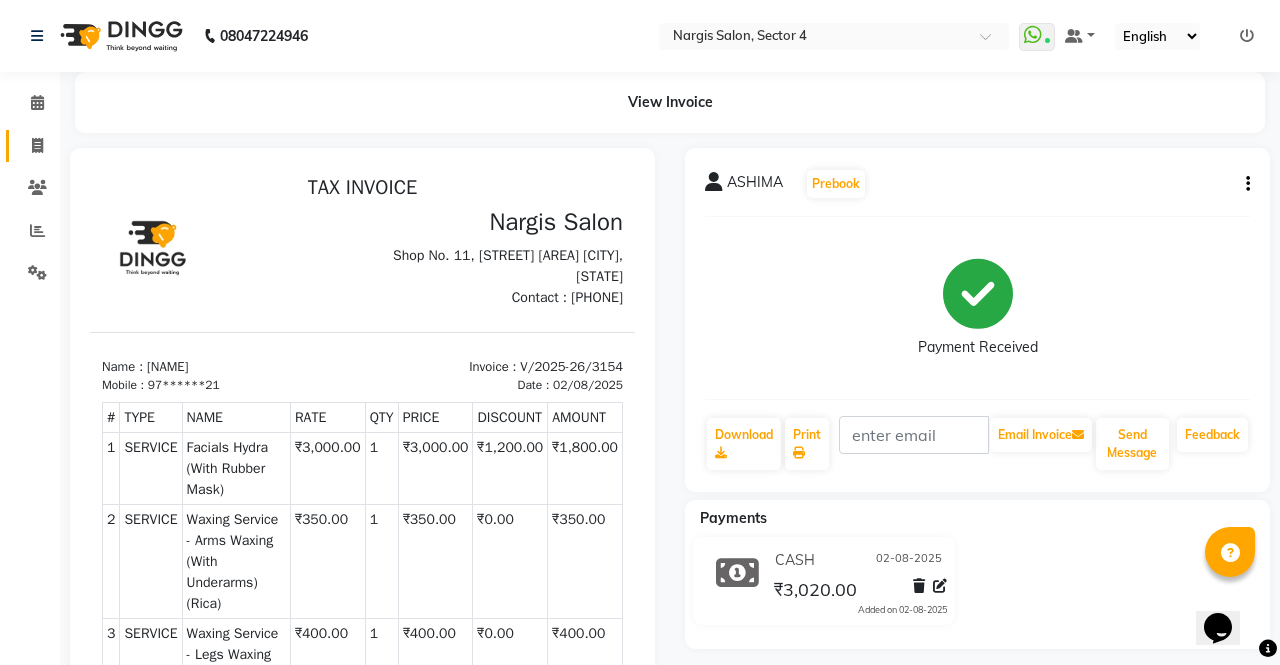 select on "4130" 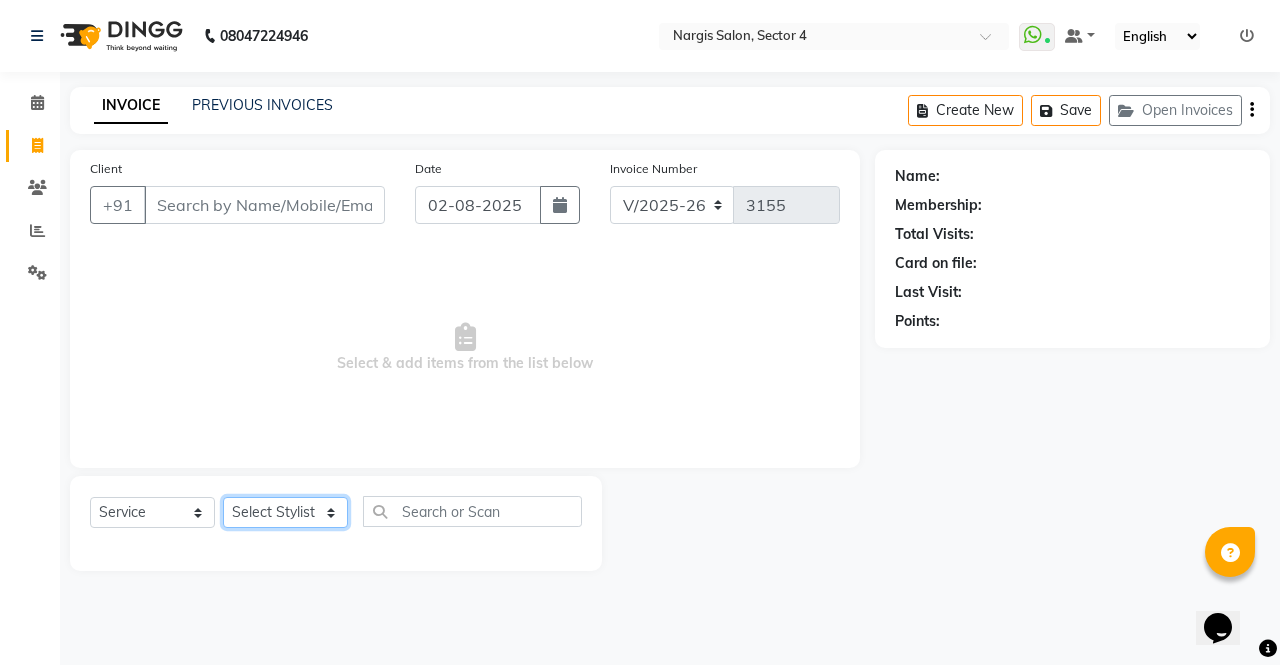 click on "Select Stylist ajeet anu armaan ashu Front Desk muskaan rakhi saima shivam soni sunil yashoda" 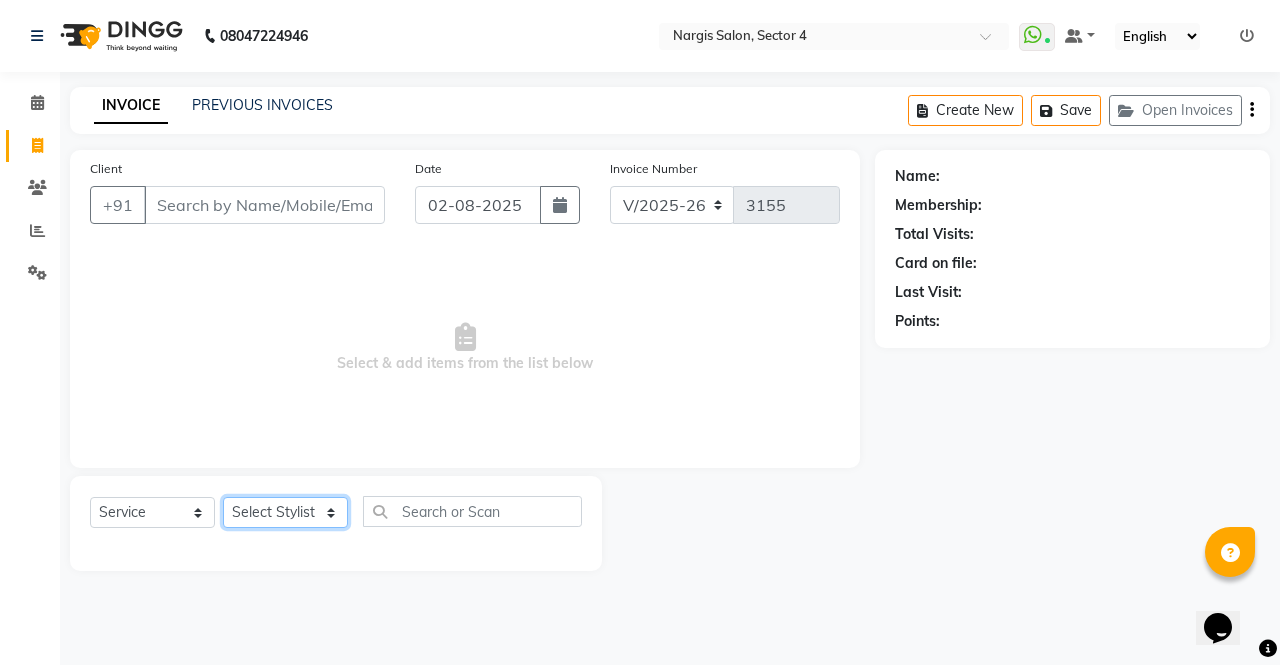 select on "29276" 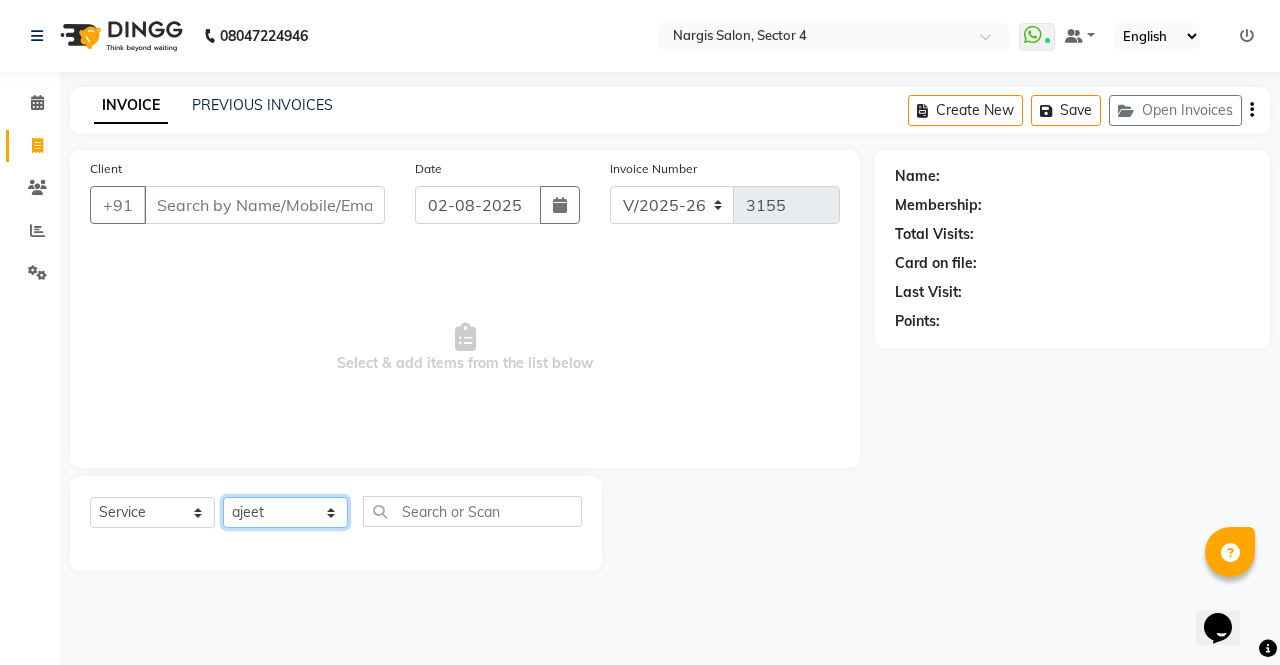 click on "Select Stylist ajeet anu armaan ashu Front Desk muskaan rakhi saima shivam soni sunil yashoda" 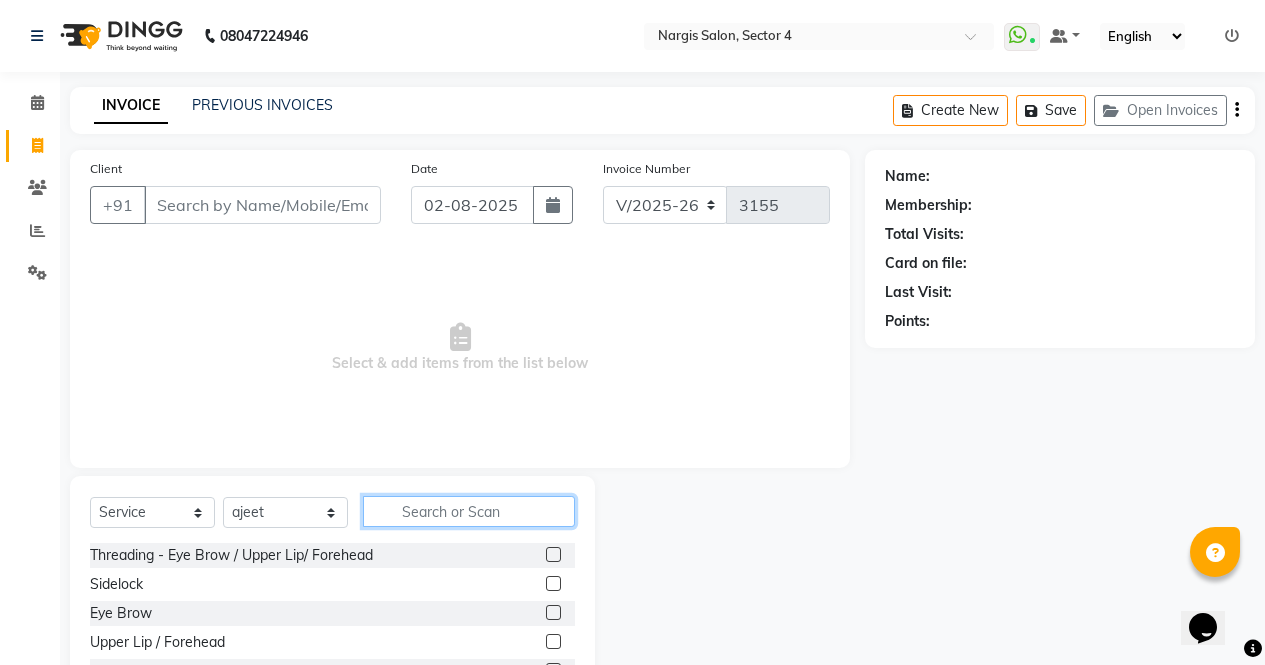 click 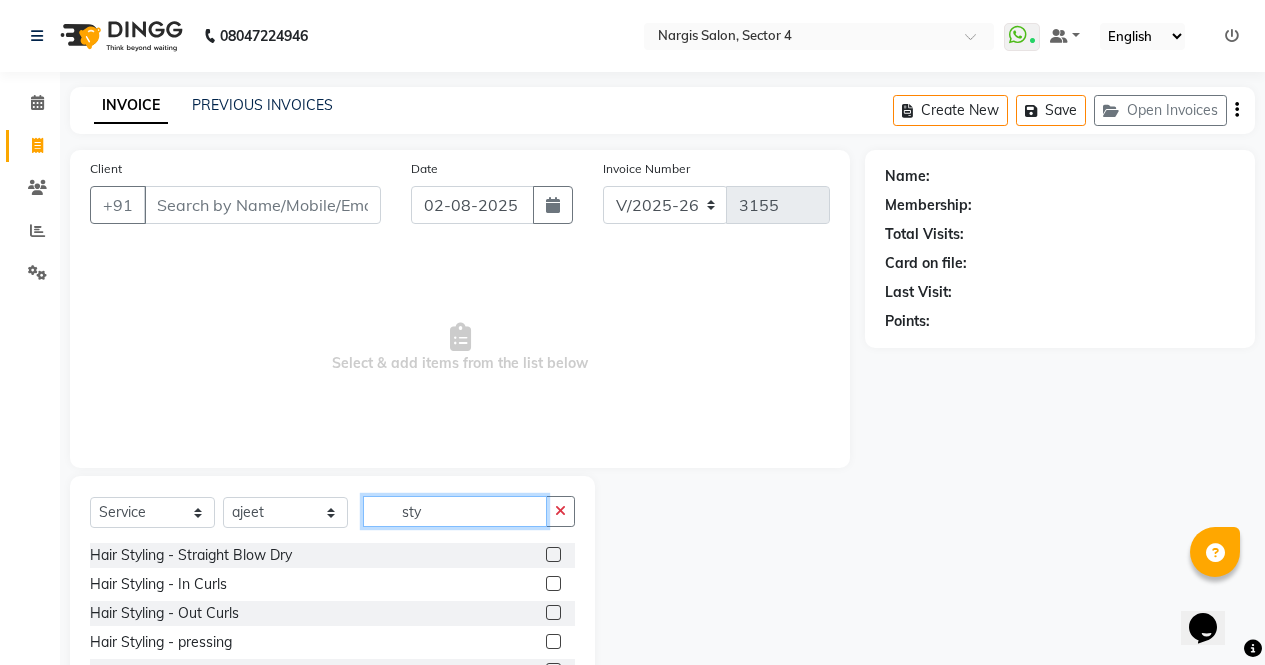 scroll, scrollTop: 3, scrollLeft: 0, axis: vertical 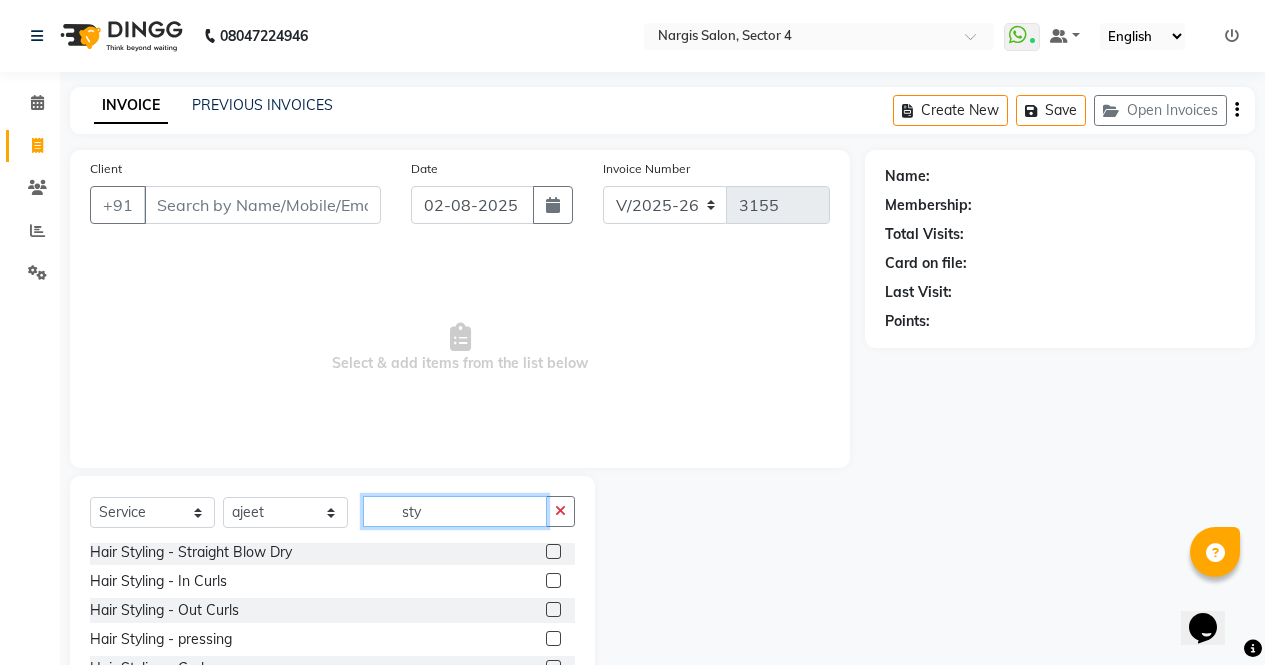 type on "sty" 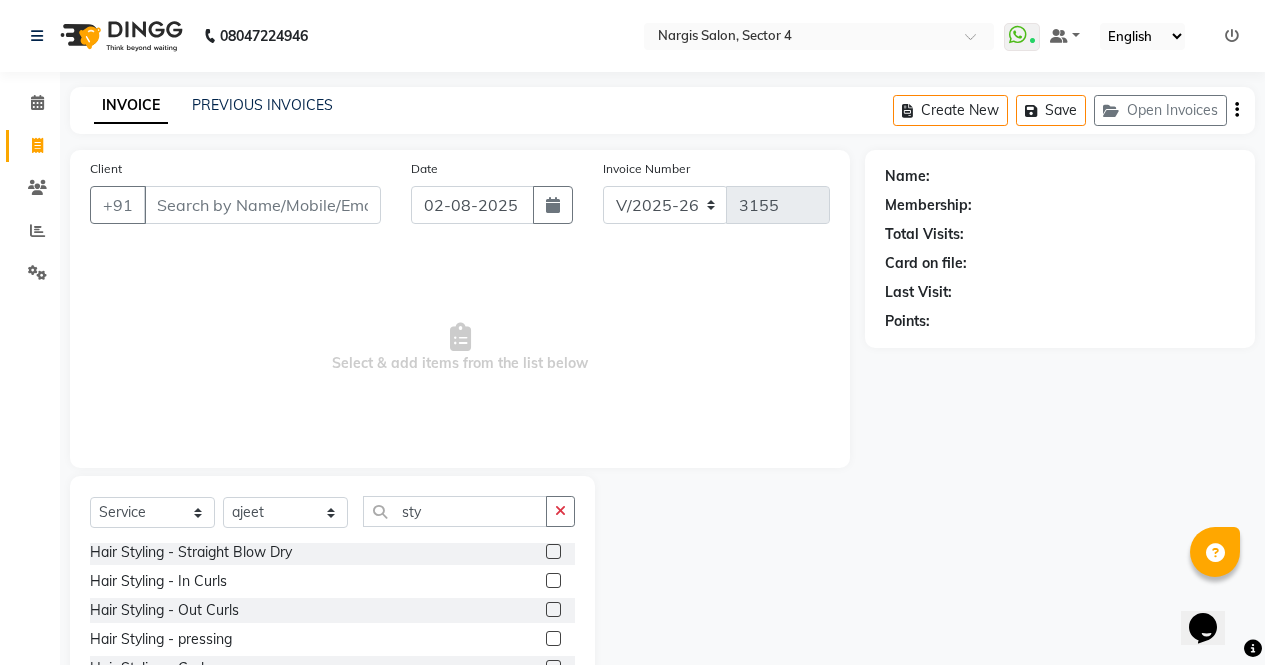 click 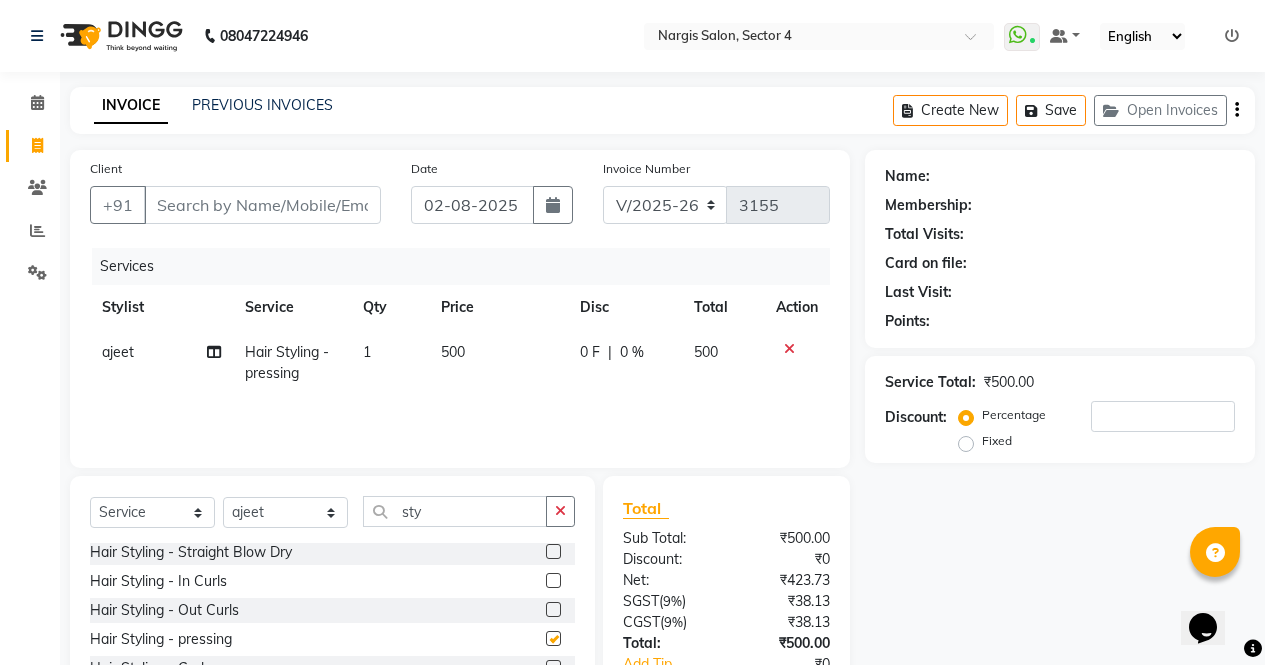 checkbox on "false" 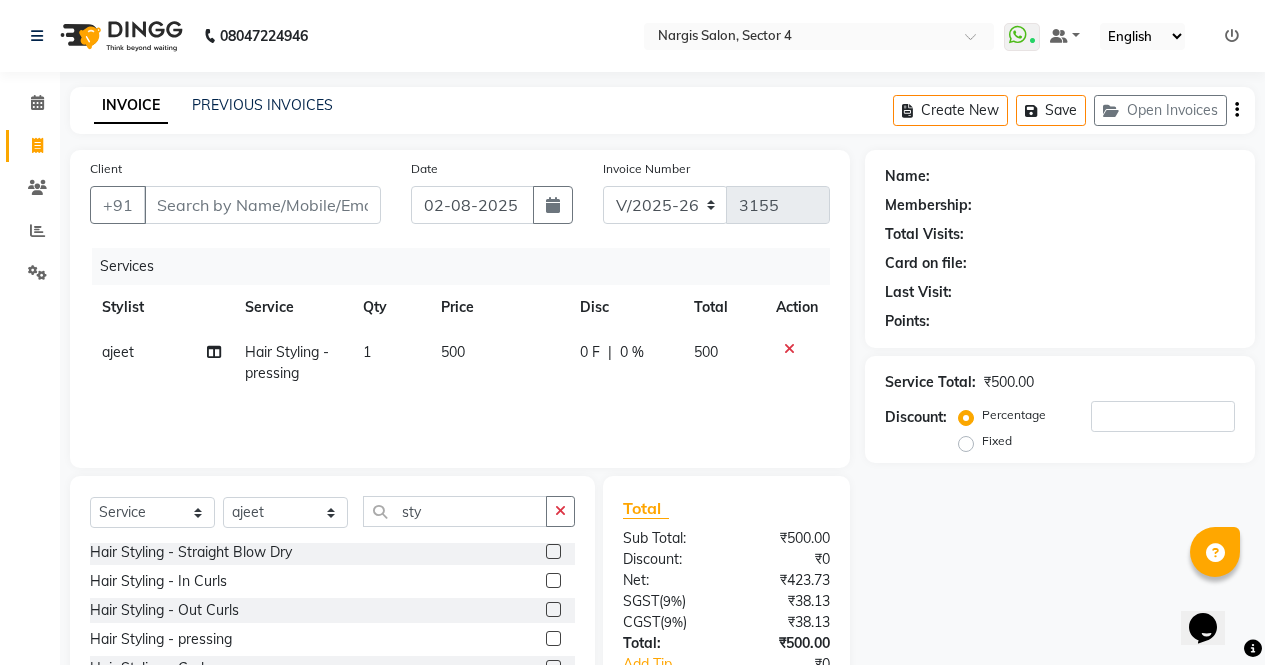 click on "500" 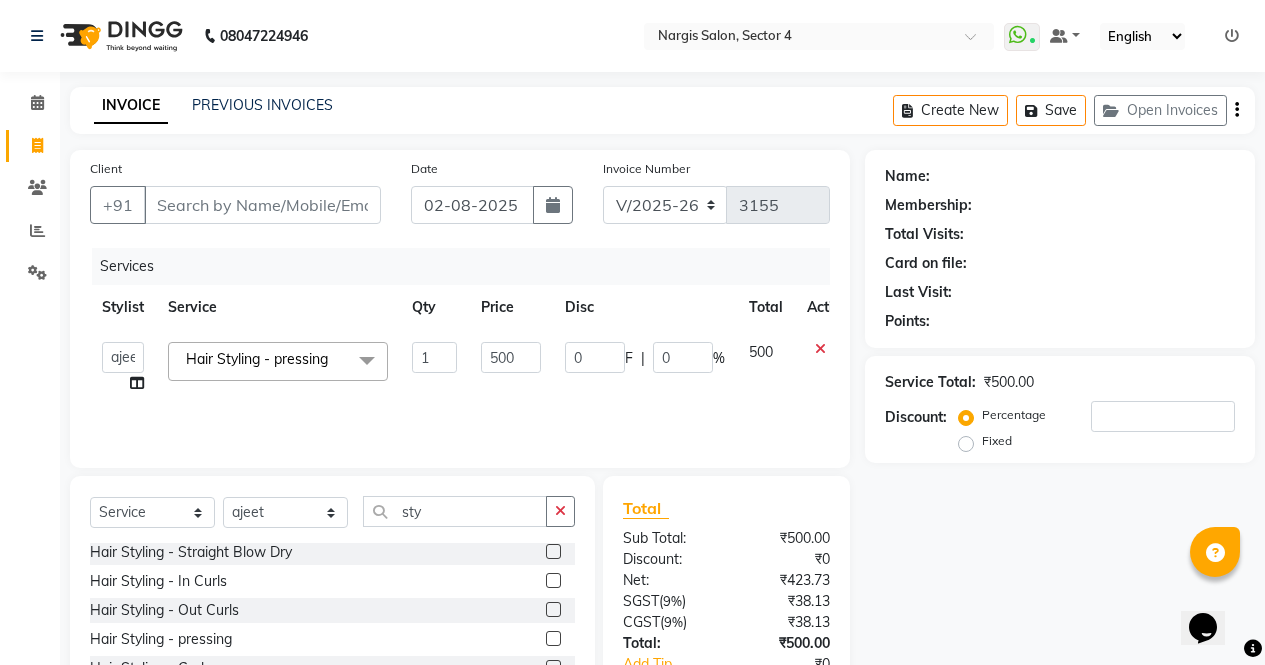 click on "500" 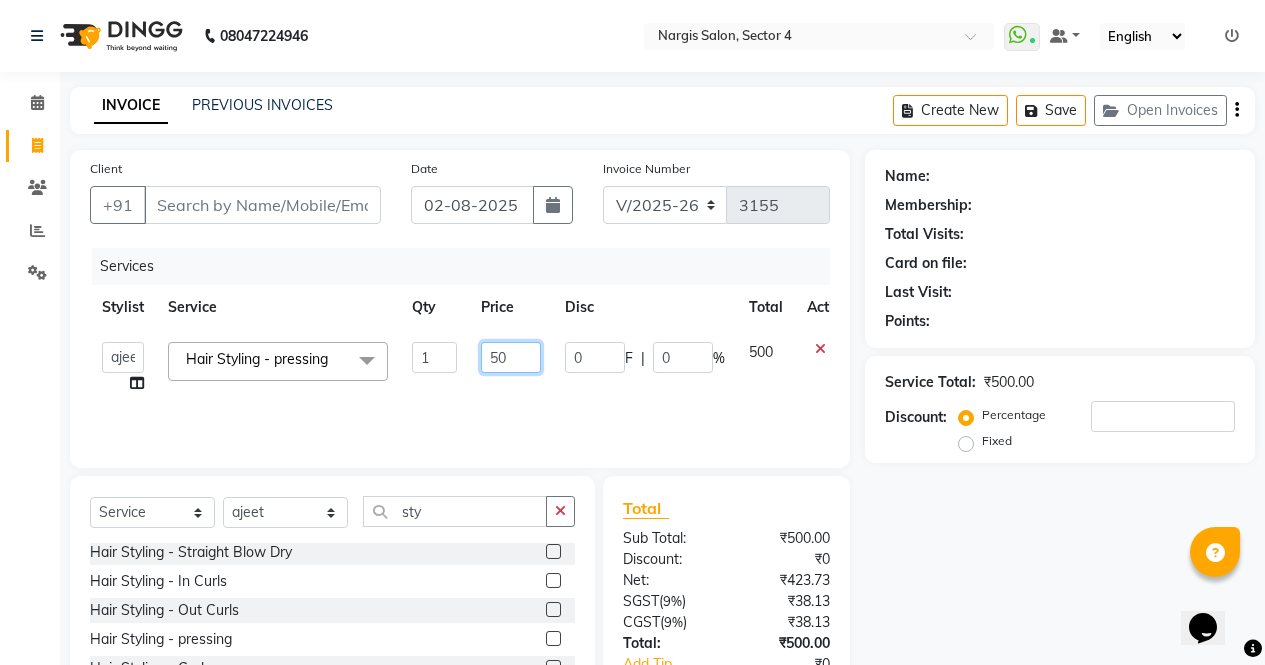 type on "5" 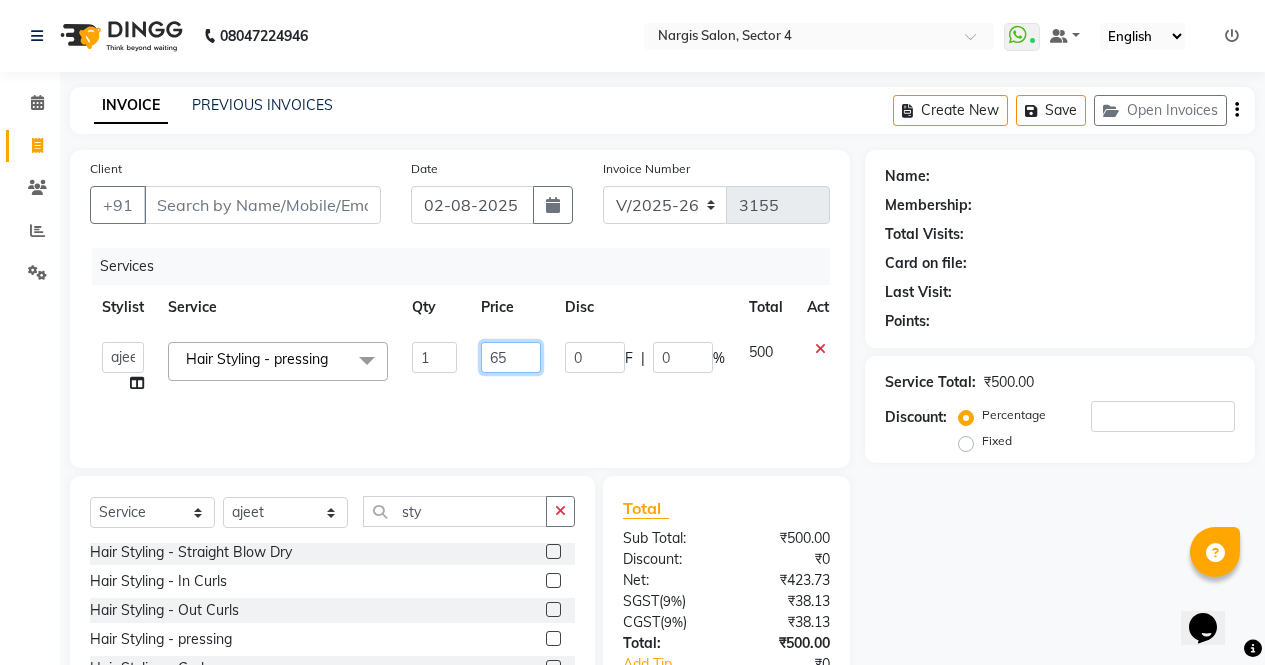 type on "650" 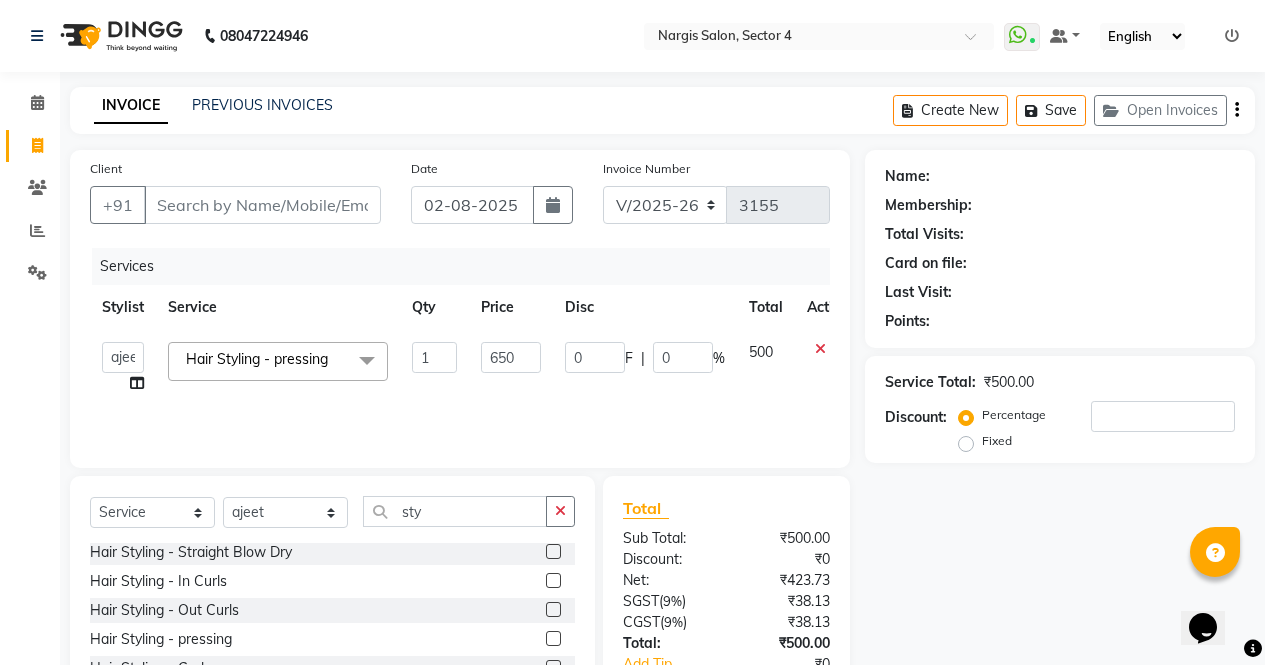 click on "Name: Membership: Total Visits: Card on file: Last Visit:  Points:  Service Total:  ₹500.00  Discount:  Percentage   Fixed" 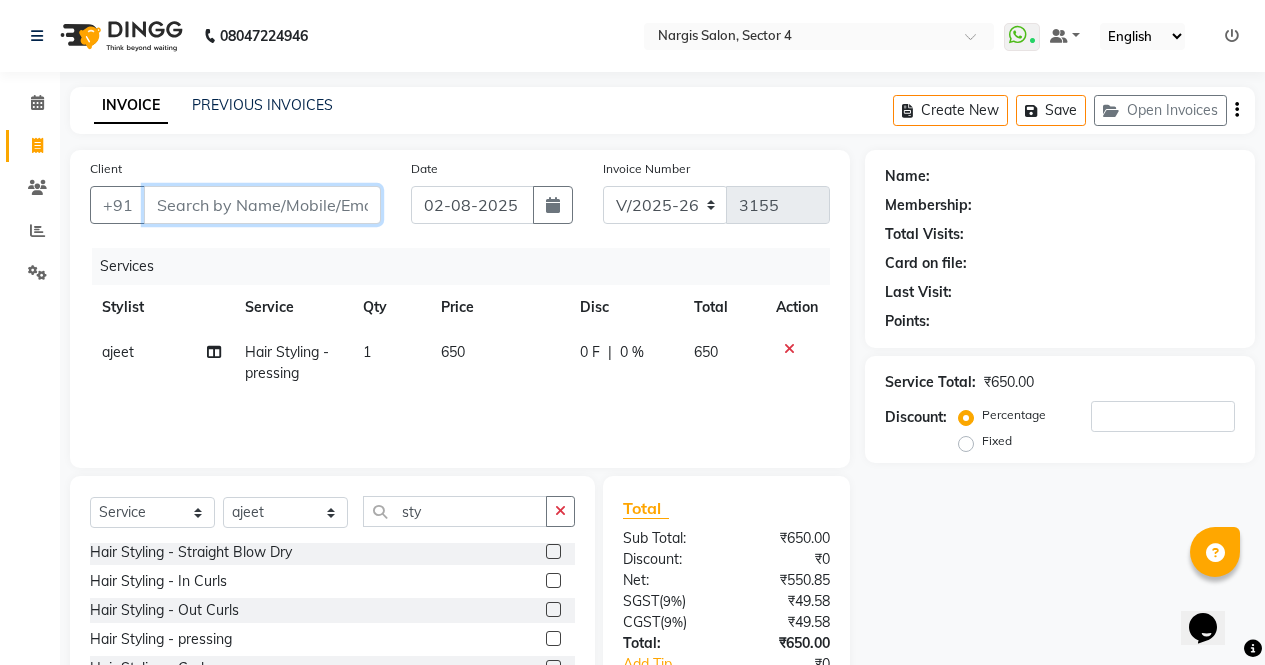 click on "Client" at bounding box center (262, 205) 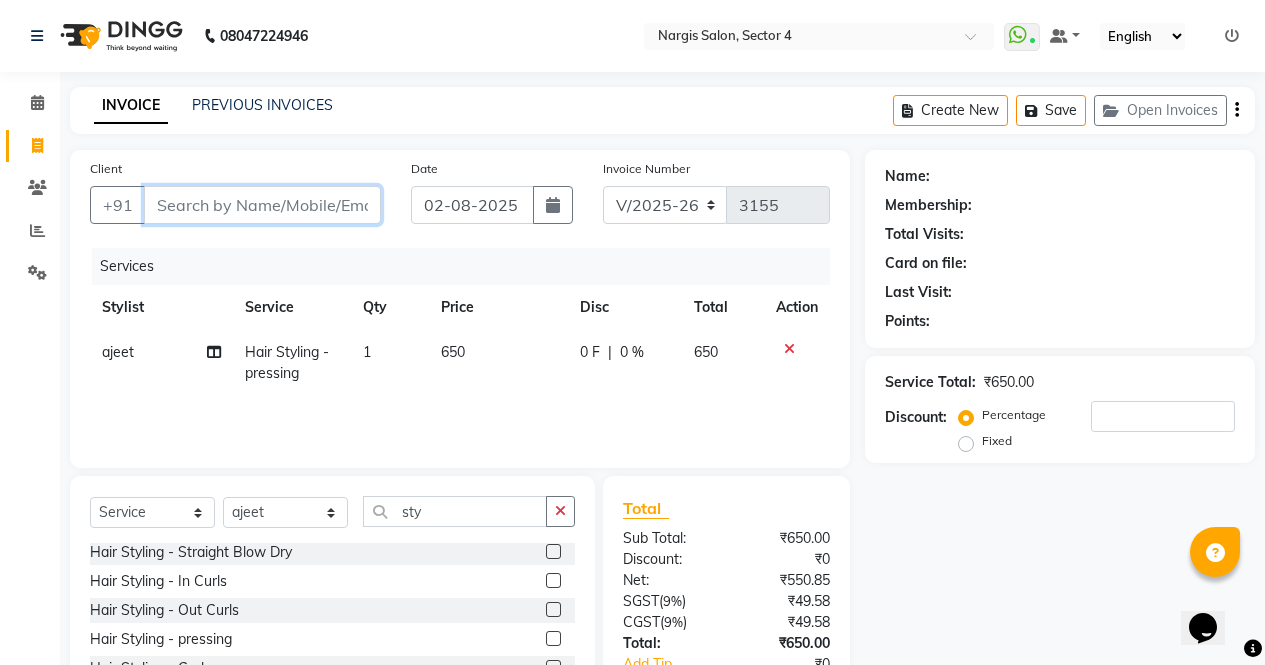 type on "9" 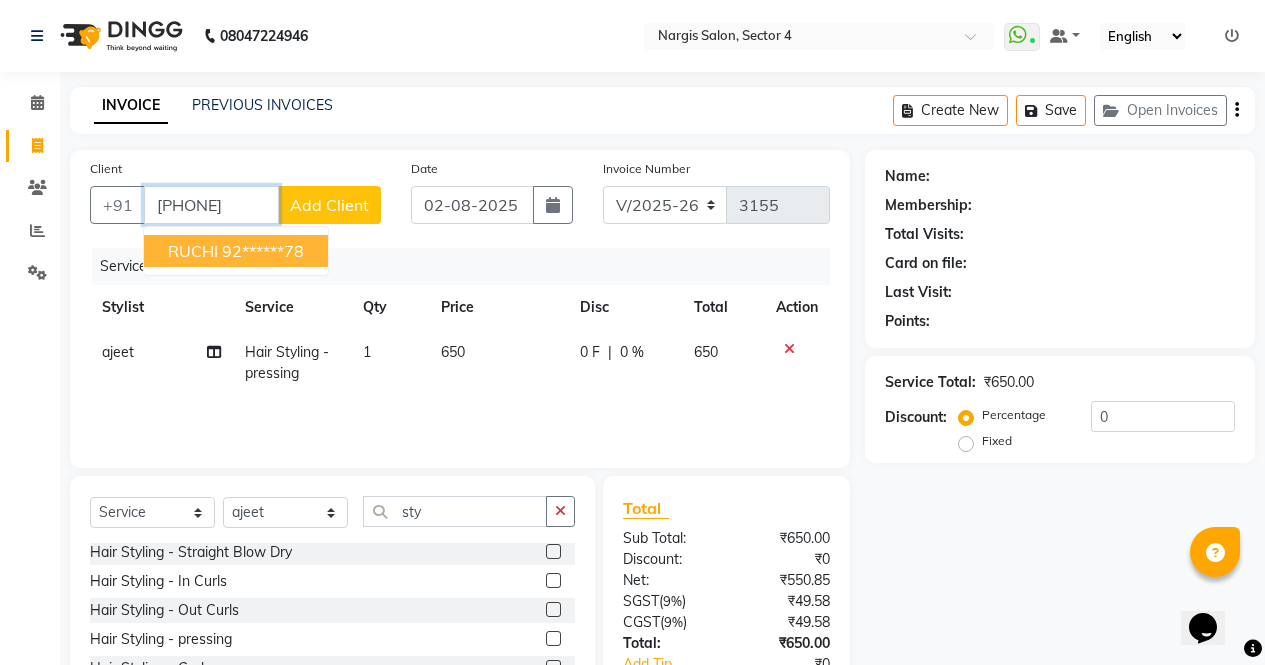 click on "RUCHI" at bounding box center (193, 251) 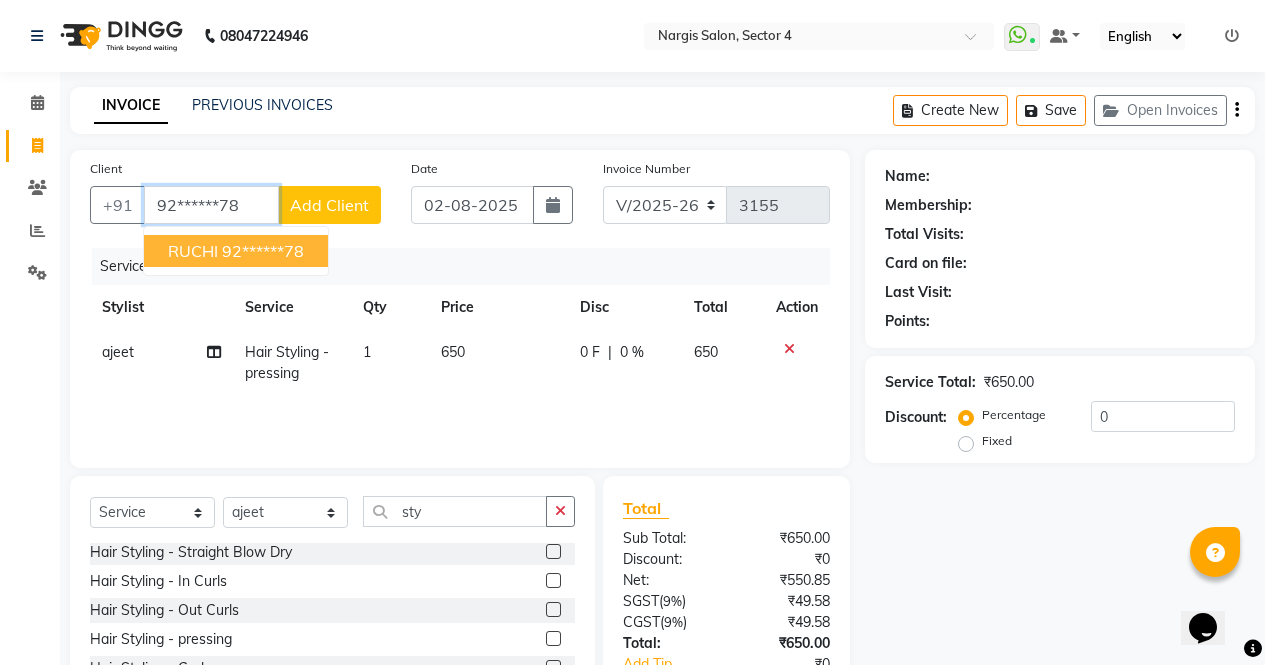 type on "92******78" 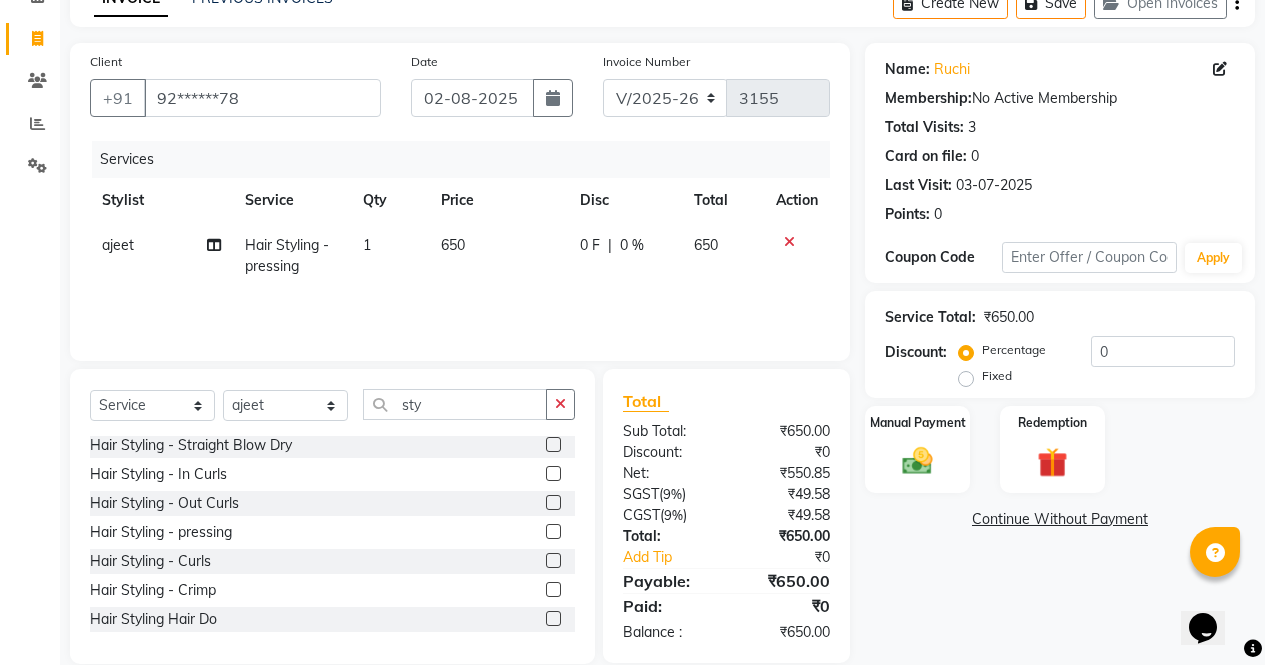 scroll, scrollTop: 136, scrollLeft: 0, axis: vertical 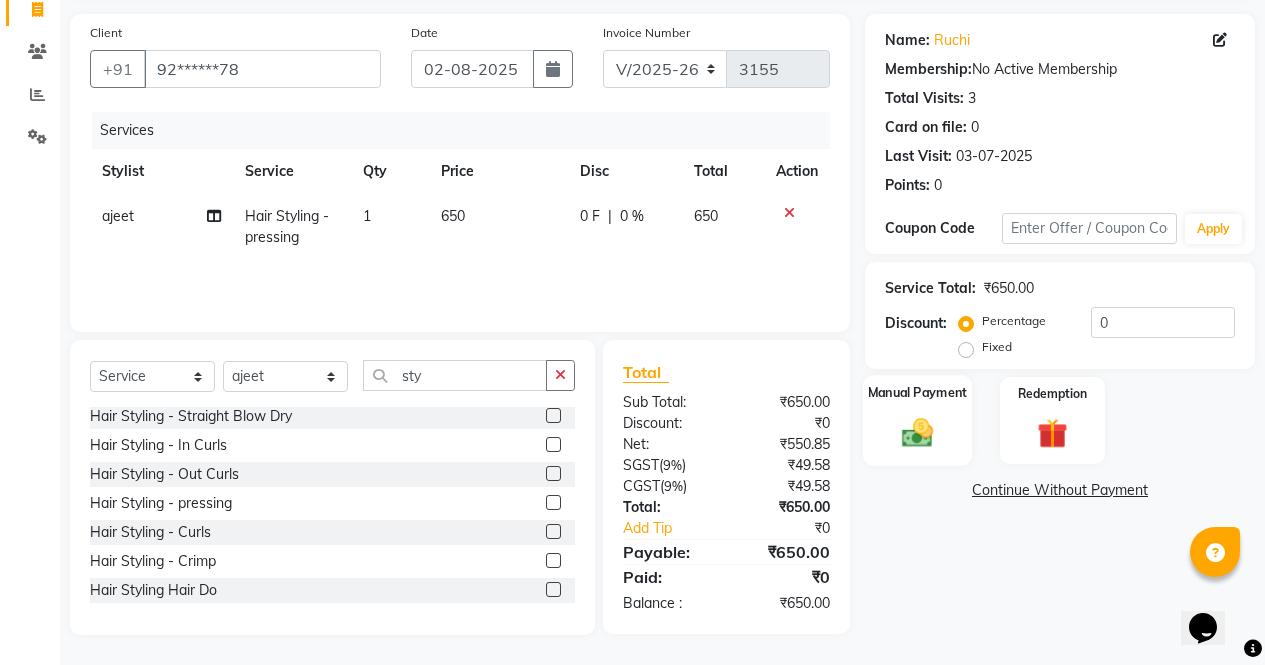 click 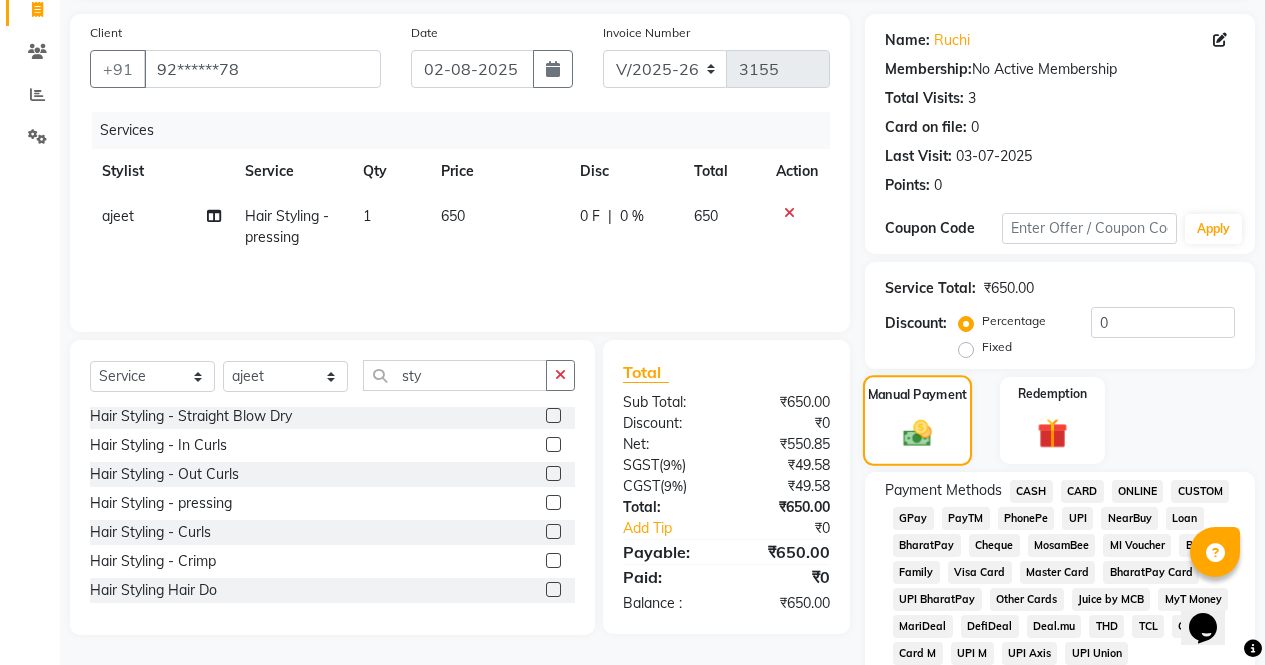 click on "ONLINE" 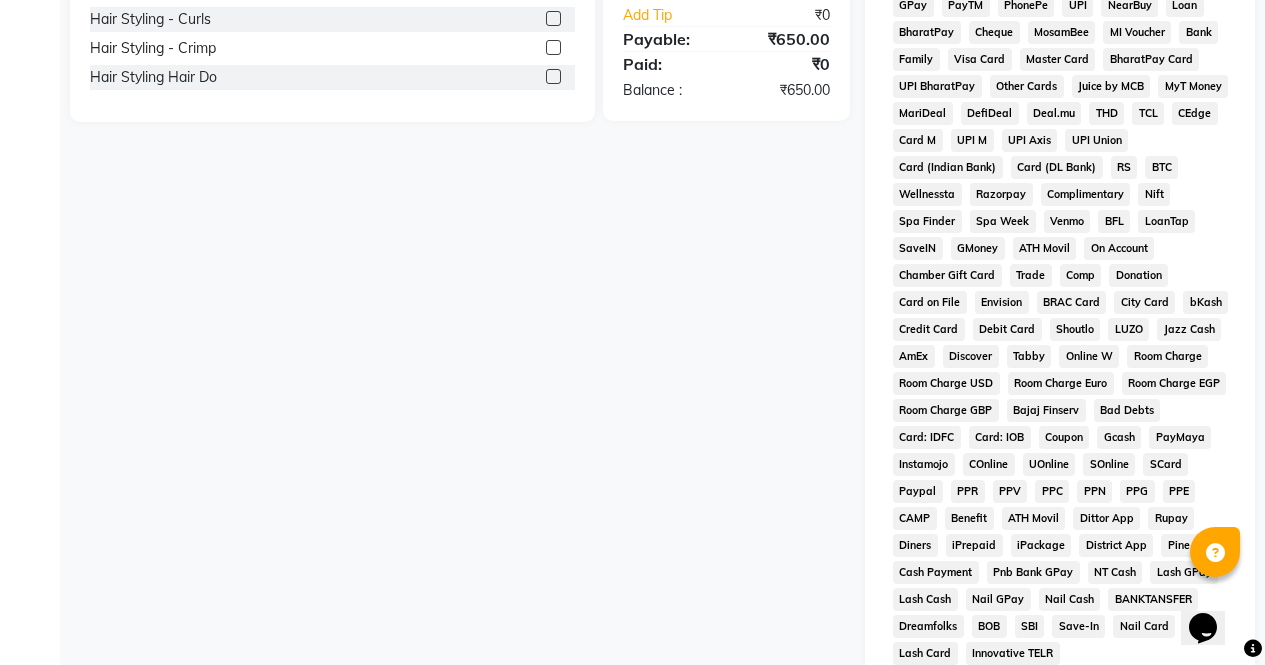 scroll, scrollTop: 914, scrollLeft: 0, axis: vertical 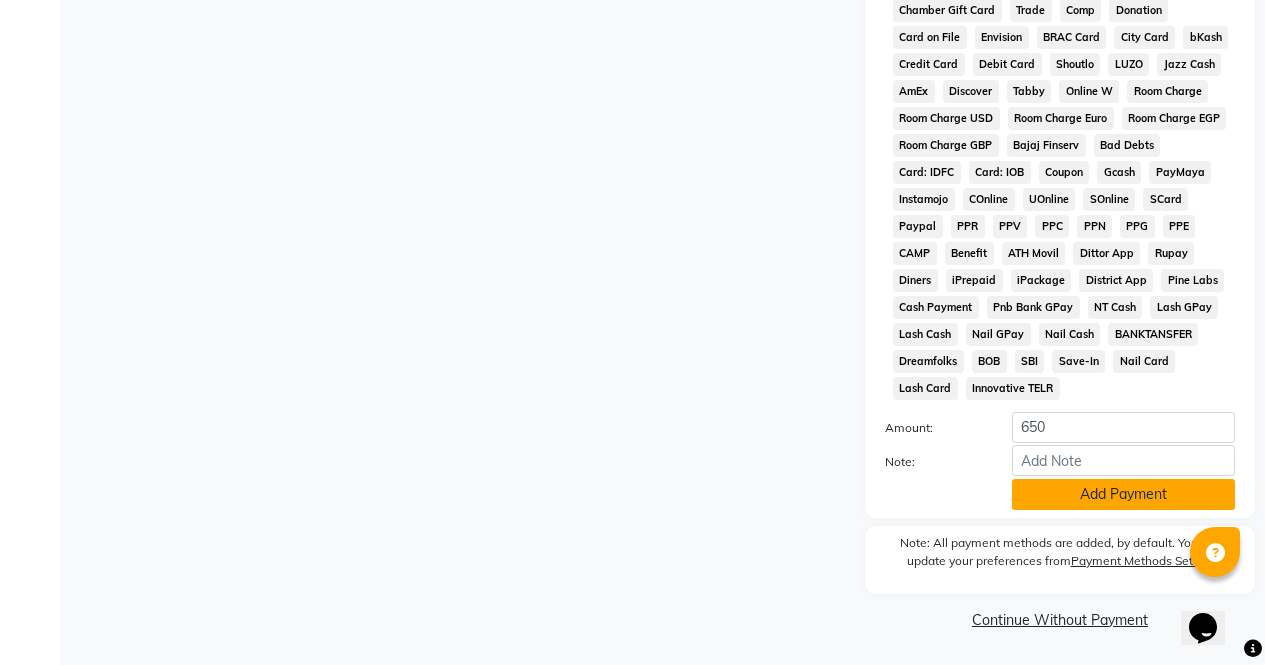 click on "Add Payment" 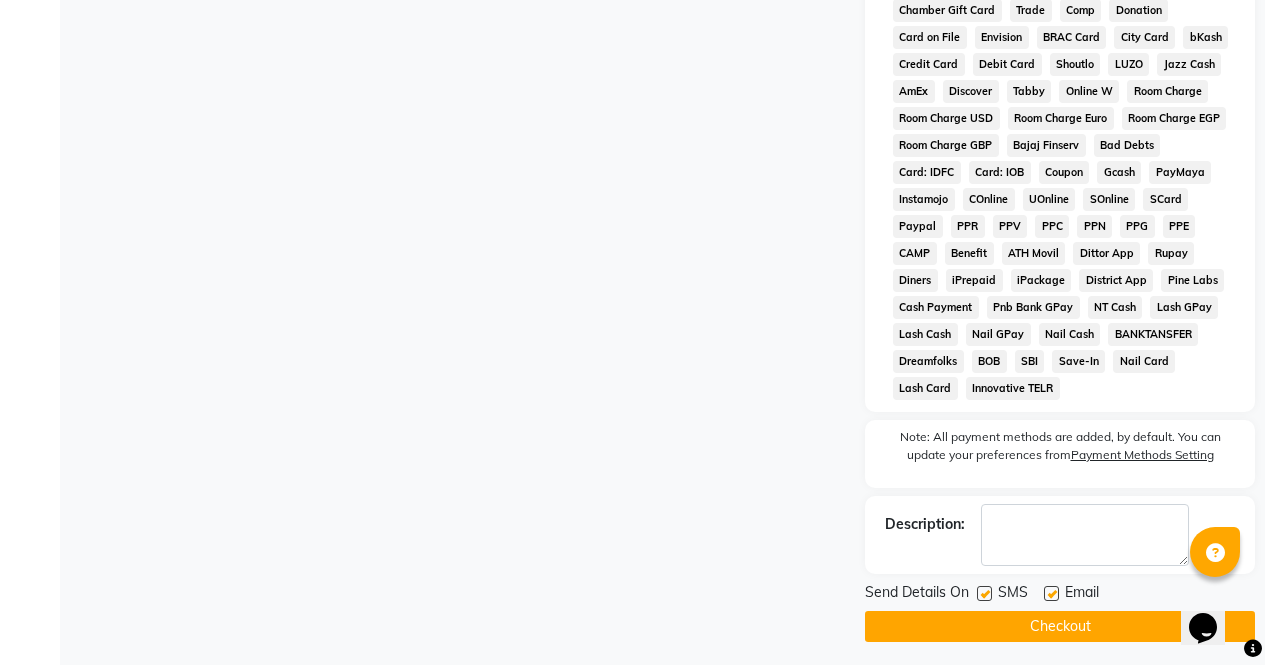 click on "Checkout" 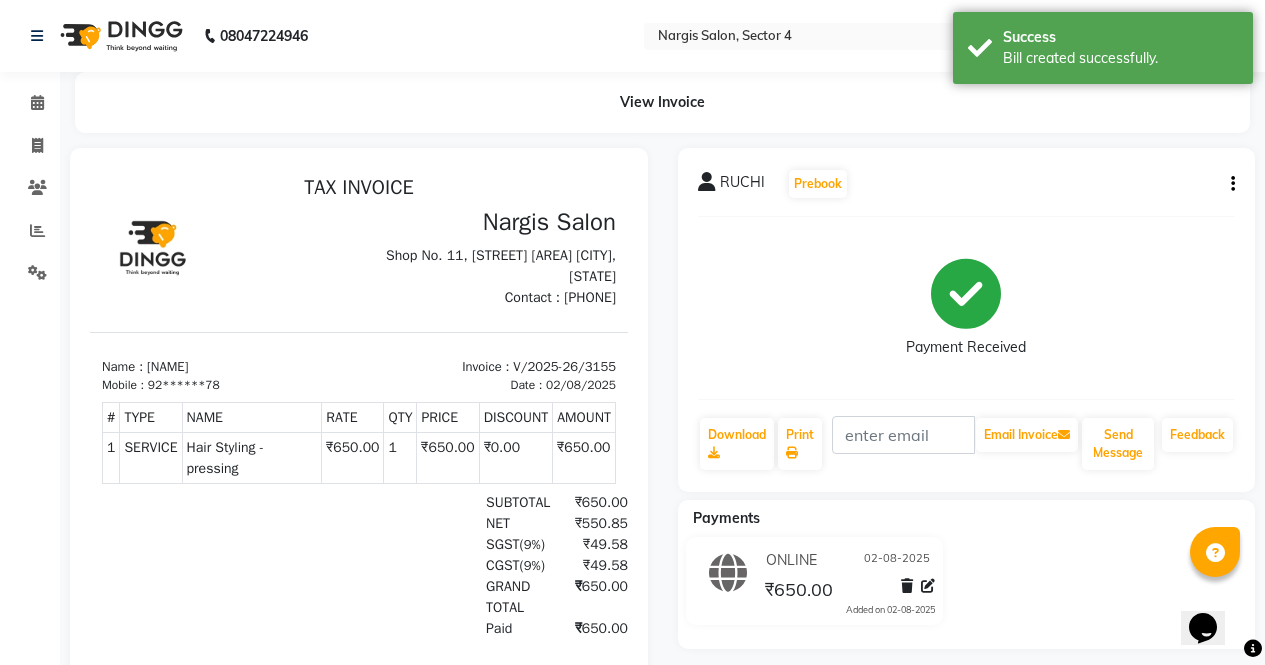 scroll, scrollTop: 0, scrollLeft: 0, axis: both 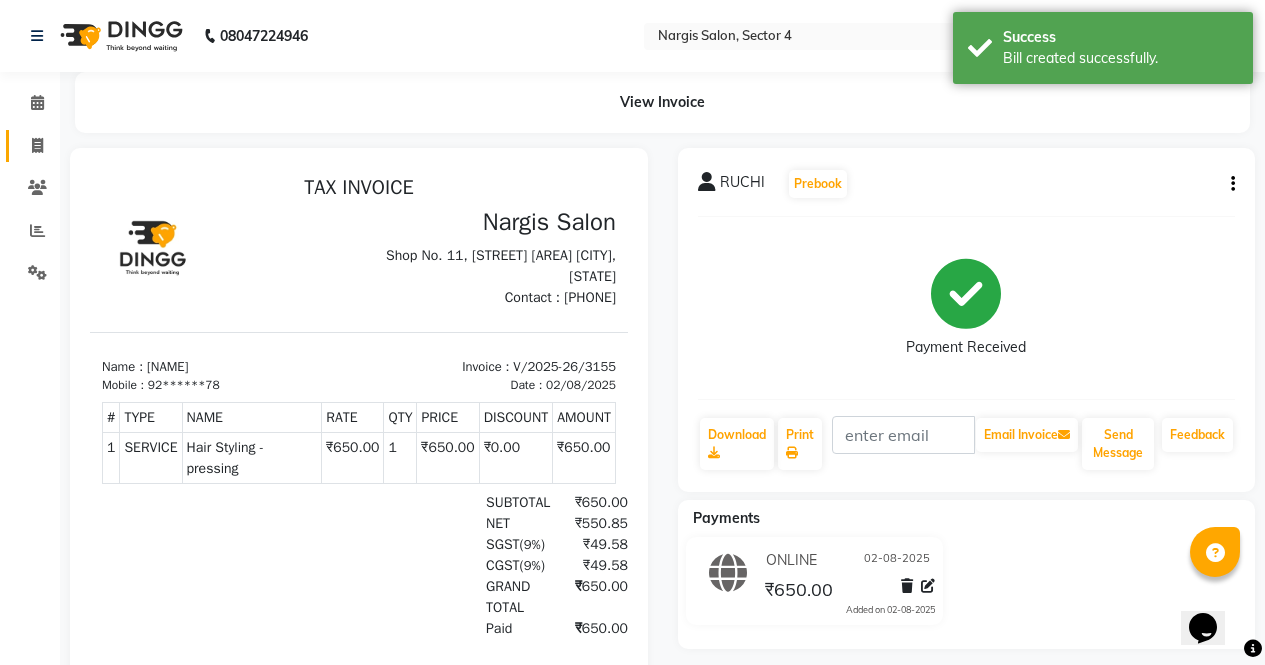 click 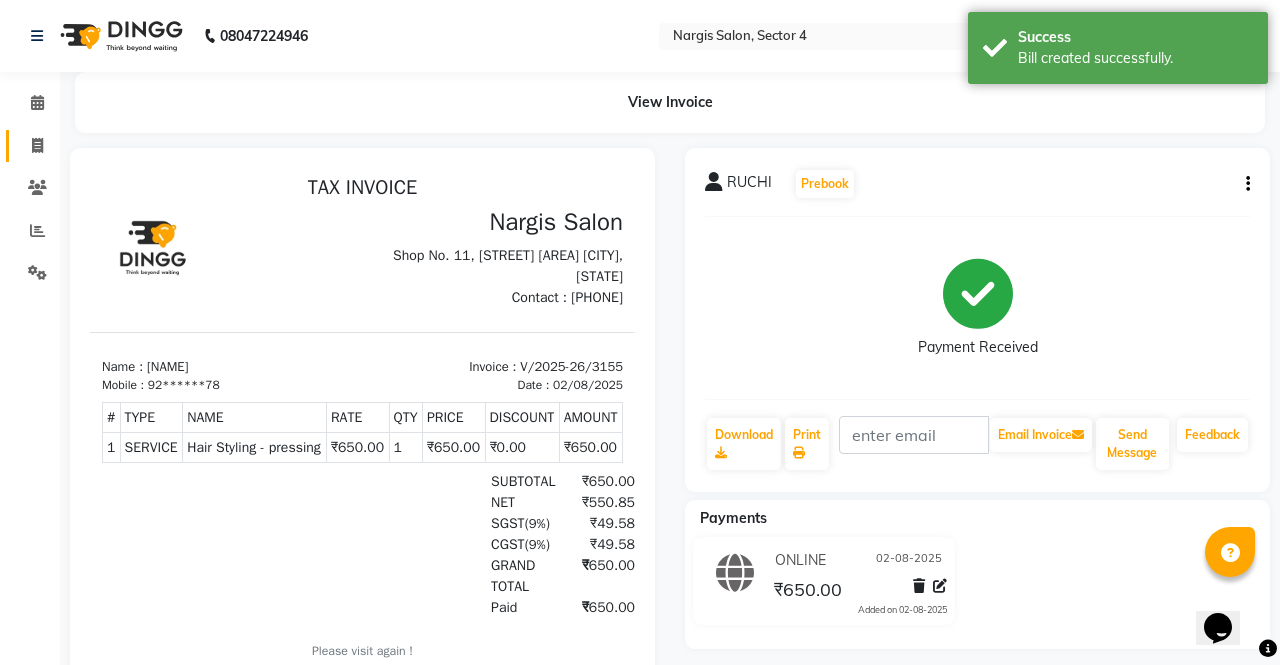 select on "4130" 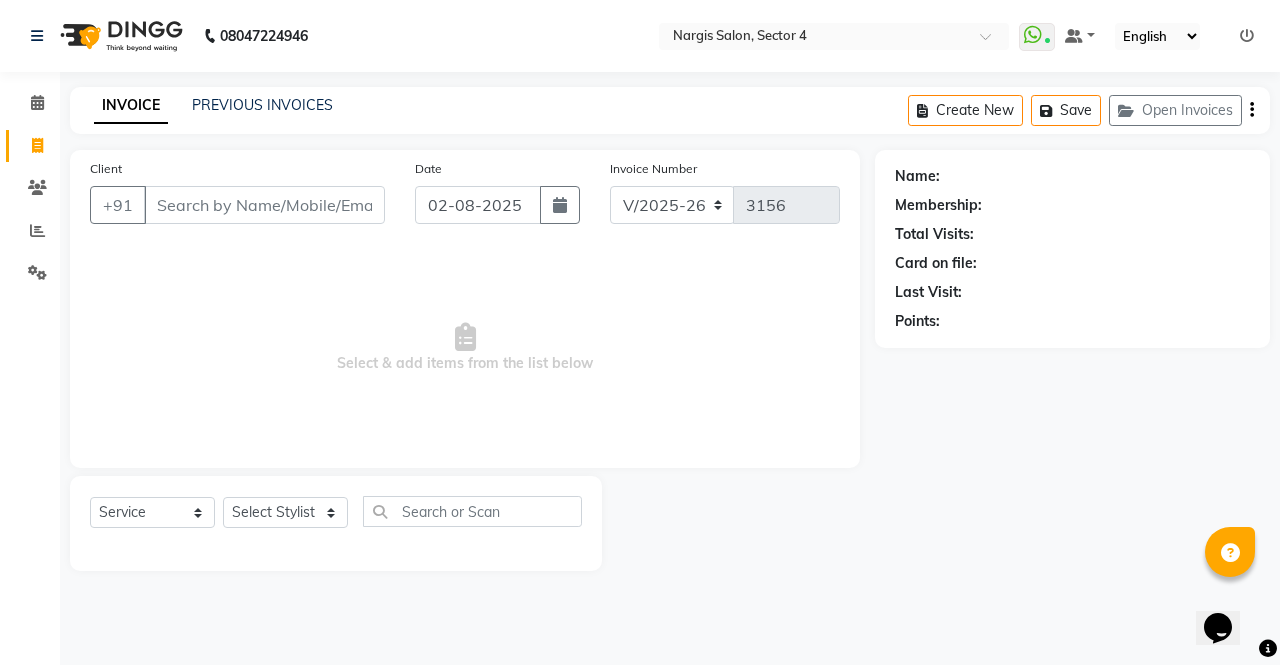 click on "Select  Service  Product  Membership  Package Voucher Prepaid Gift Card  Select Stylist ajeet anu armaan ashu Front Desk muskaan rakhi saima shivam soni sunil yashoda" 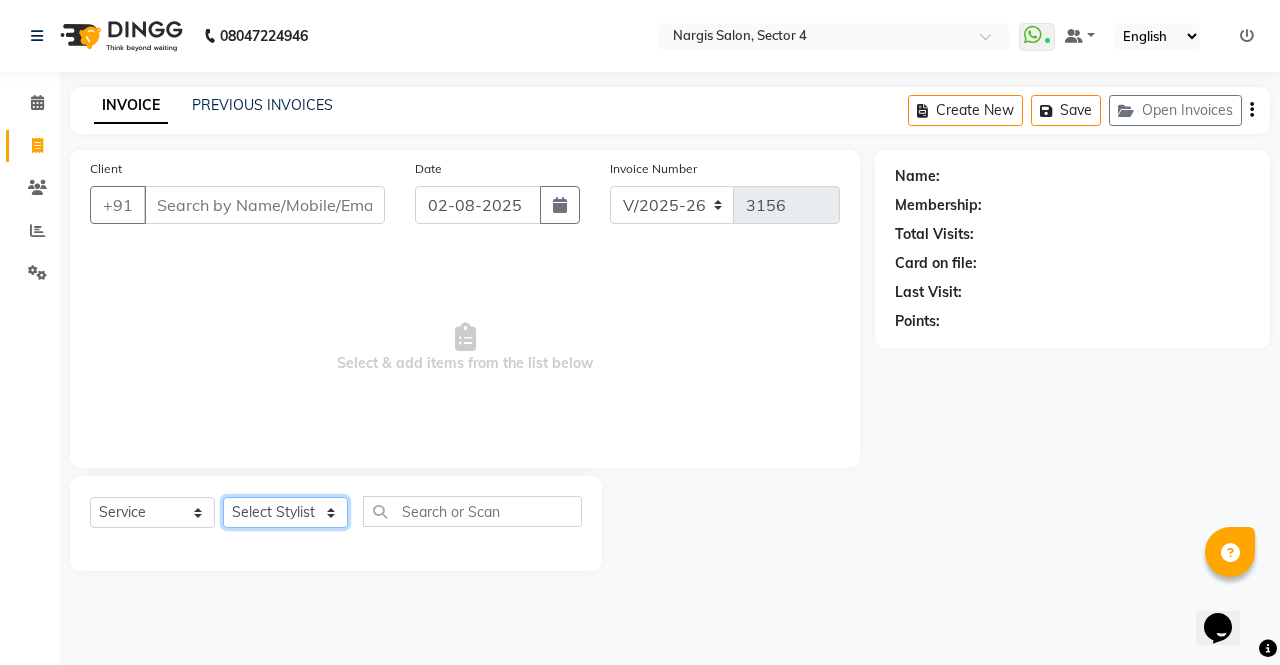 click on "Select Stylist ajeet anu armaan ashu Front Desk muskaan rakhi saima shivam soni sunil yashoda" 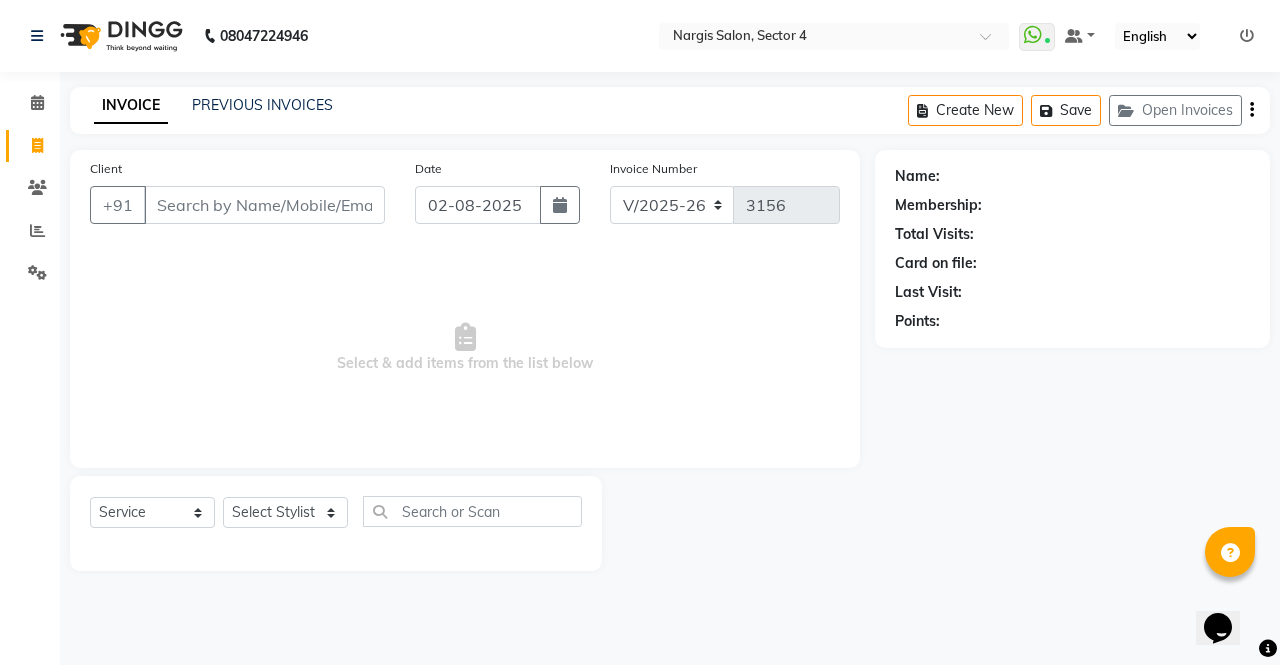 click on "Select & add items from the list below" at bounding box center [465, 348] 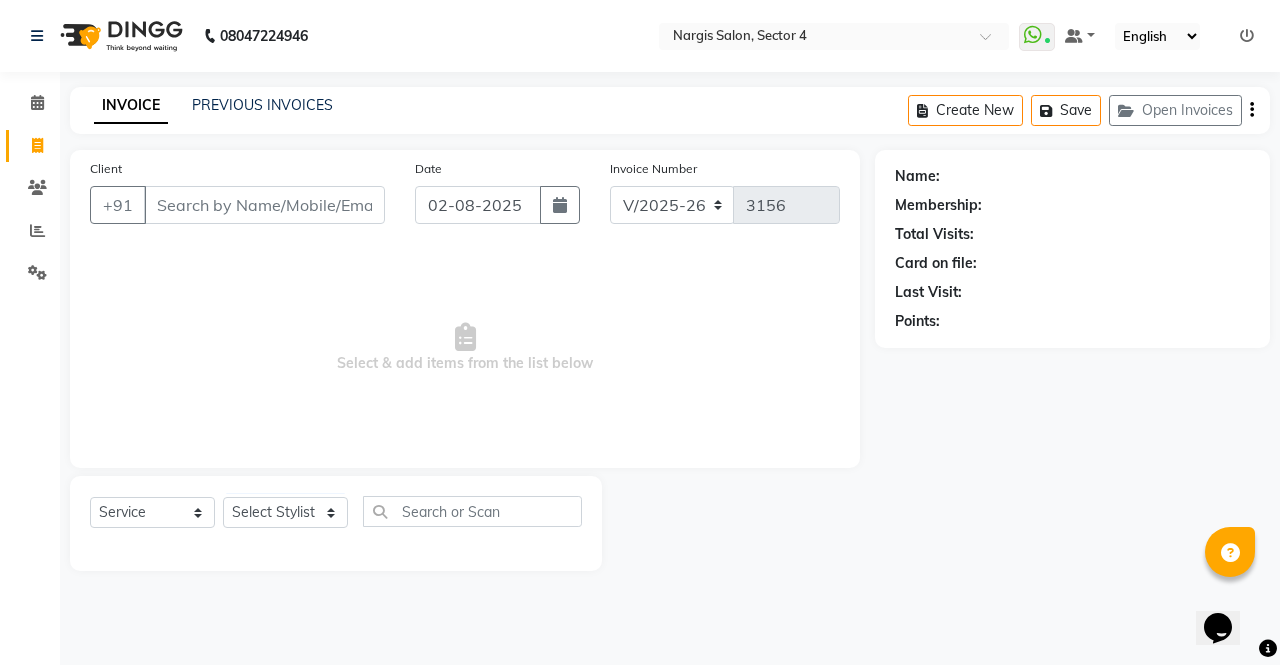 click on "Client" at bounding box center [264, 205] 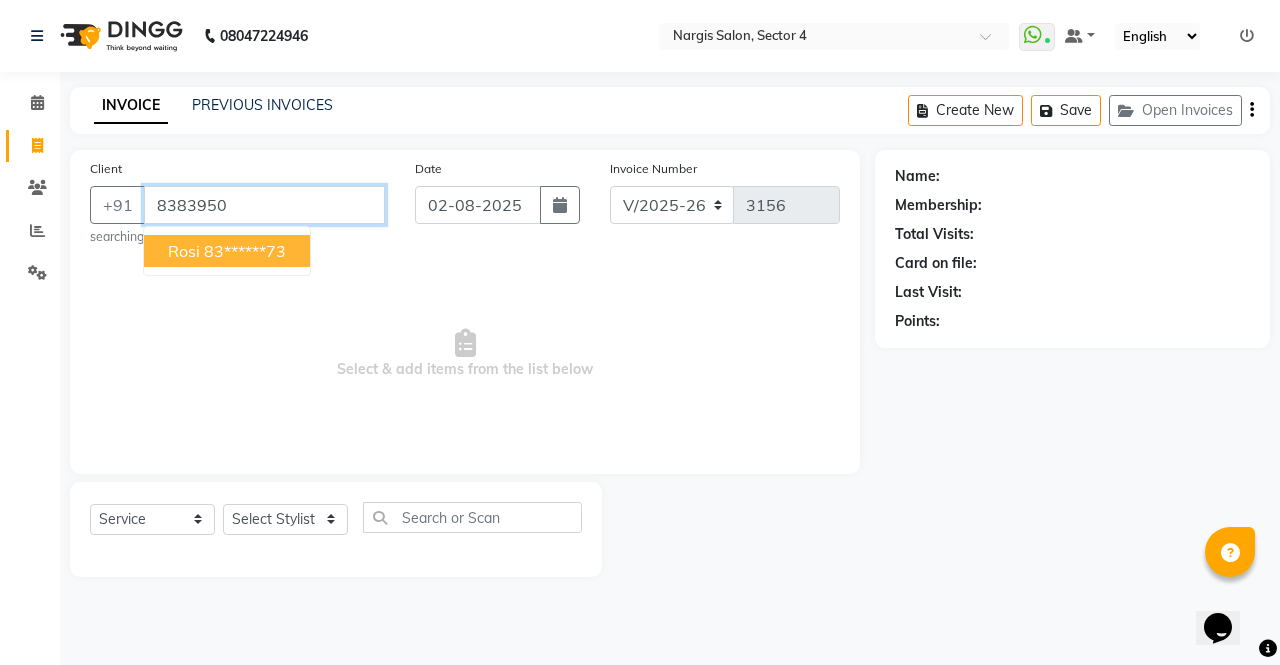 click on "rosi  83******73" at bounding box center [227, 251] 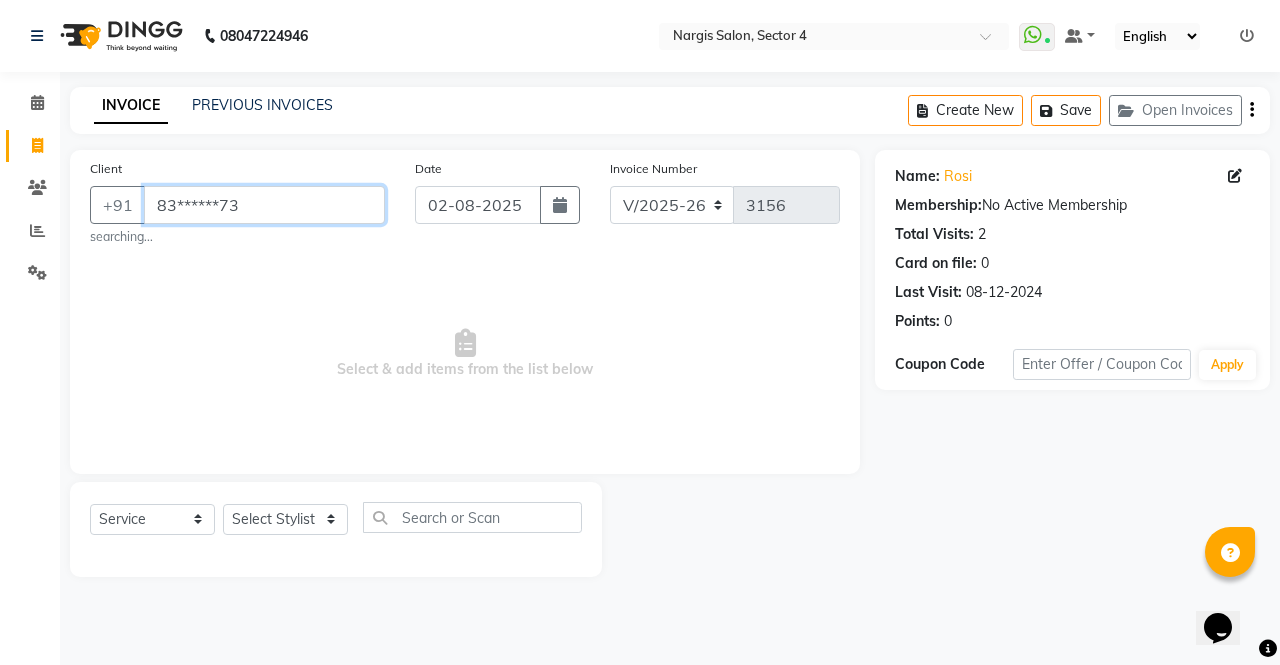 click on "83******73" at bounding box center (264, 205) 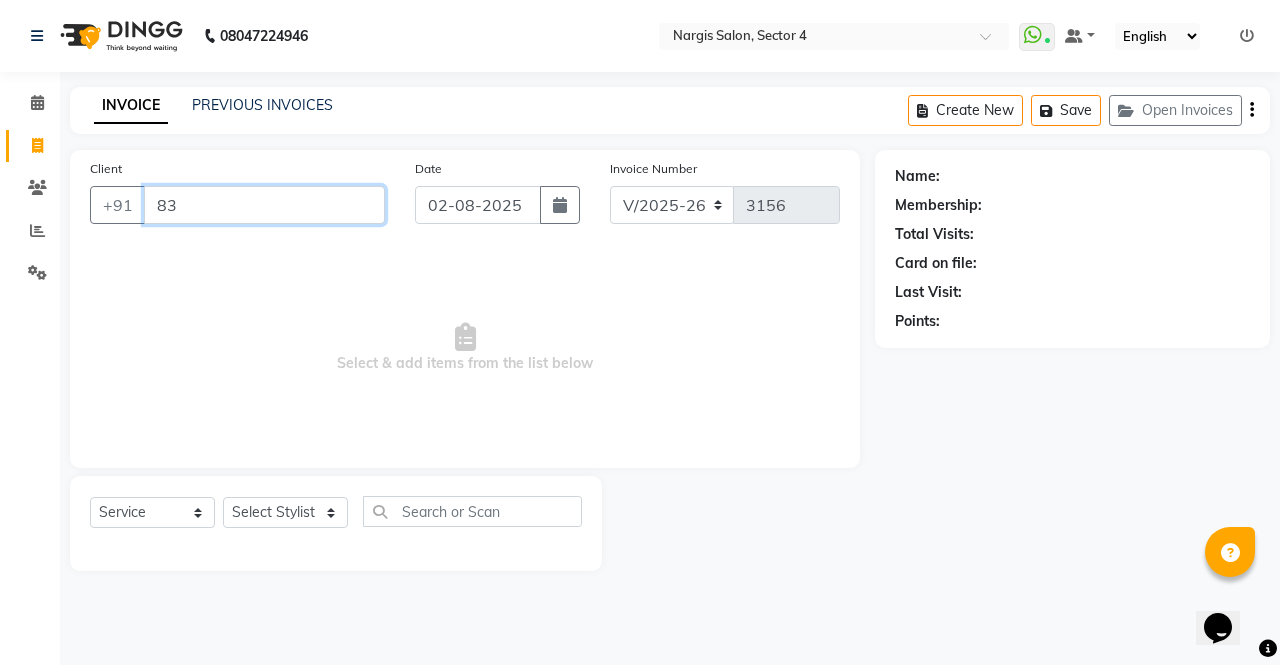type on "8" 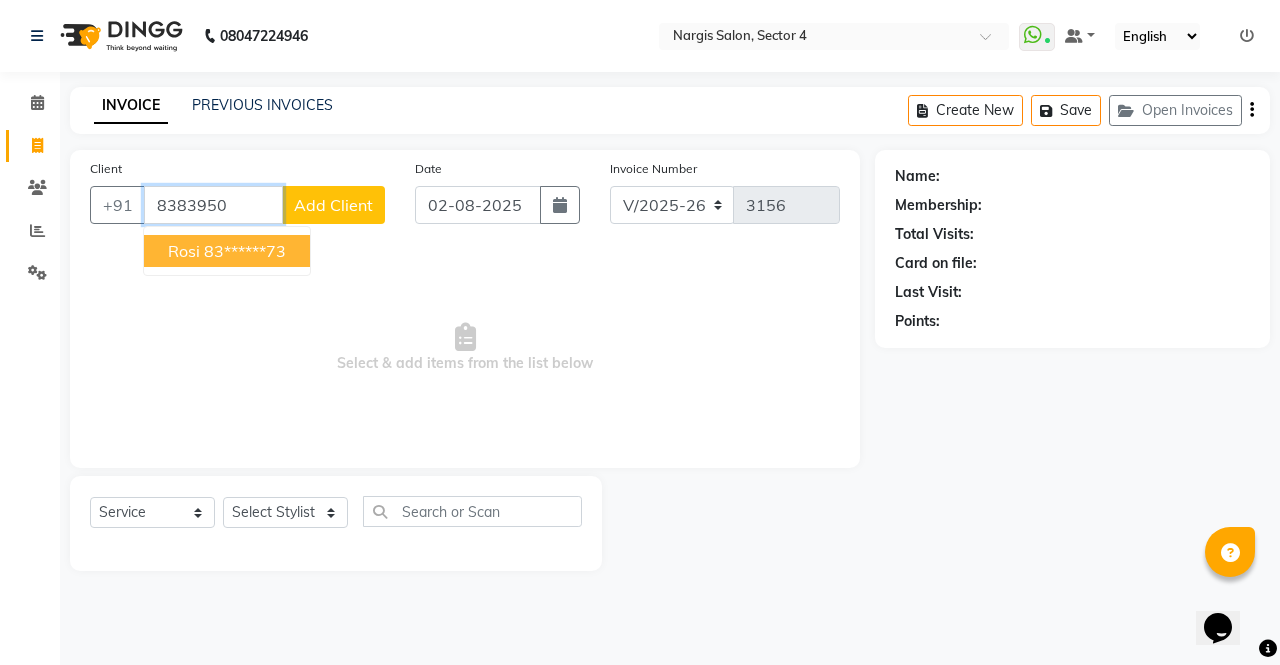 click on "83******73" at bounding box center [245, 251] 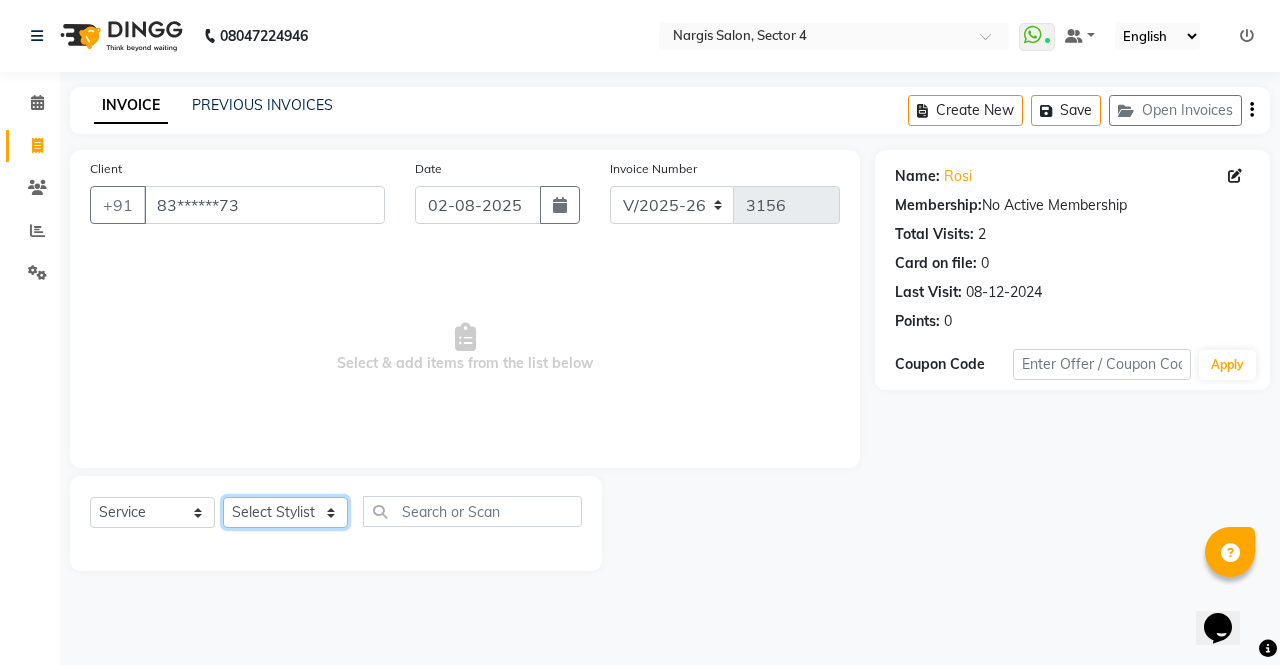 click on "Select Stylist ajeet anu armaan ashu Front Desk muskaan rakhi saima shivam soni sunil yashoda" 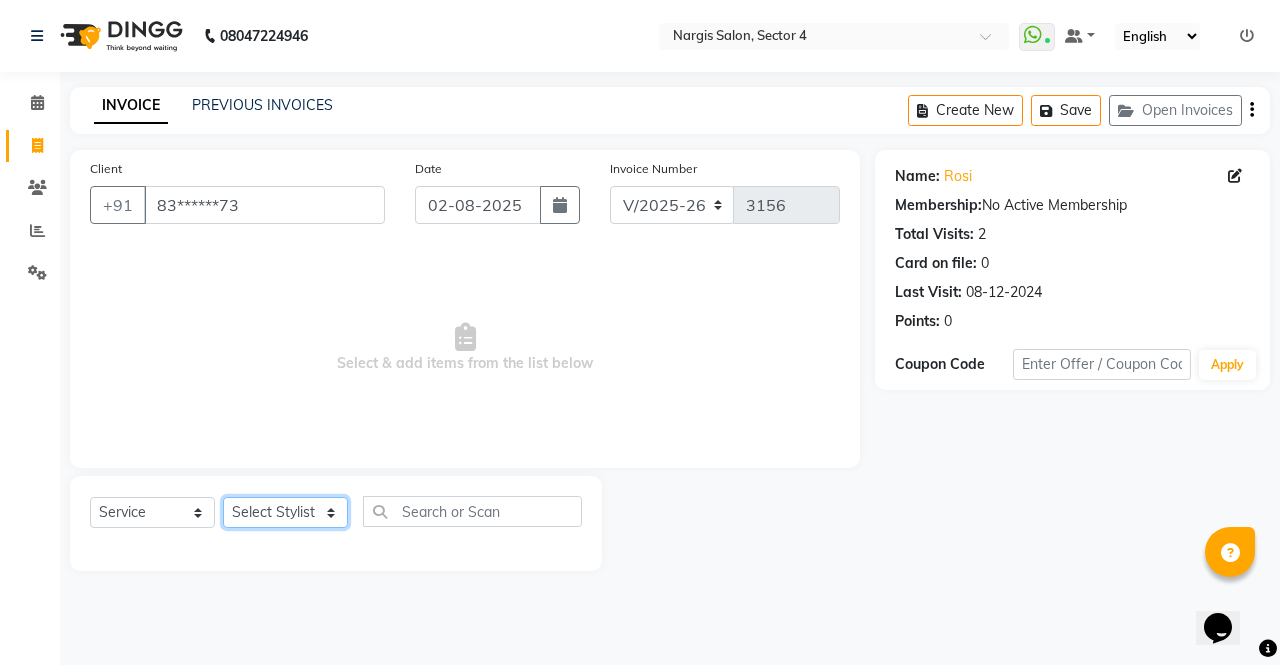 select on "28206" 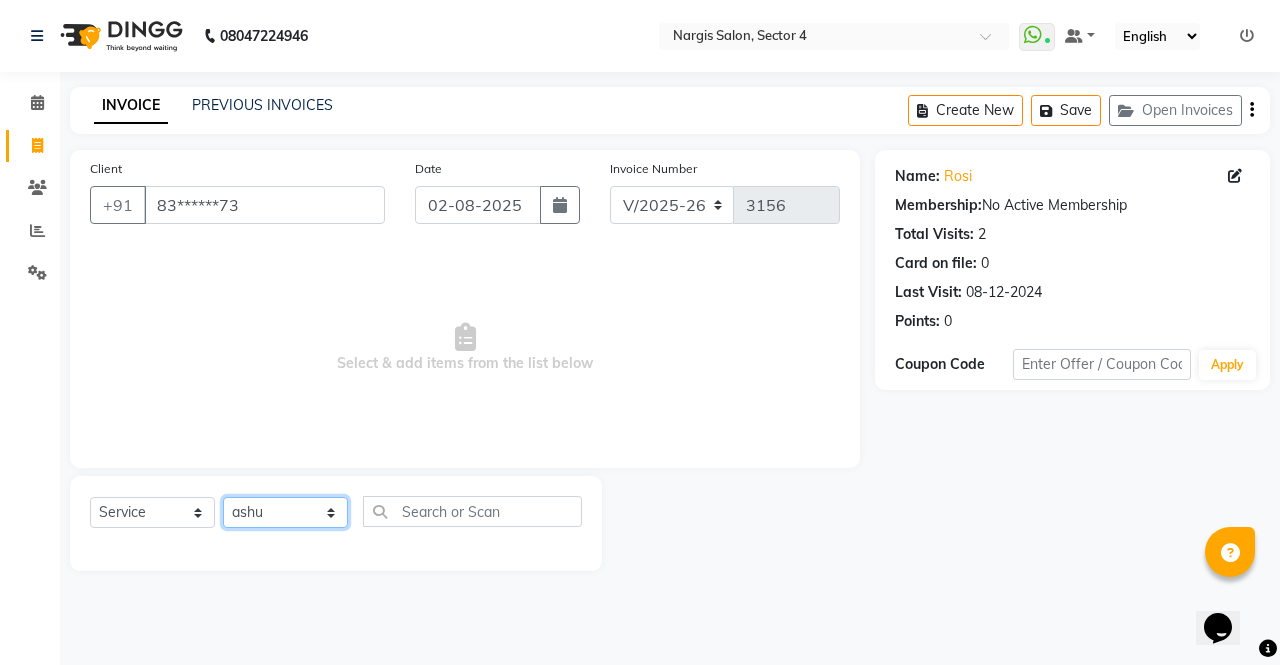 click on "Select Stylist ajeet anu armaan ashu Front Desk muskaan rakhi saima shivam soni sunil yashoda" 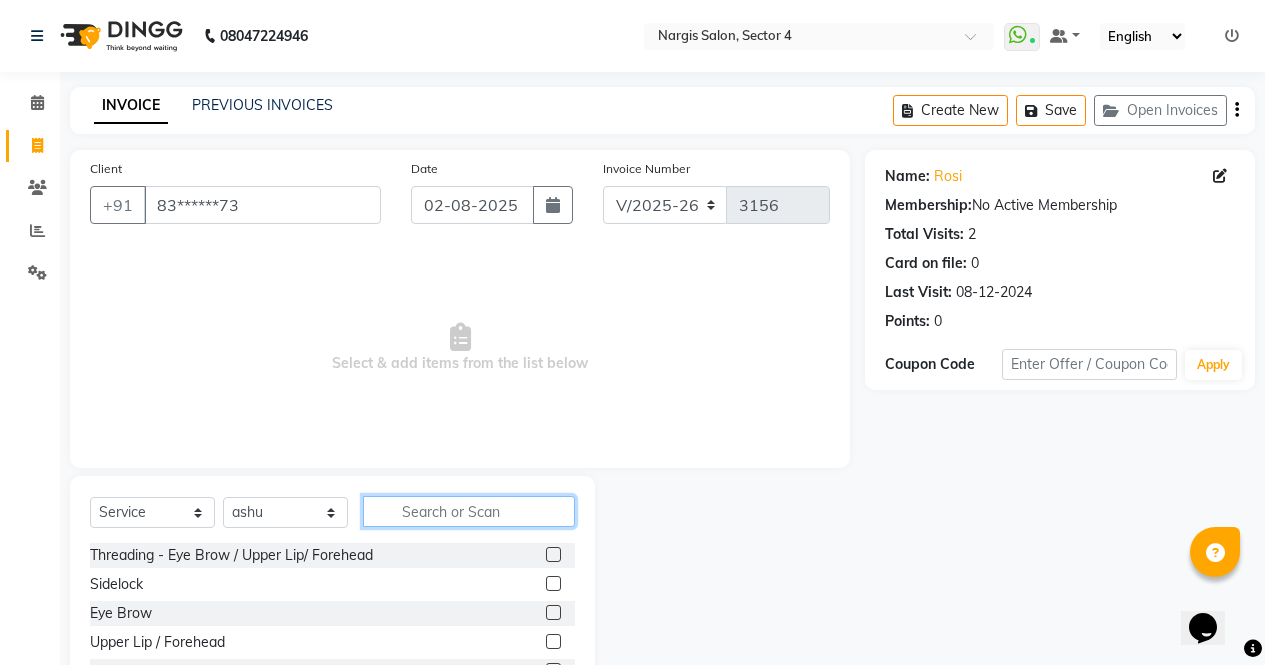 click 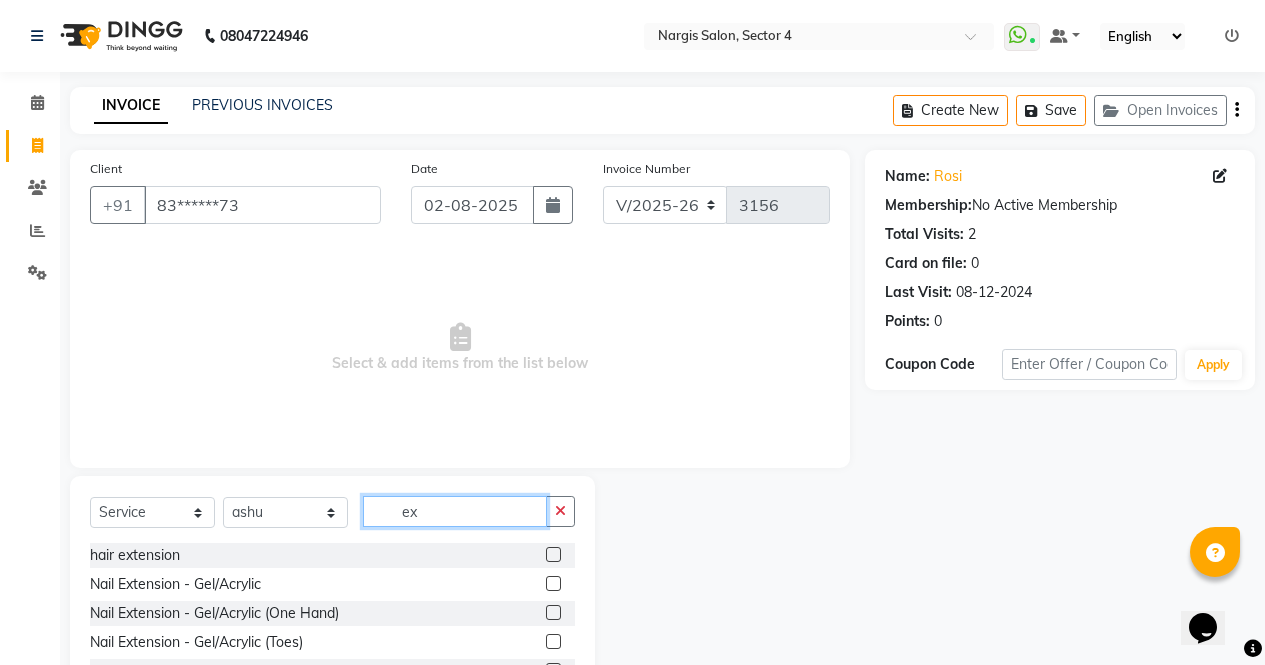 type on "ex" 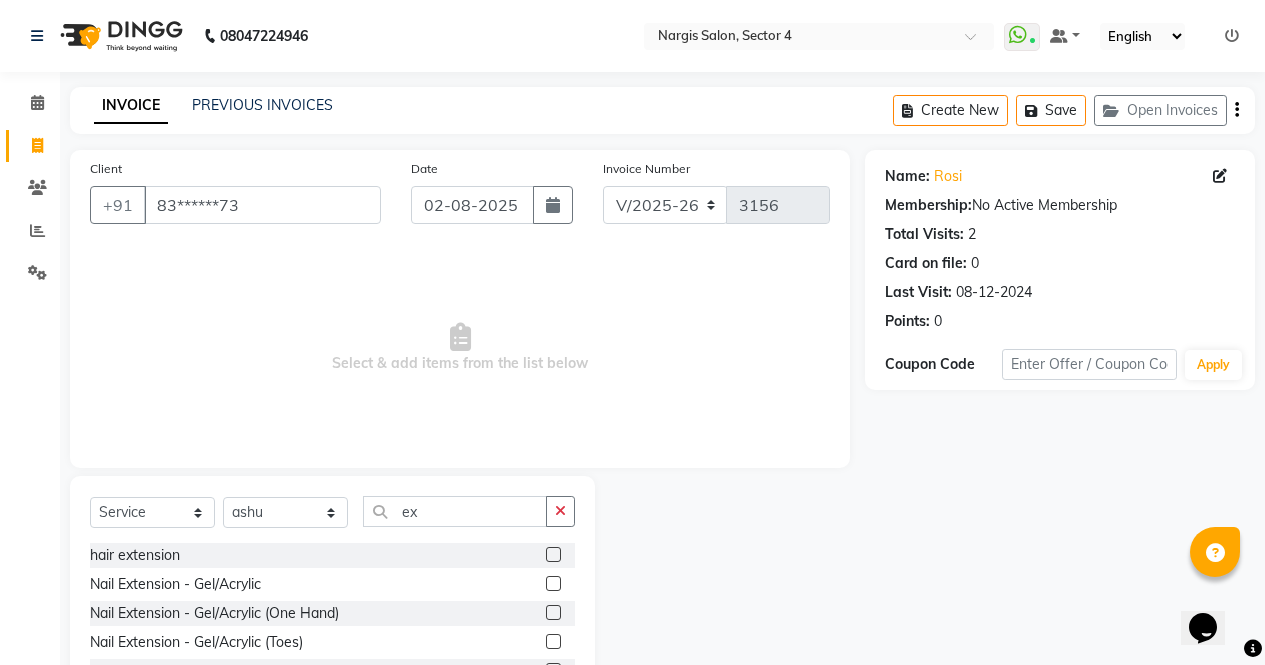 click 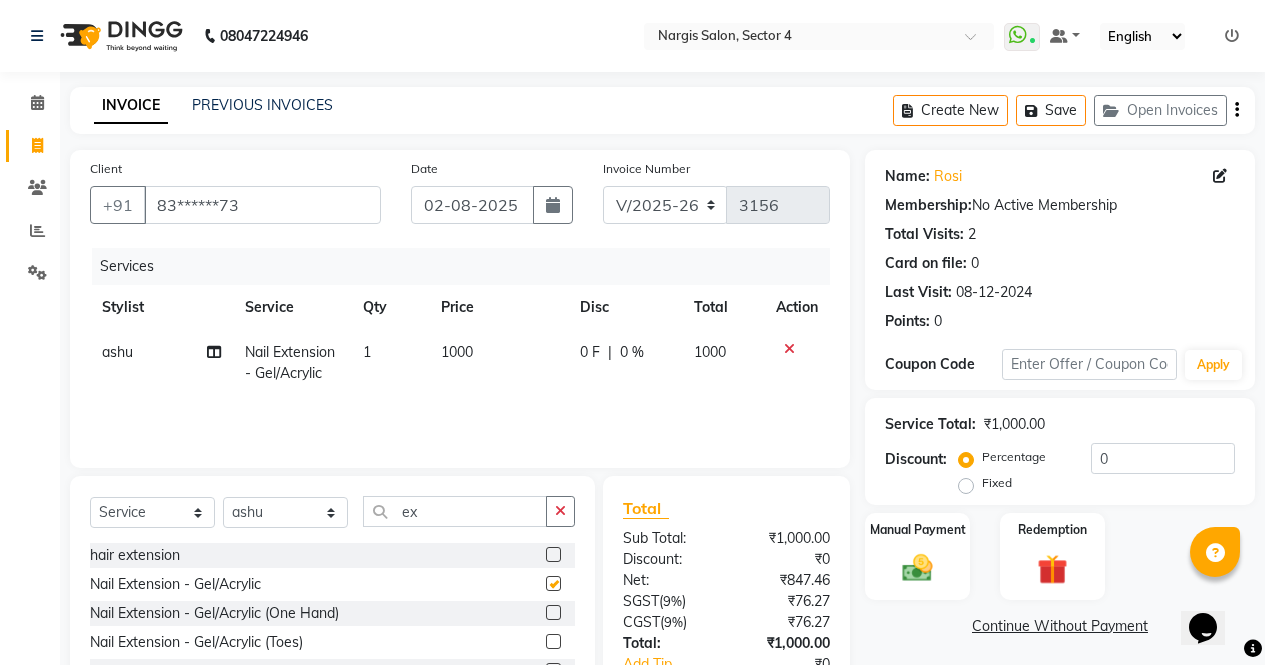 checkbox on "false" 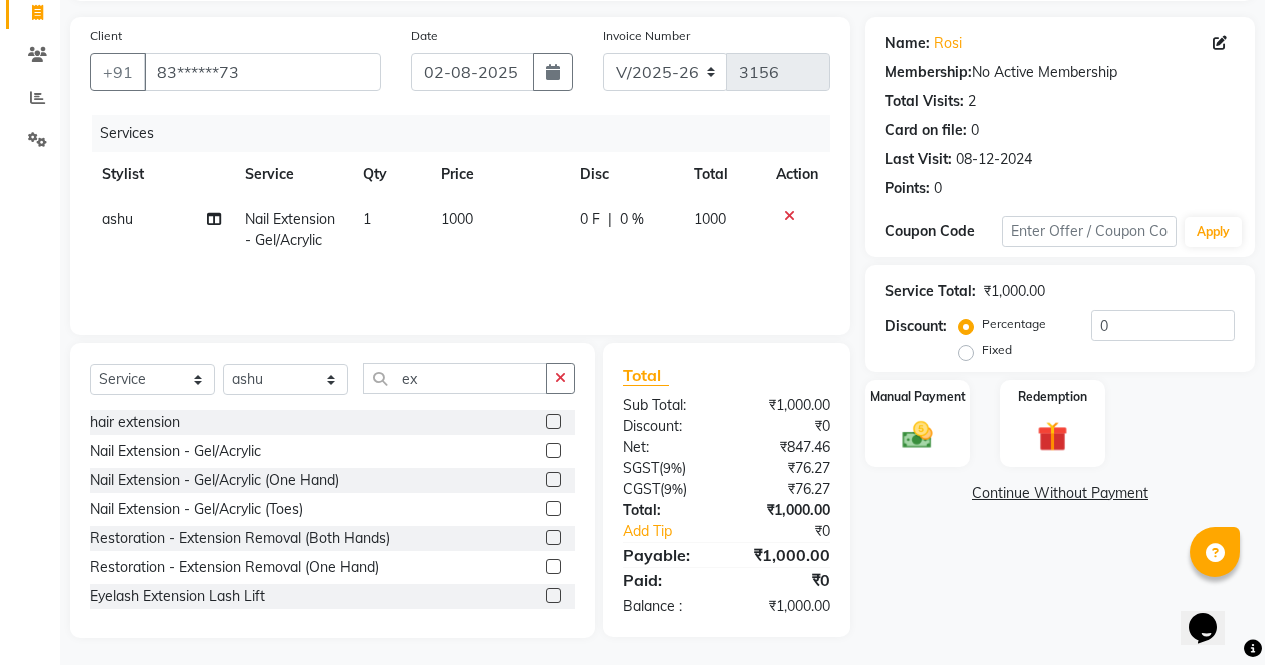 scroll, scrollTop: 136, scrollLeft: 0, axis: vertical 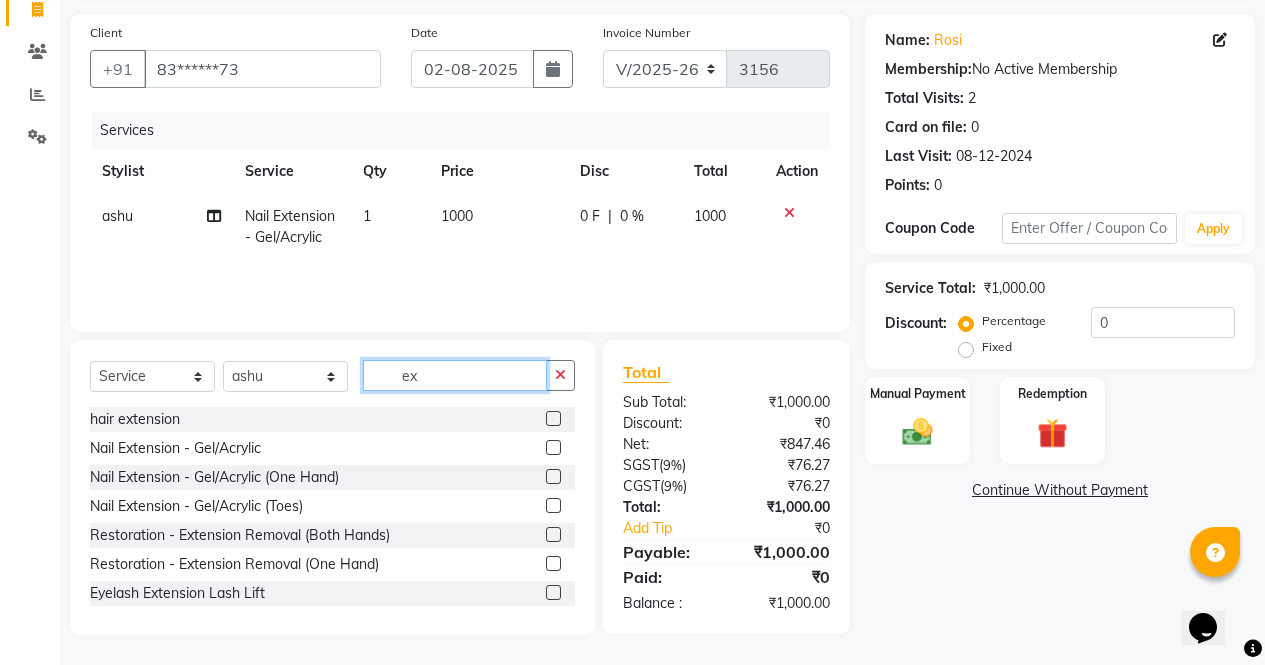 click on "ex" 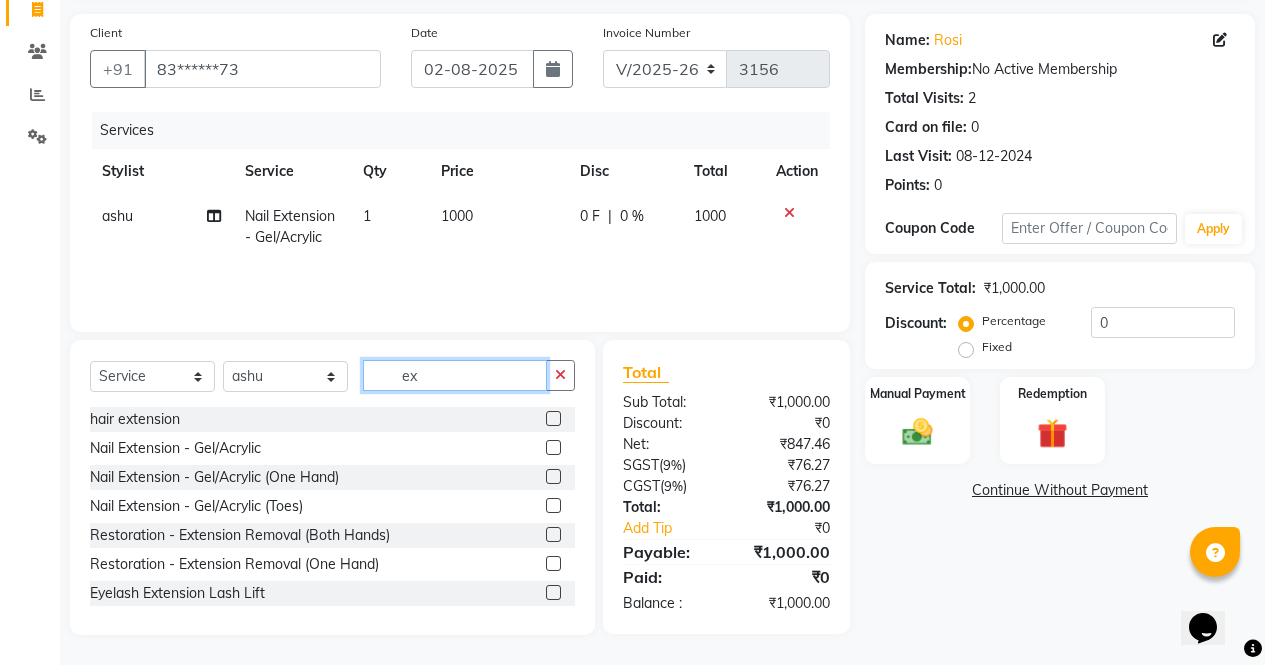type on "e" 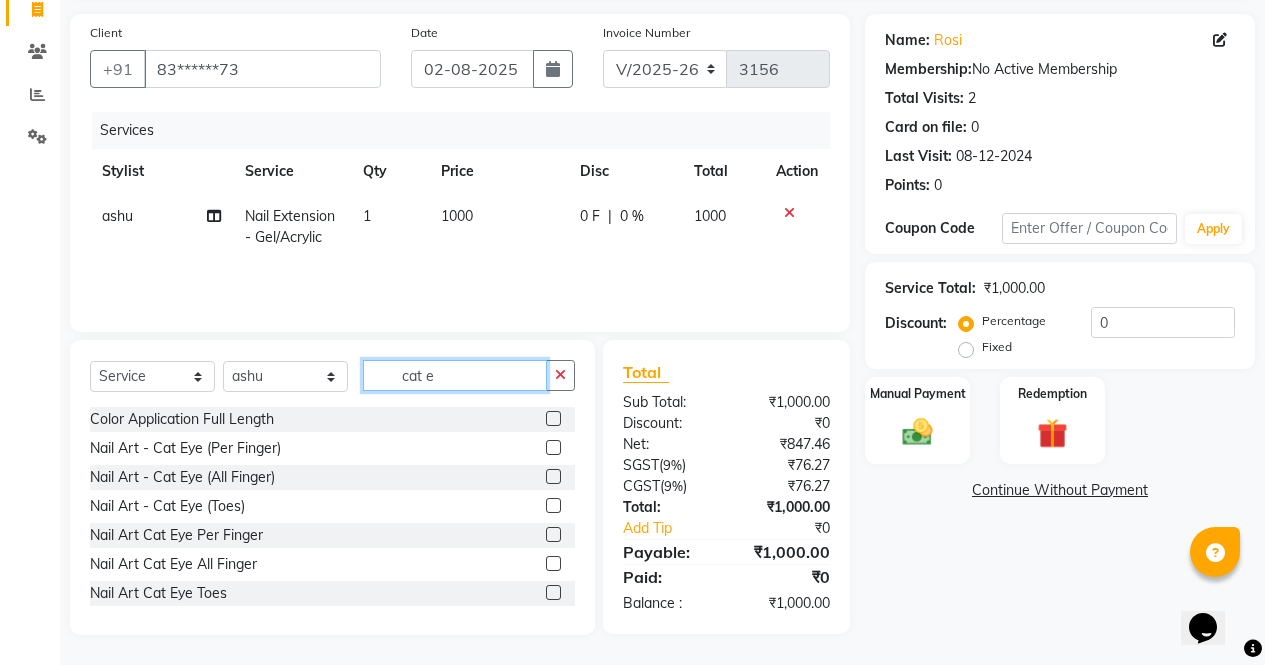 type on "cat e" 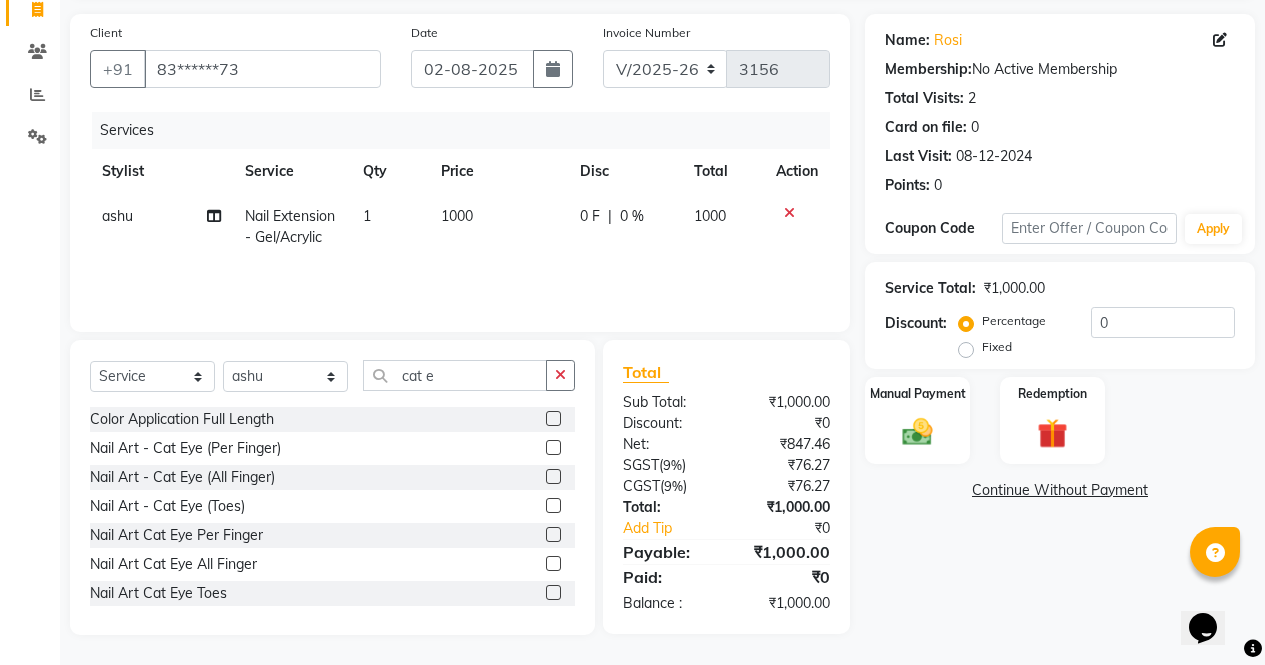 click 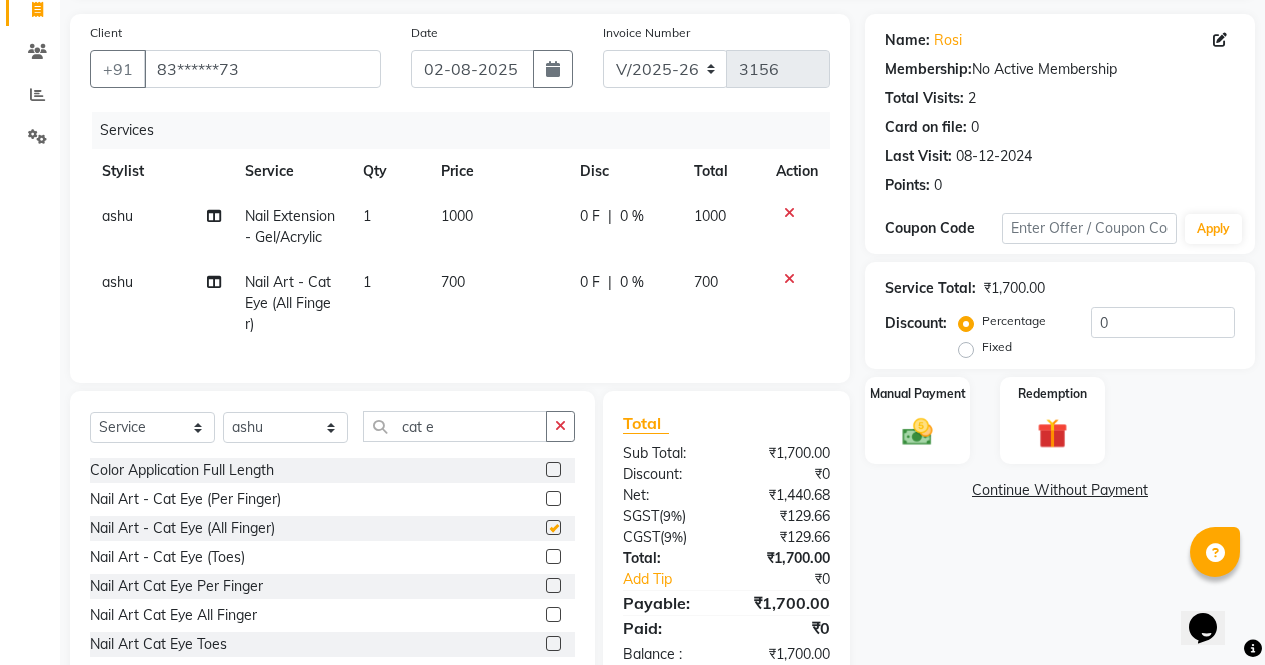scroll, scrollTop: 0, scrollLeft: 15, axis: horizontal 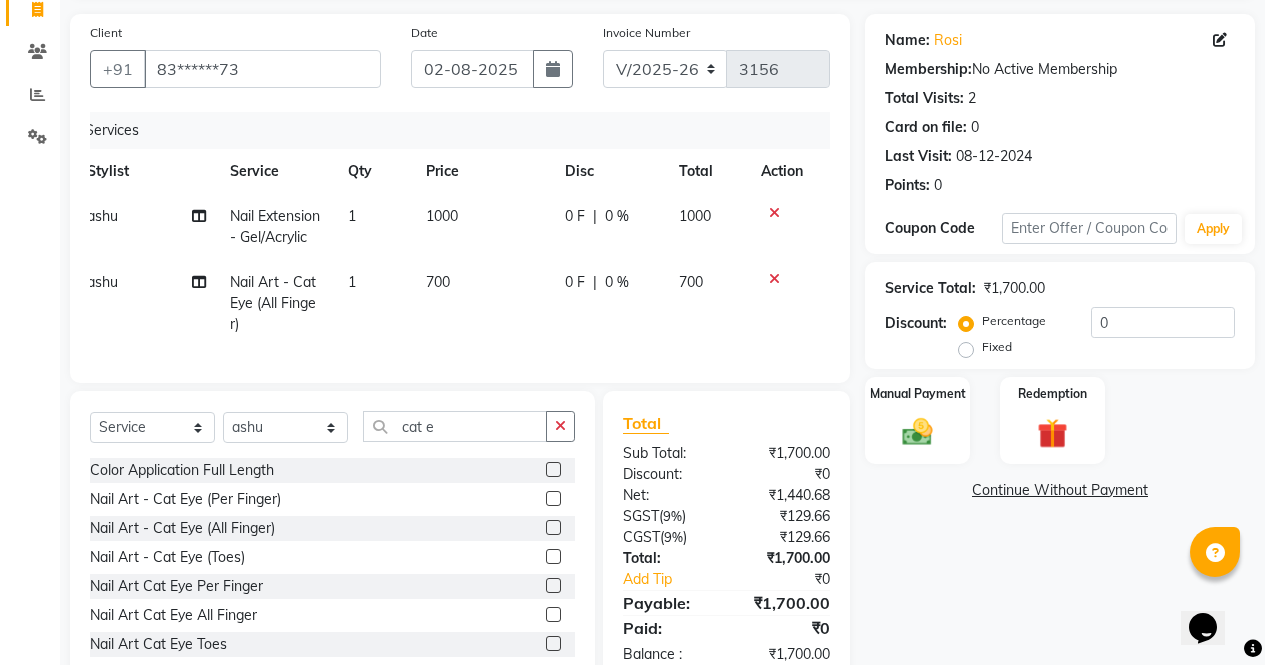 checkbox on "false" 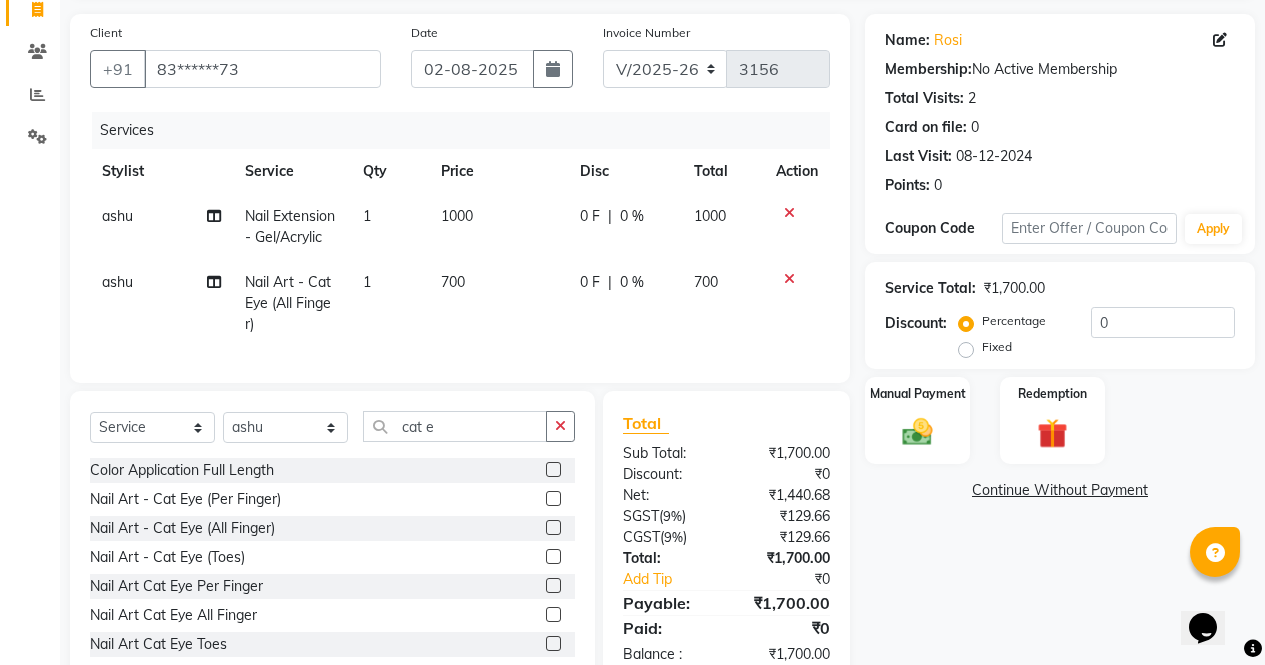 click on "cat e" 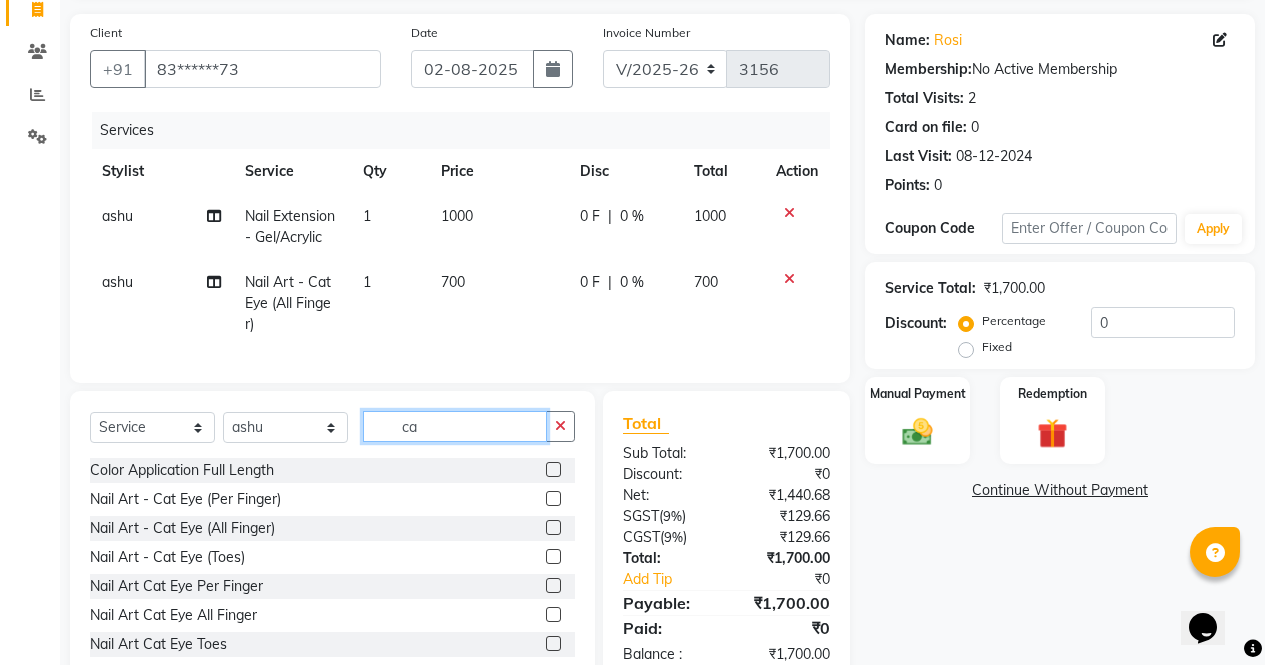 type on "c" 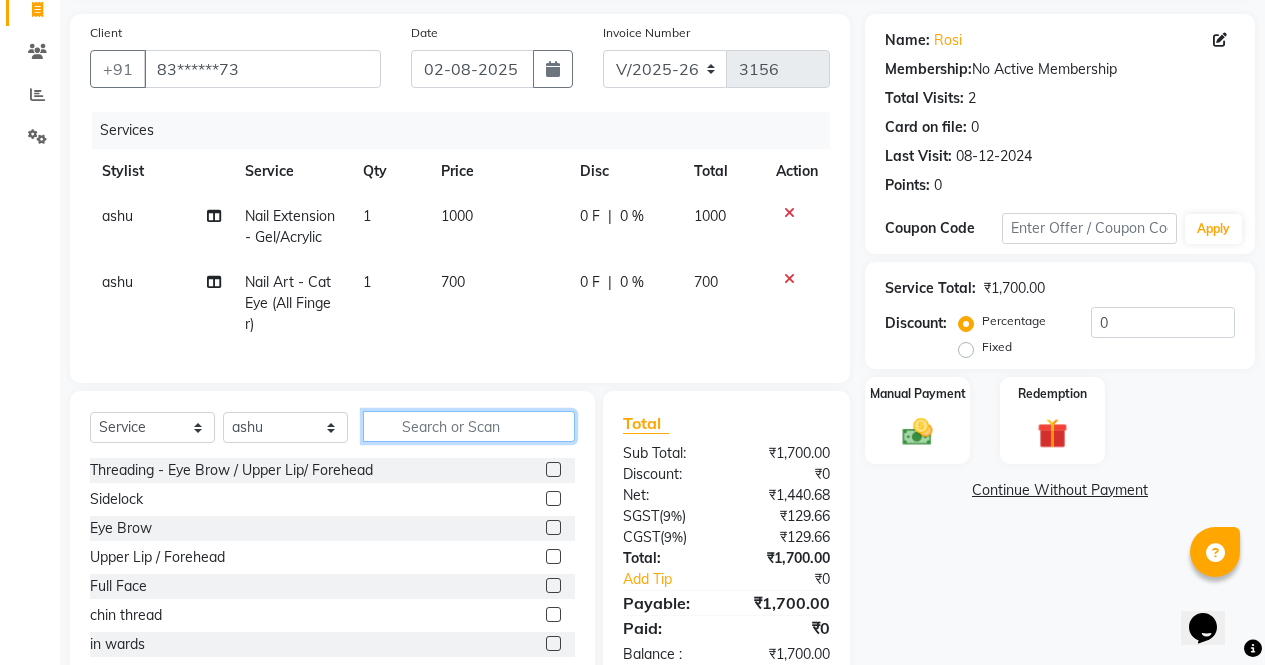 type 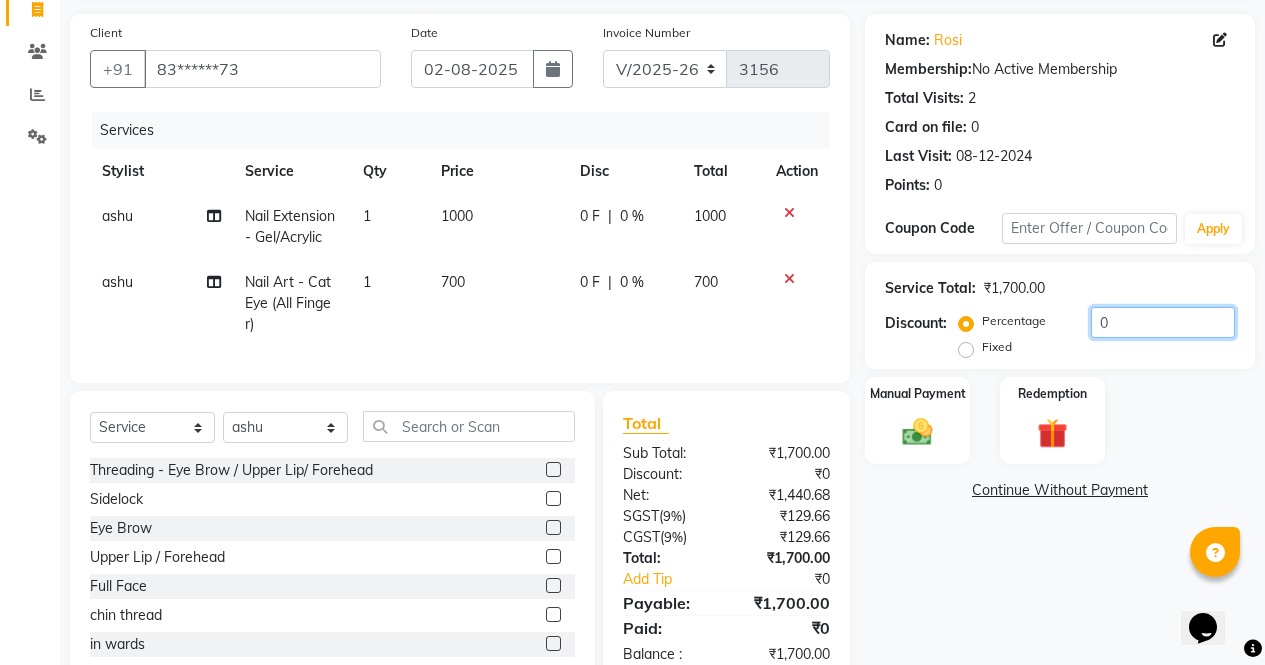 click on "0" 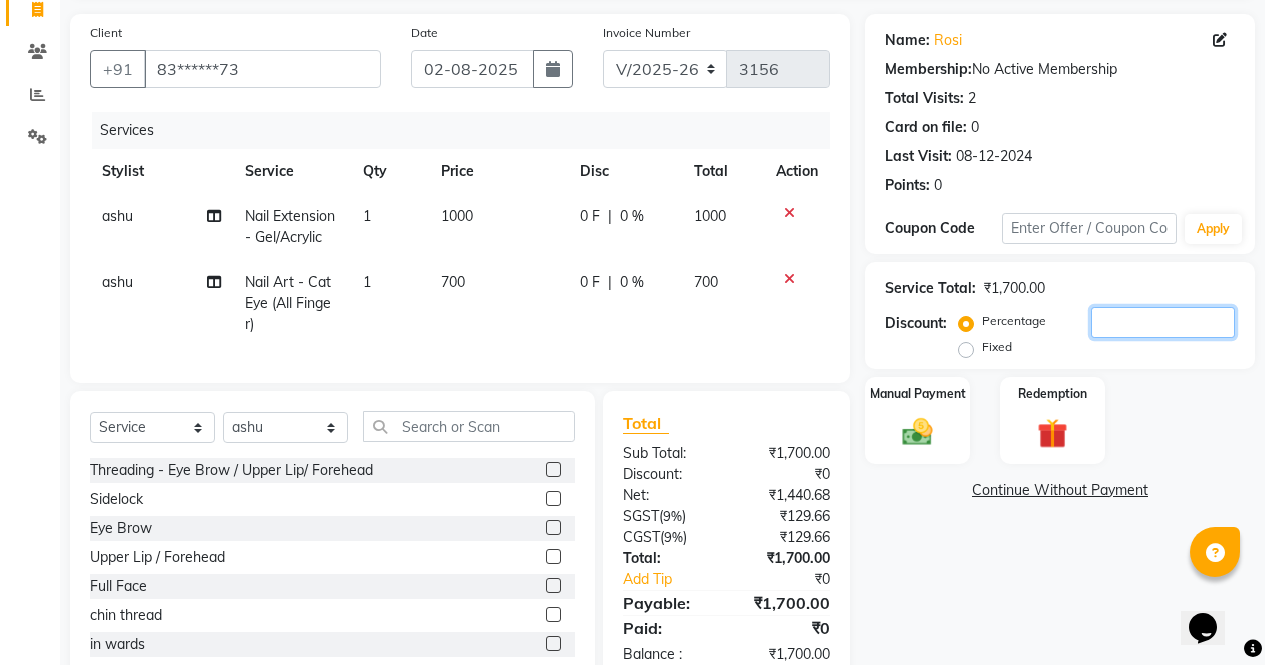 type 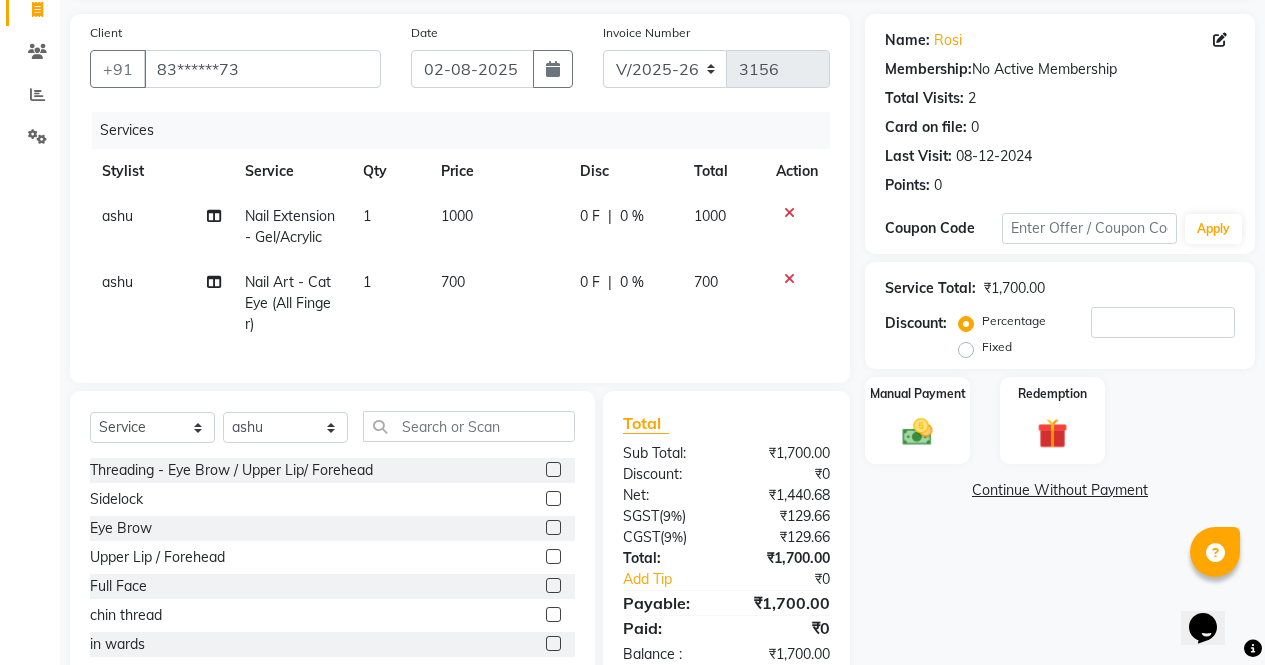 click on "0 %" 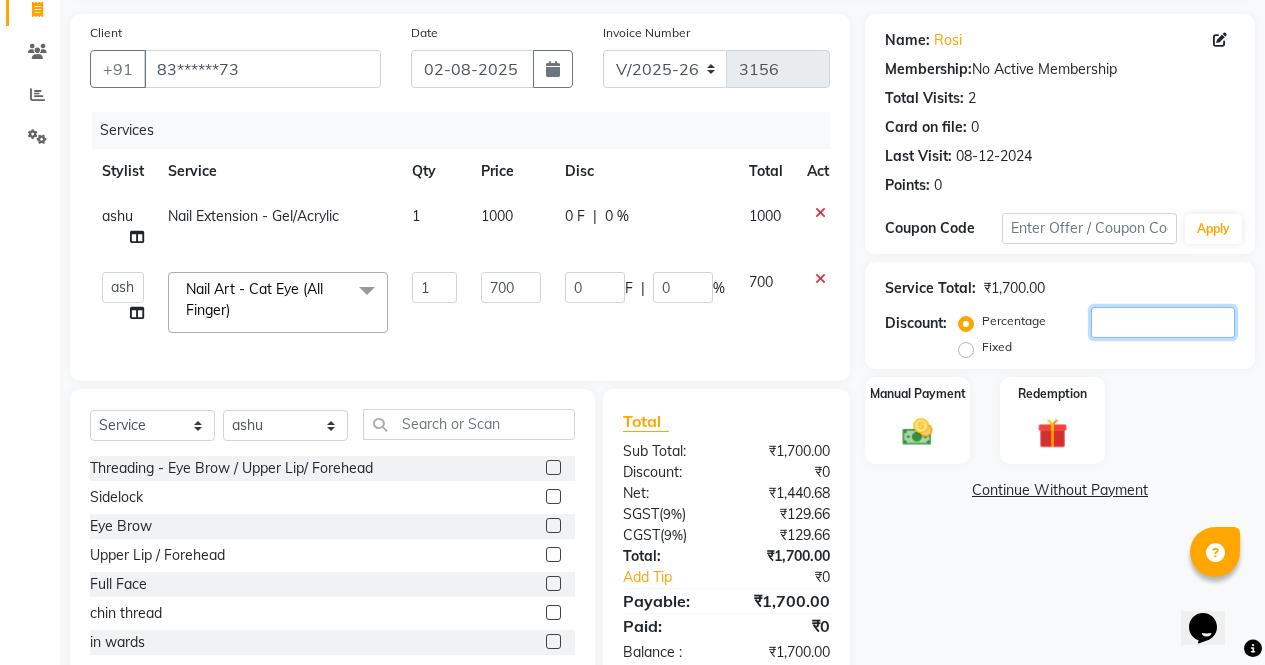click 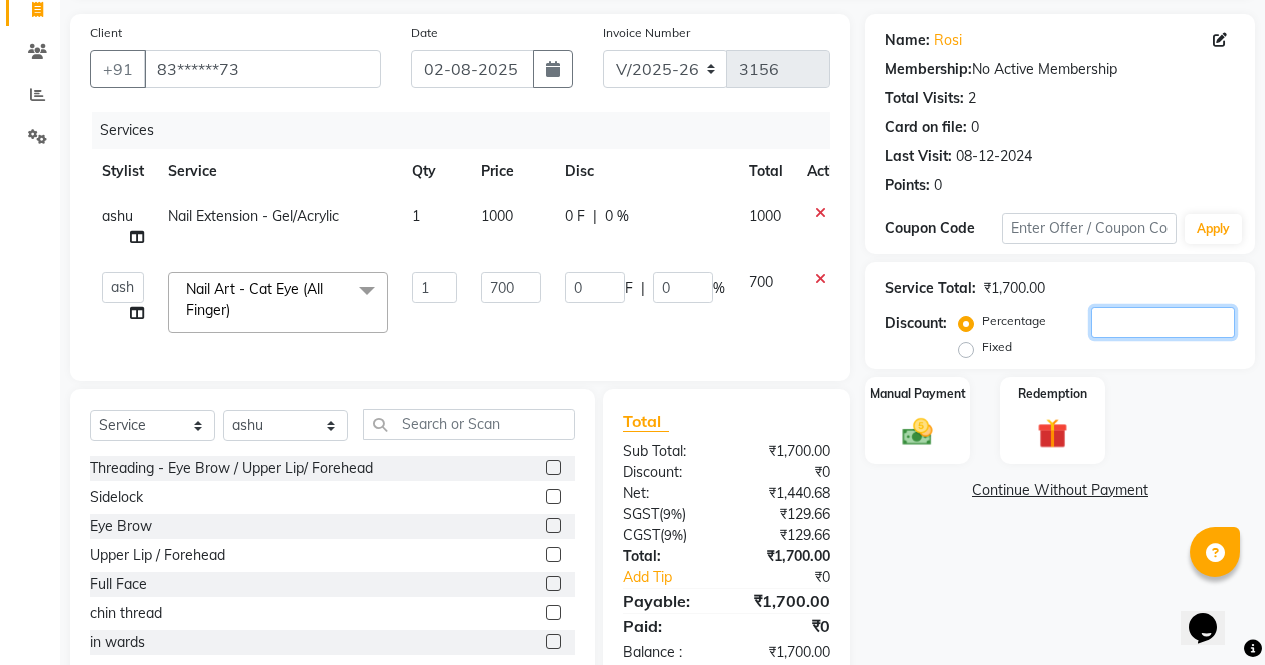 type on "1" 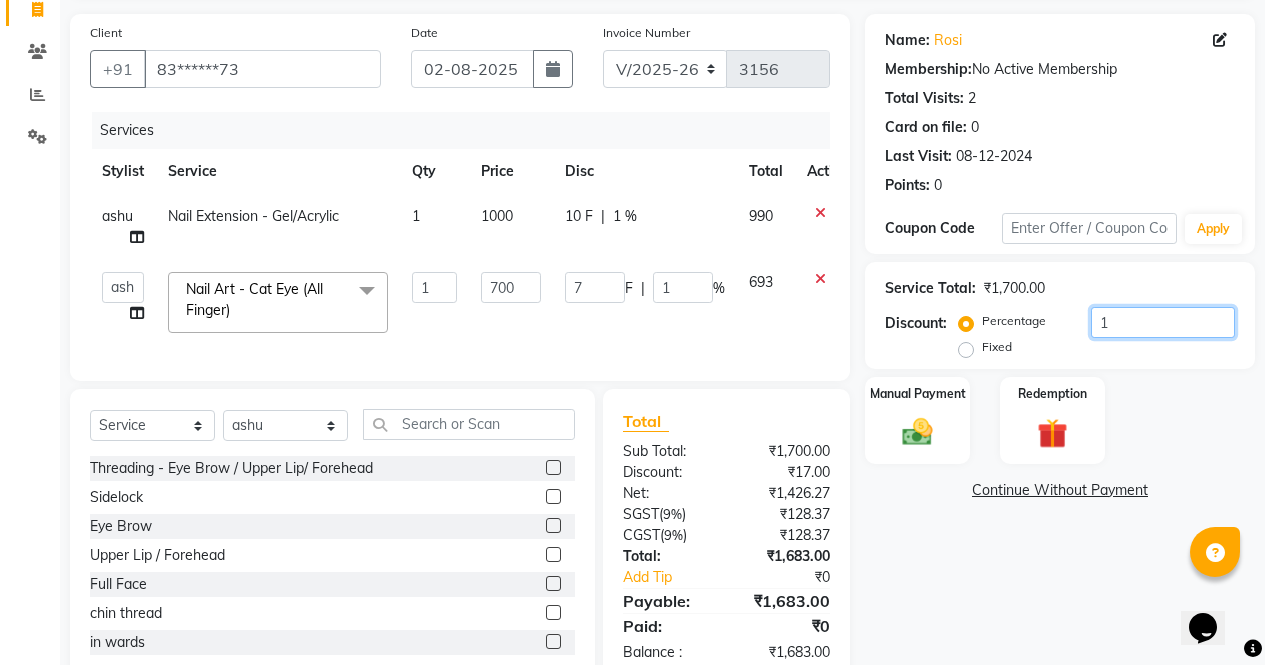 type on "10" 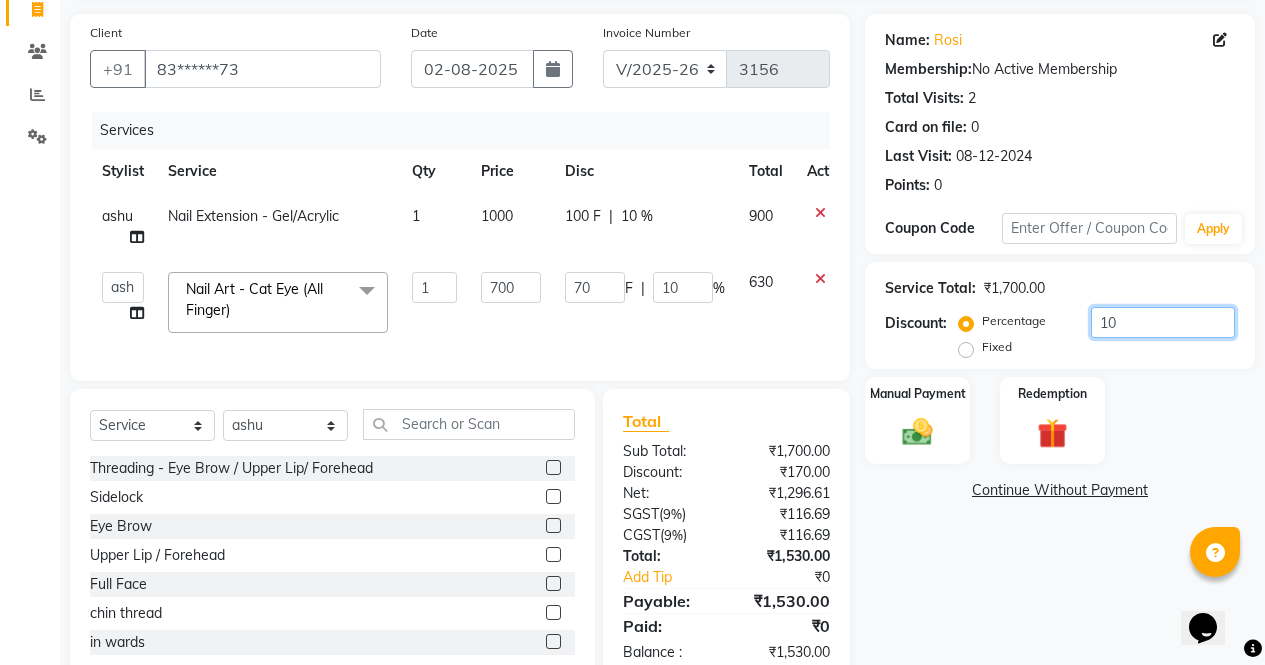 type on "10" 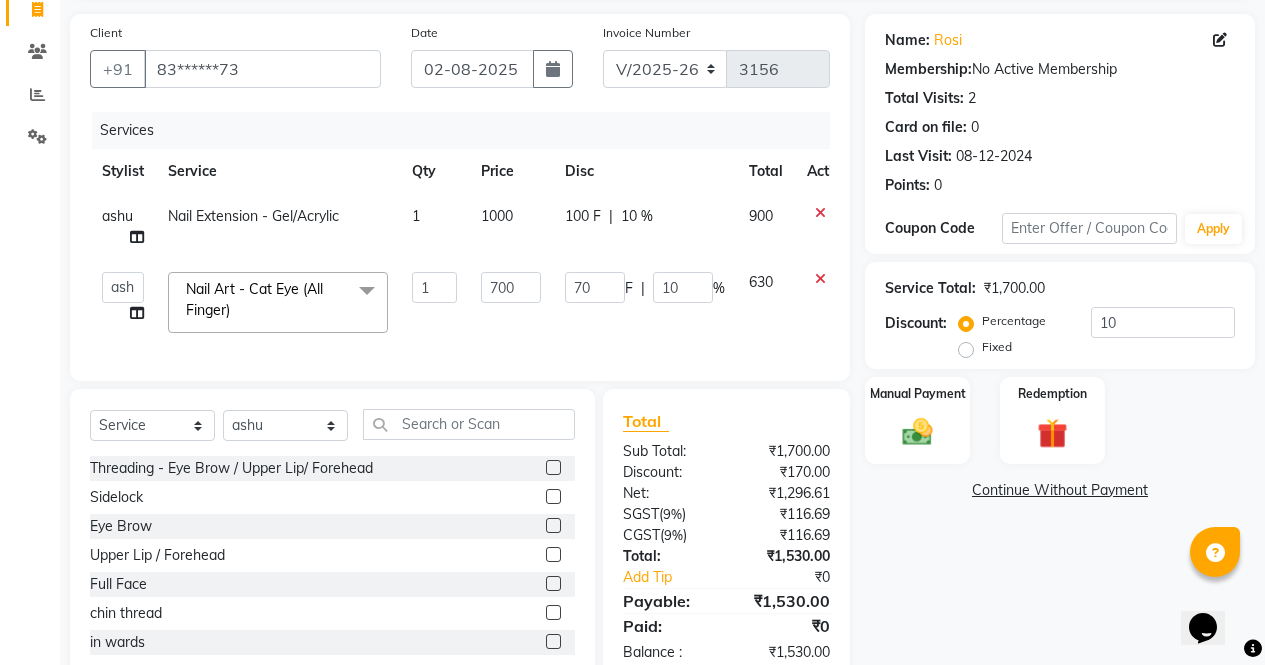 click on "Name: Rosi  Membership:  No Active Membership  Total Visits:  2 Card on file:  0 Last Visit:   08-12-2024 Points:   0  Coupon Code Apply Service Total:  ₹1,700.00  Discount:  Percentage   Fixed  10 Manual Payment Redemption  Continue Without Payment" 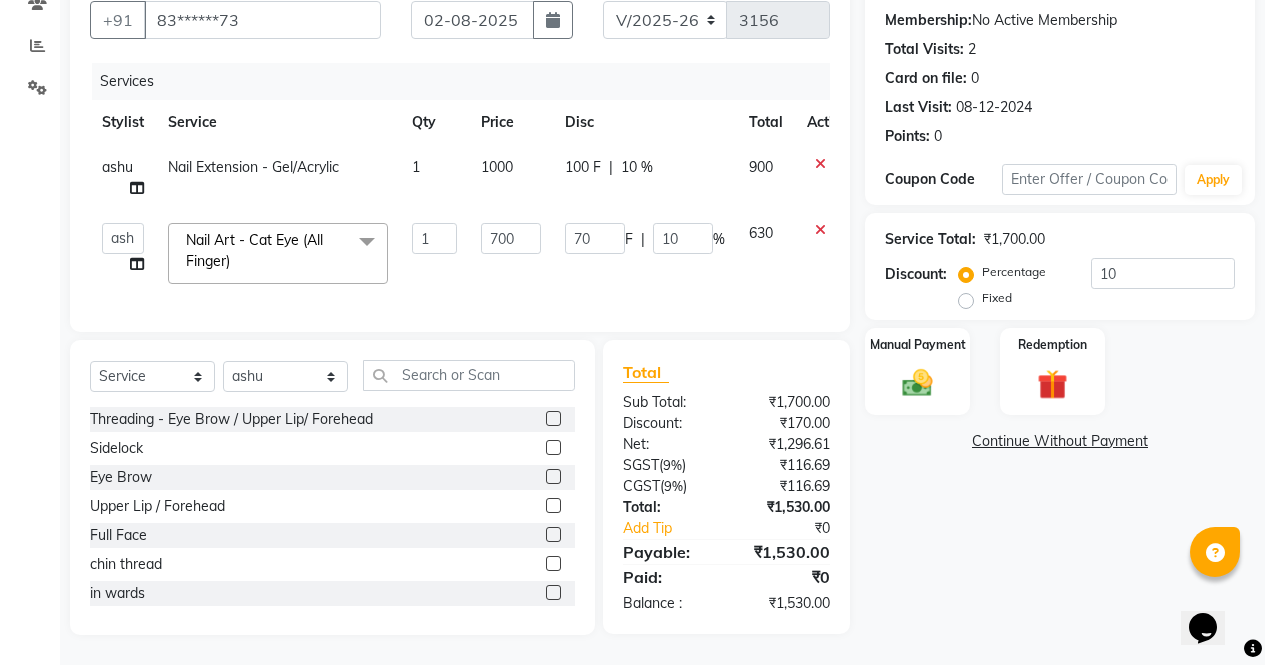 click 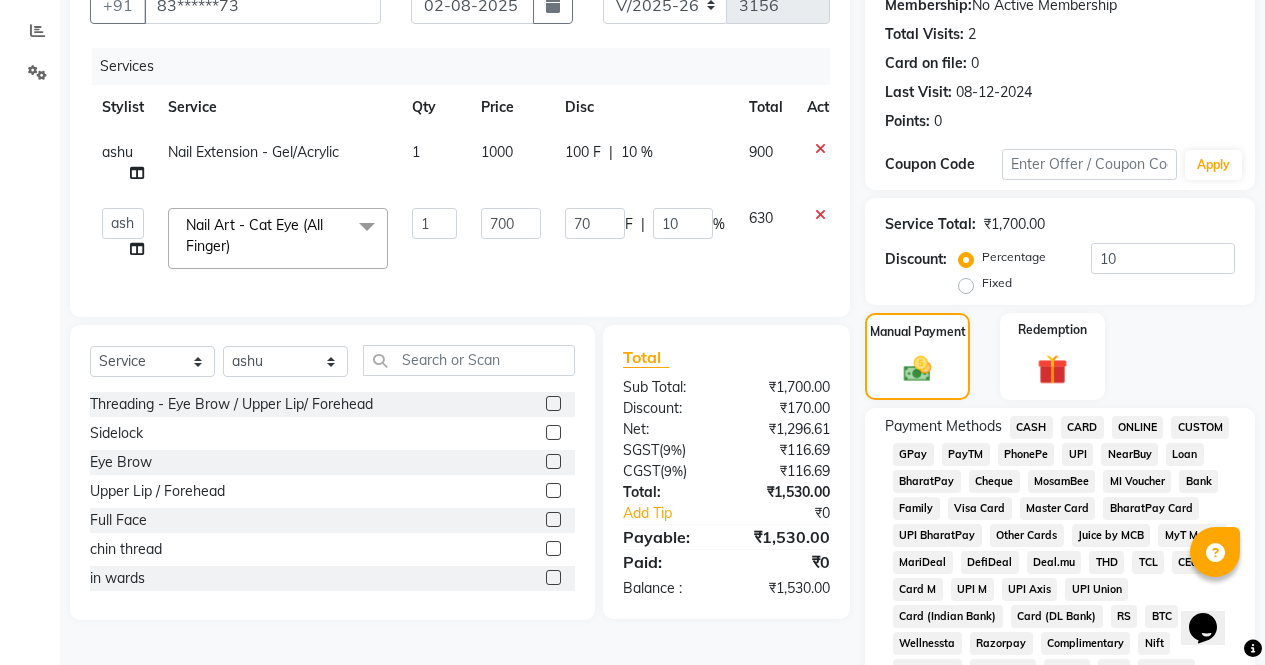 click on "ONLINE" 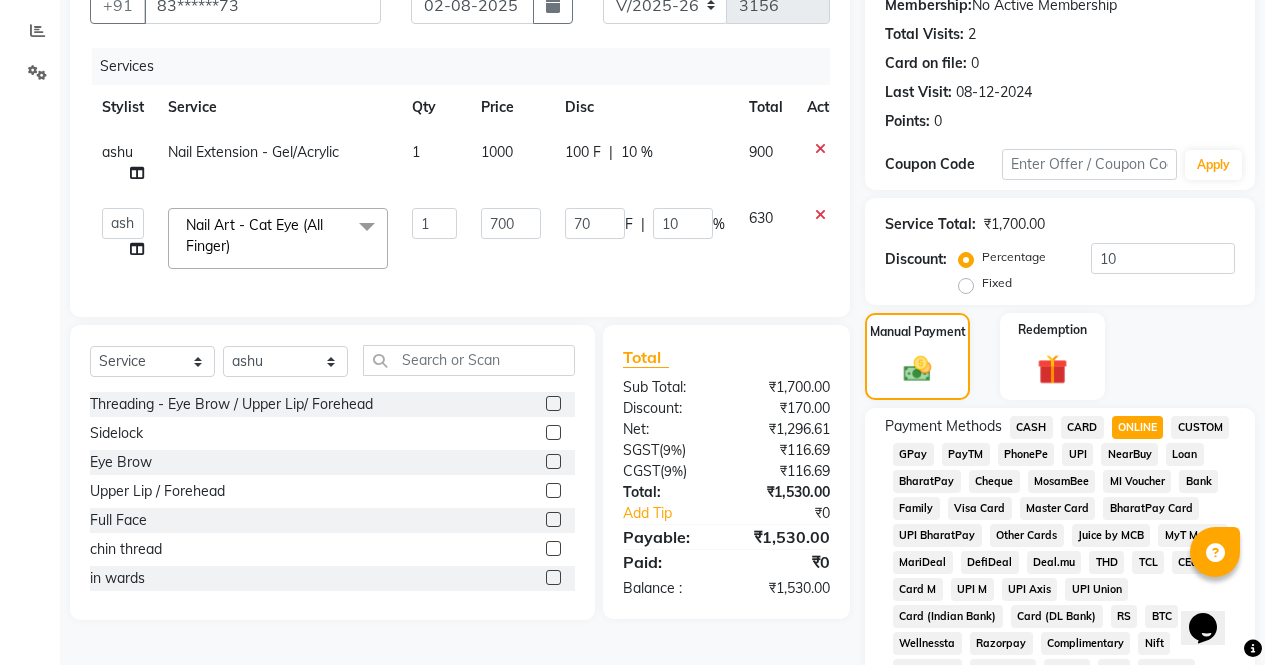 click on "CASH" 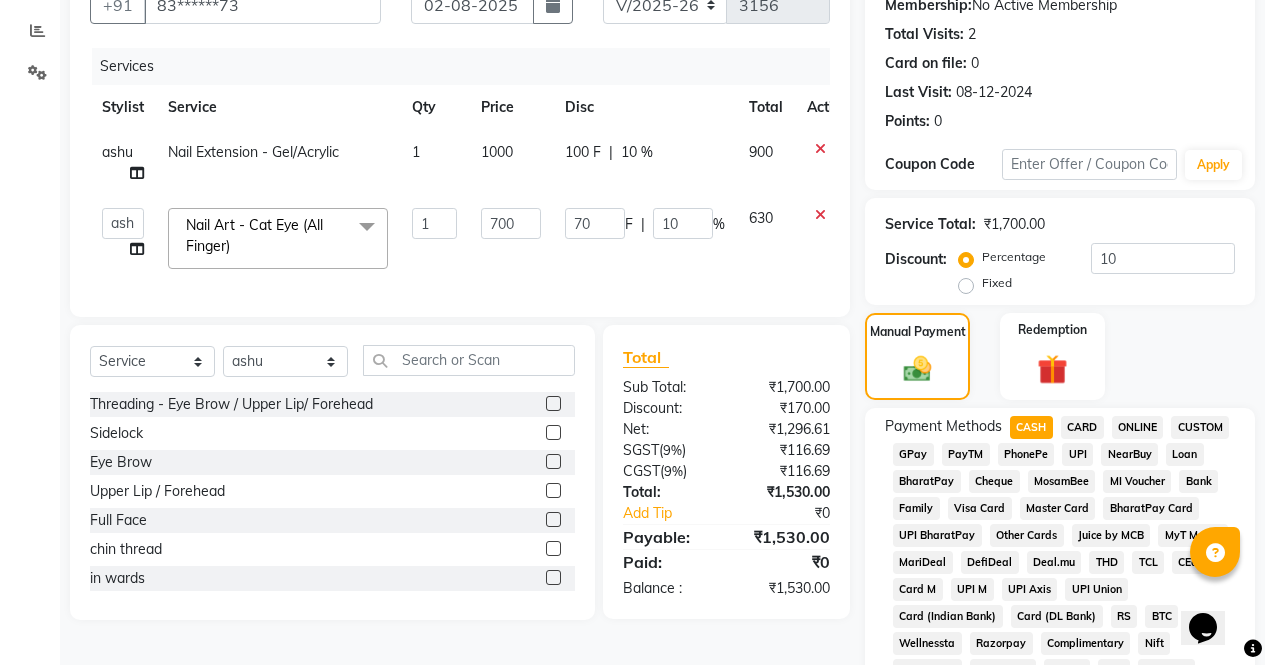 click on "ONLINE" 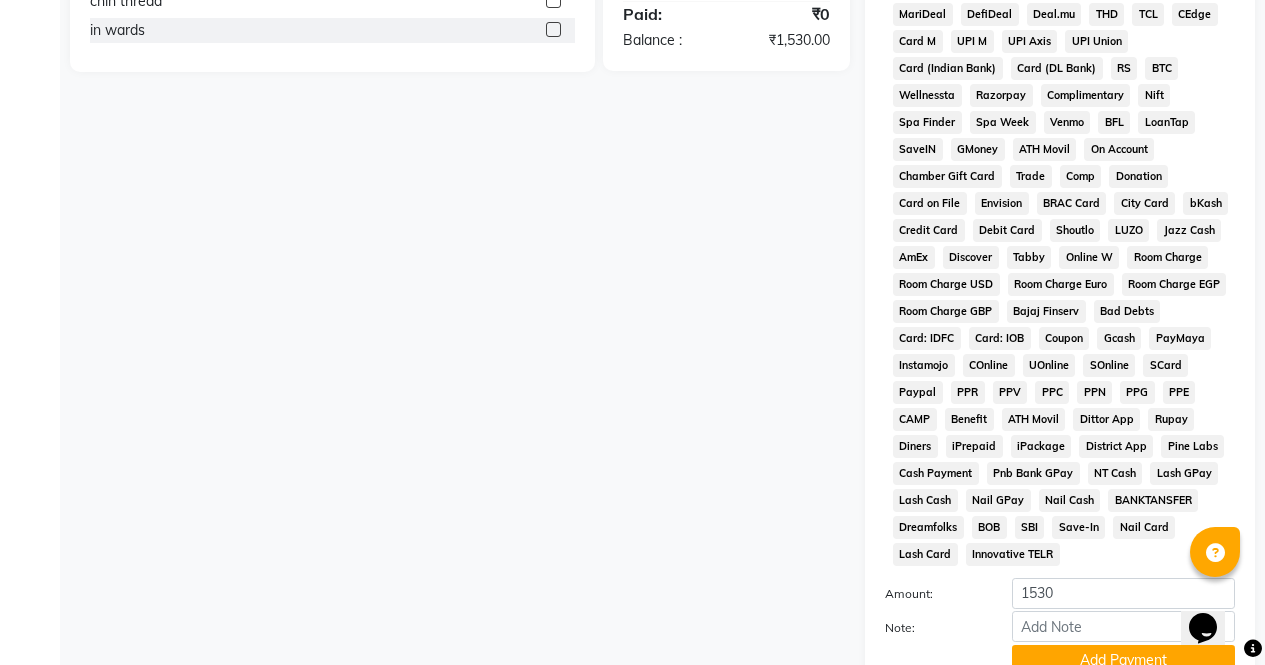 scroll, scrollTop: 914, scrollLeft: 0, axis: vertical 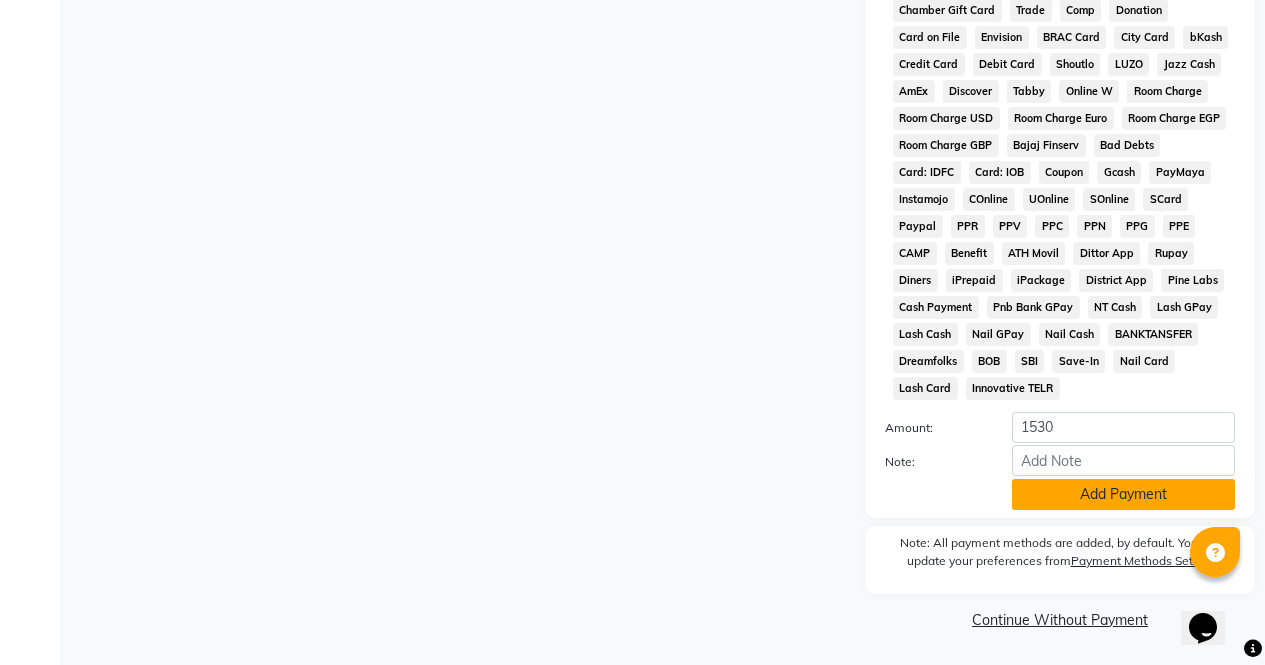 click on "Add Payment" 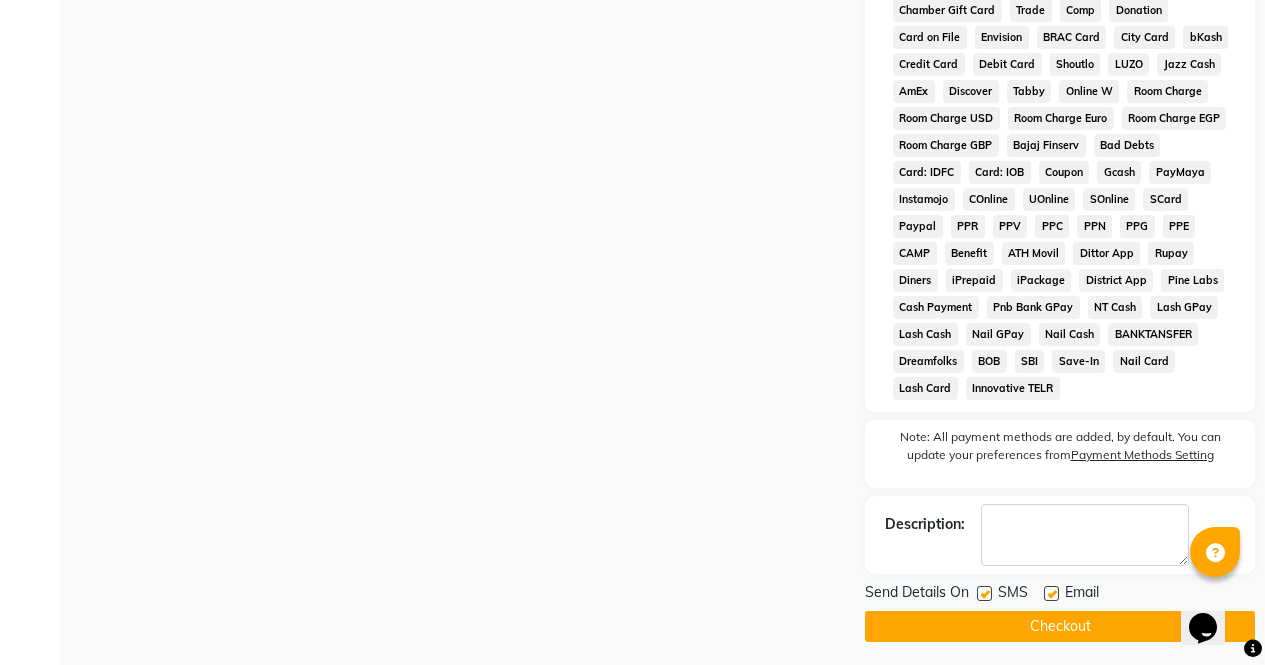 click on "Checkout" 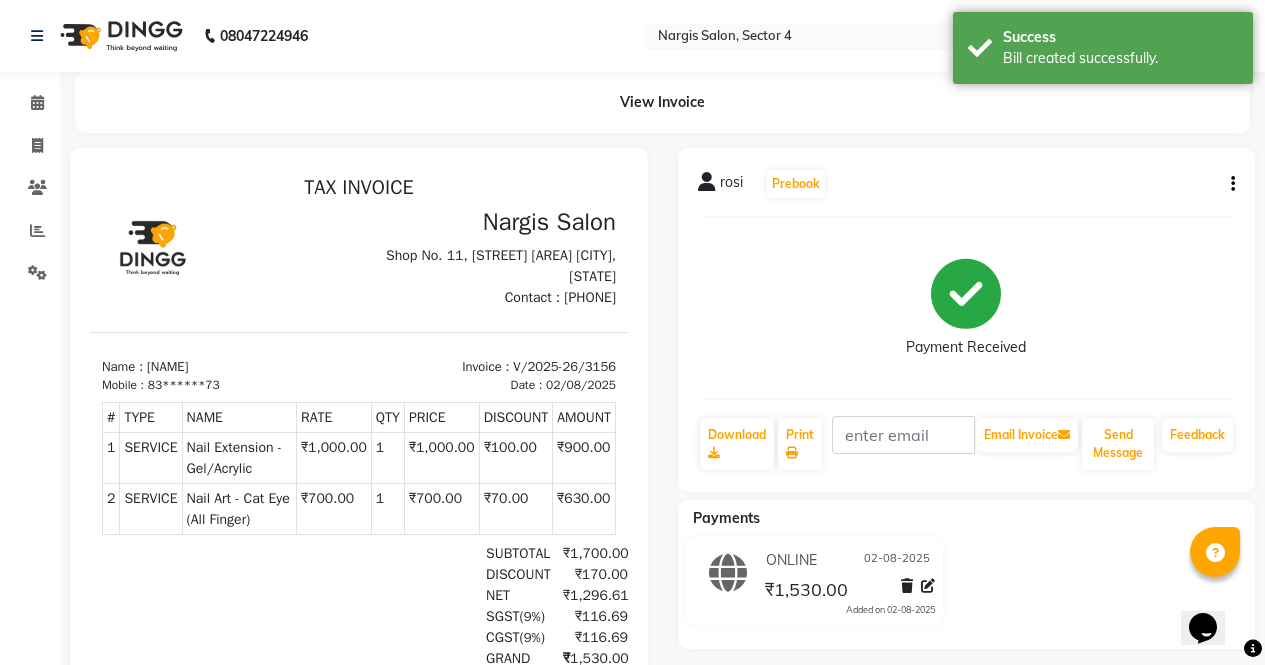 scroll, scrollTop: 0, scrollLeft: 0, axis: both 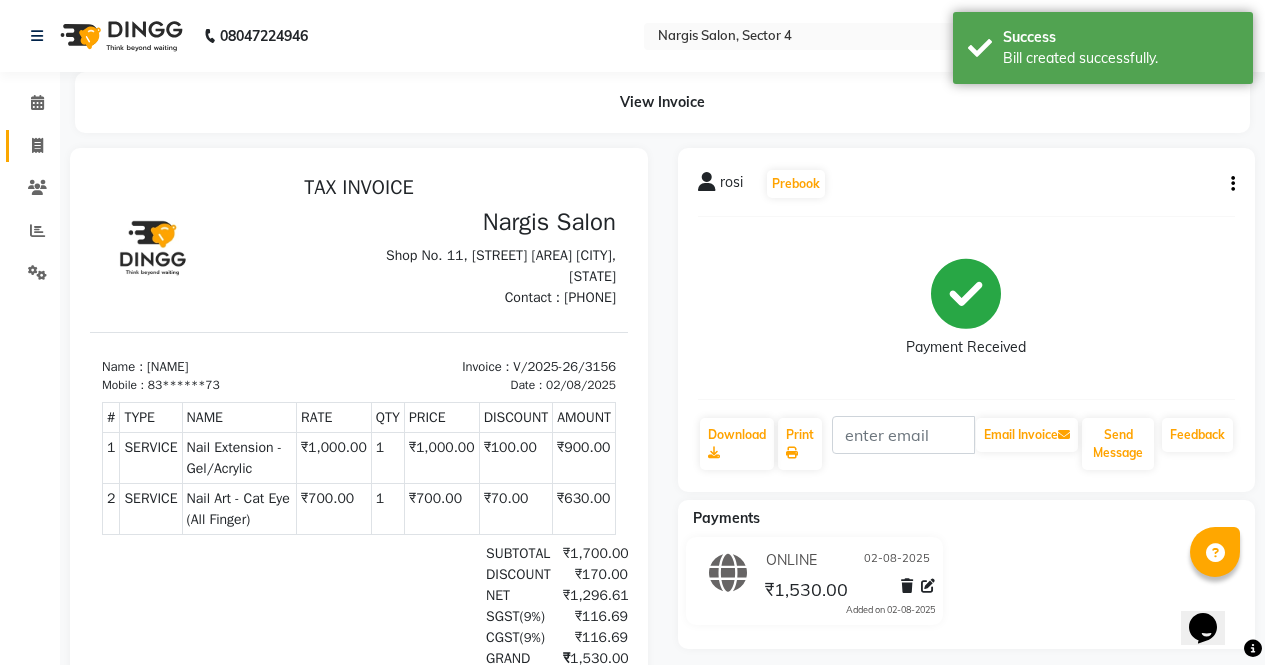 click 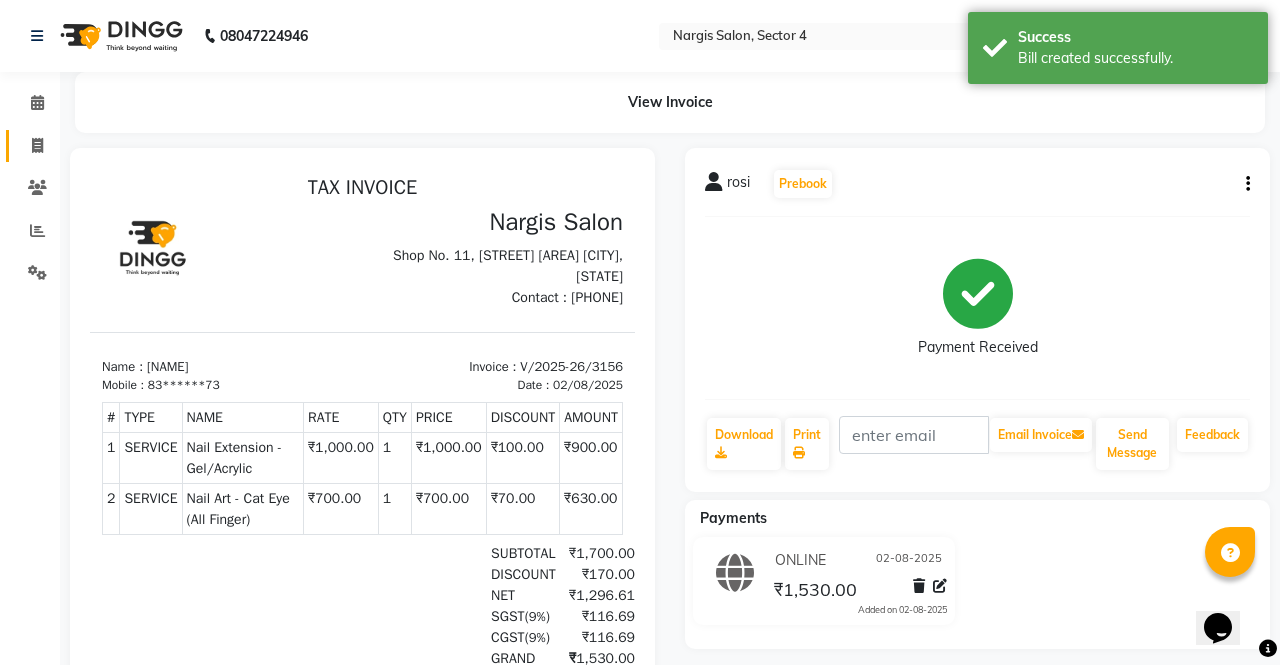select on "service" 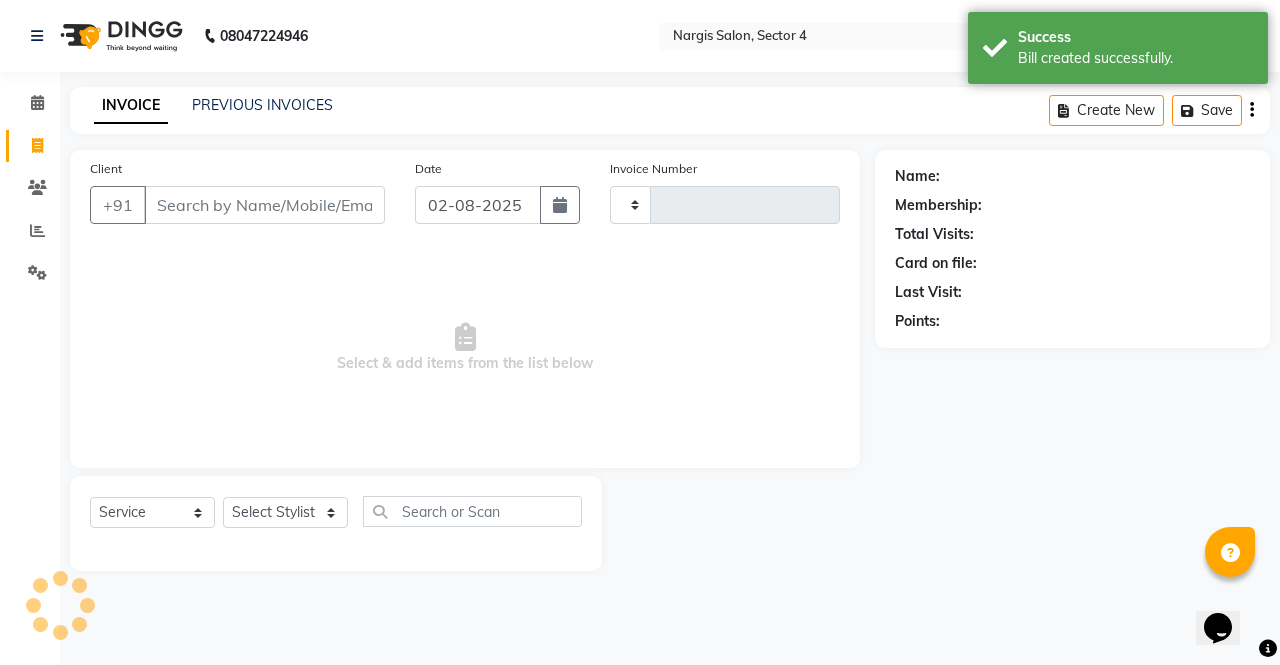 type on "3157" 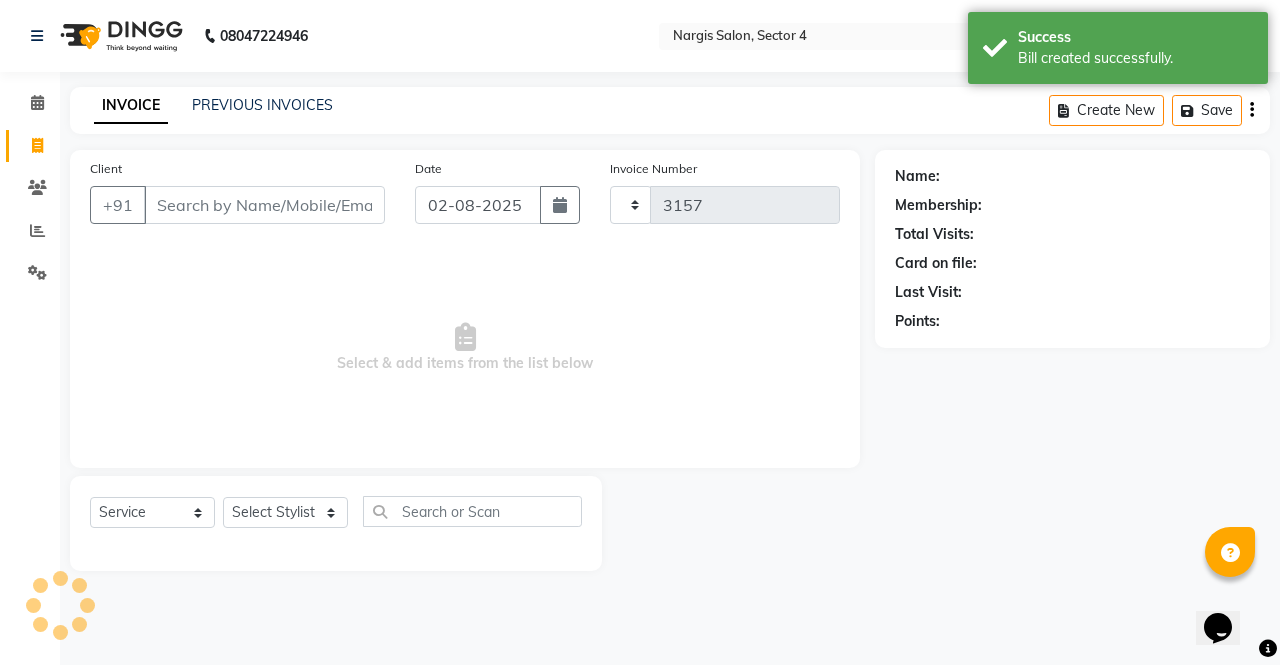 select on "4130" 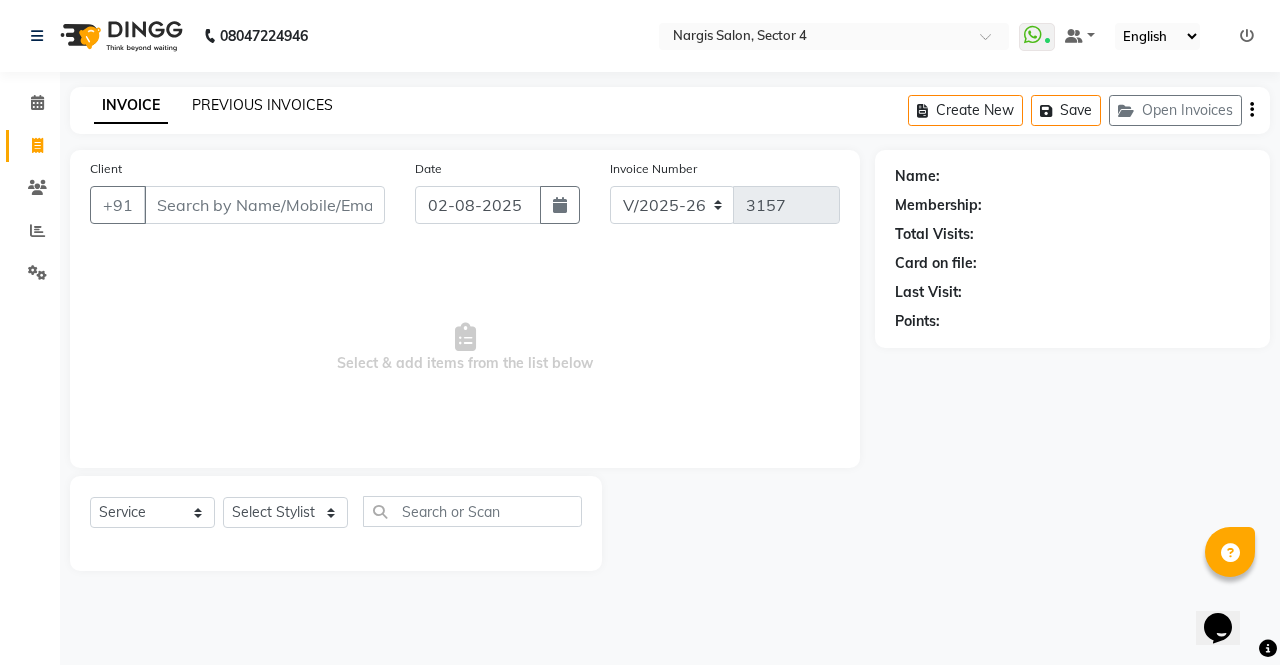 click on "PREVIOUS INVOICES" 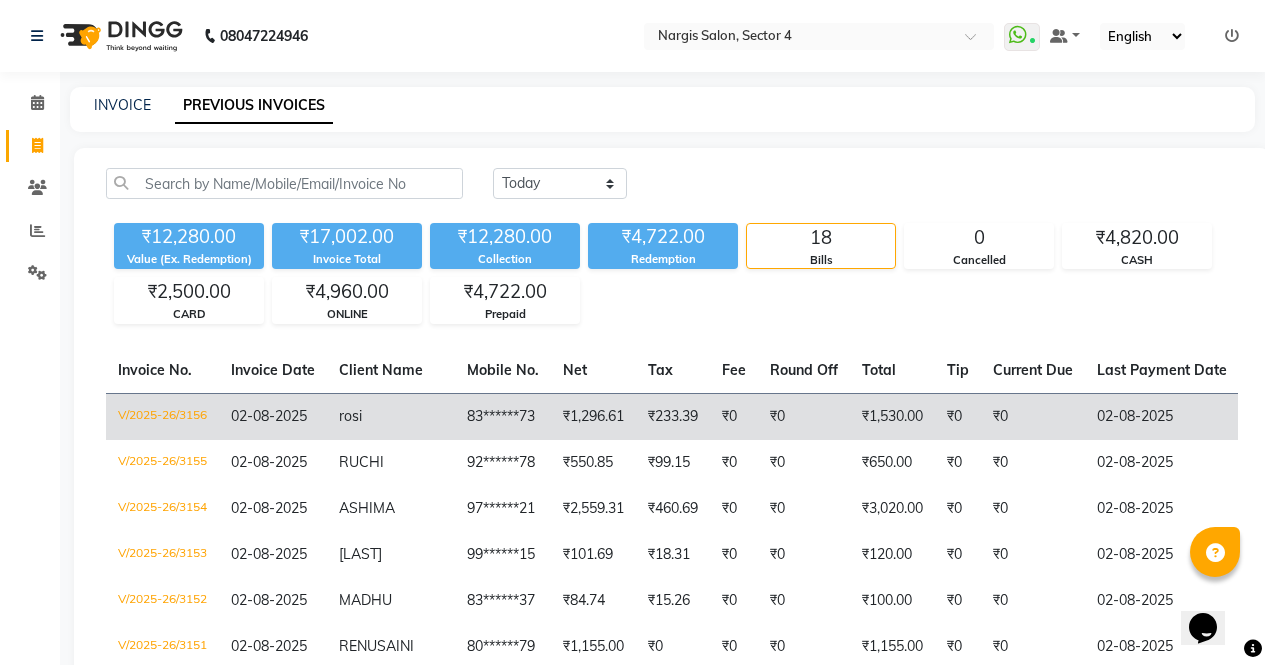 click on "₹0" 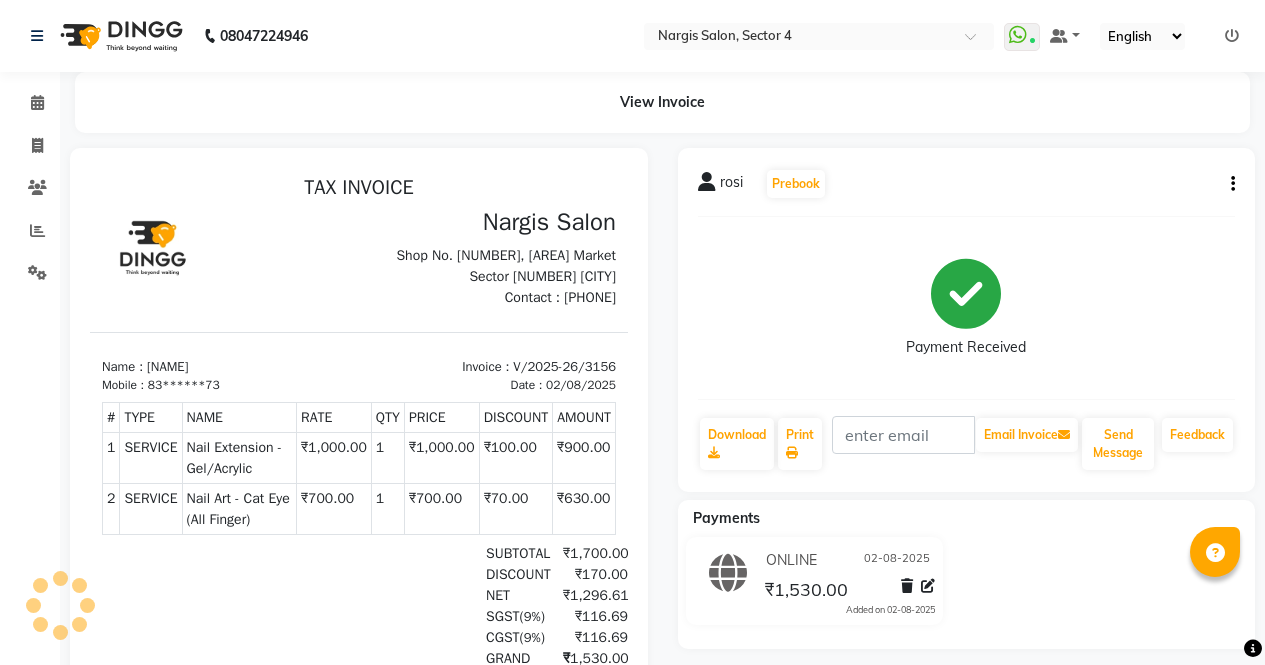 scroll, scrollTop: 0, scrollLeft: 0, axis: both 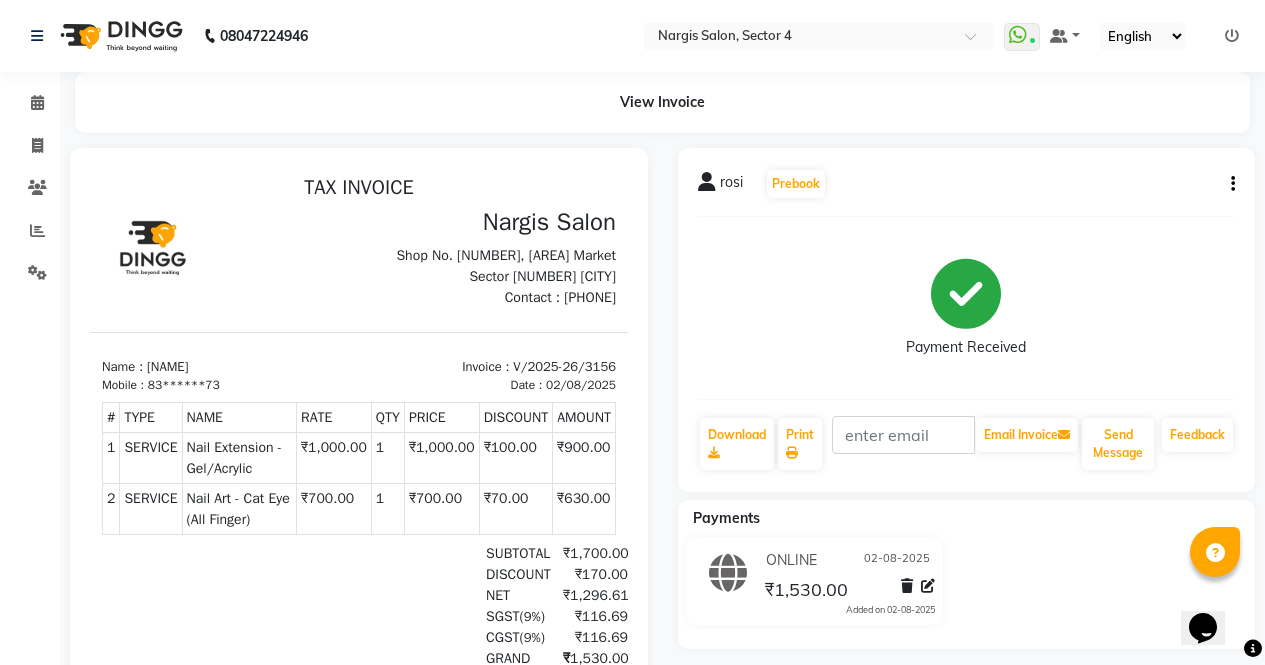 click on "Payment Received" 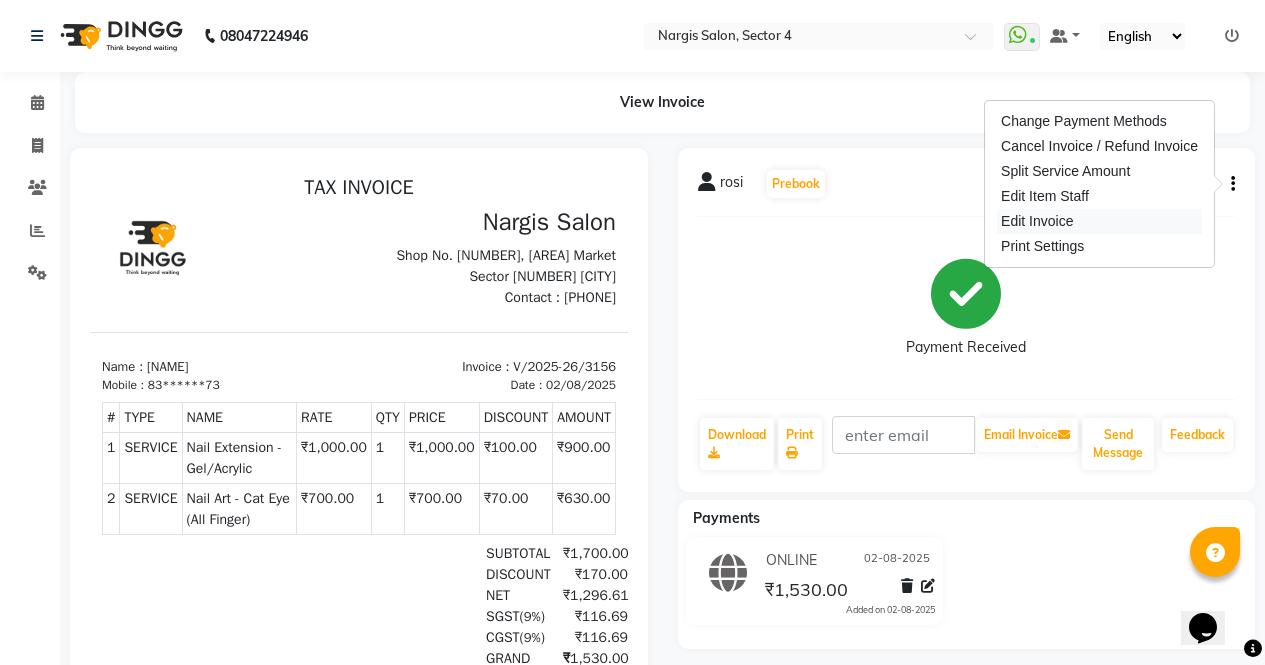 click on "Edit Invoice" at bounding box center [1099, 221] 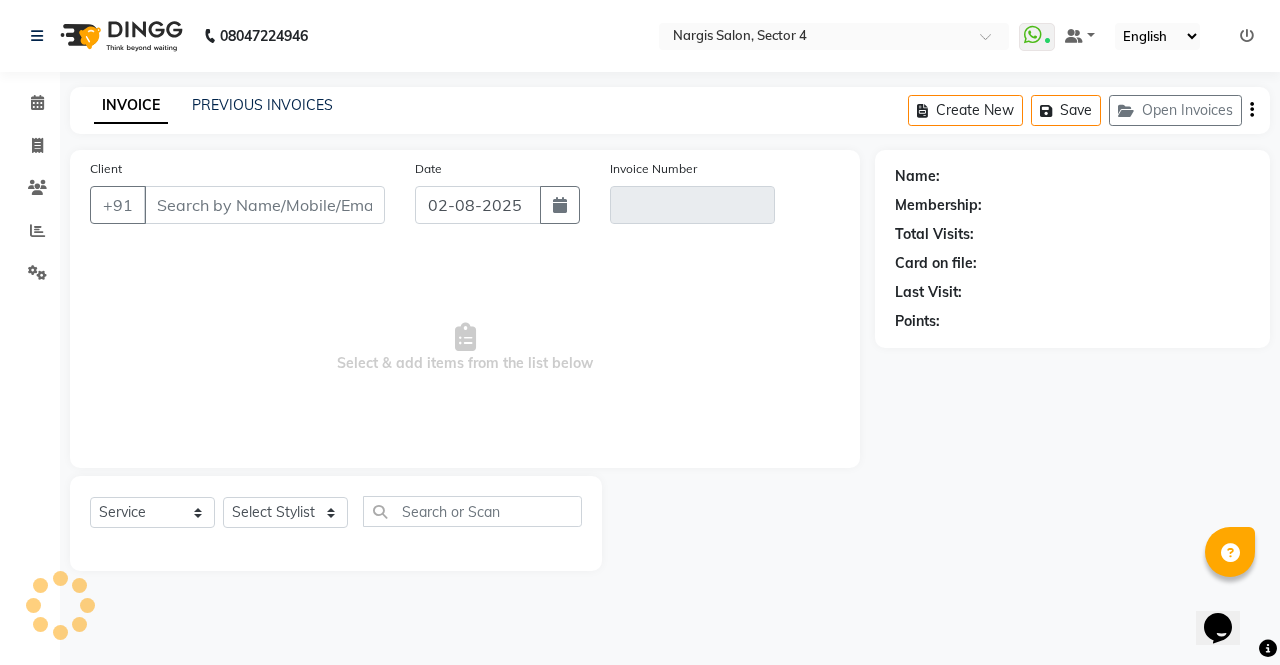 type on "83******73" 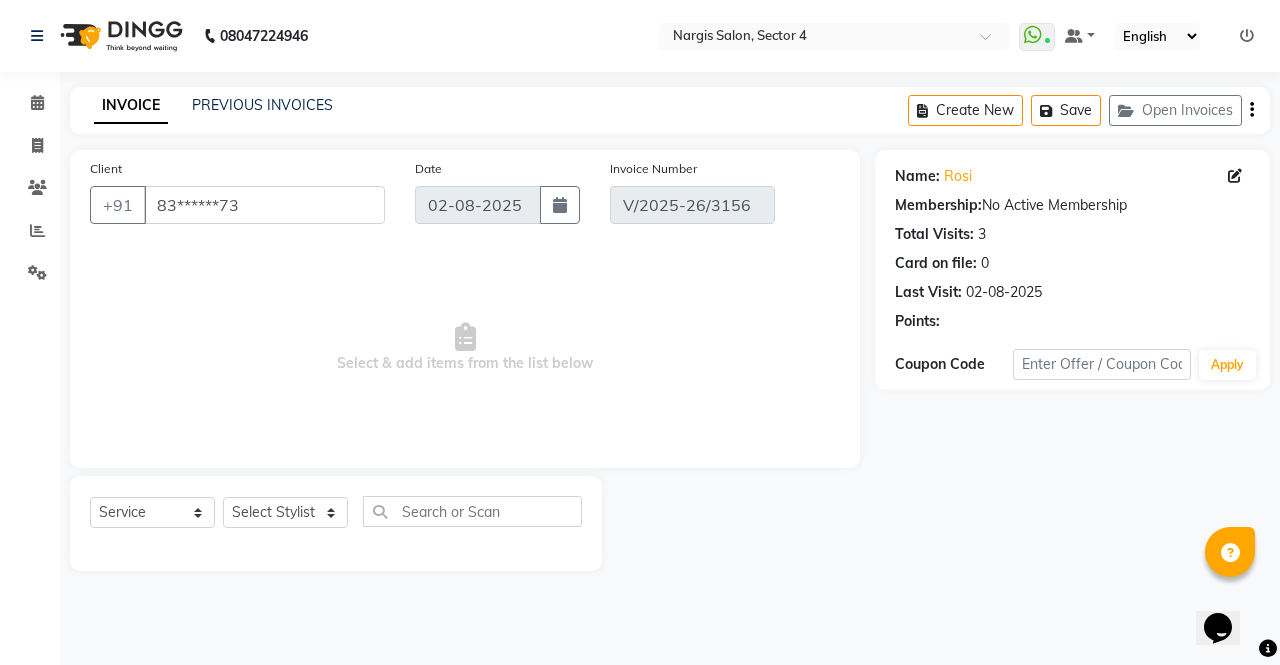 select on "select" 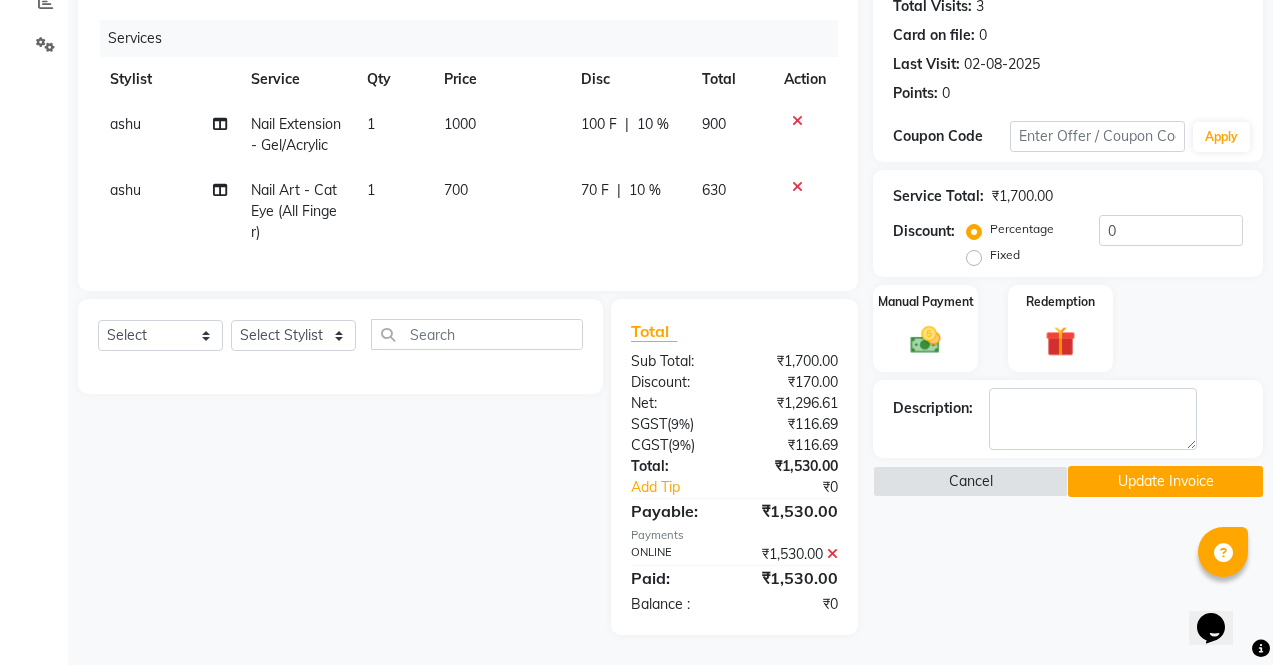 scroll, scrollTop: 243, scrollLeft: 0, axis: vertical 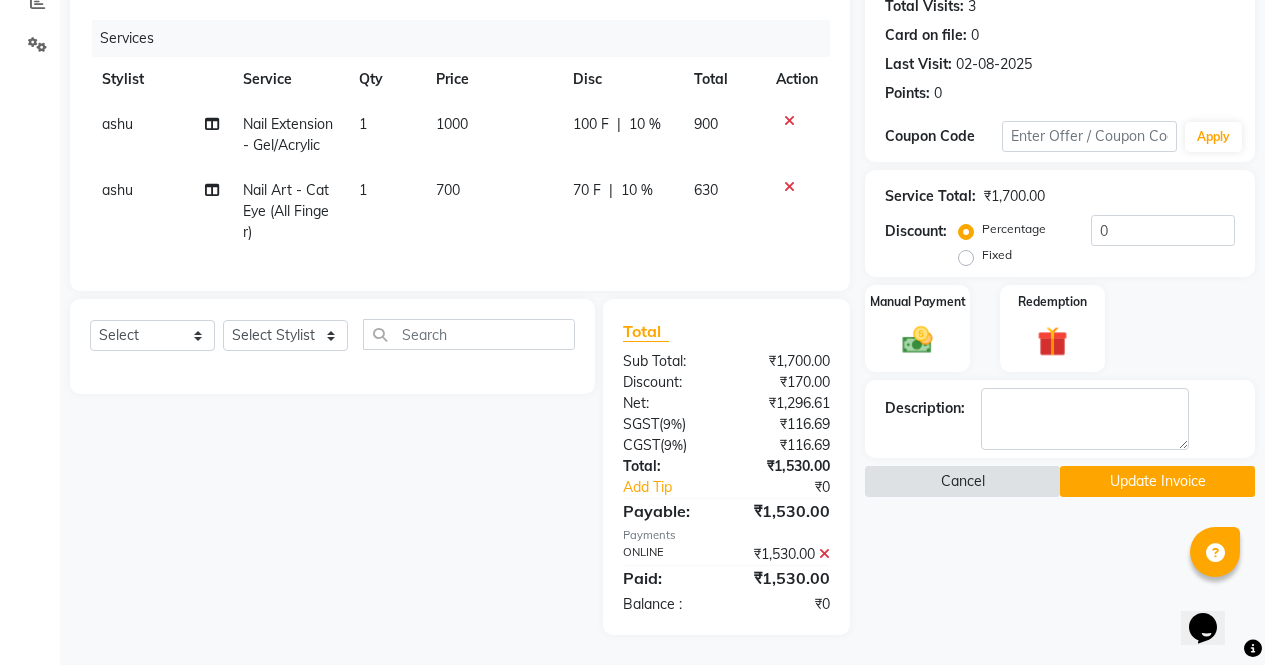 click on "Cancel" 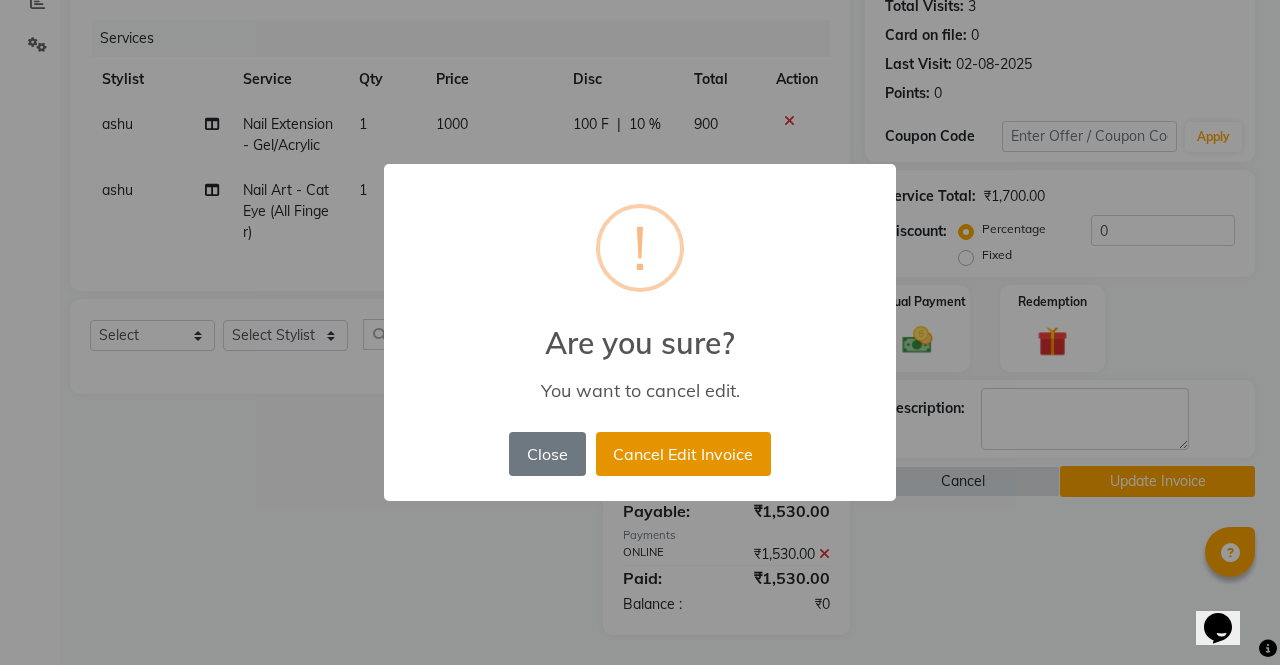 click on "Cancel Edit Invoice" at bounding box center (683, 454) 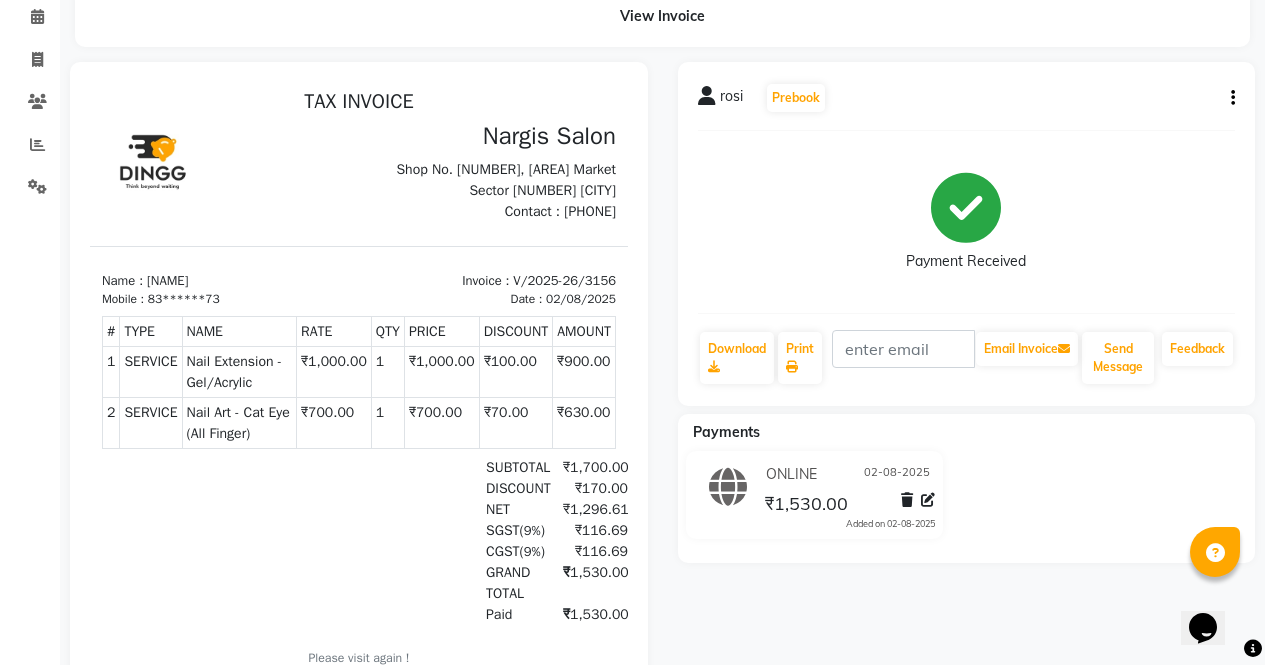 scroll, scrollTop: 69, scrollLeft: 0, axis: vertical 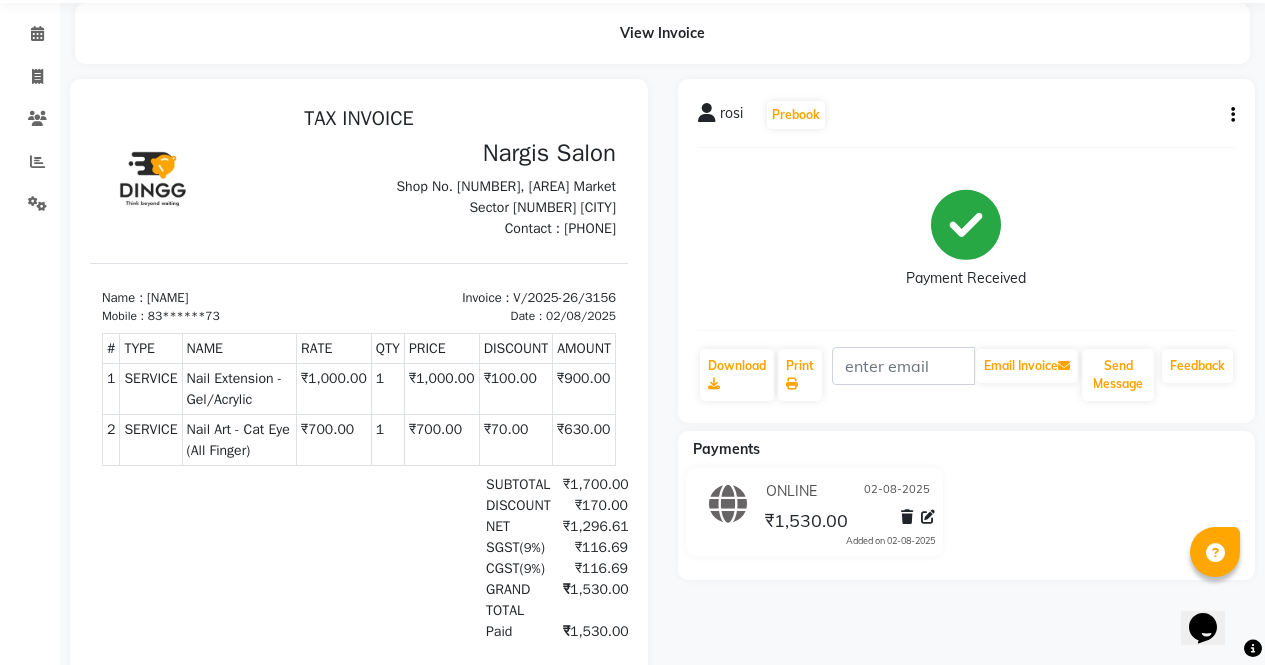 click on "rosi   Prebook" 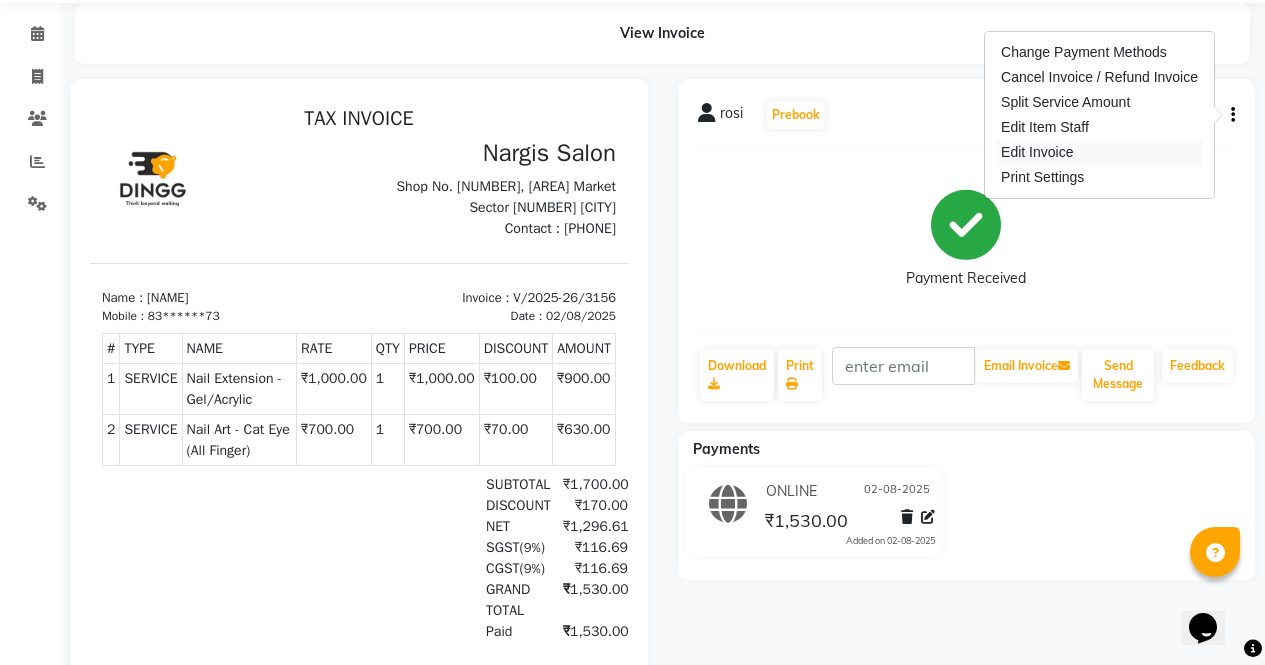 click on "Edit Invoice" at bounding box center [1099, 152] 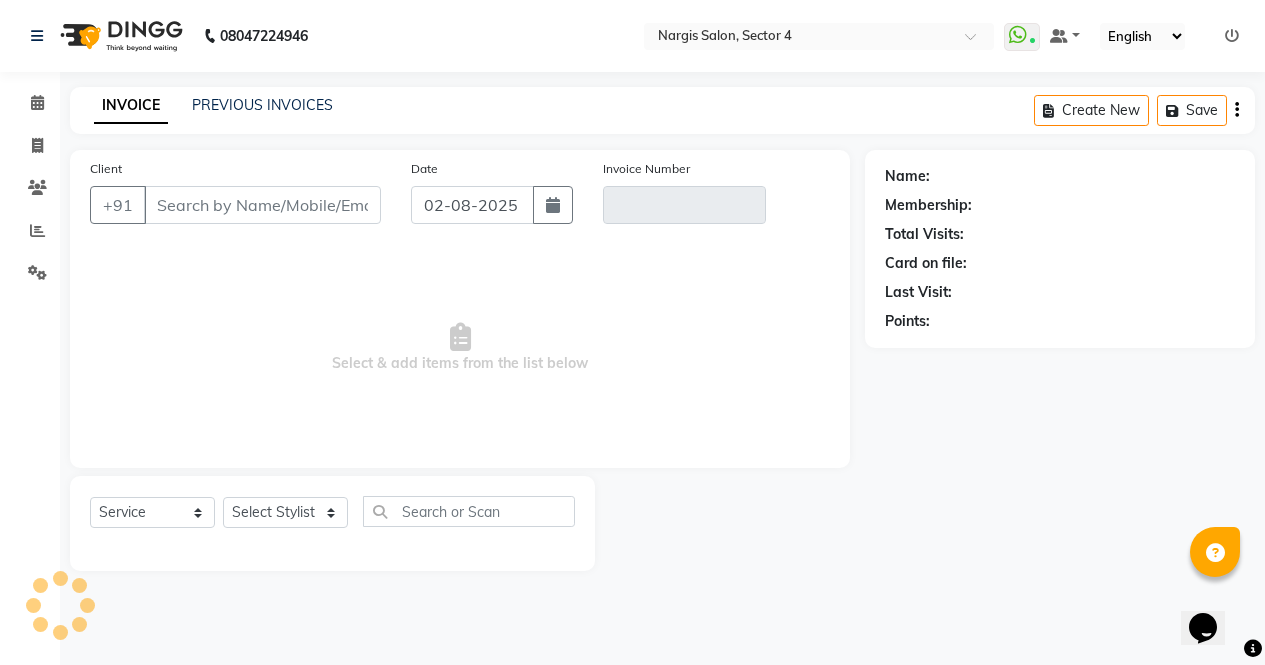 scroll, scrollTop: 0, scrollLeft: 0, axis: both 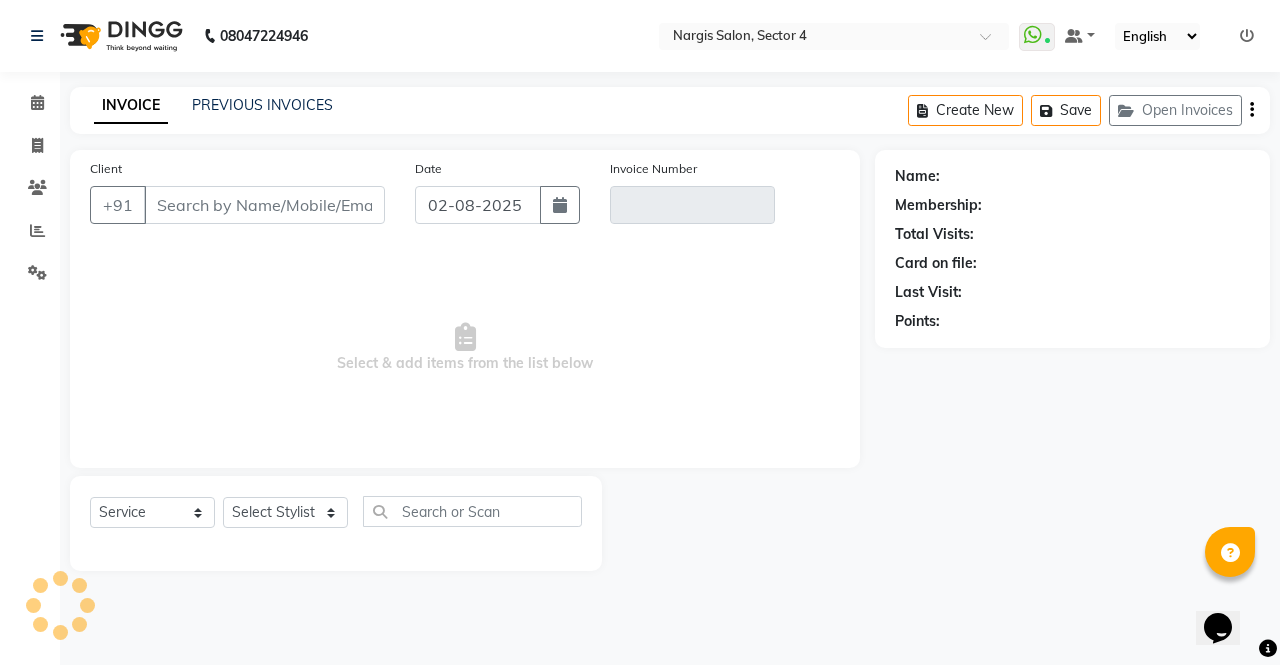 type on "83******73" 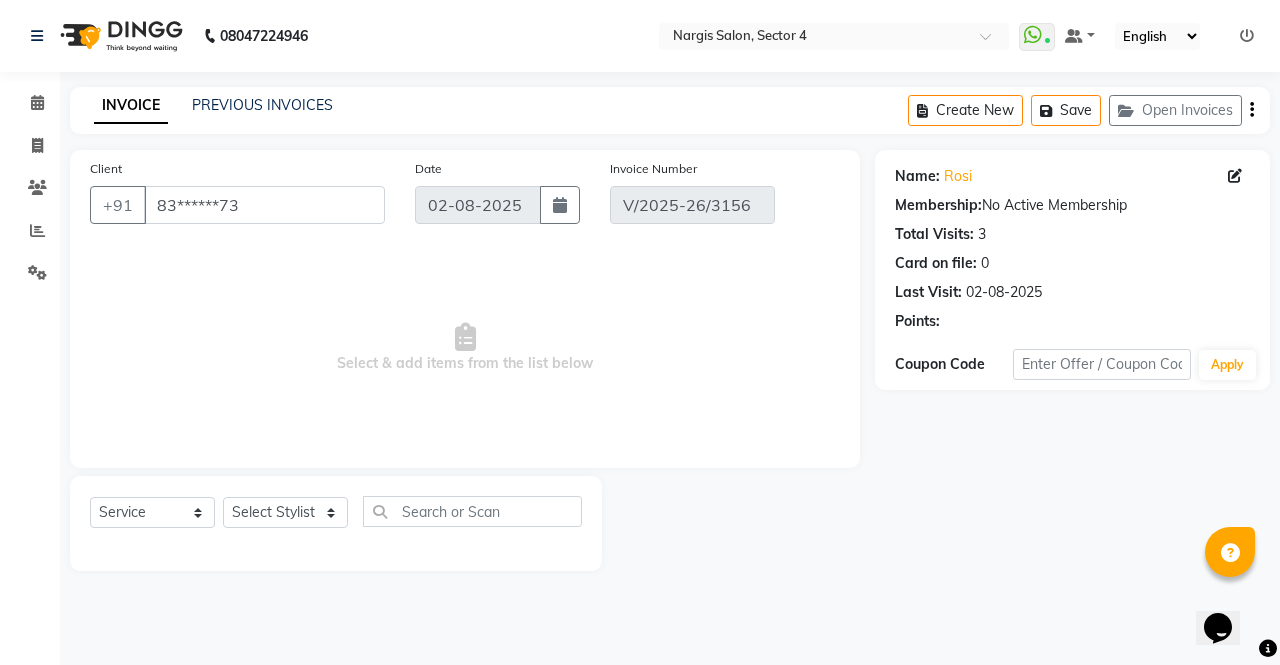 select on "select" 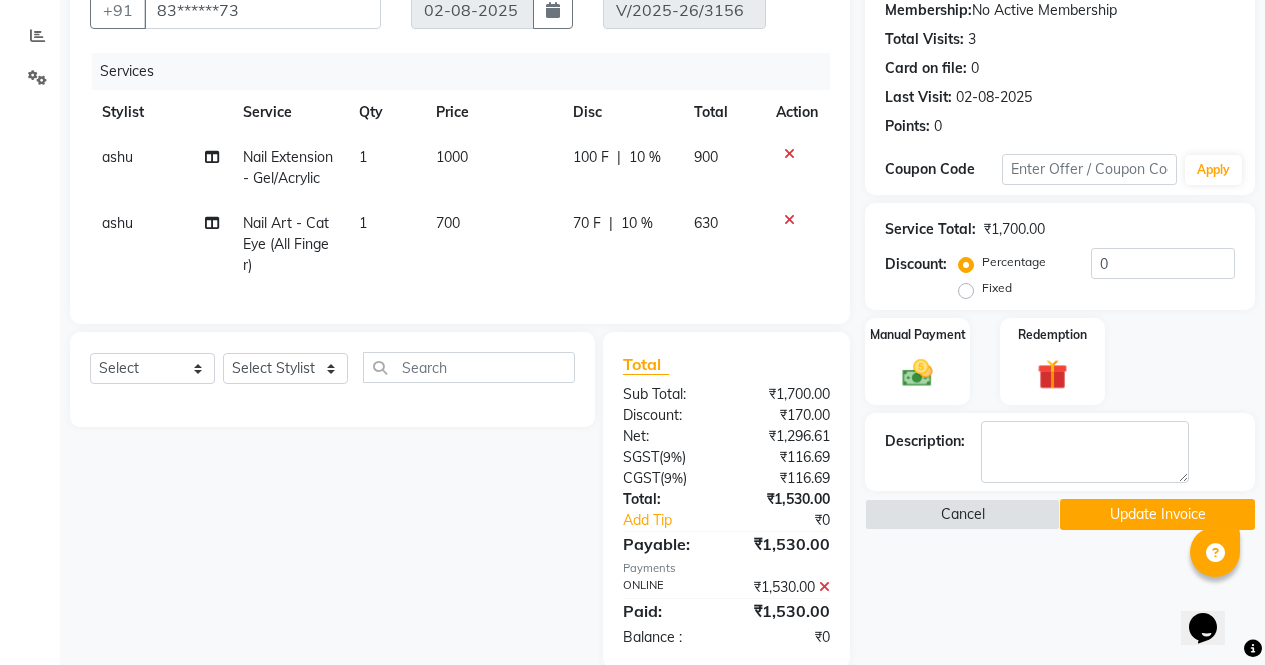 scroll, scrollTop: 208, scrollLeft: 0, axis: vertical 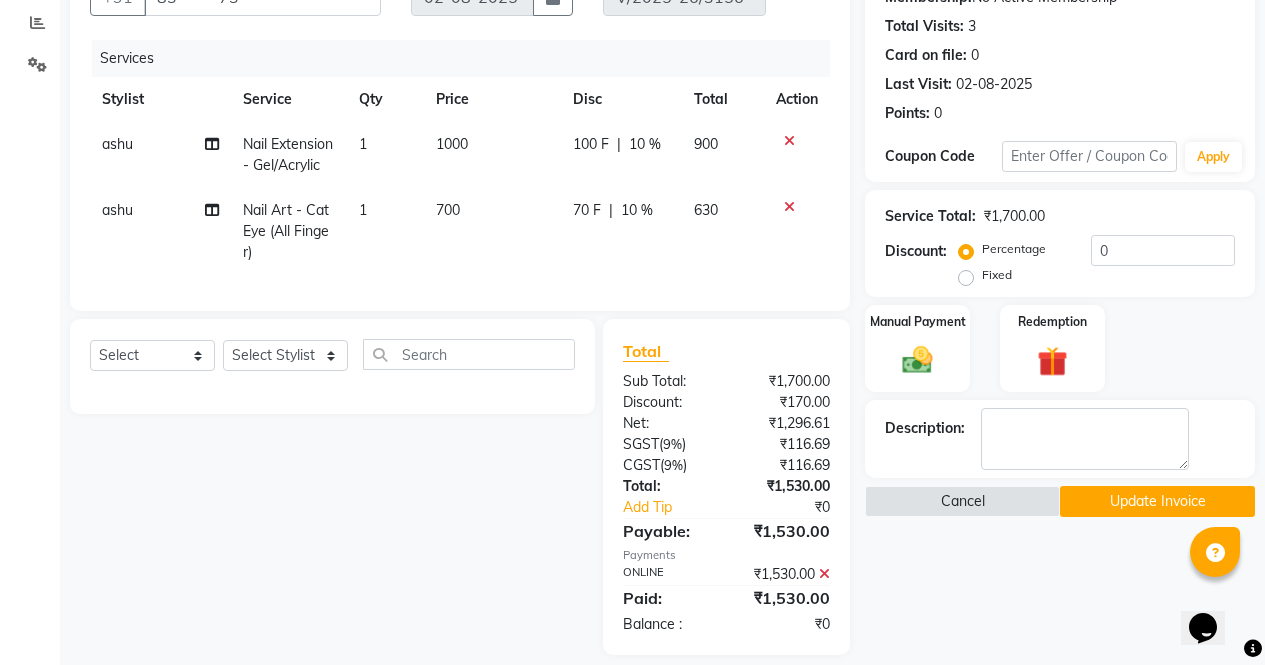 click on "10 %" 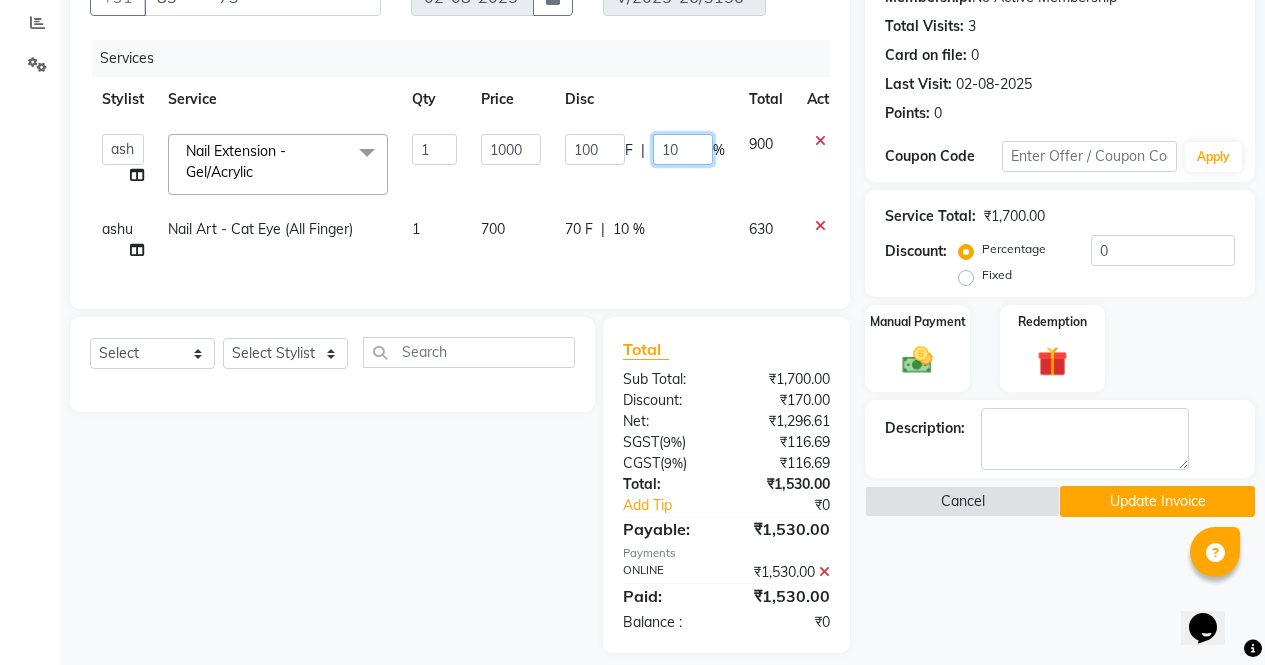 click on "10" 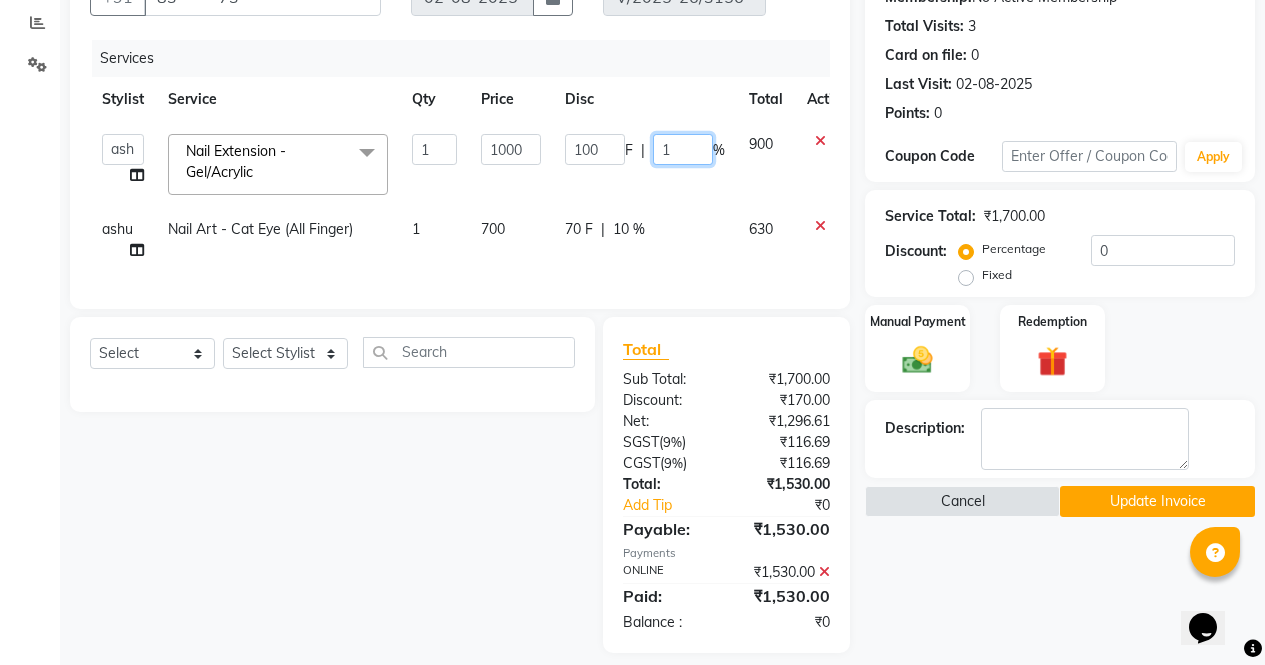 type 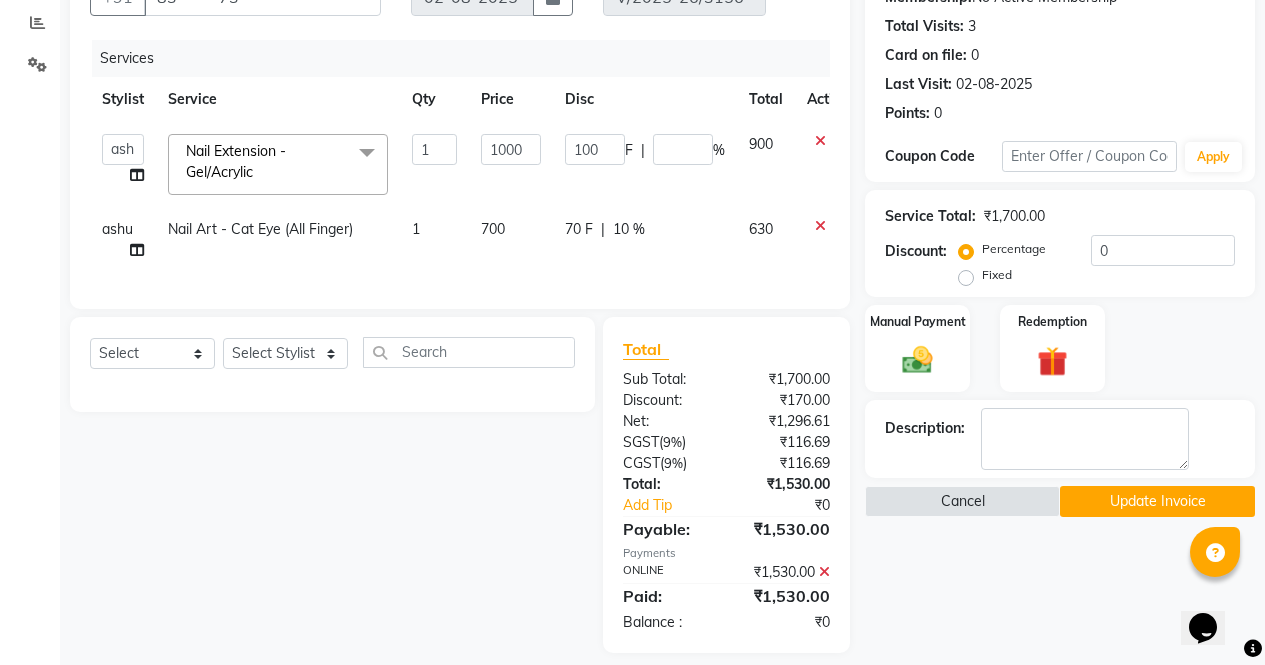 click on "70 F | 10 %" 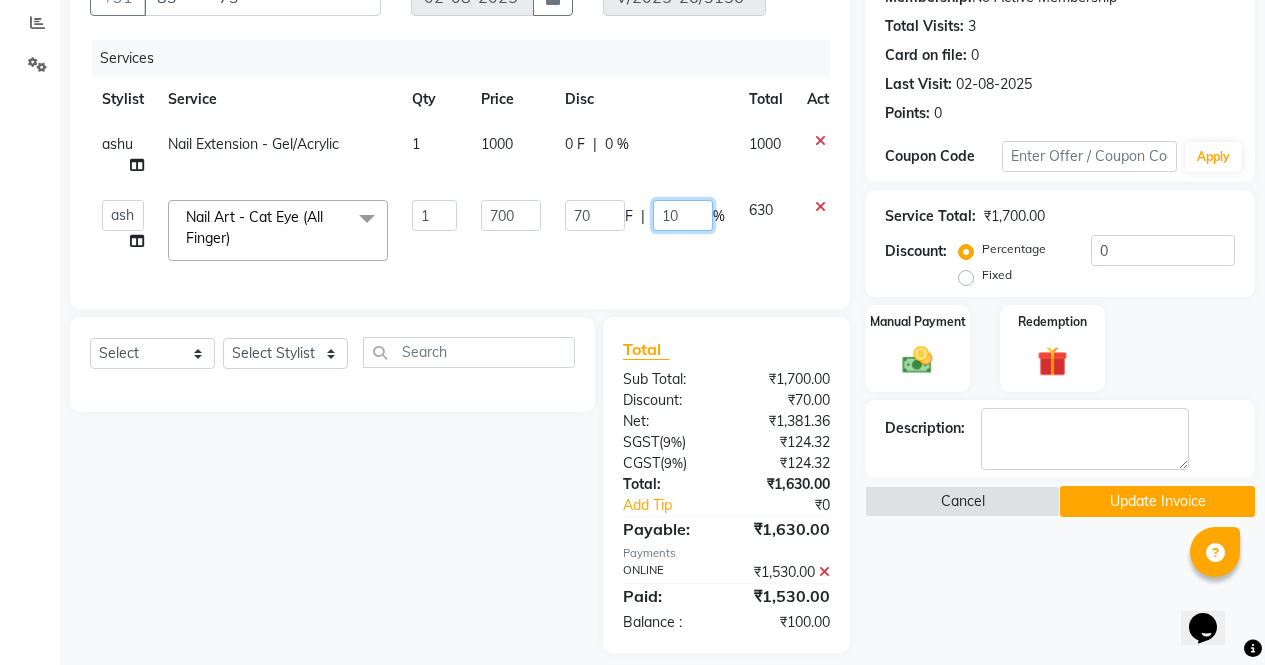 click on "10" 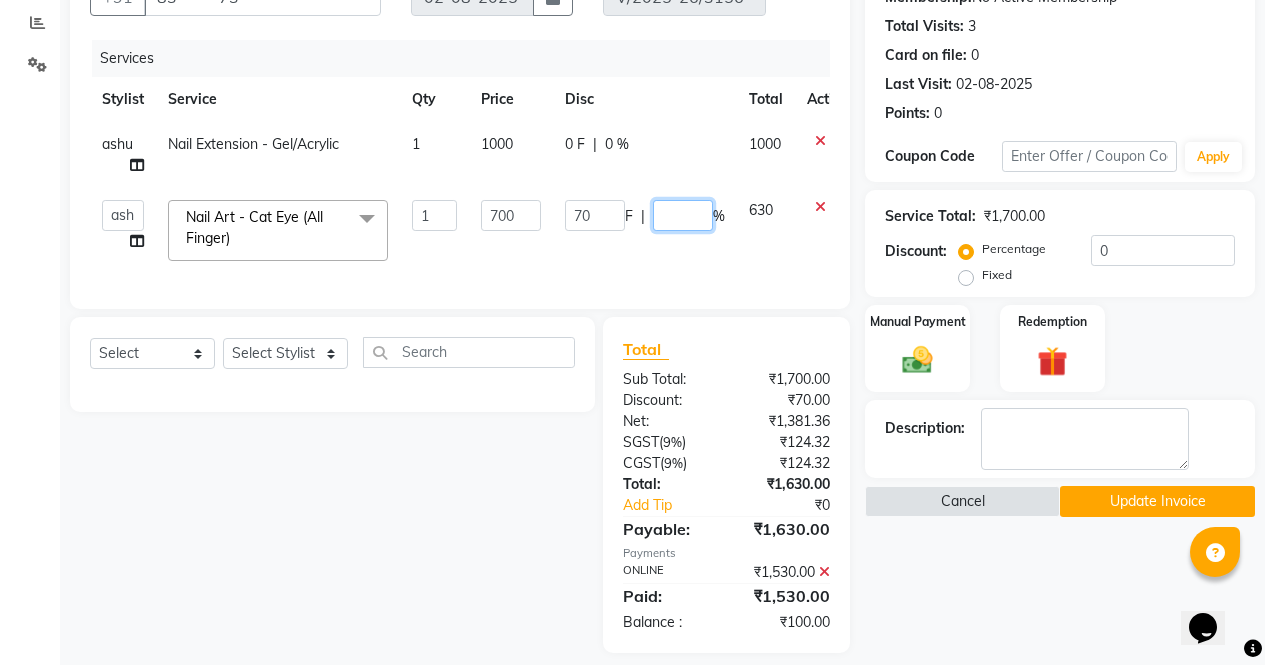 click 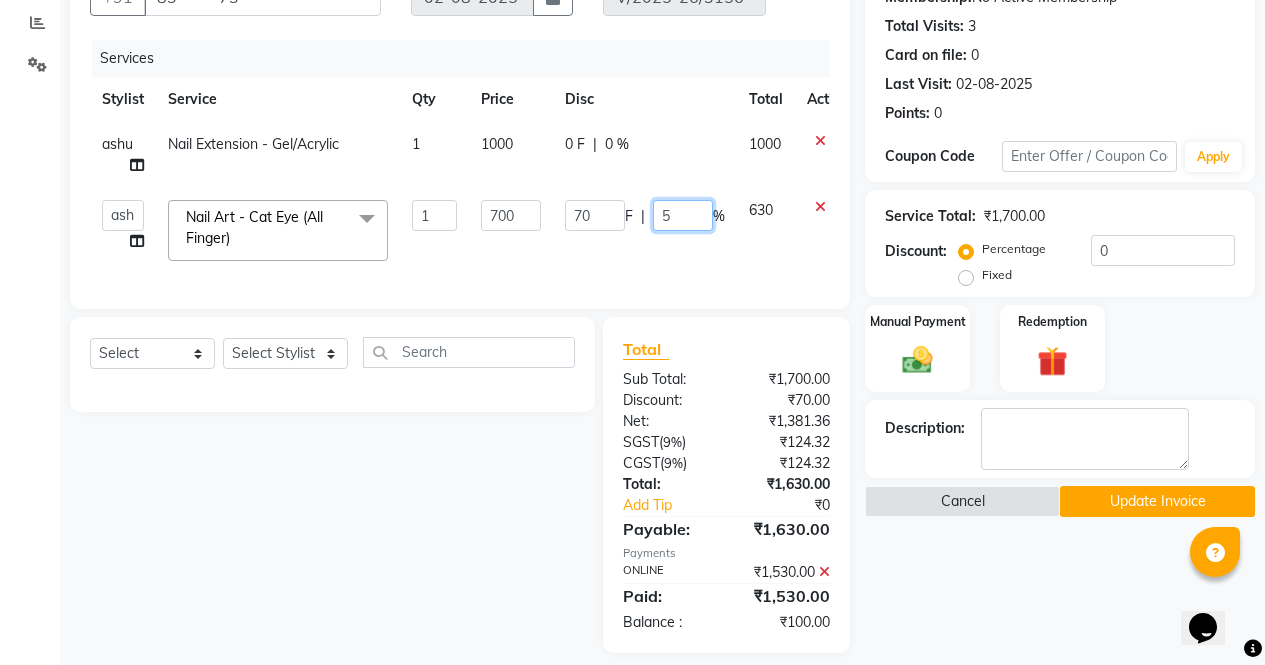type on "50" 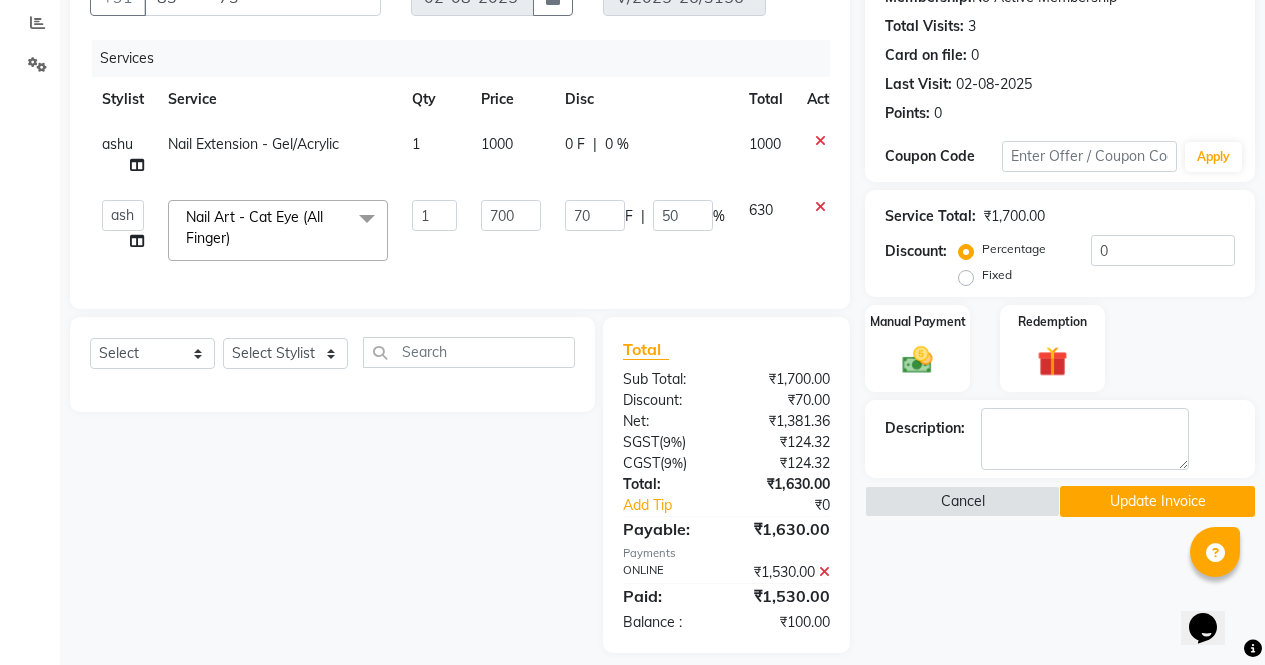 click on "Name: Rosi  Membership:  No Active Membership  Total Visits:  3 Card on file:  0 Last Visit:   02-08-2025 Points:   0  Coupon Code Apply Service Total:  ₹1,700.00  Discount:  Percentage   Fixed  0 Manual Payment Redemption Description:                   Cancel   Update Invoice" 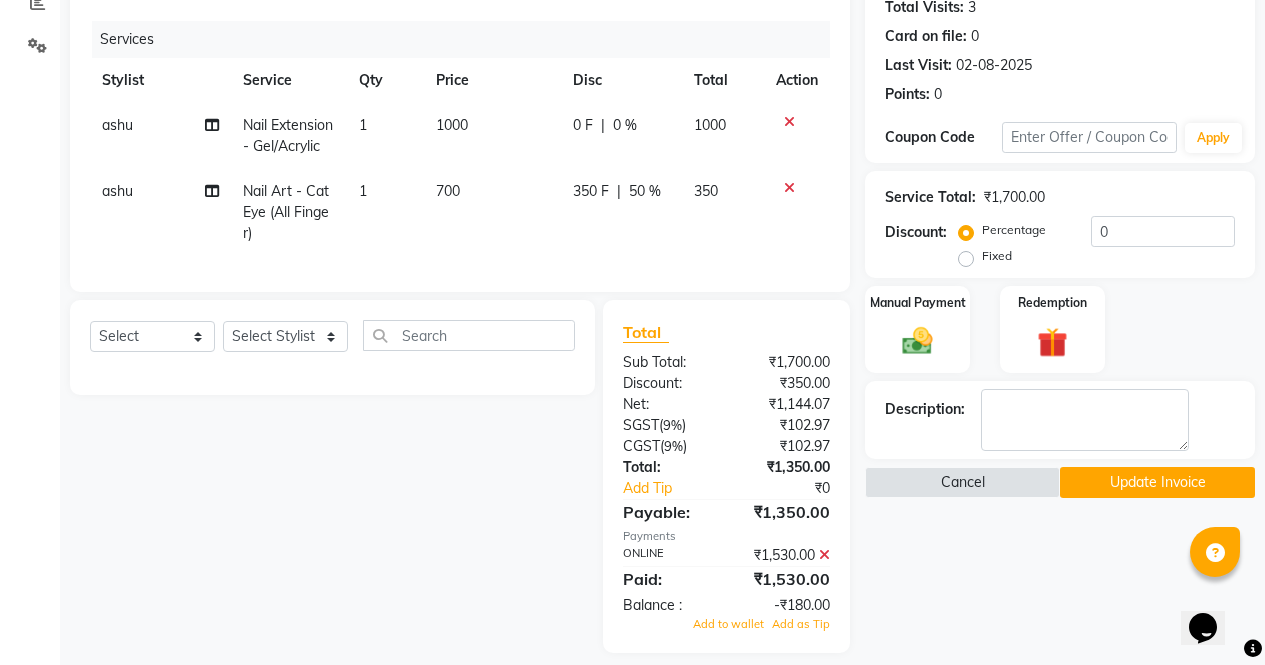 scroll, scrollTop: 260, scrollLeft: 0, axis: vertical 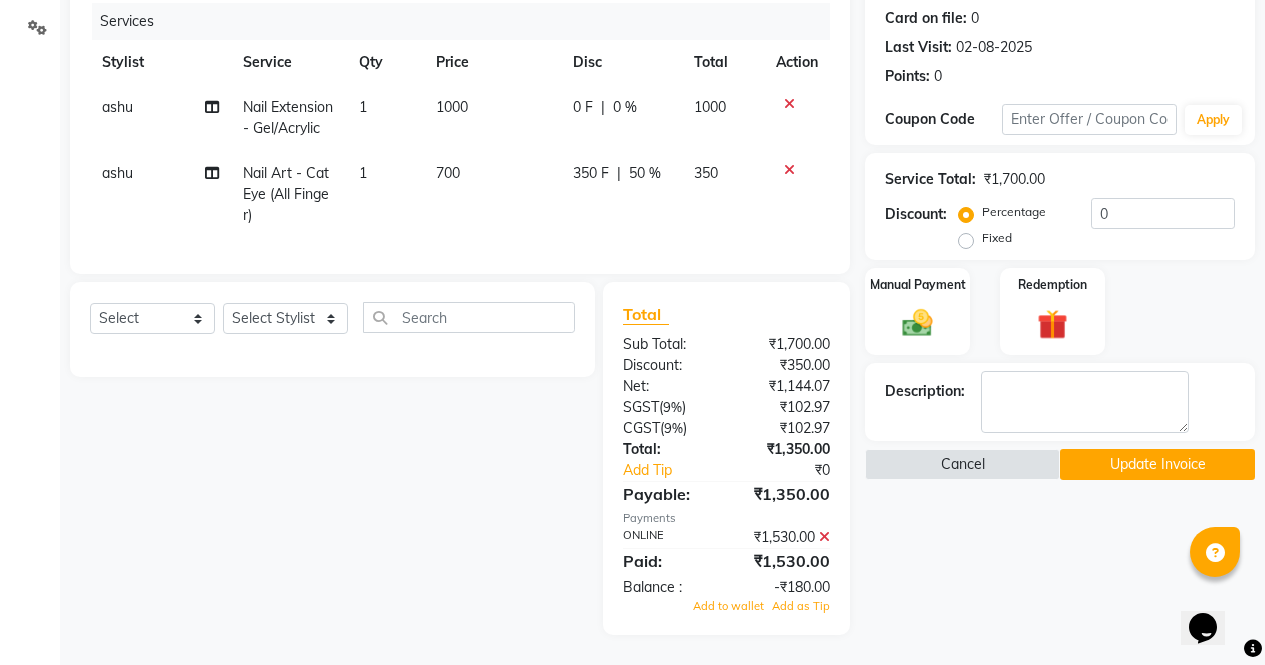 click 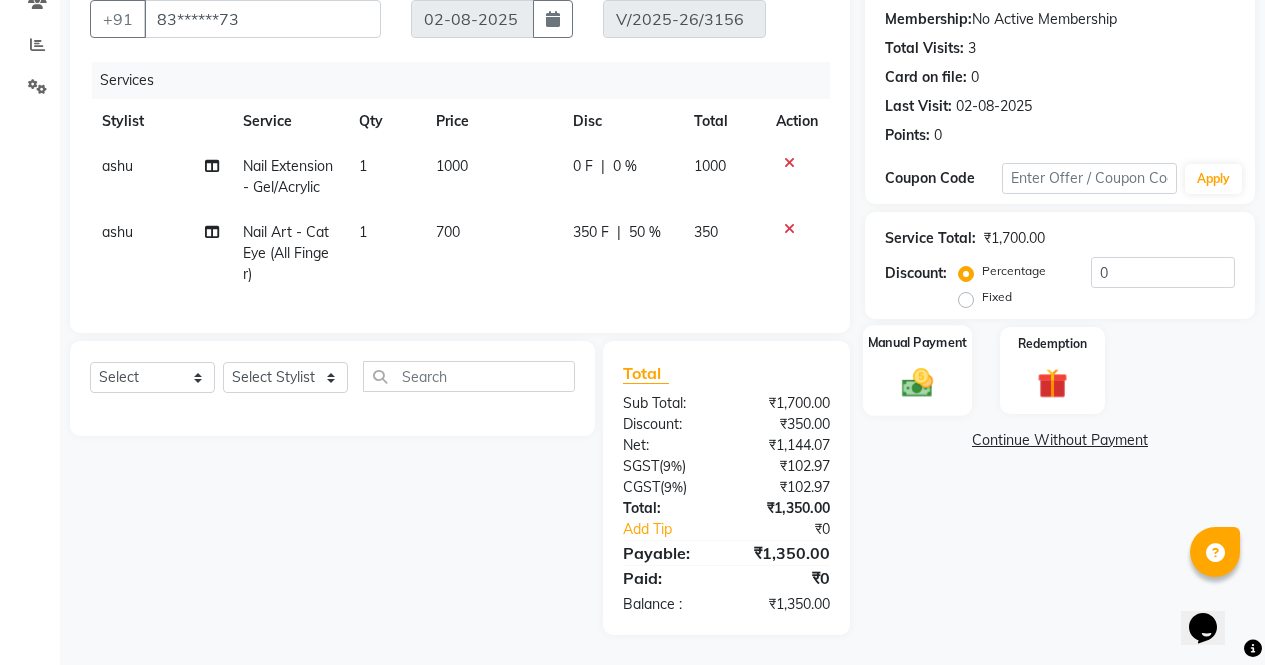 click on "Manual Payment" 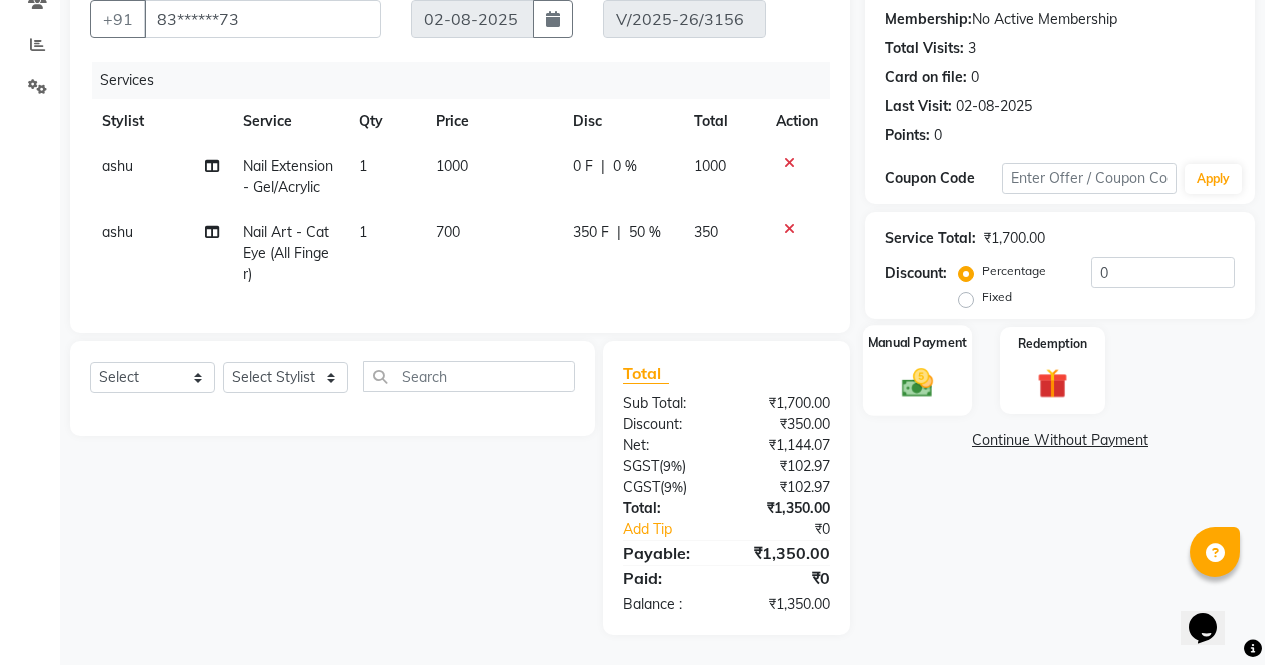 scroll, scrollTop: 260, scrollLeft: 0, axis: vertical 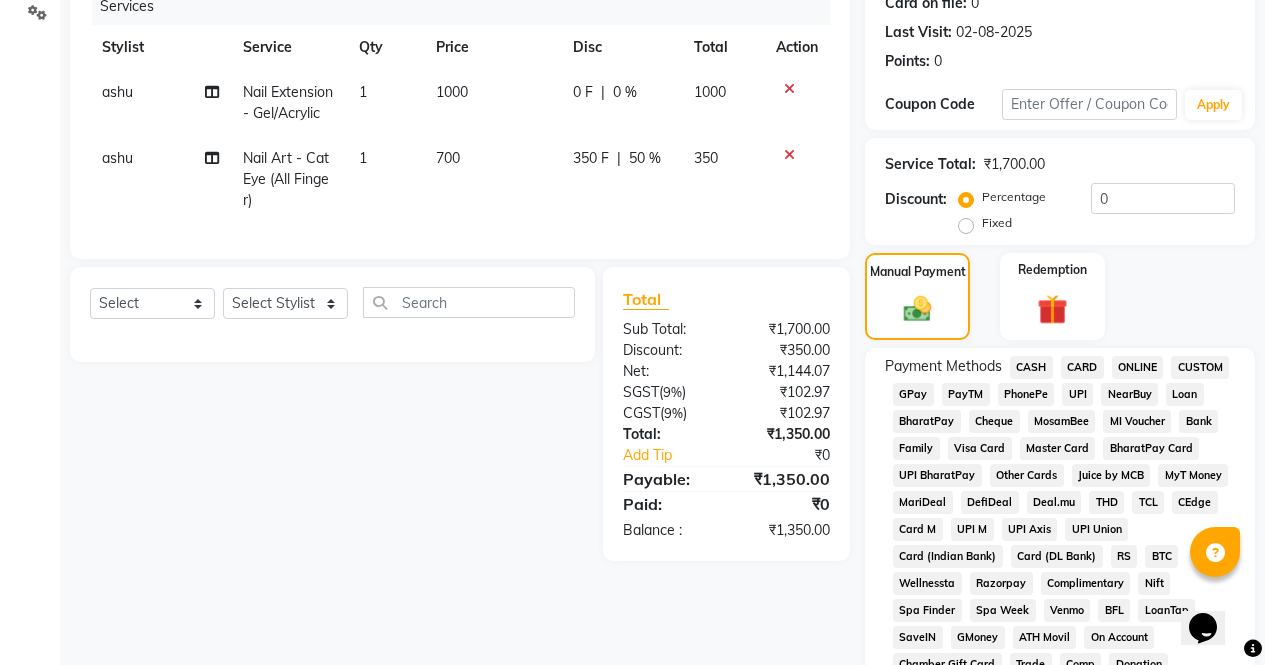 click on "ONLINE" 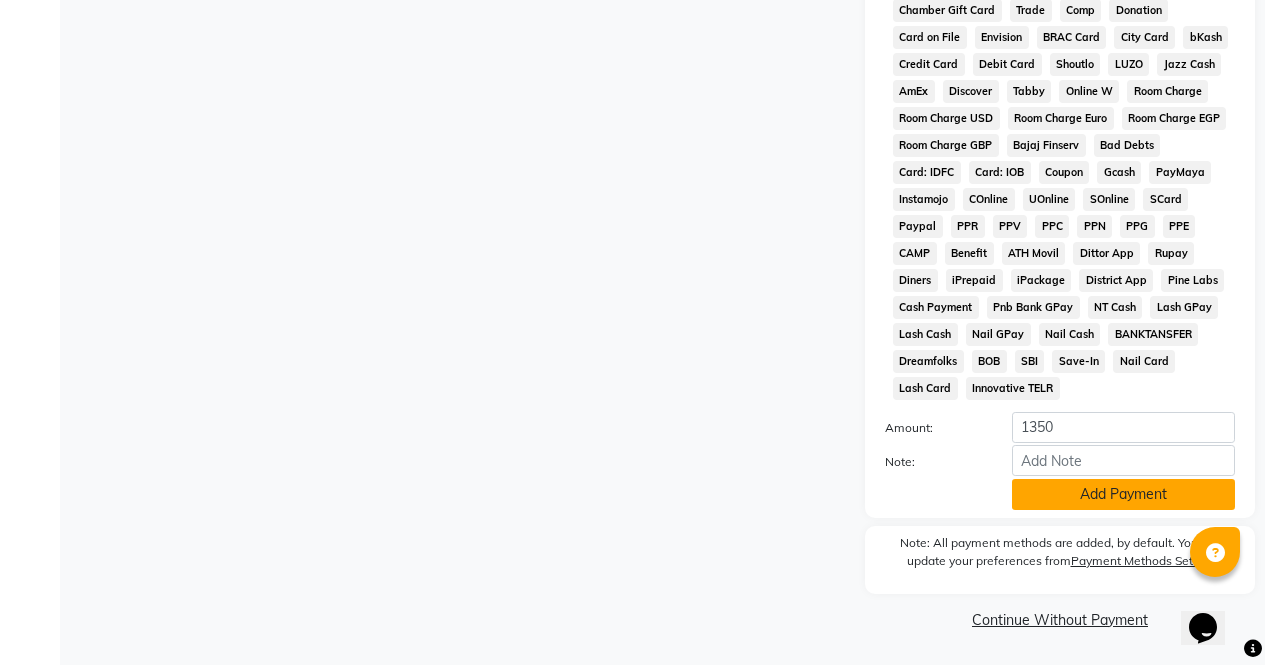 click on "Add Payment" 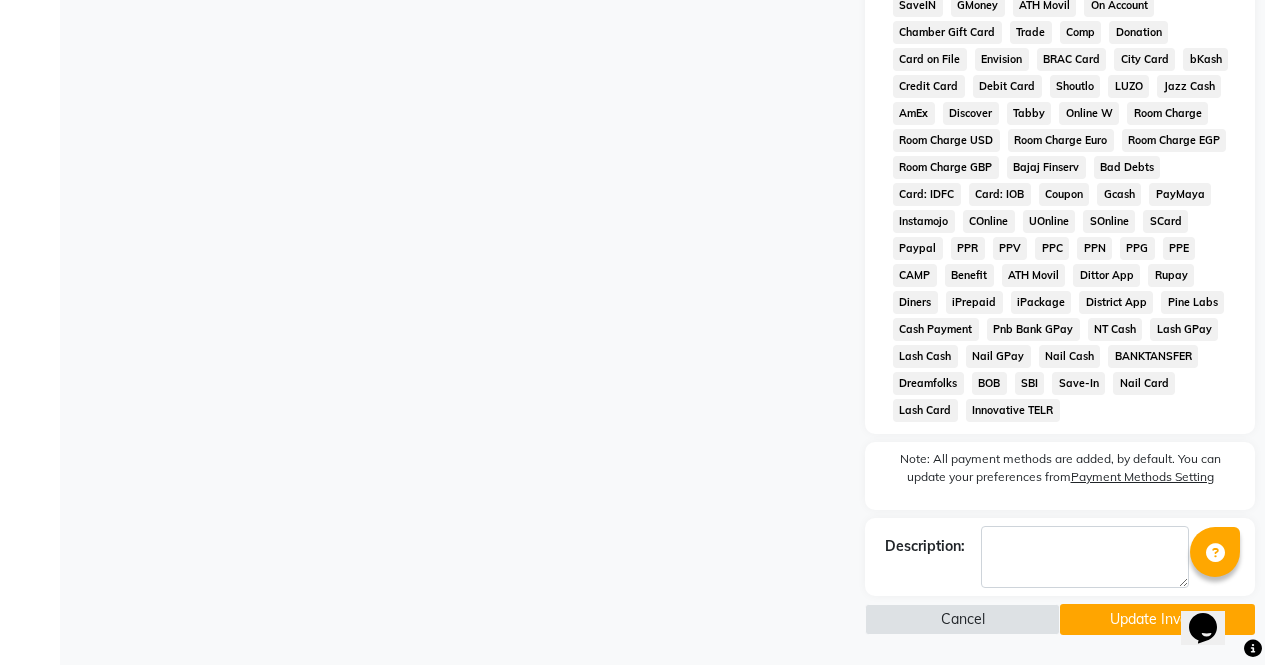click on "Update Invoice" 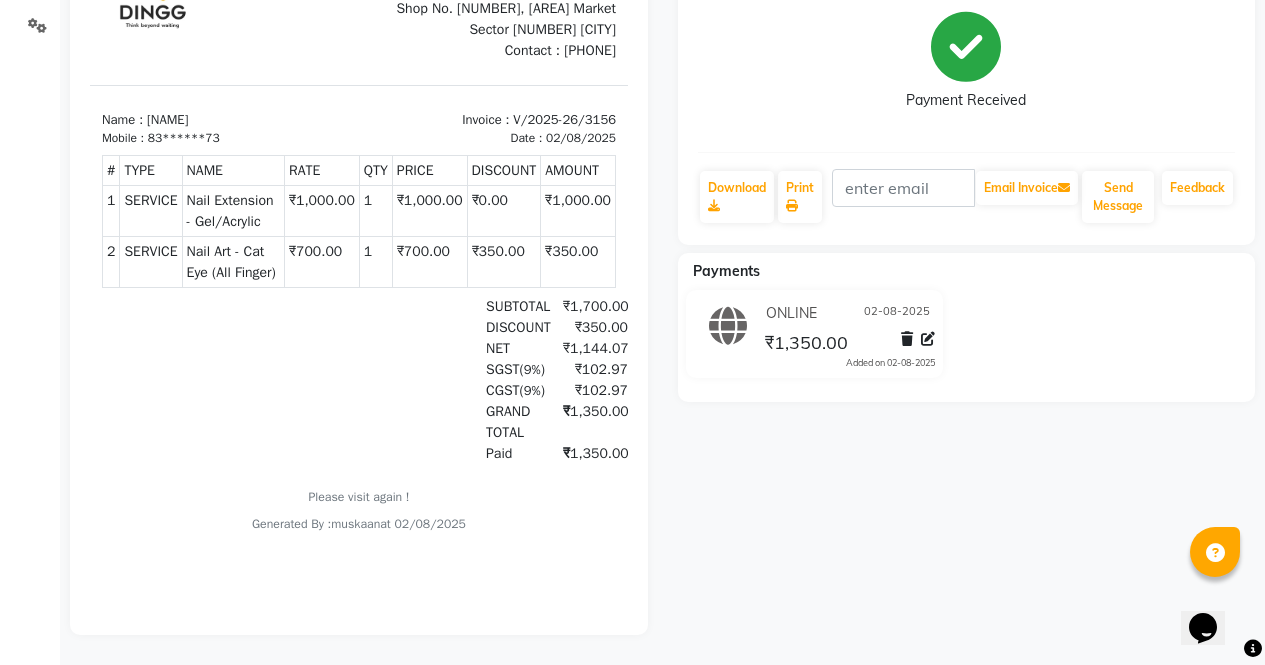 scroll, scrollTop: 0, scrollLeft: 0, axis: both 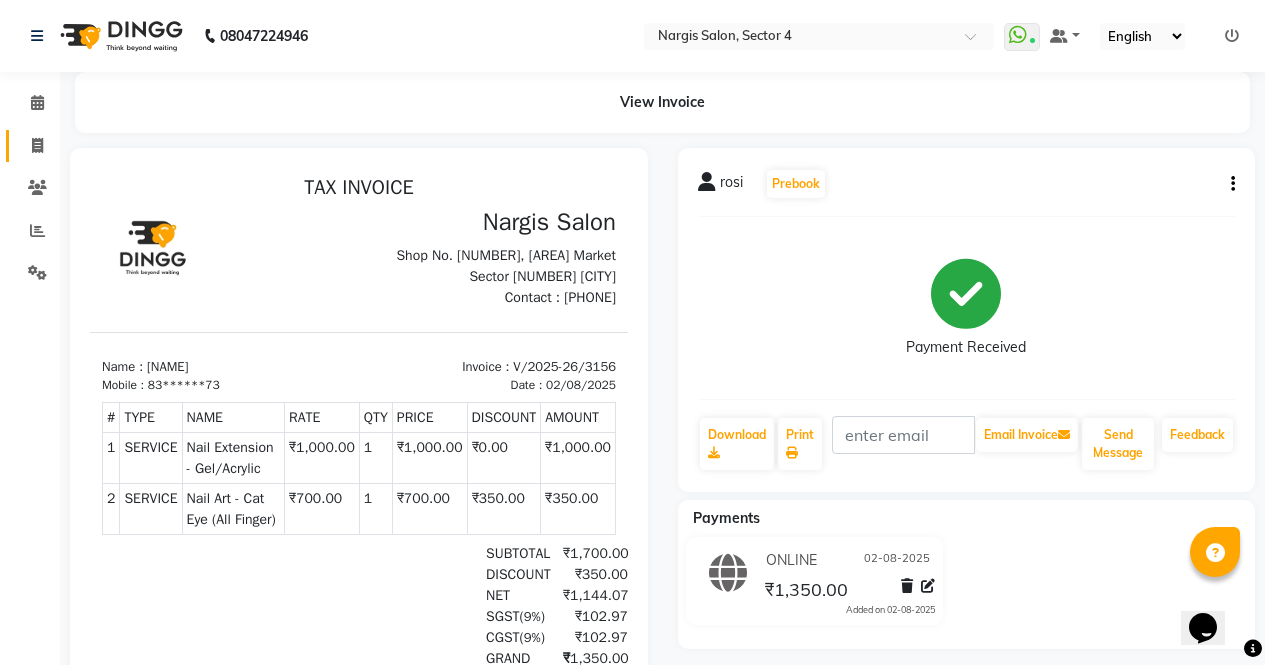 click 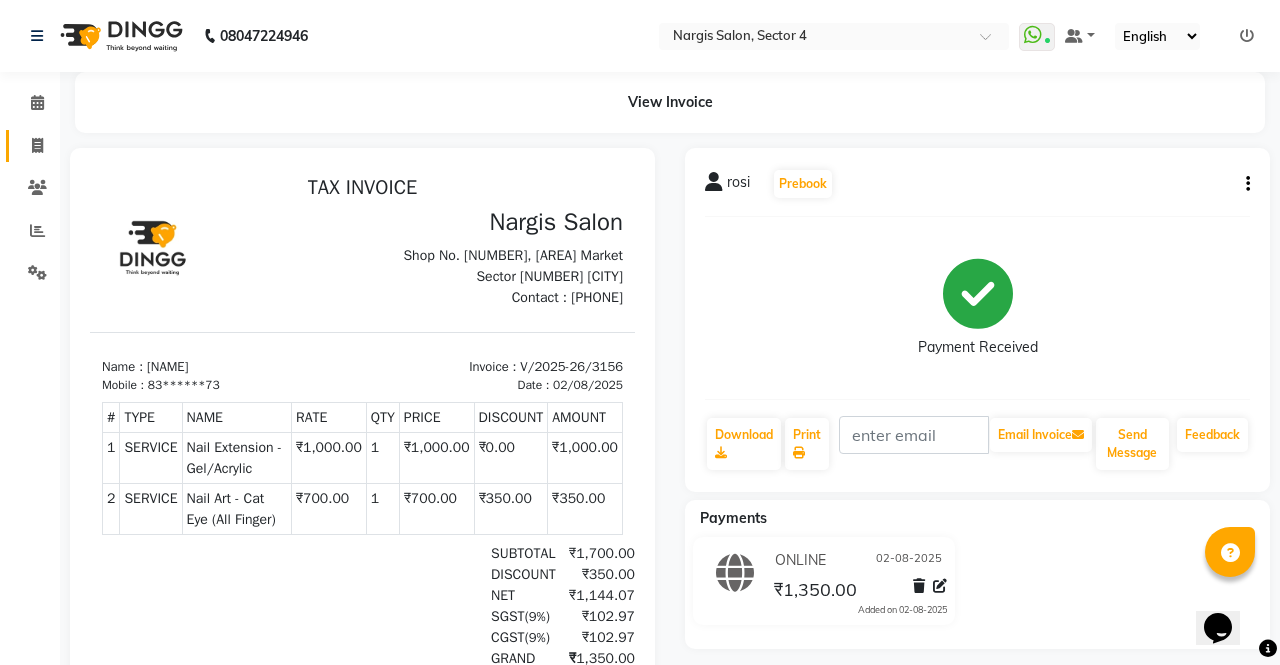 select on "service" 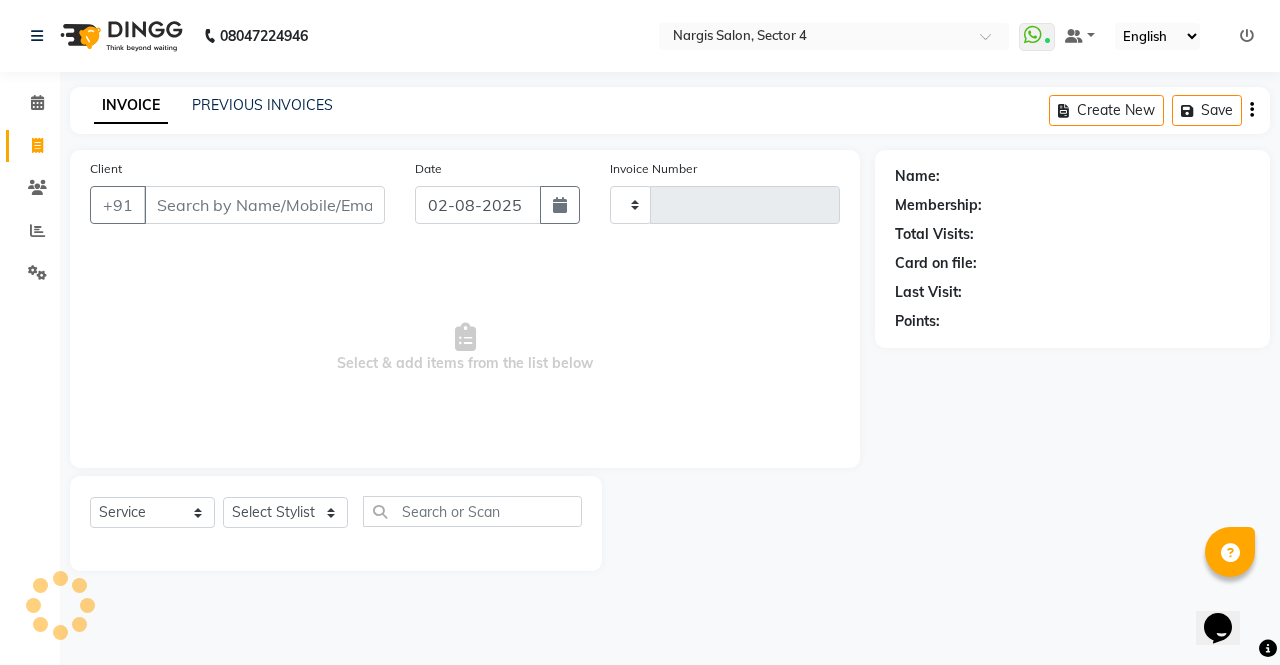 type on "3157" 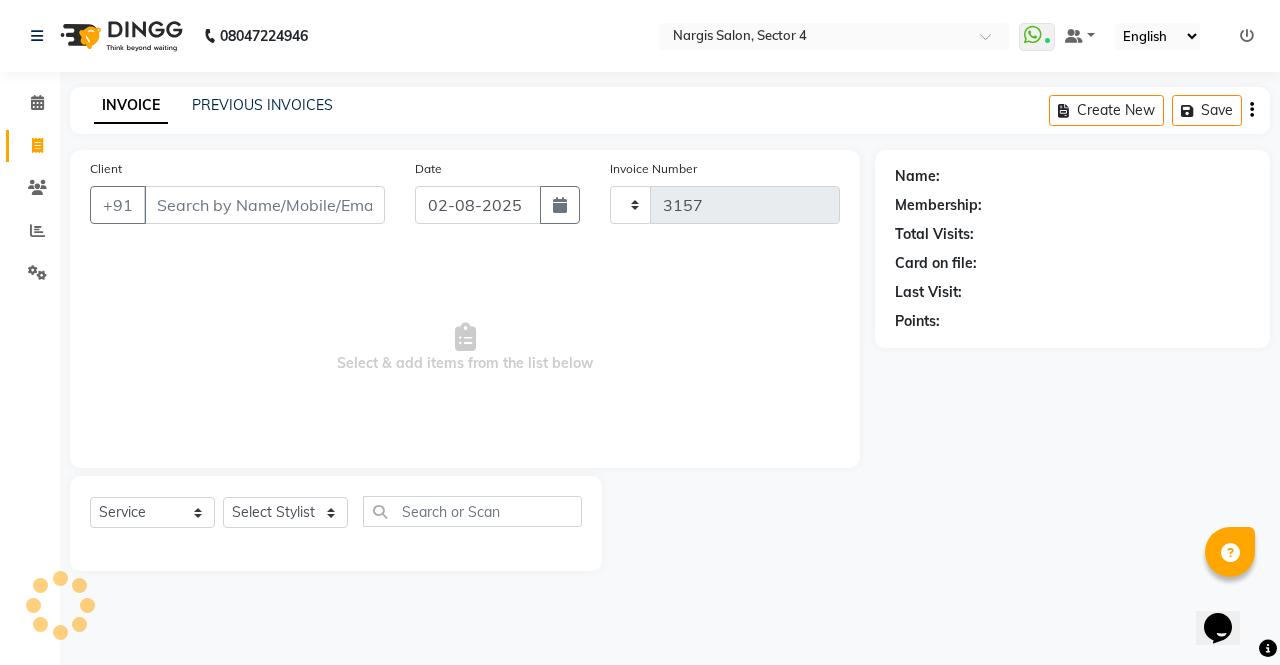 select on "4130" 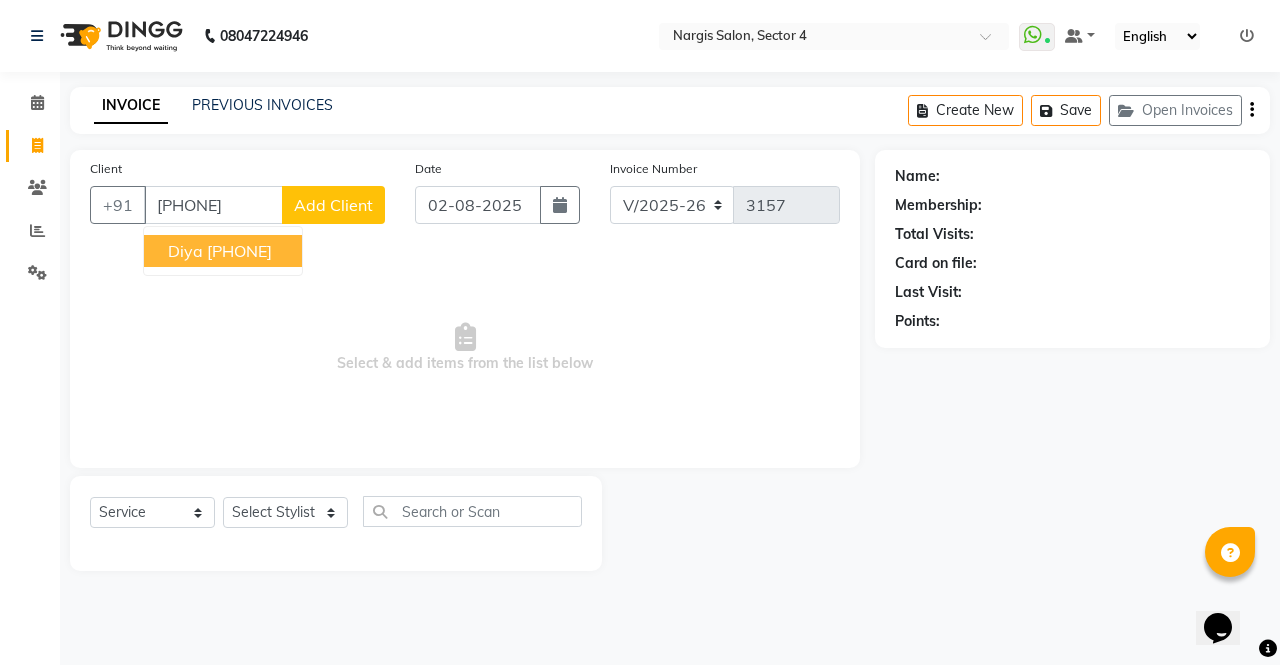 click on "85******25" at bounding box center (239, 251) 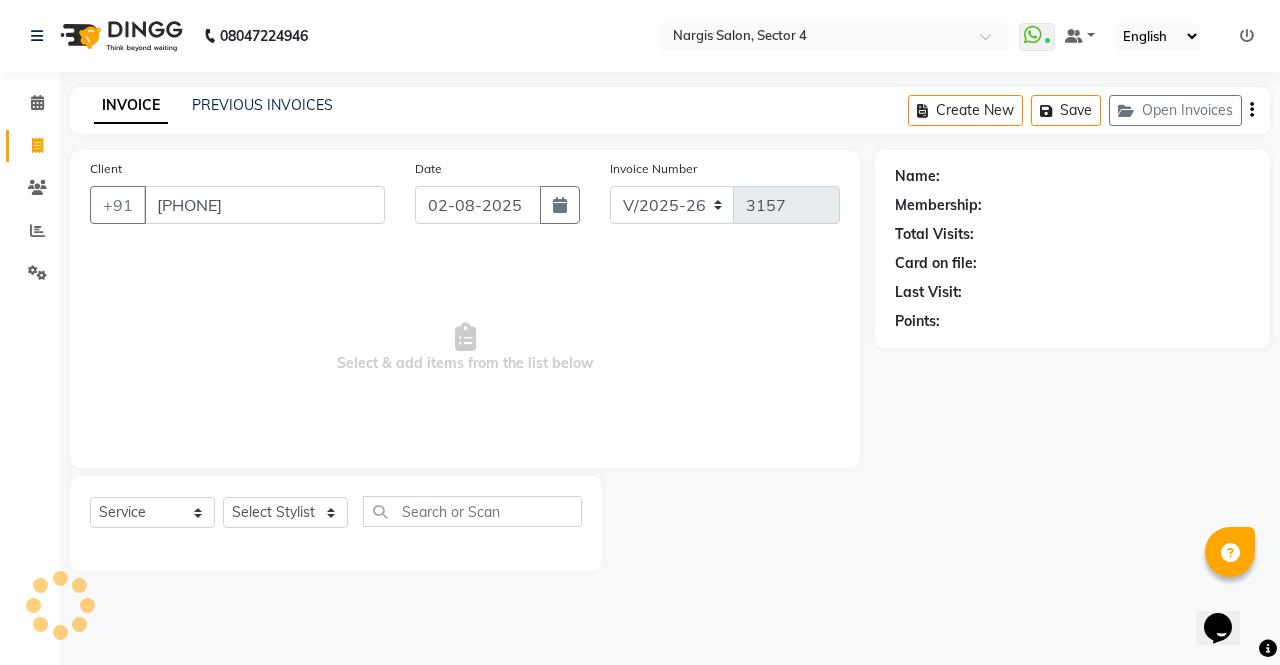 type on "85******25" 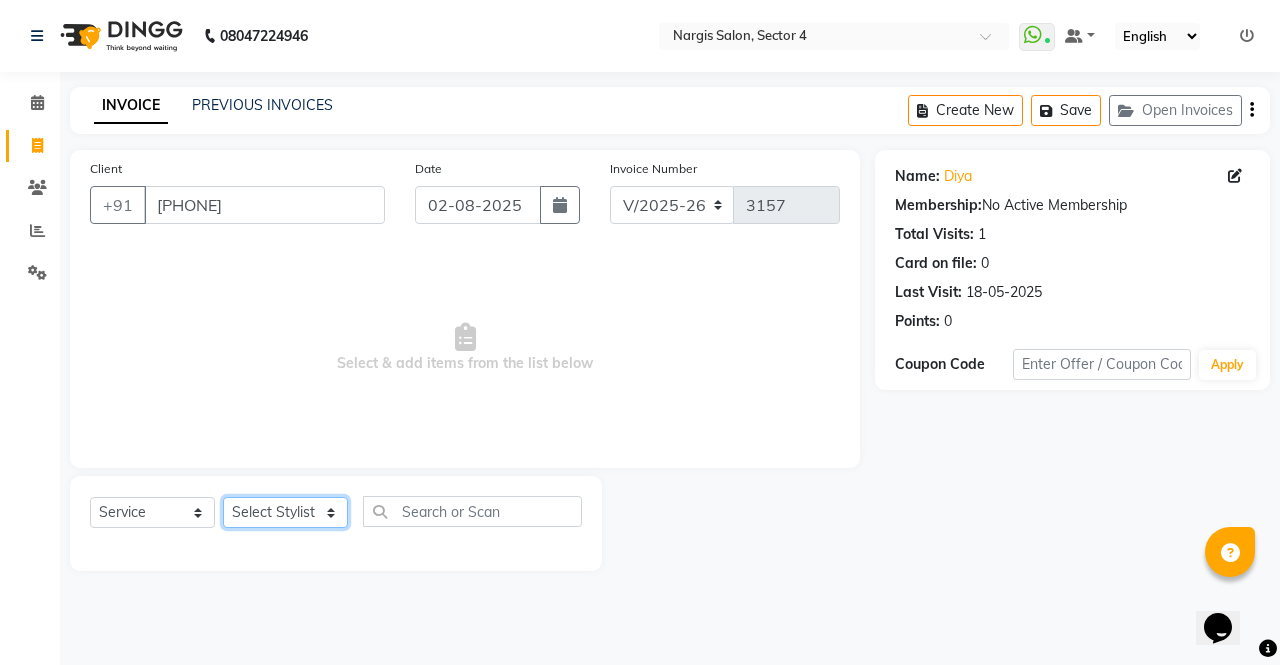 click on "Select Stylist ajeet anu armaan ashu Front Desk muskaan rakhi saima shivam soni sunil yashoda" 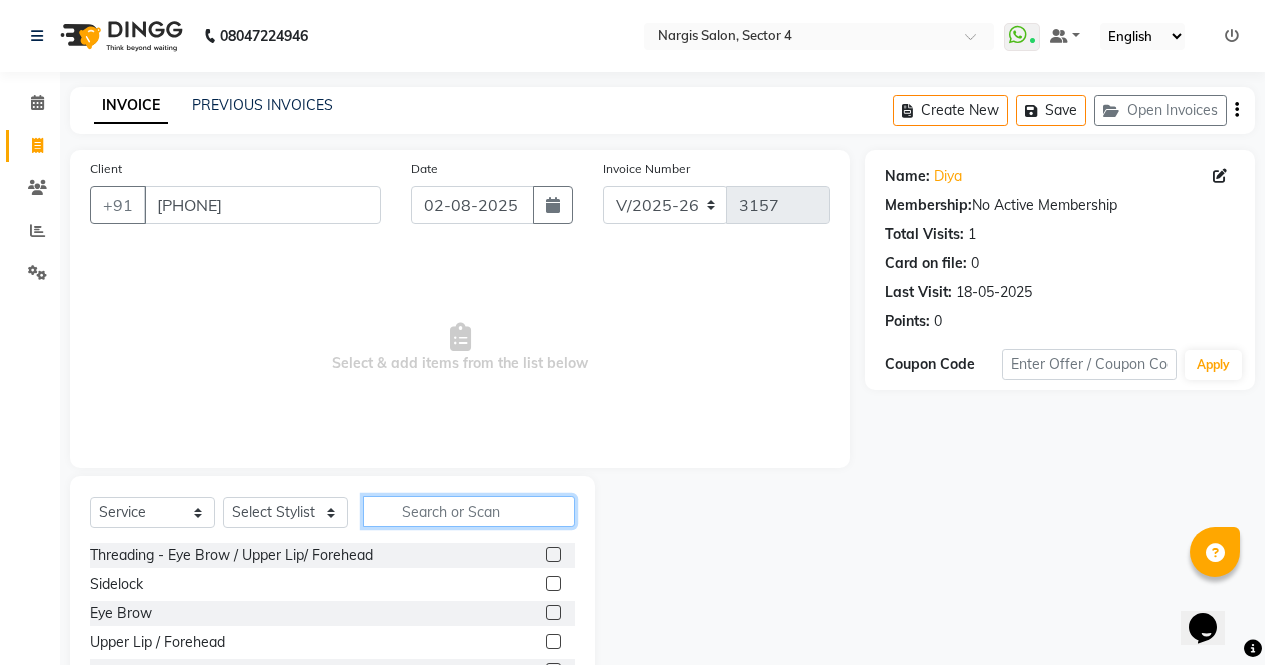 click 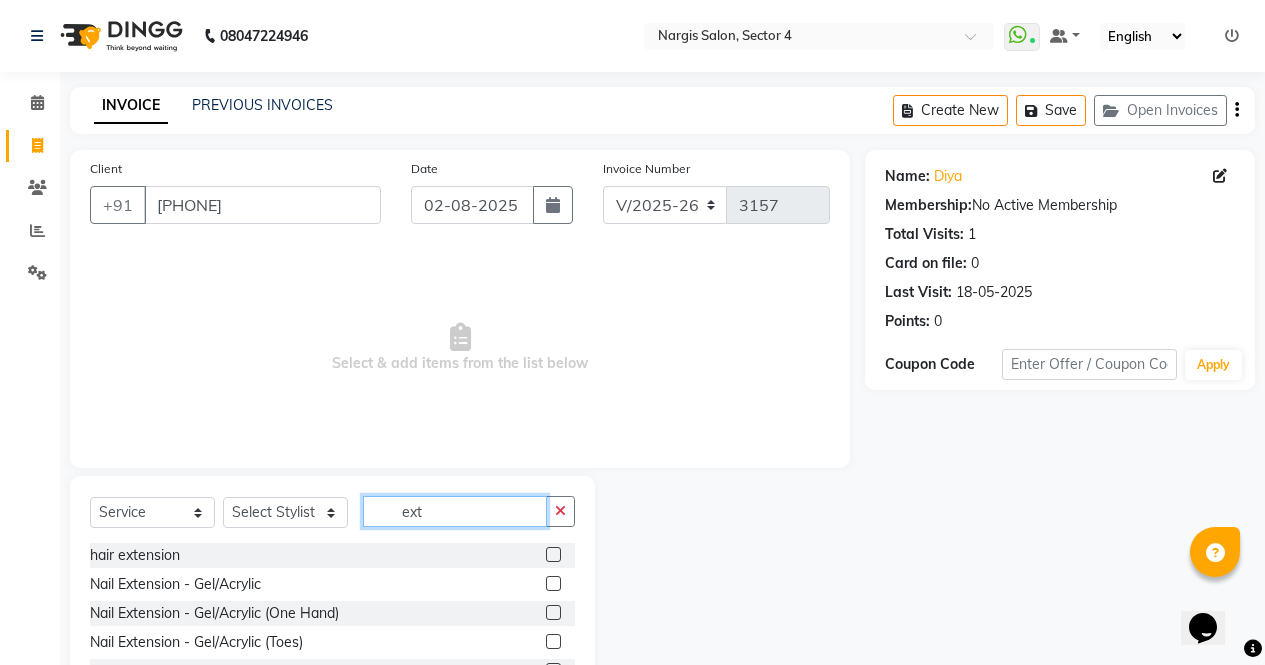 type on "ext" 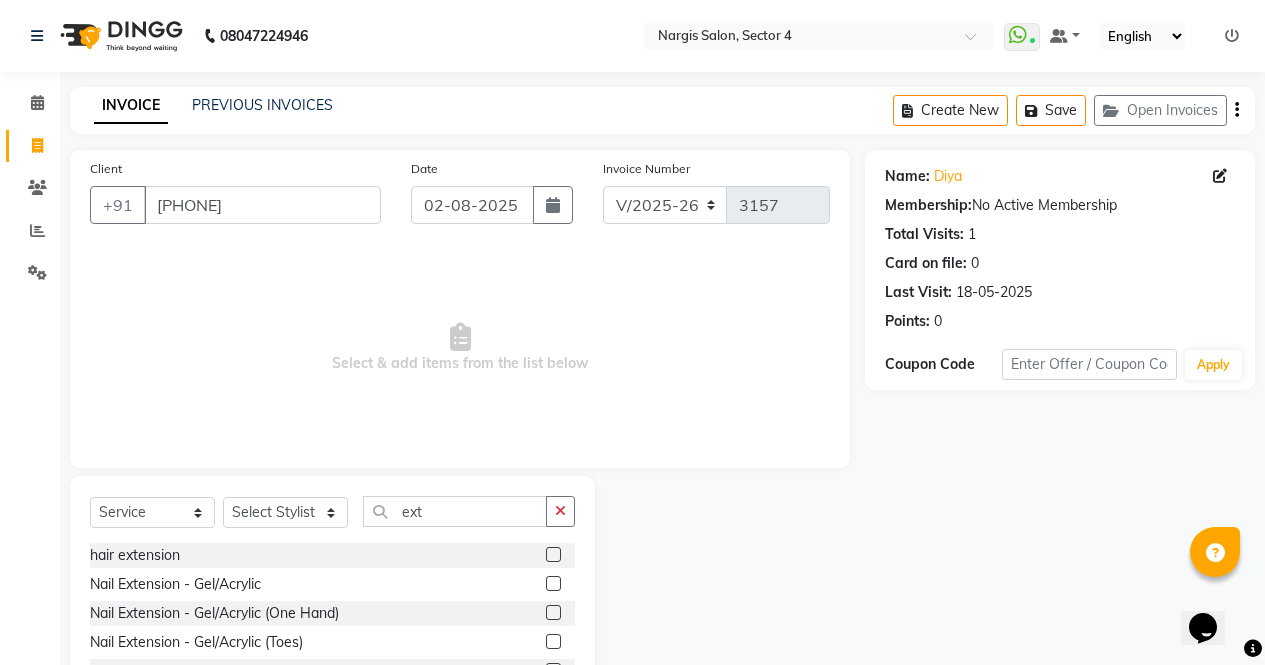 click 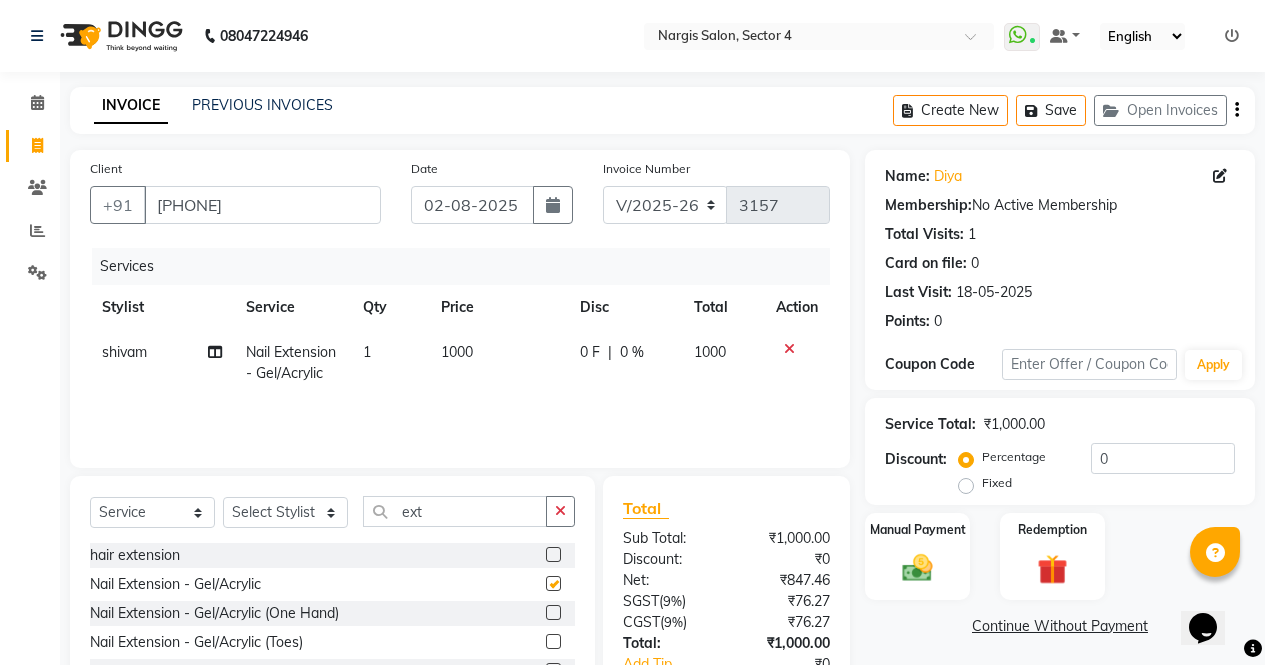 checkbox on "false" 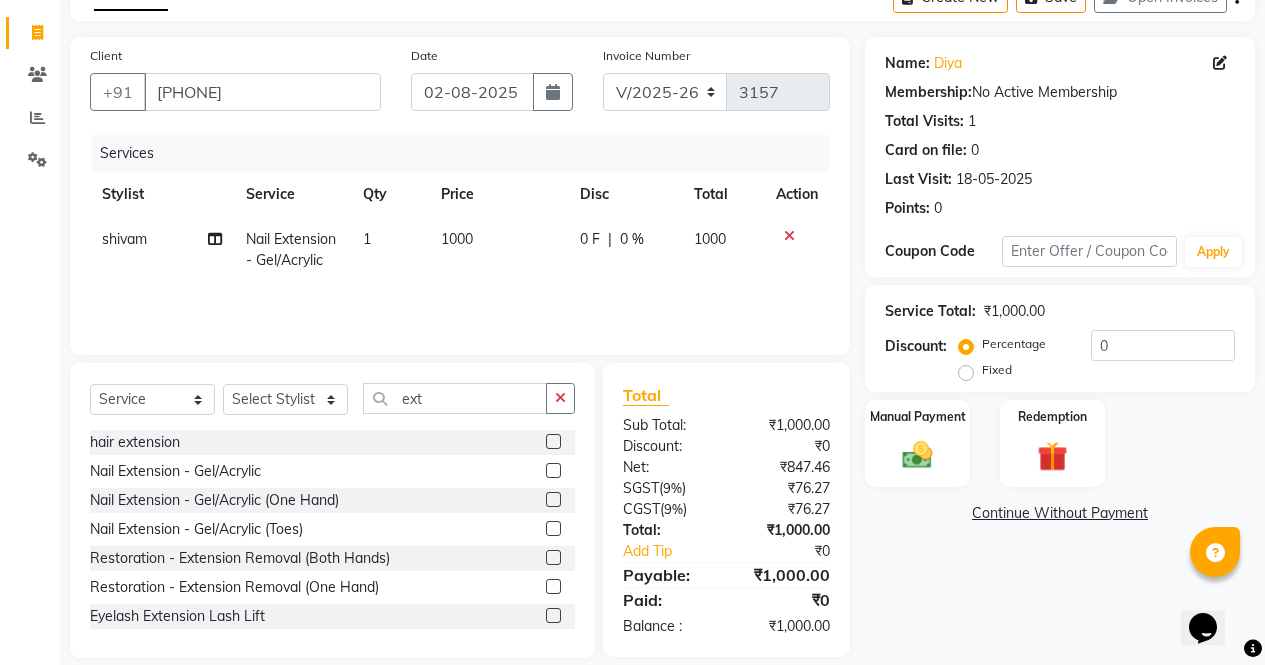 scroll, scrollTop: 136, scrollLeft: 0, axis: vertical 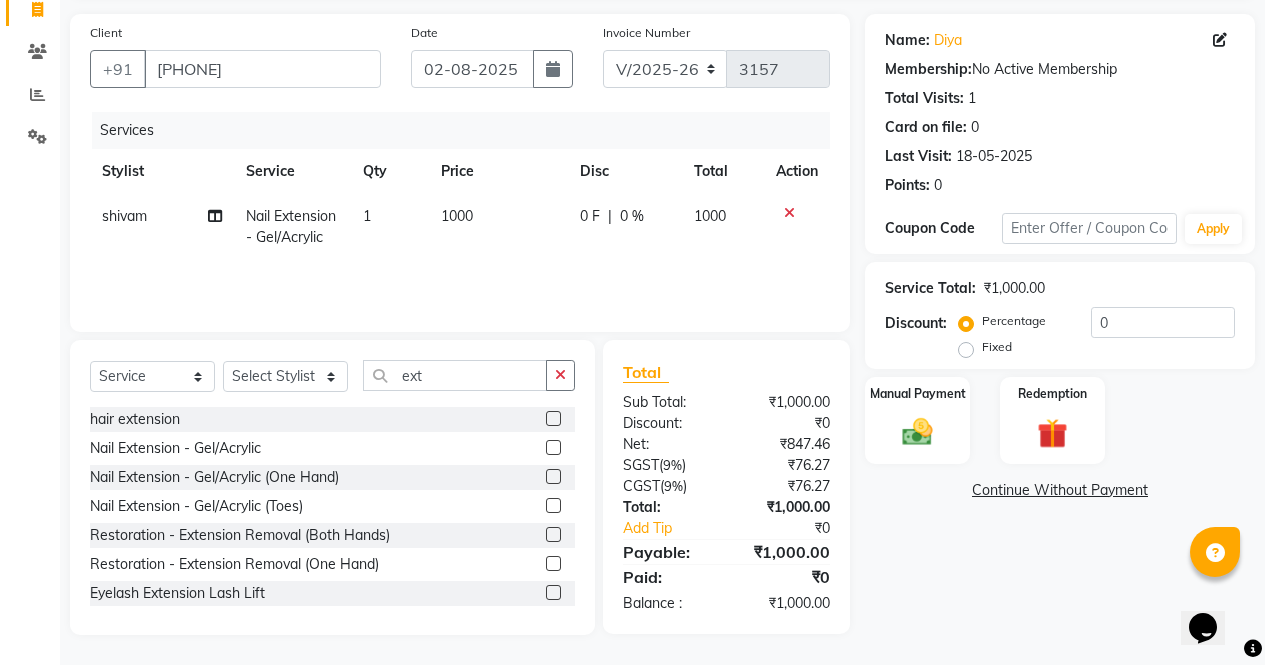 click on "hair extension  Nail Extension - Gel/Acrylic   Nail Extension - Gel/Acrylic (One Hand)  Nail Extension - Gel/Acrylic (Toes)  Restoration - Extension Removal (Both Hands)  Restoration - Extension Removal (One Hand)  Eyelash Extension Lash Lift  Eyelash Extension Classic  Eyelash Extension Medium  Eyelash Extension Hybrid  Eyelash Extension Bridal" 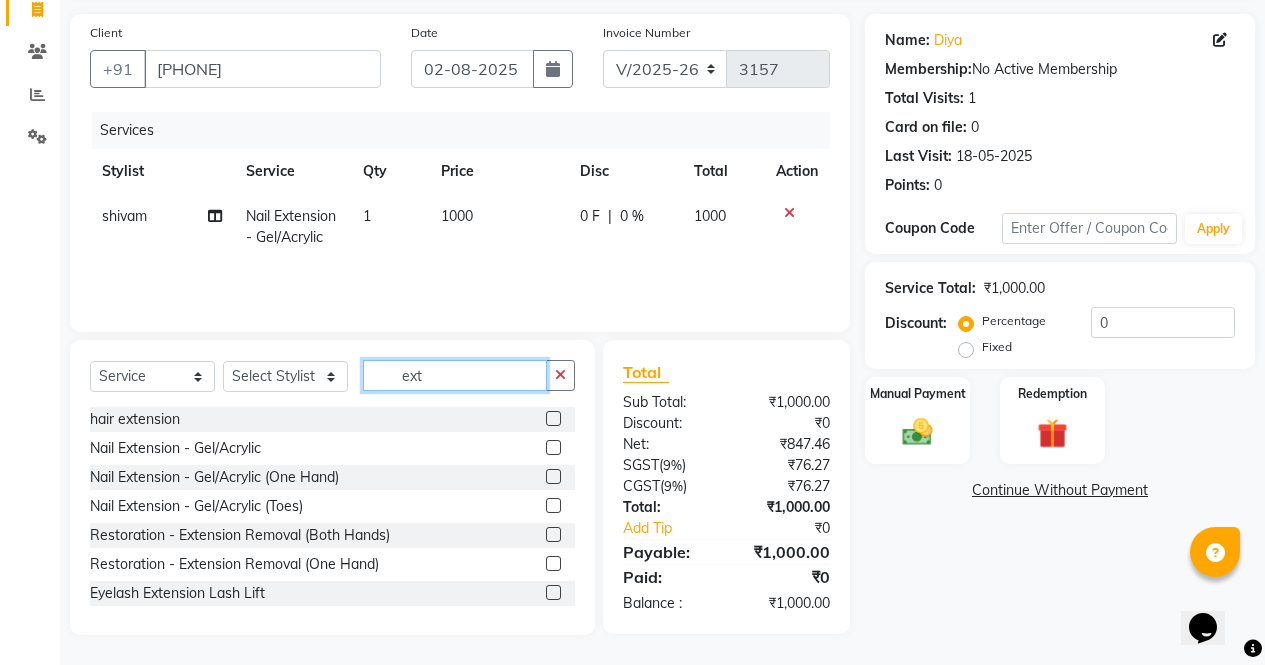 click on "ext" 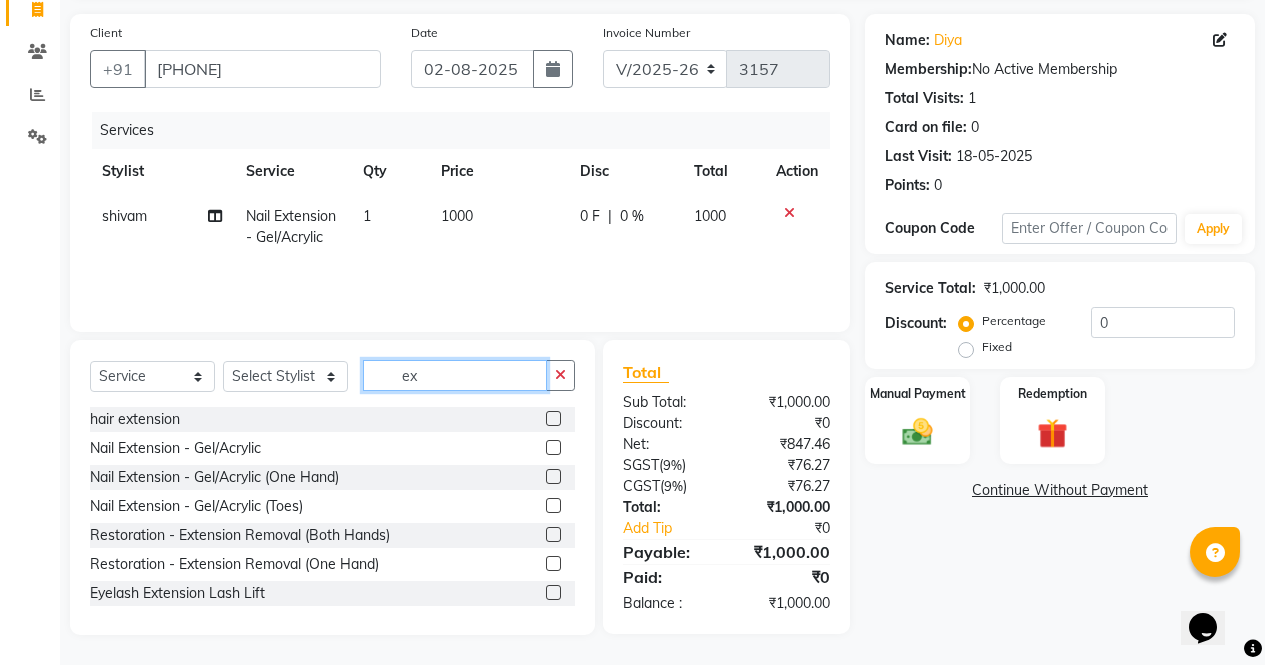 type on "e" 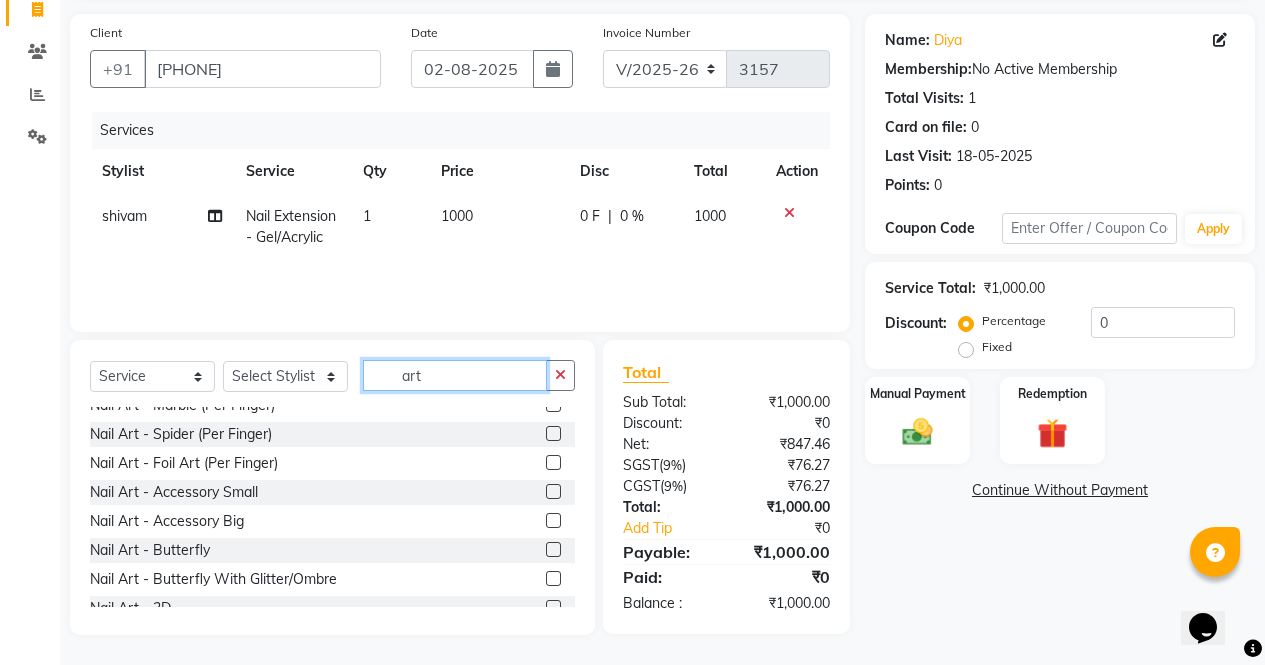 scroll, scrollTop: 334, scrollLeft: 0, axis: vertical 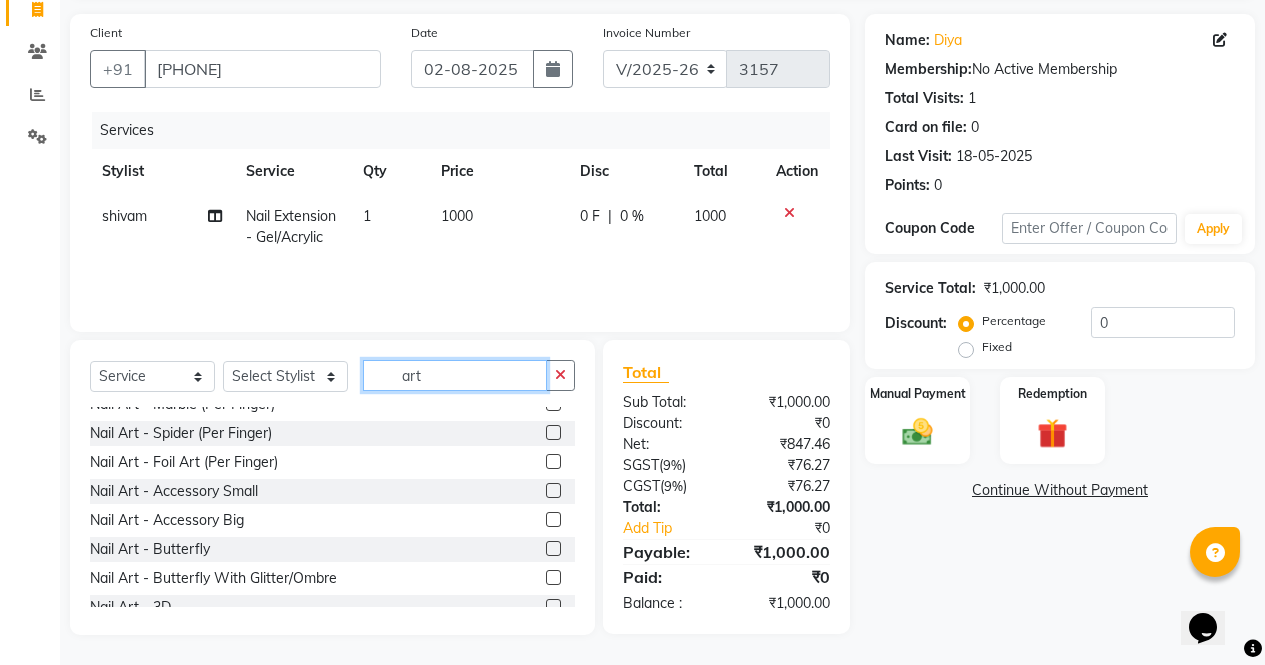 type on "art" 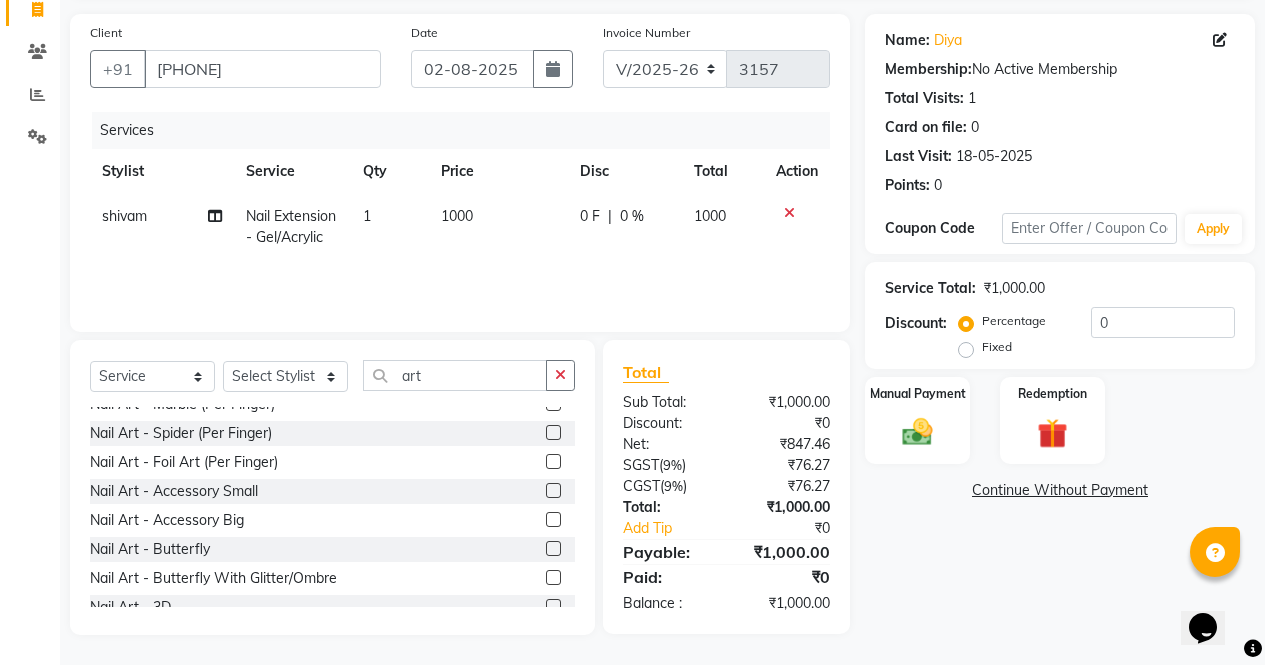 click 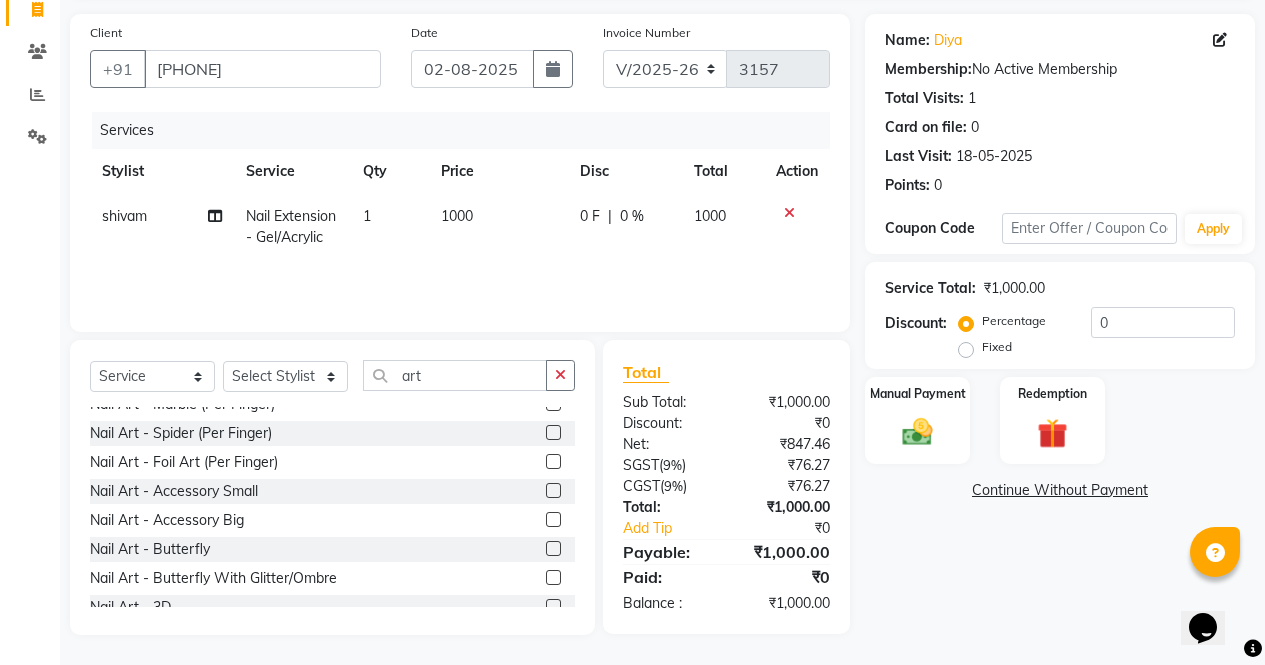 click at bounding box center (552, 549) 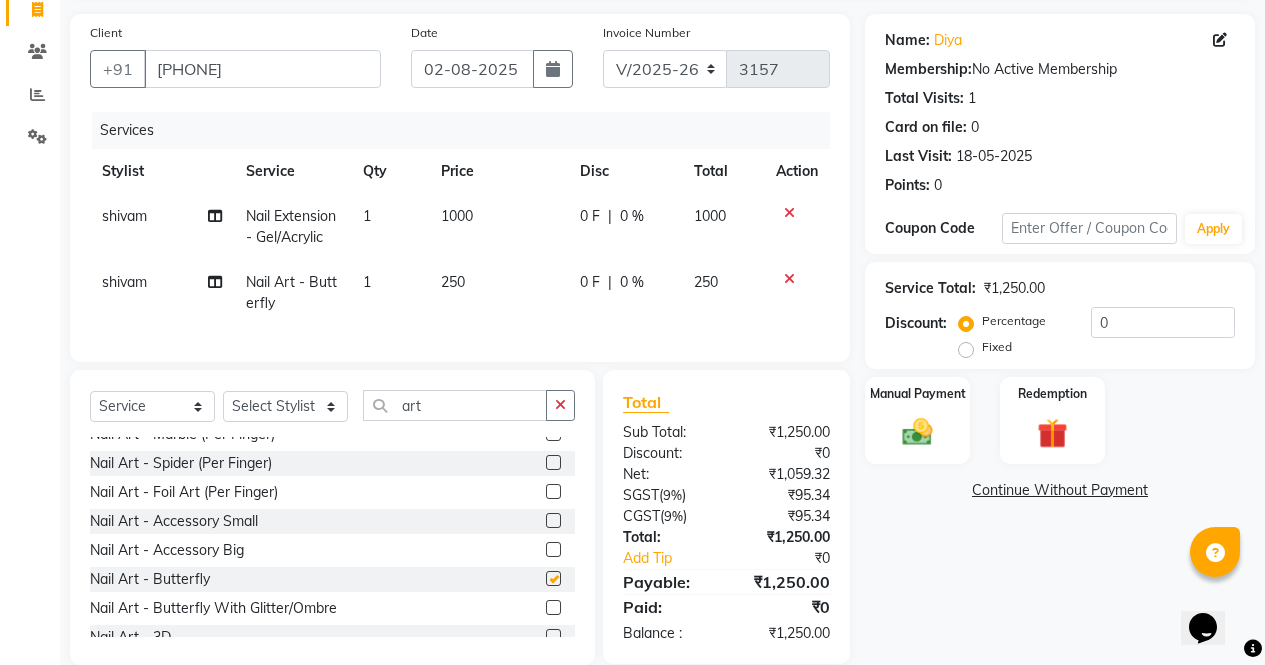 checkbox on "false" 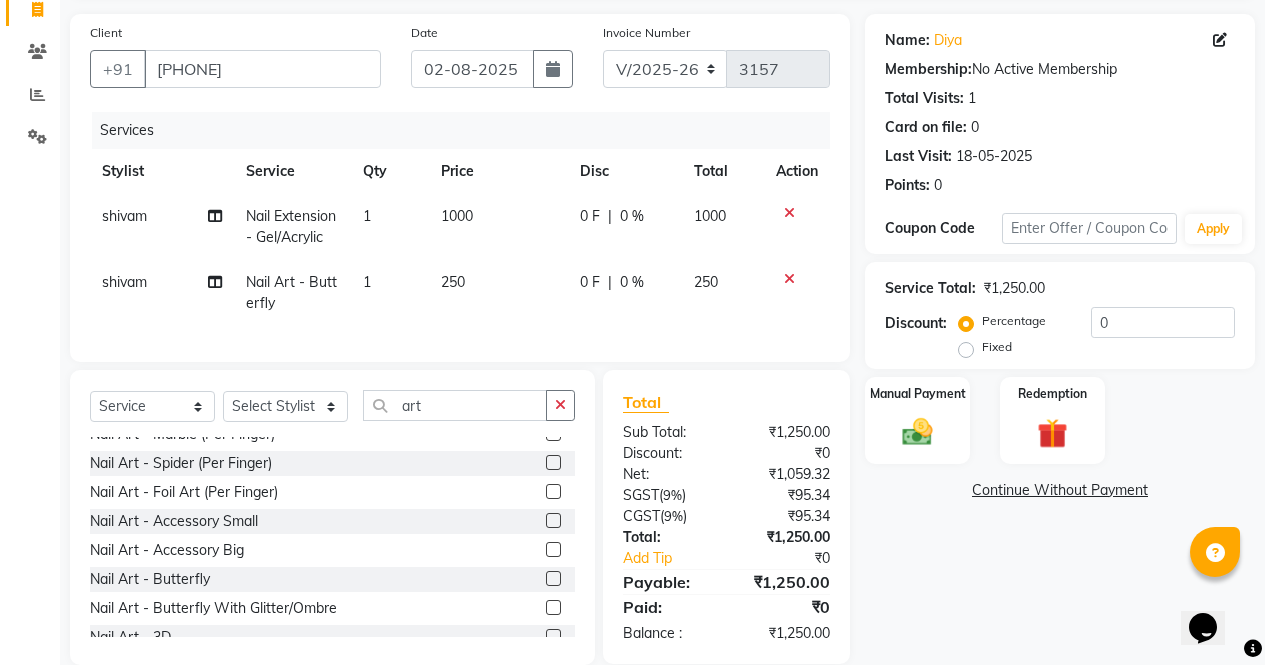 scroll, scrollTop: 181, scrollLeft: 0, axis: vertical 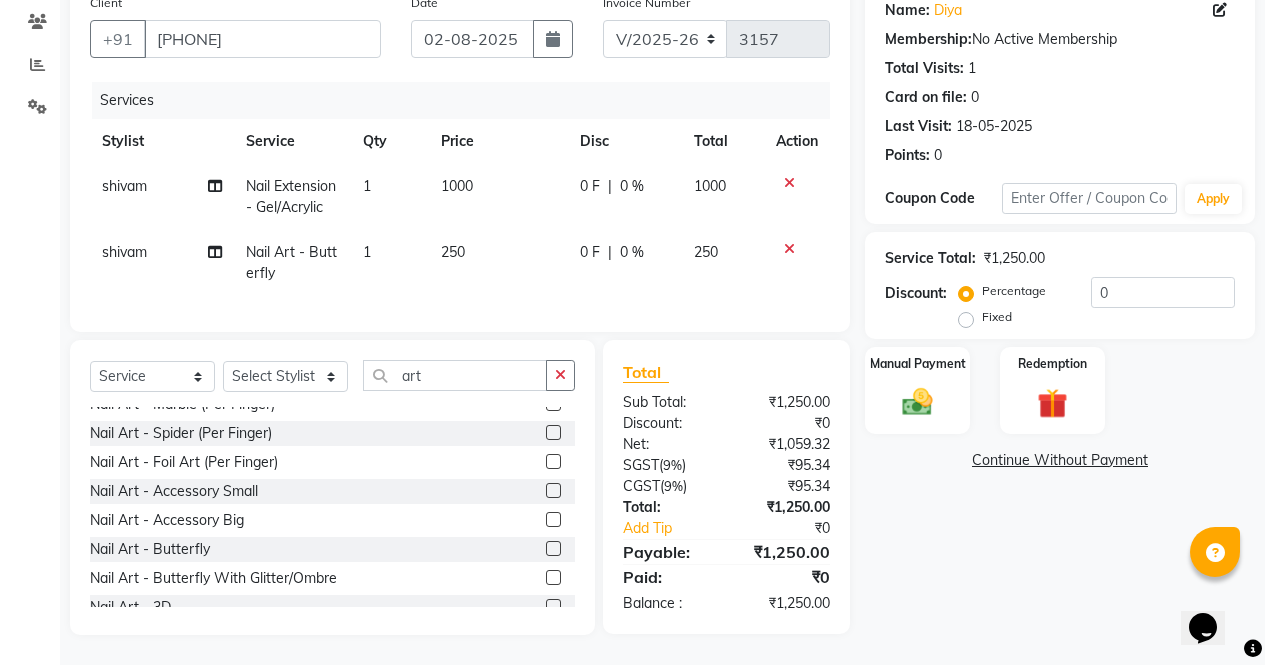click on "0 F | 0 %" 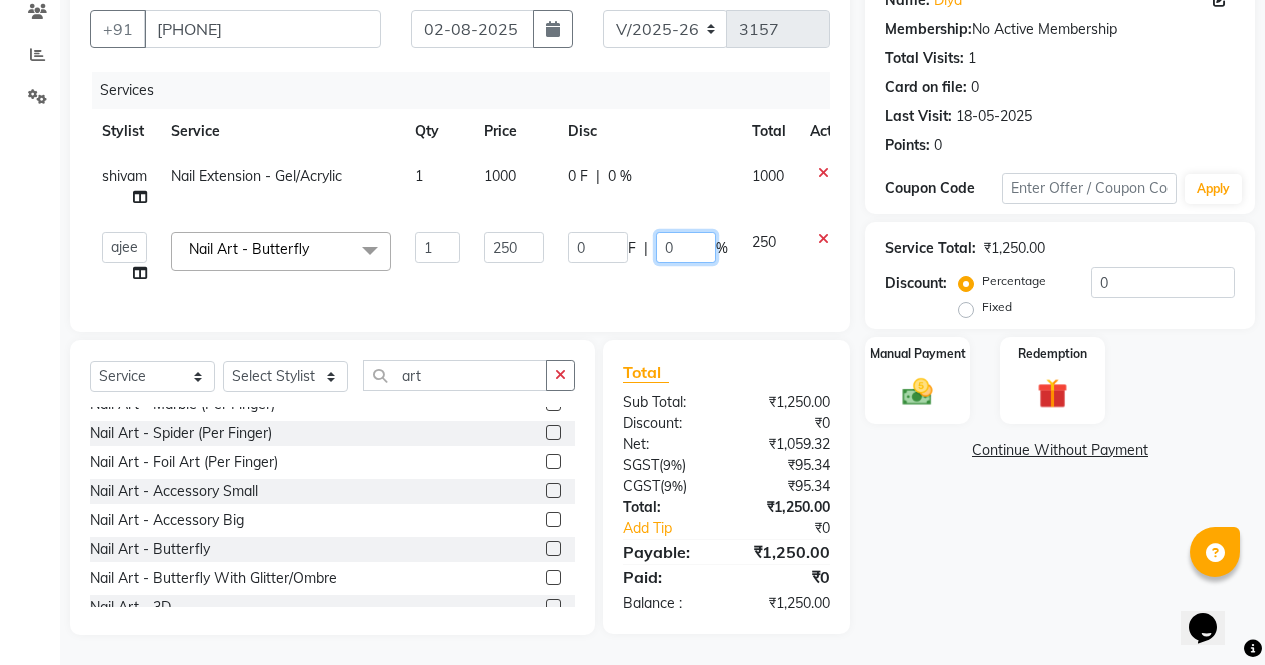 click on "0" 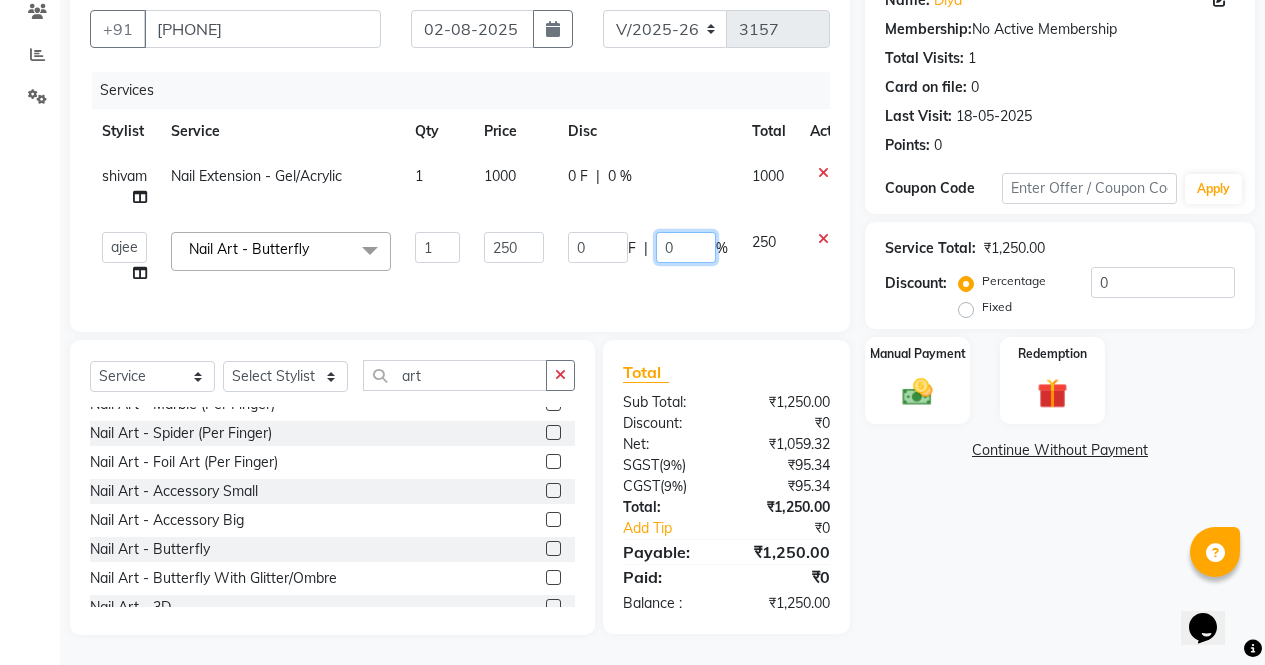 click on "0" 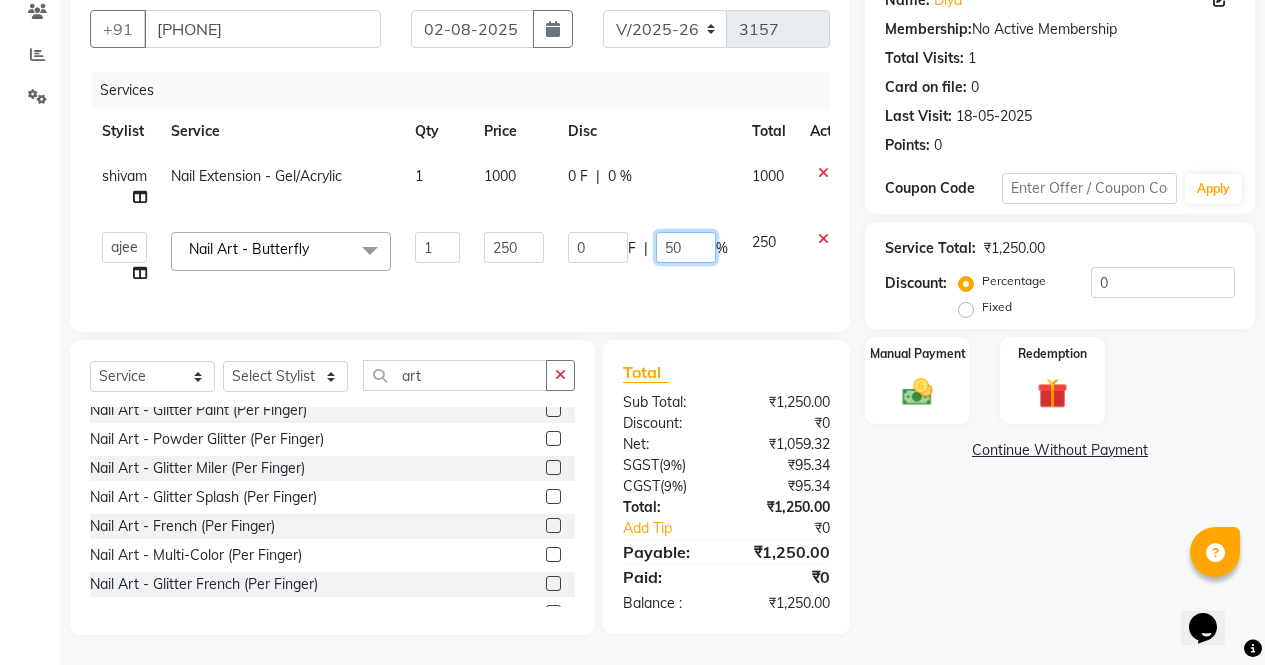 scroll, scrollTop: 0, scrollLeft: 0, axis: both 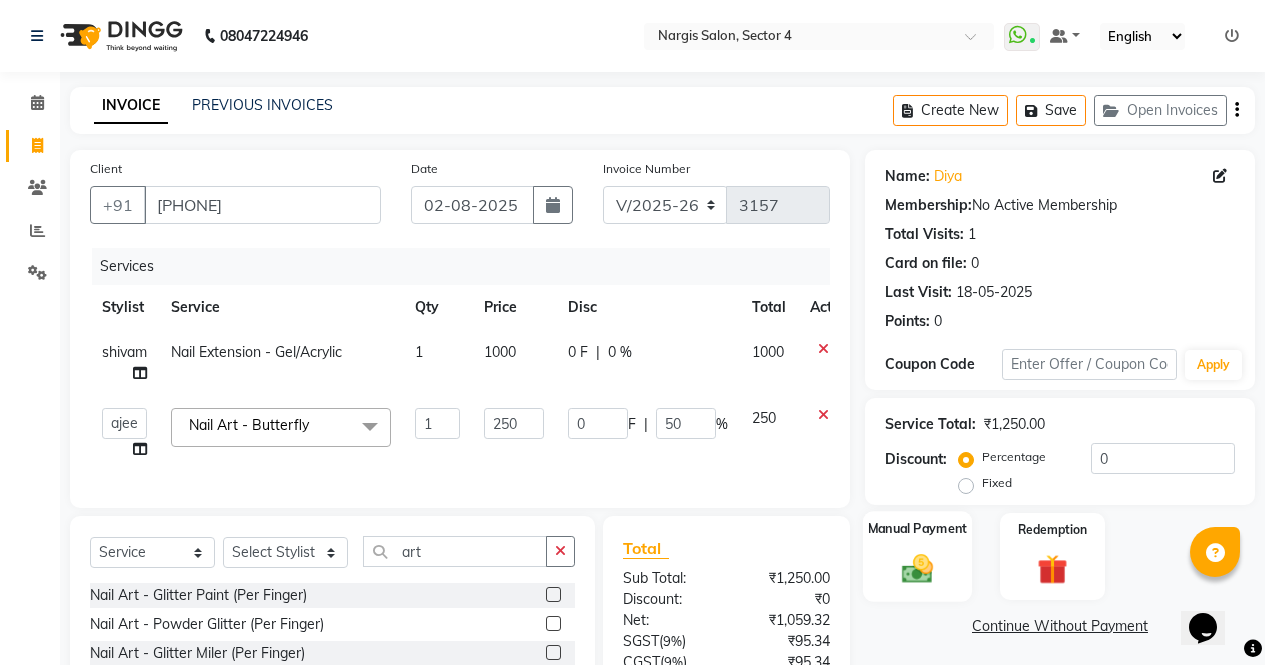 click on "Manual Payment" 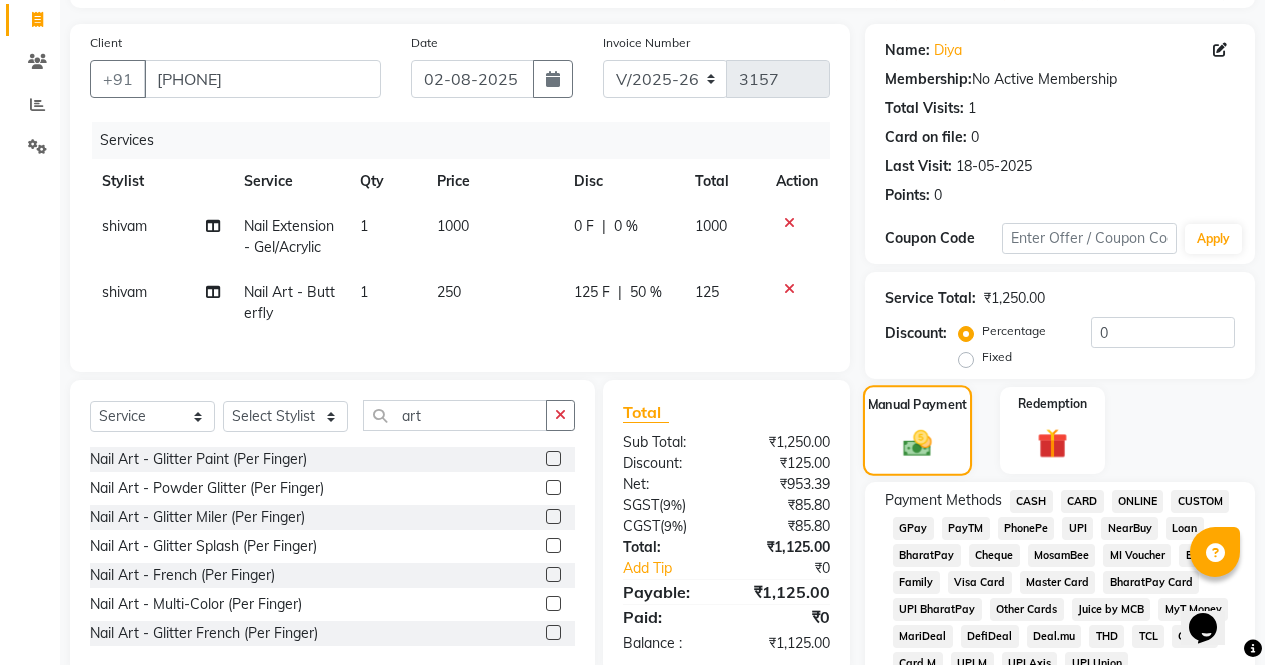 scroll, scrollTop: 102, scrollLeft: 0, axis: vertical 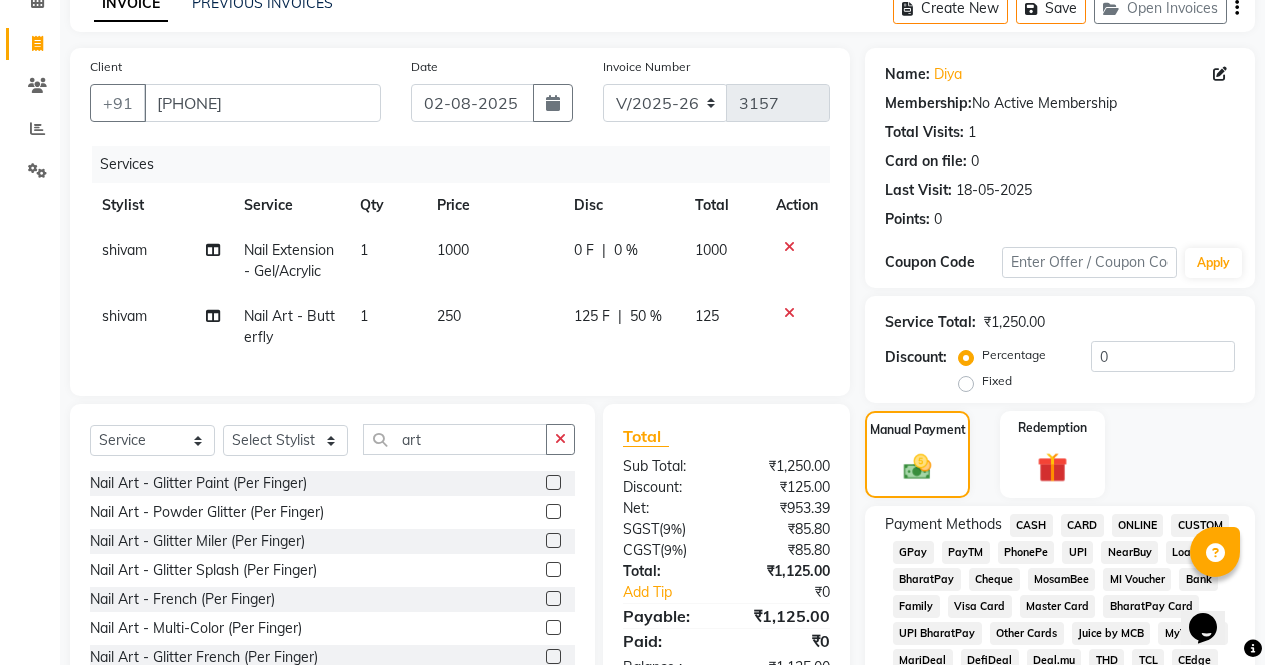 click on "50 %" 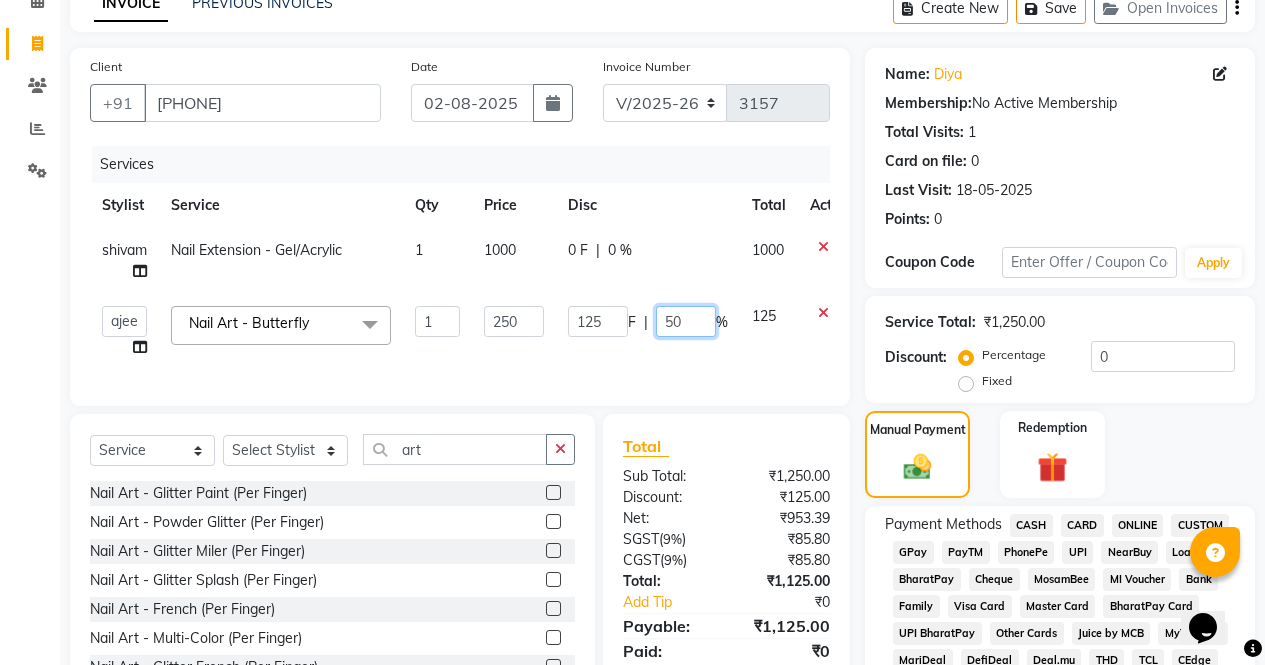 click on "50" 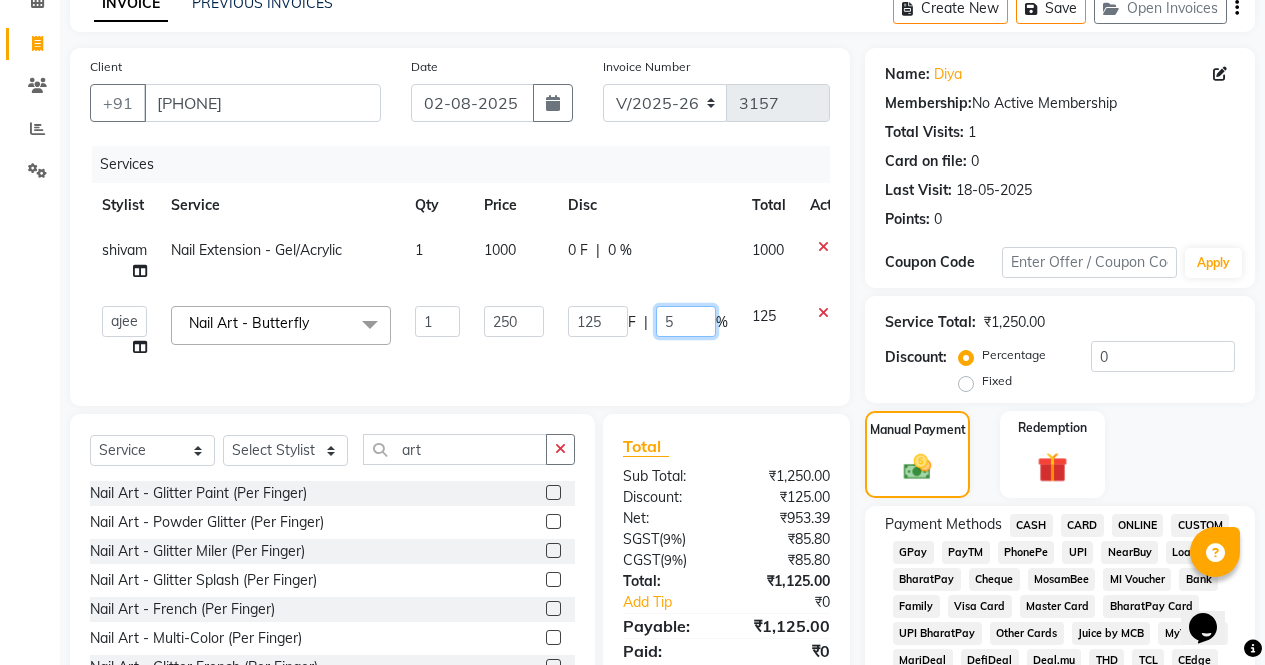 type 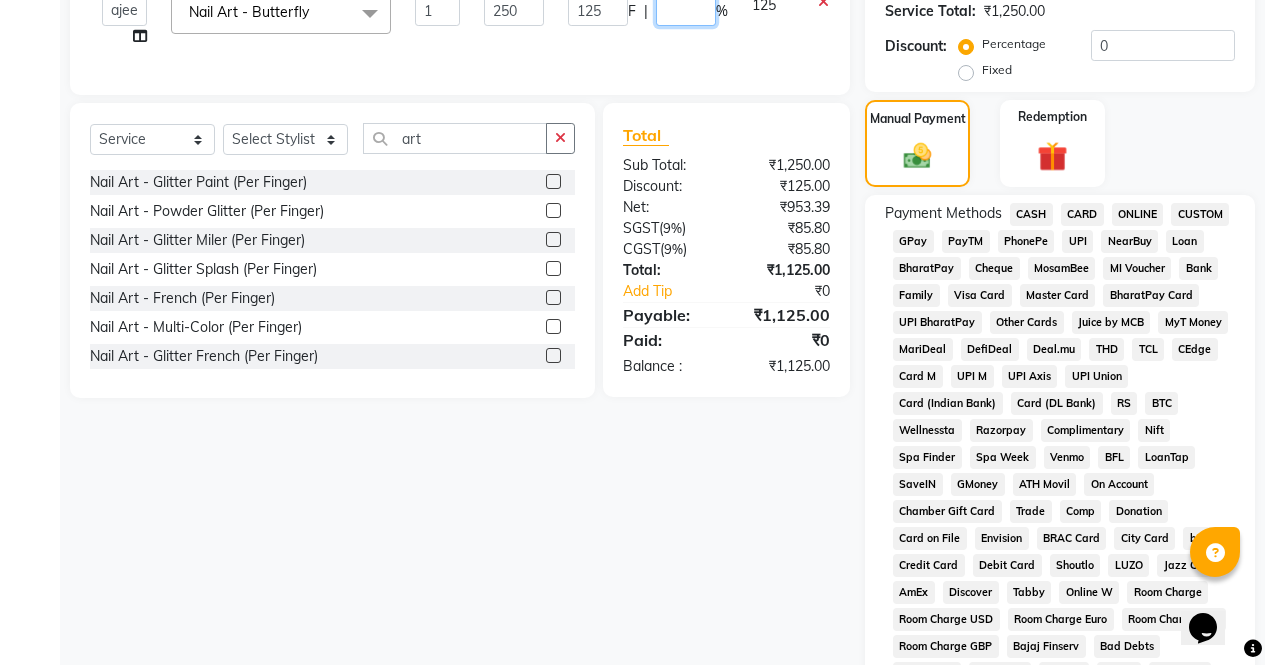 scroll, scrollTop: 426, scrollLeft: 0, axis: vertical 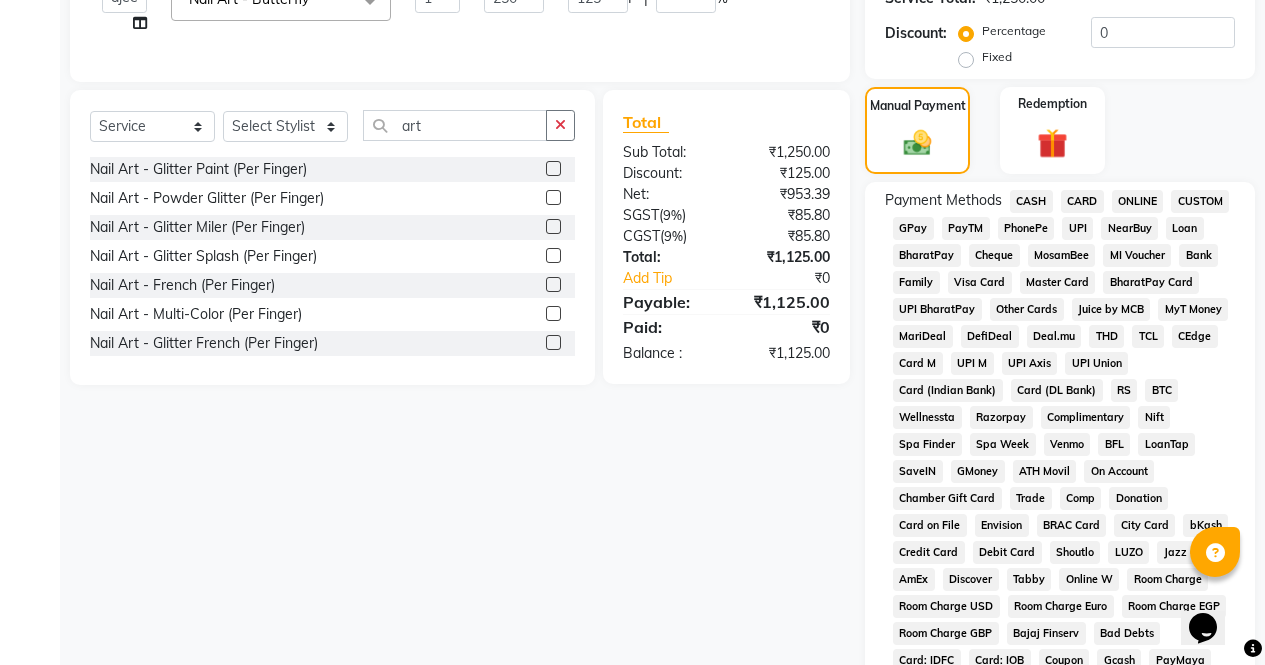 click on "Client +91 85******25 Date 02-08-2025 Invoice Number V/2025 V/2025-26 3157 Services Stylist Service Qty Price Disc Total Action shivam Nail Extension - Gel/Acrylic  1 1000 0 F | 0 % 1000  ajeet   anu   armaan   ashu   Front Desk   muskaan   rakhi   saima   shivam   soni   sunil   yashoda  Nail Art - Butterfly  x Threading - Eye Brow / Upper Lip/ Forehead Sidelock Eye Brow Upper Lip / Forehead Full Face chin thread in wards  hair accessories hair extension Korean glass facail Waxing Service - Arms Waxing (With Underarms) (Normal) Waxing Service - Arms Waxing (Without Underarms) (Normal) Waxing Service - Legs Waxing (Normal) Waxing Service - Half Legs Waxing (Normal) Waxing Service - Back/Front Wax (Normal) Waxing Service - Half Back/ Front Wax (Normal) Waxing Service - B. Wax + Buttock (Normal) Waxing Service - B. Wax (Normal) Waxing Service - Buttock (Normal) Waxing Service - Under Arms (Normal) Waxing Service - Arms Waxing (With Underarms) (Rica) Waxing Service - Arms Waxing (Without Underarms) (Rica) 1 250" 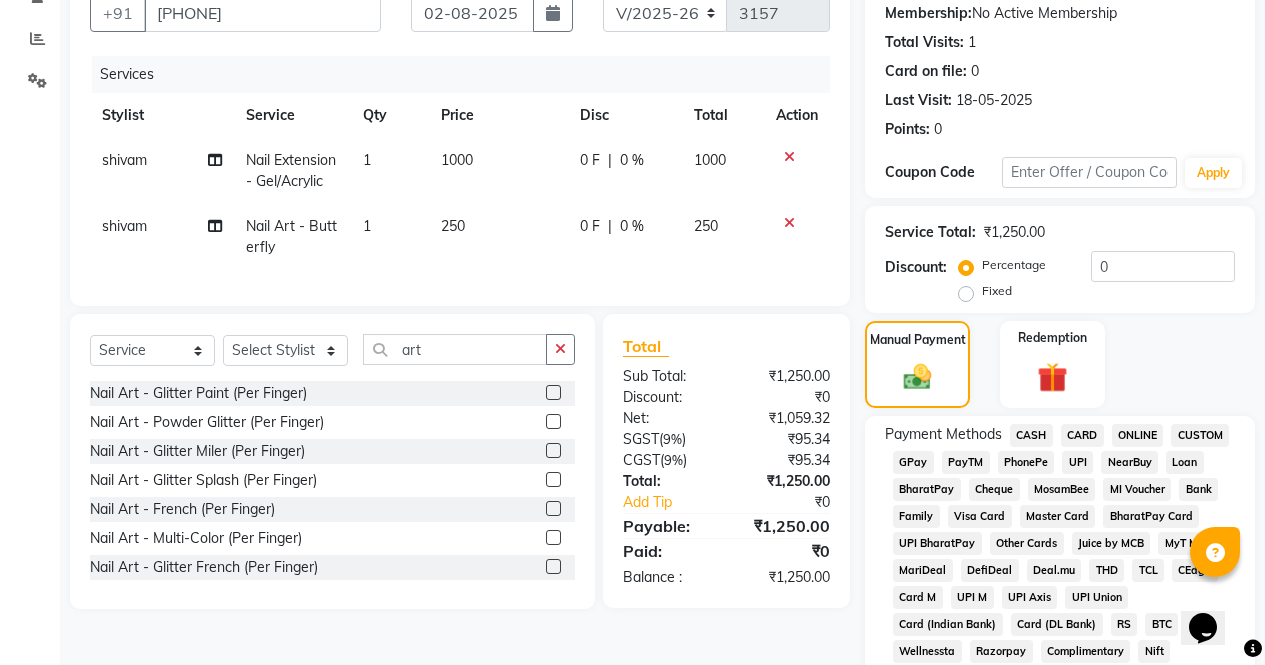 scroll, scrollTop: 185, scrollLeft: 0, axis: vertical 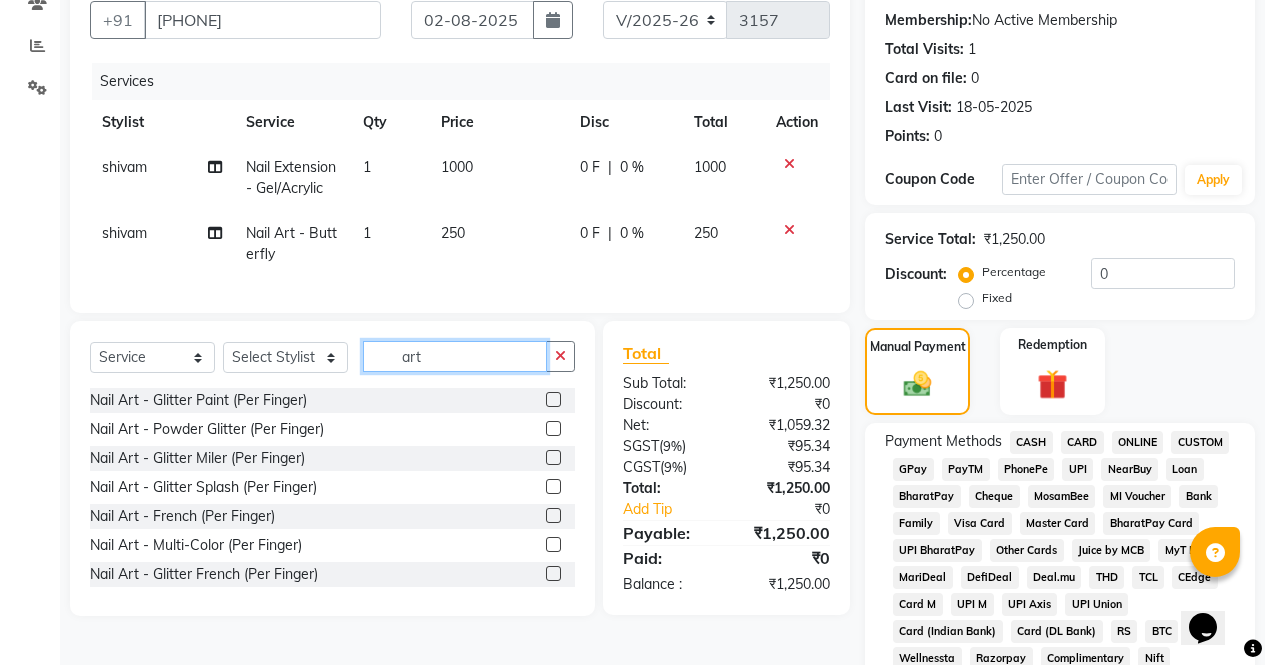 click on "art" 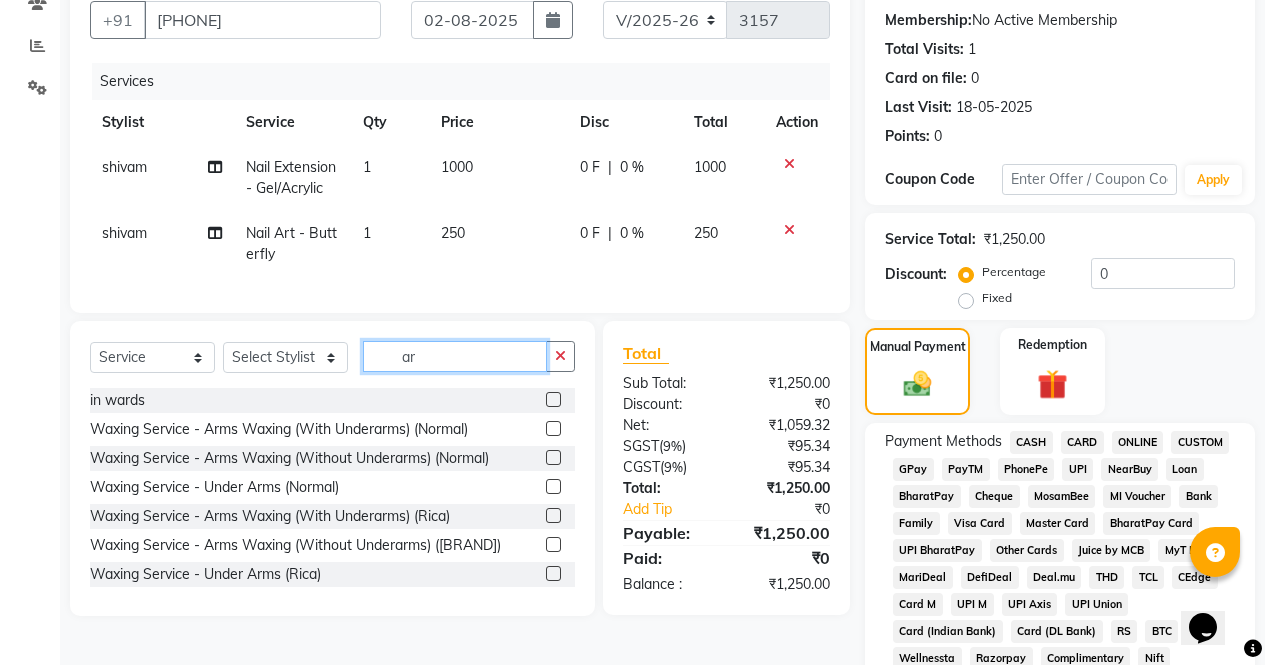 type on "a" 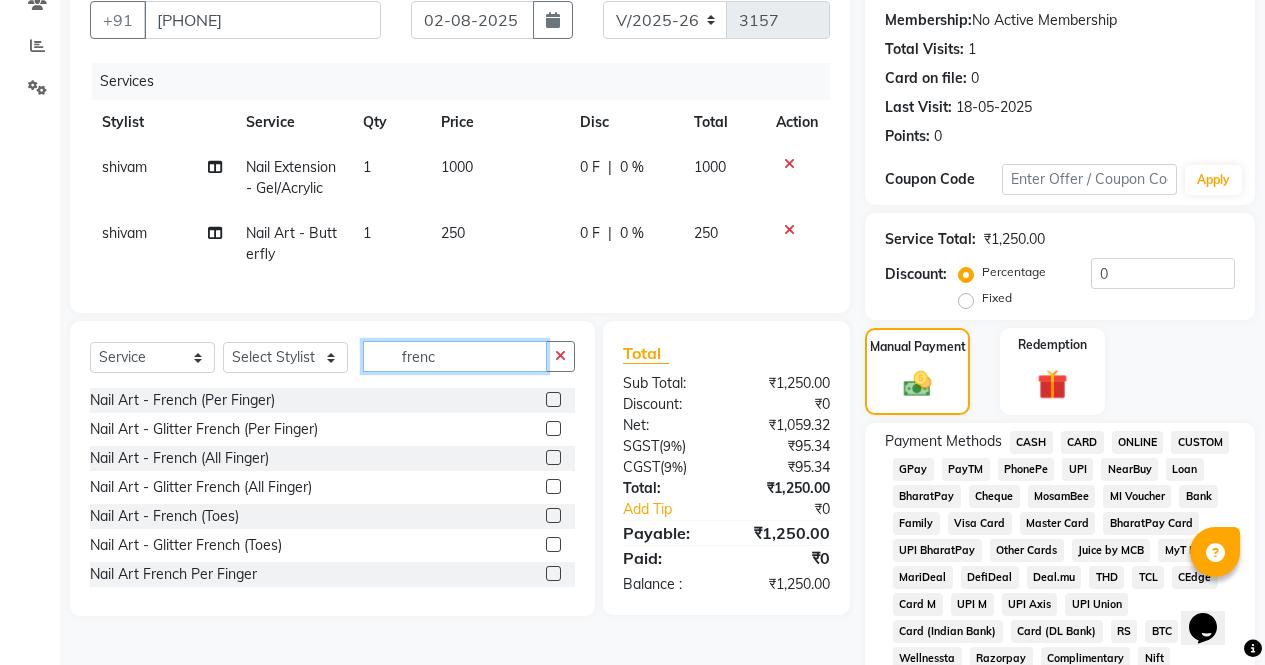 type on "frenc" 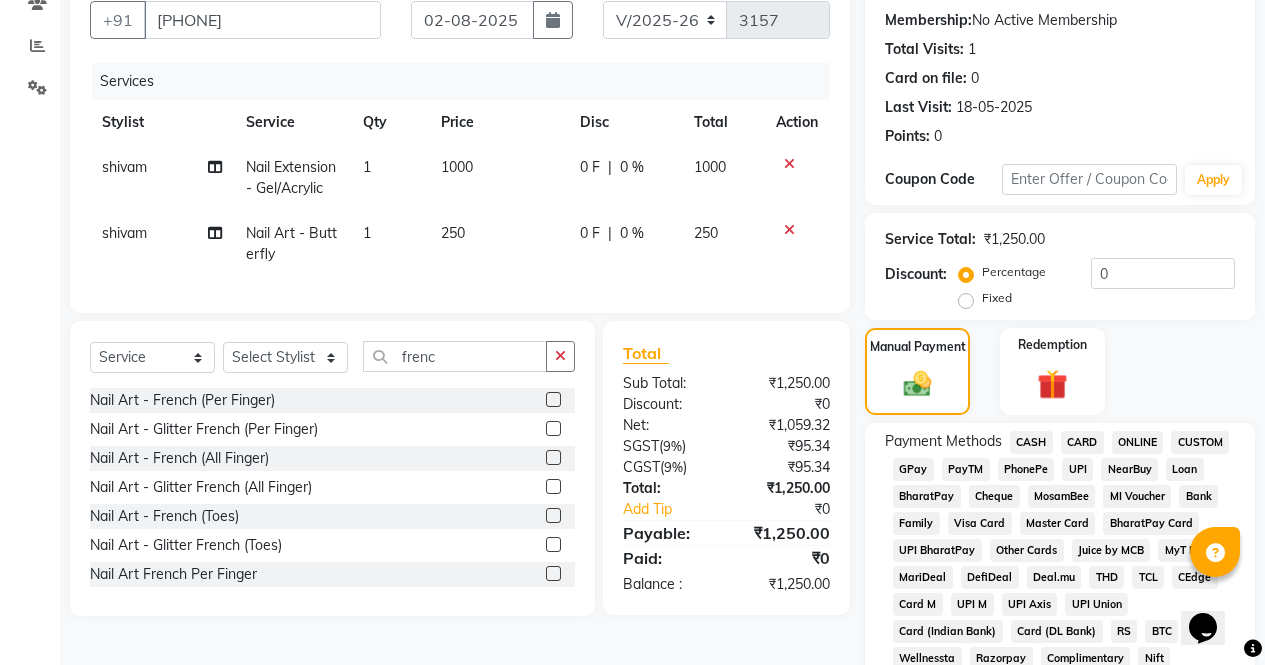 click 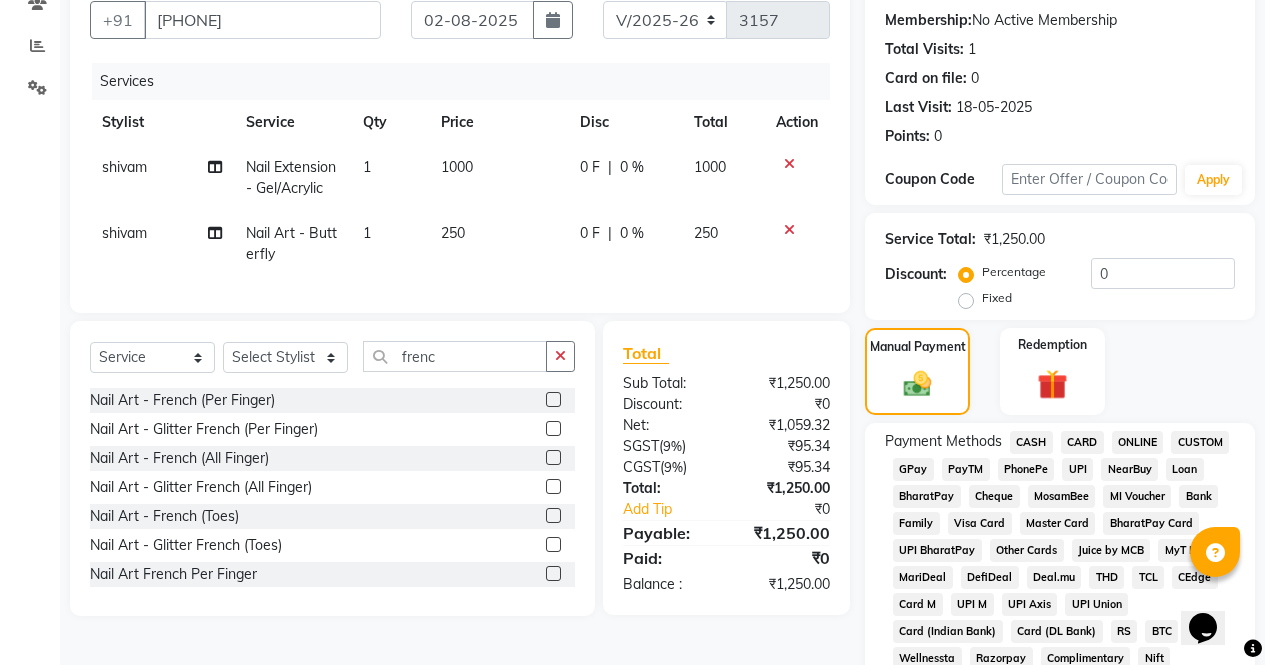click at bounding box center [552, 429] 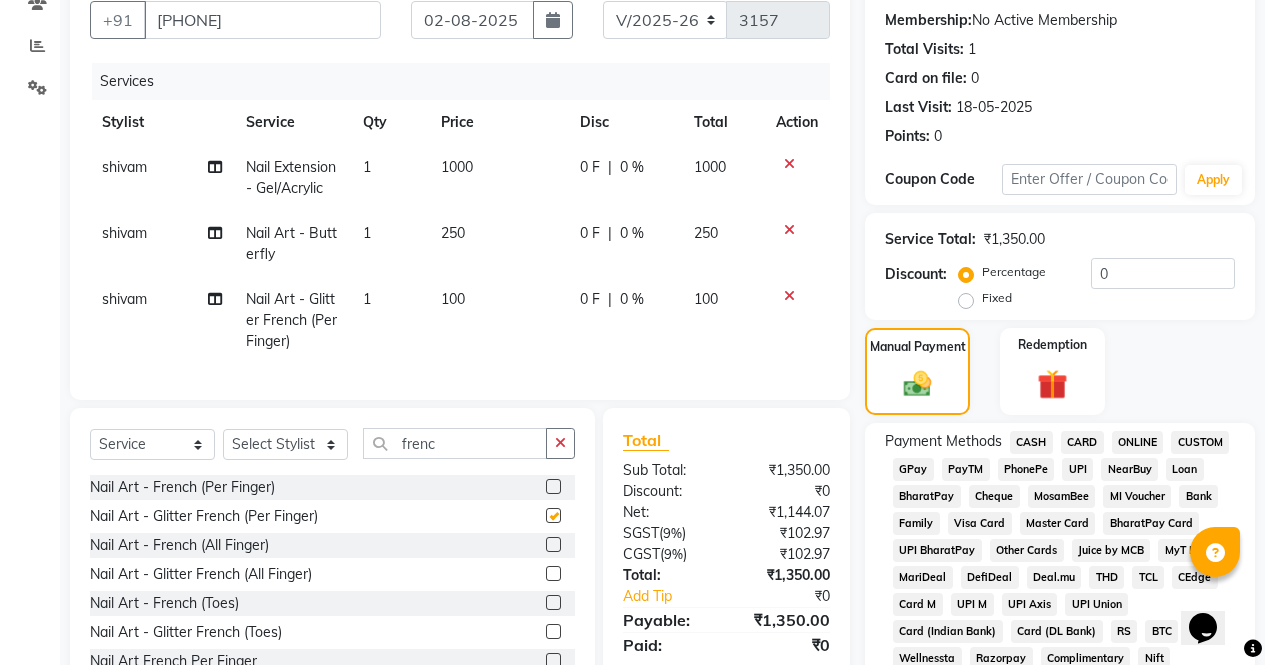 checkbox on "false" 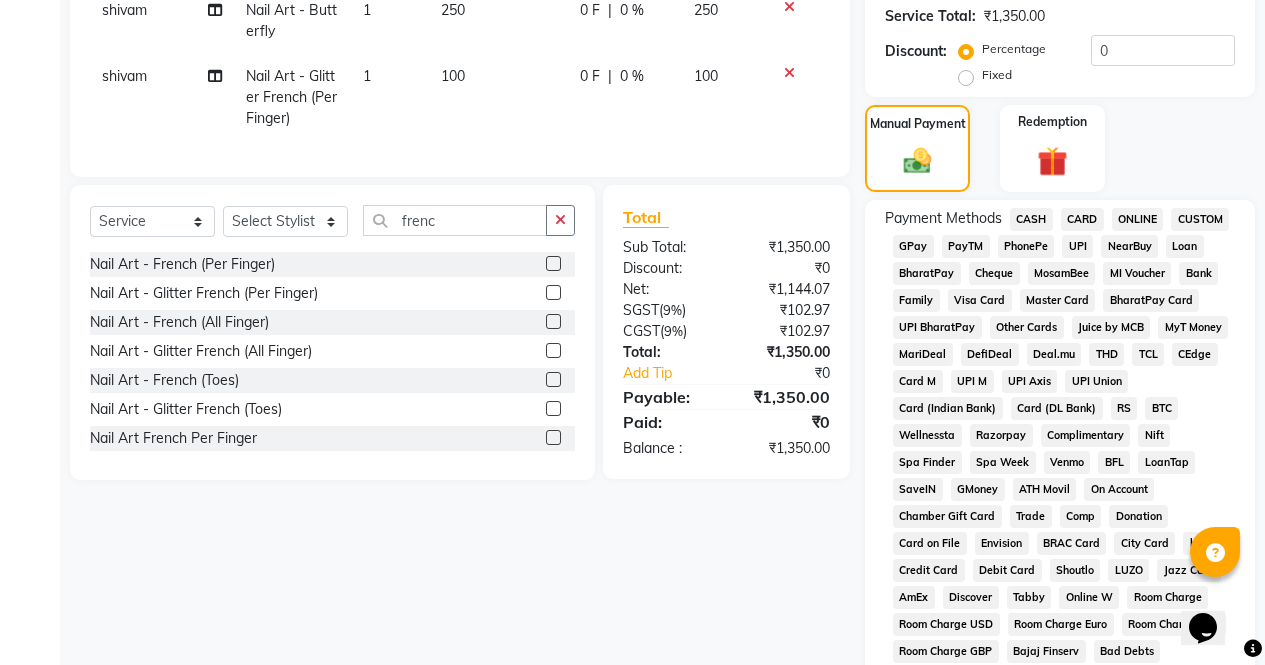 scroll, scrollTop: 409, scrollLeft: 0, axis: vertical 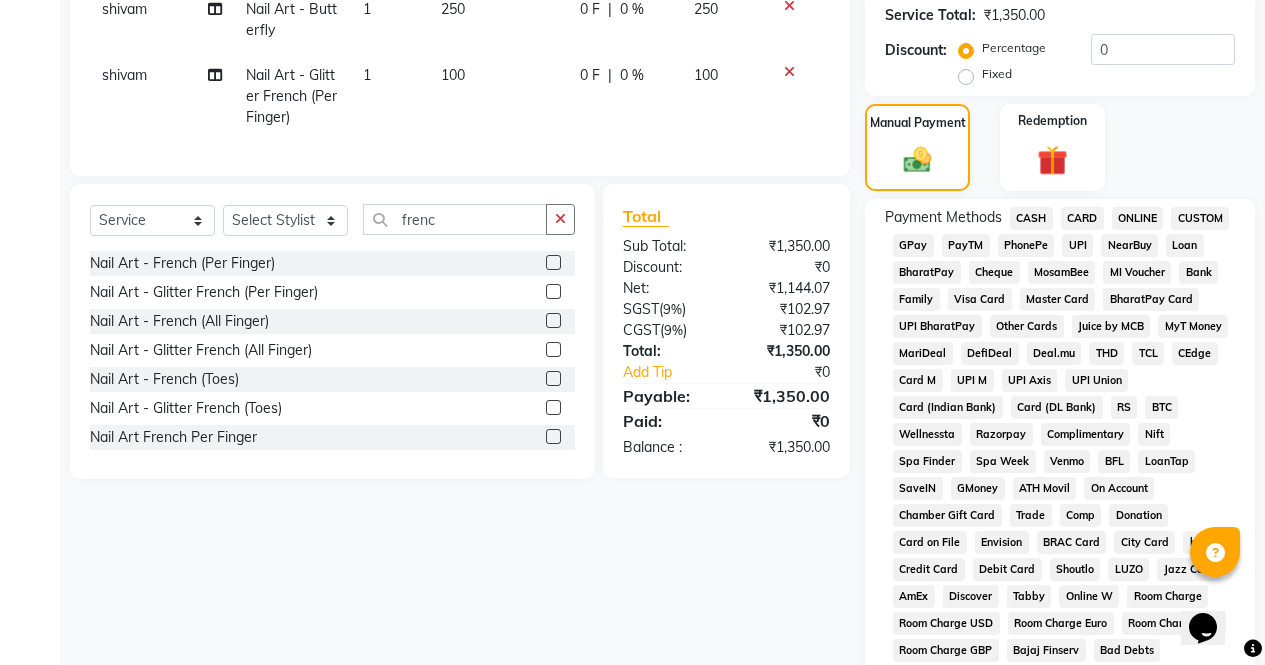 click on "100" 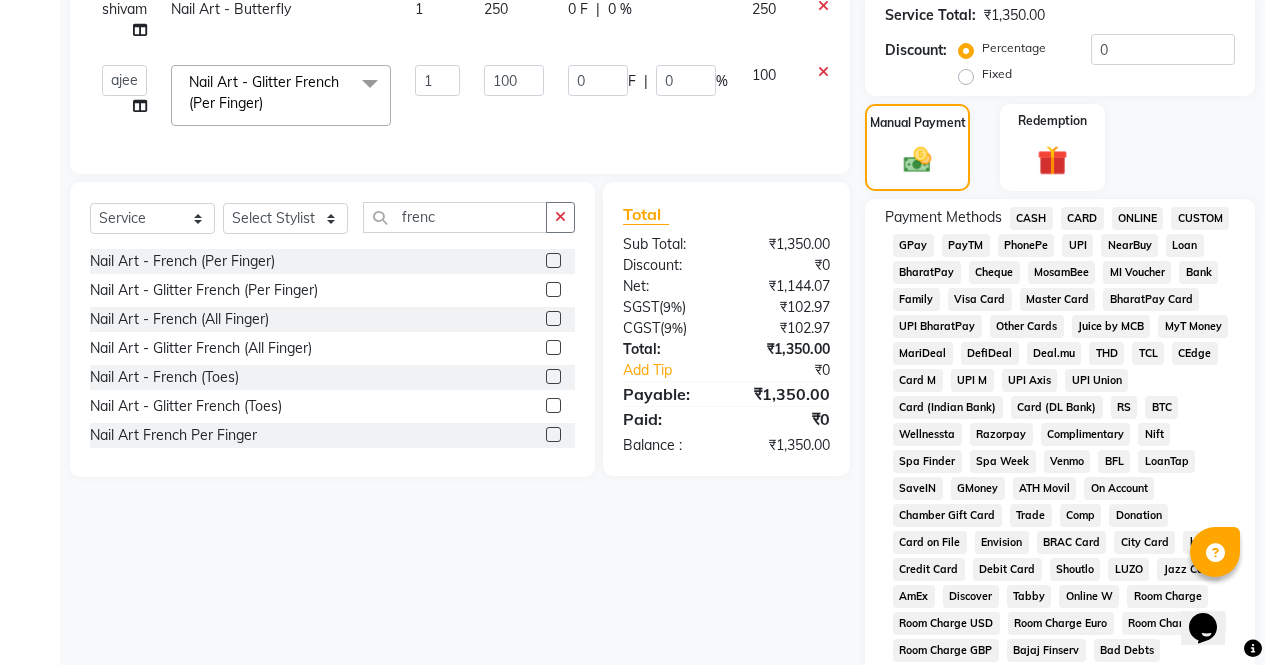 click on "250" 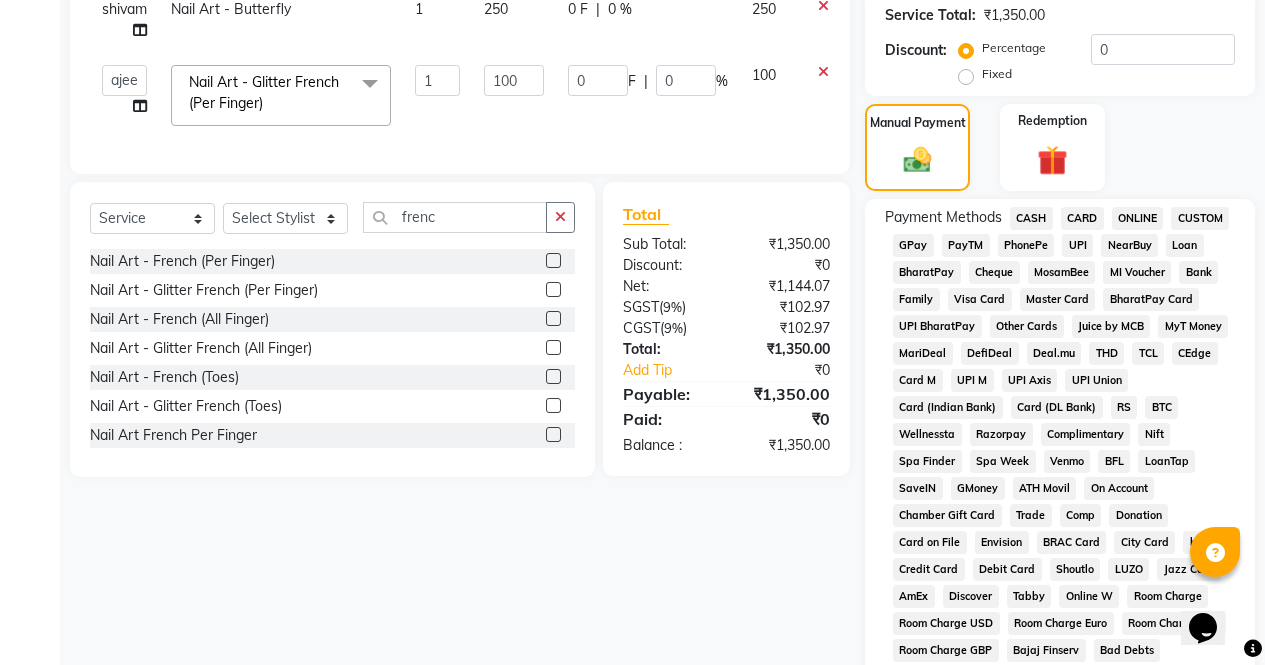 select on "87409" 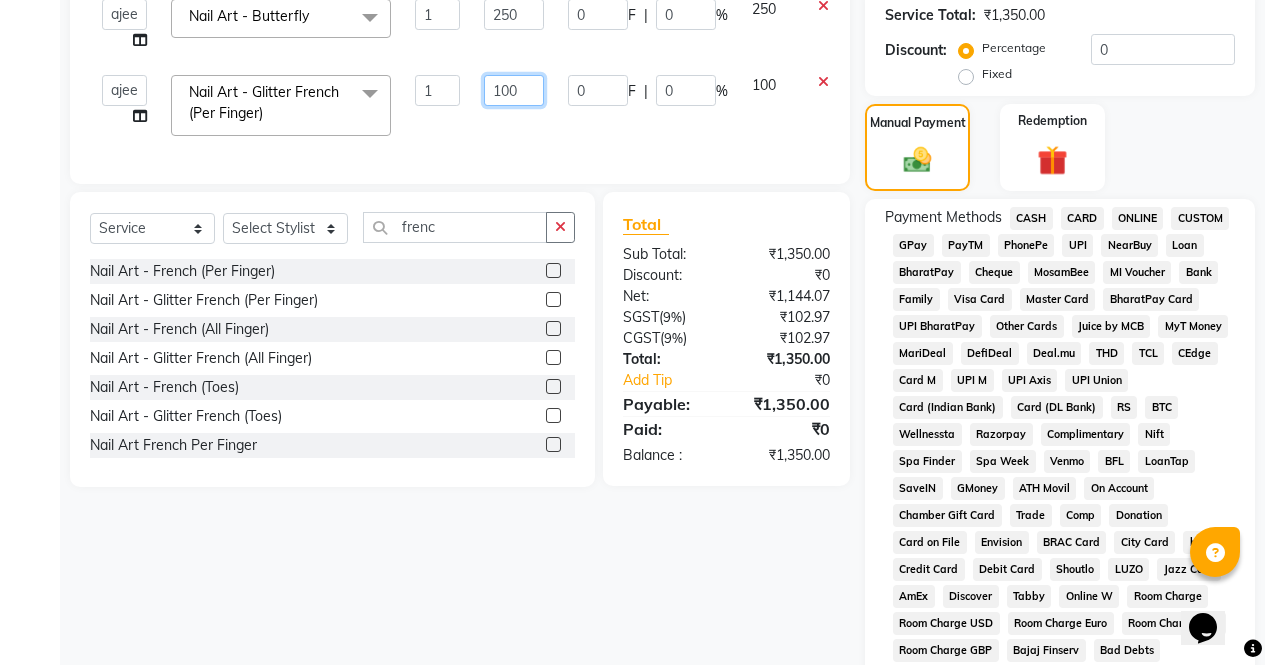 click on "100" 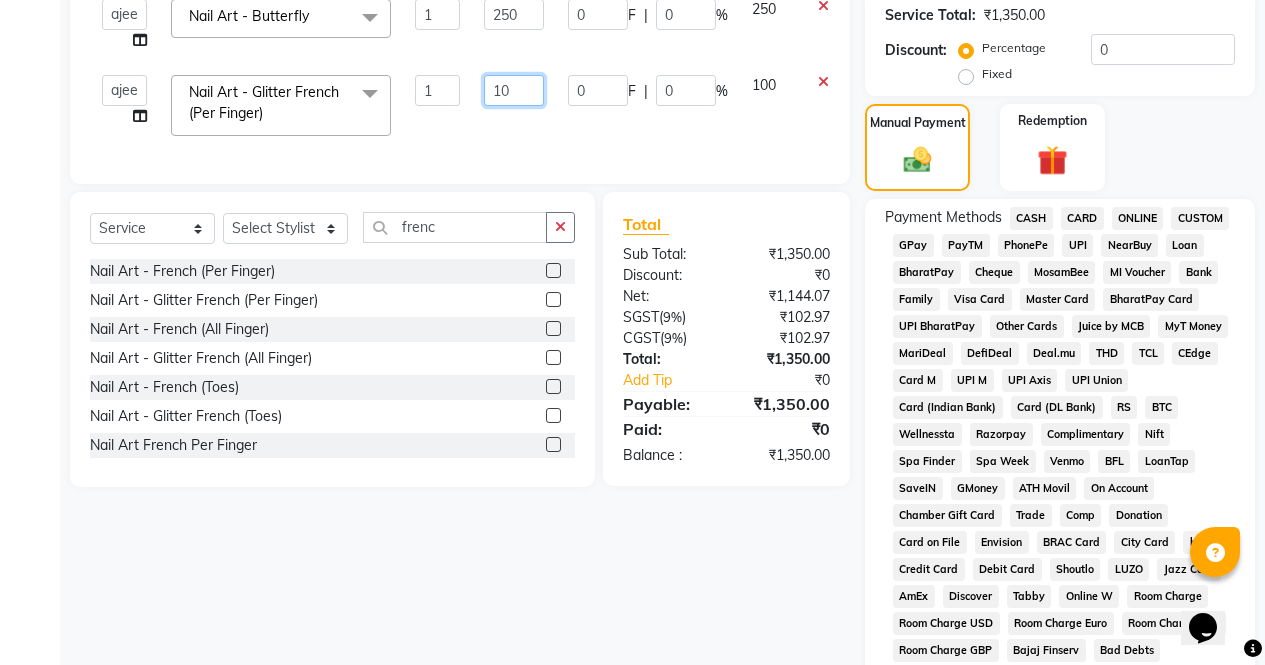type on "1" 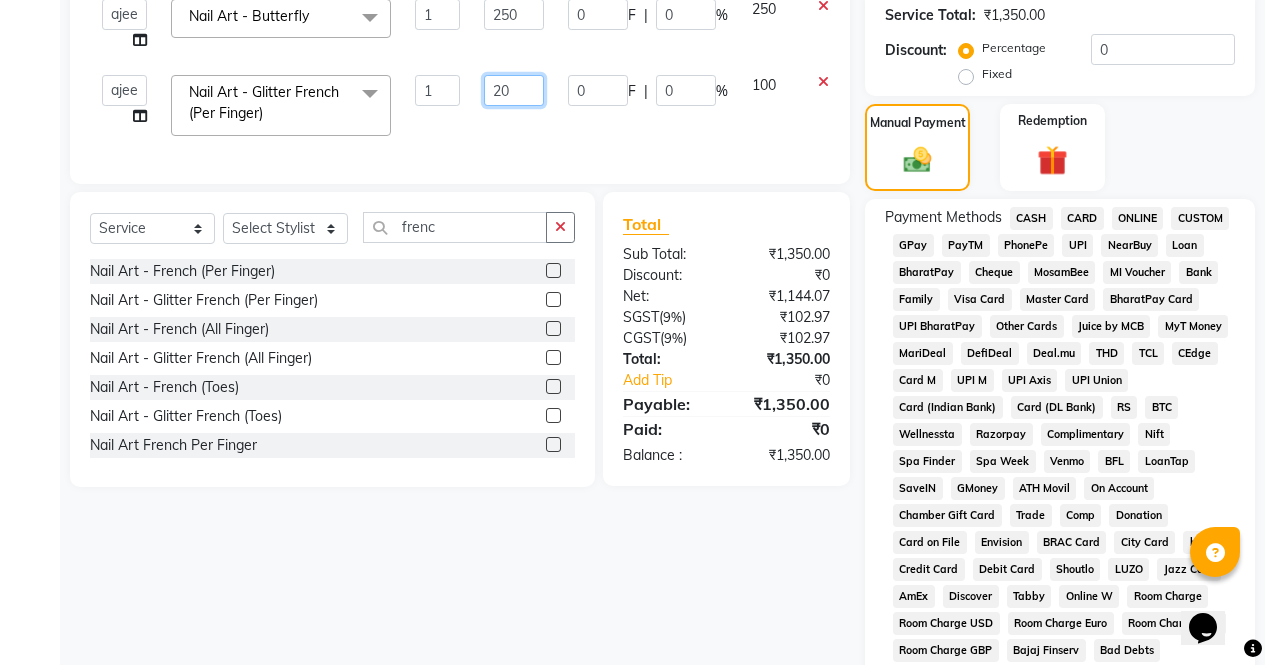 type on "200" 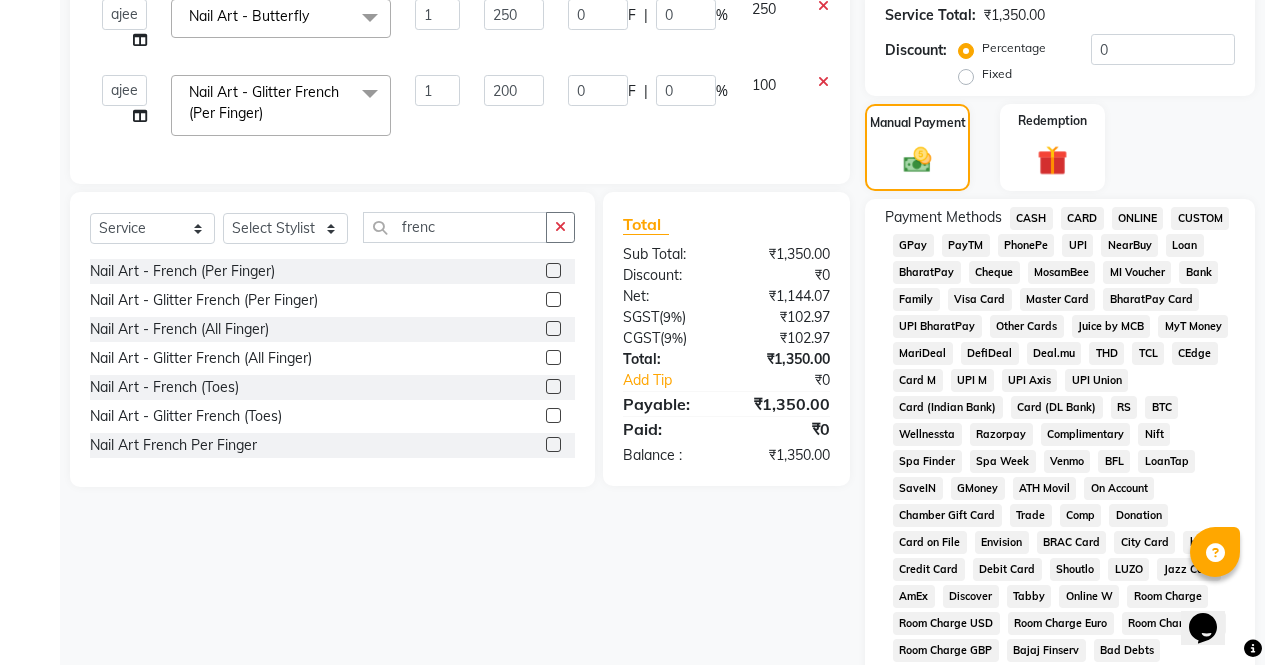 click on "Client +91 85******25 Date 02-08-2025 Invoice Number V/2025 V/2025-26 3157 Services Stylist Service Qty Price Disc Total Action shivam Nail Extension - Gel/Acrylic  1 1000 0 F | 0 % 1000  ajeet   anu   armaan   ashu   Front Desk   muskaan   rakhi   saima   shivam   soni   sunil   yashoda  Nail Art - Butterfly  x Threading - Eye Brow / Upper Lip/ Forehead Sidelock Eye Brow Upper Lip / Forehead Full Face chin thread in wards  hair accessories hair extension Korean glass facail Waxing Service - Arms Waxing (With Underarms) (Normal) Waxing Service - Arms Waxing (Without Underarms) (Normal) Waxing Service - Legs Waxing (Normal) Waxing Service - Half Legs Waxing (Normal) Waxing Service - Back/Front Wax (Normal) Waxing Service - Half Back/ Front Wax (Normal) Waxing Service - B. Wax + Buttock (Normal) Waxing Service - B. Wax (Normal) Waxing Service - Buttock (Normal) Waxing Service - Under Arms (Normal) Waxing Service - Arms Waxing (With Underarms) (Rica) Waxing Service - Arms Waxing (Without Underarms) (Rica) 1 250" 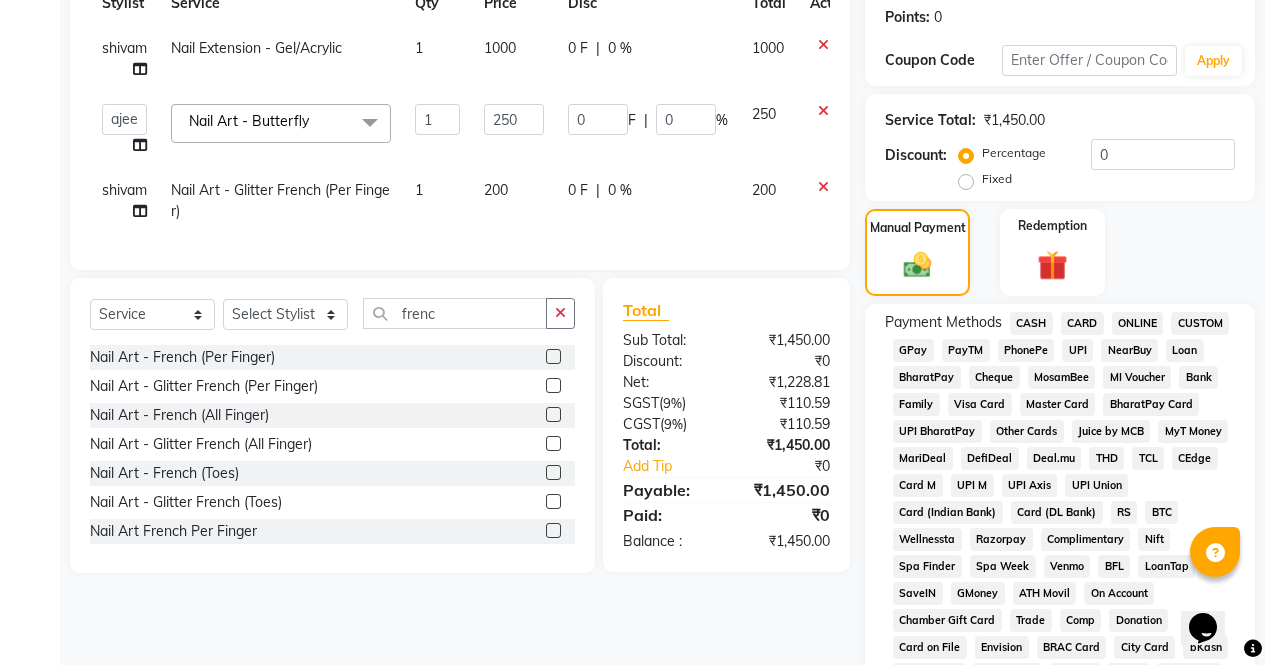 scroll, scrollTop: 290, scrollLeft: 0, axis: vertical 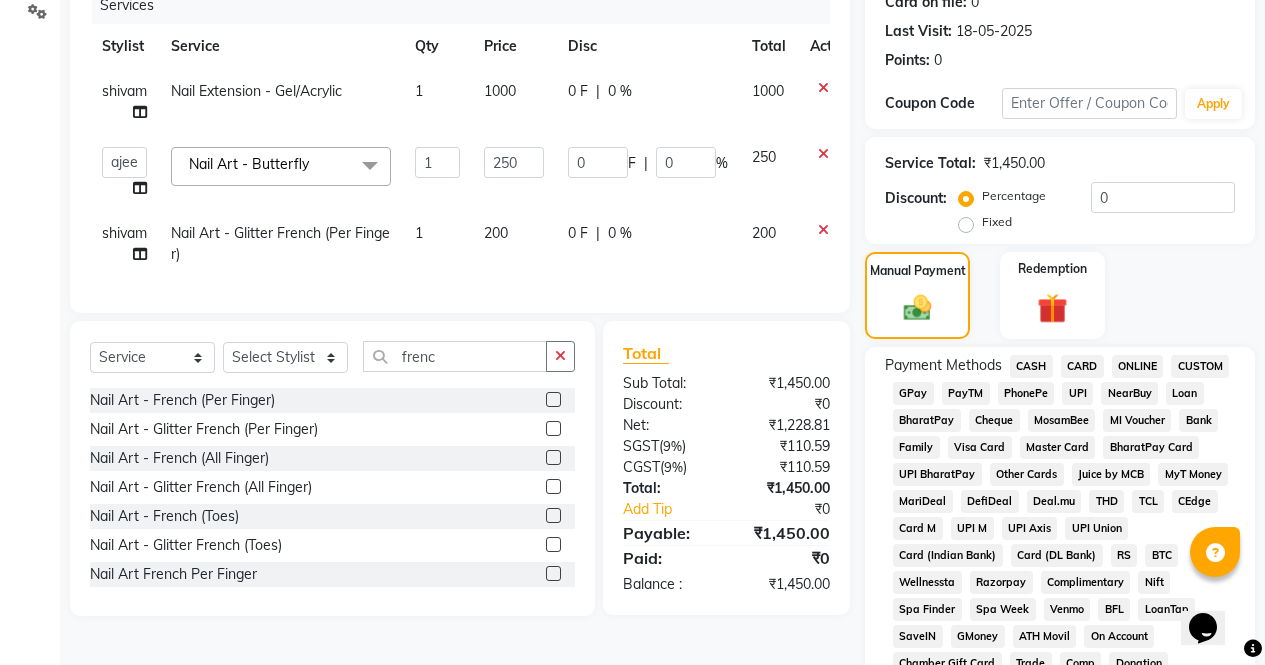 click 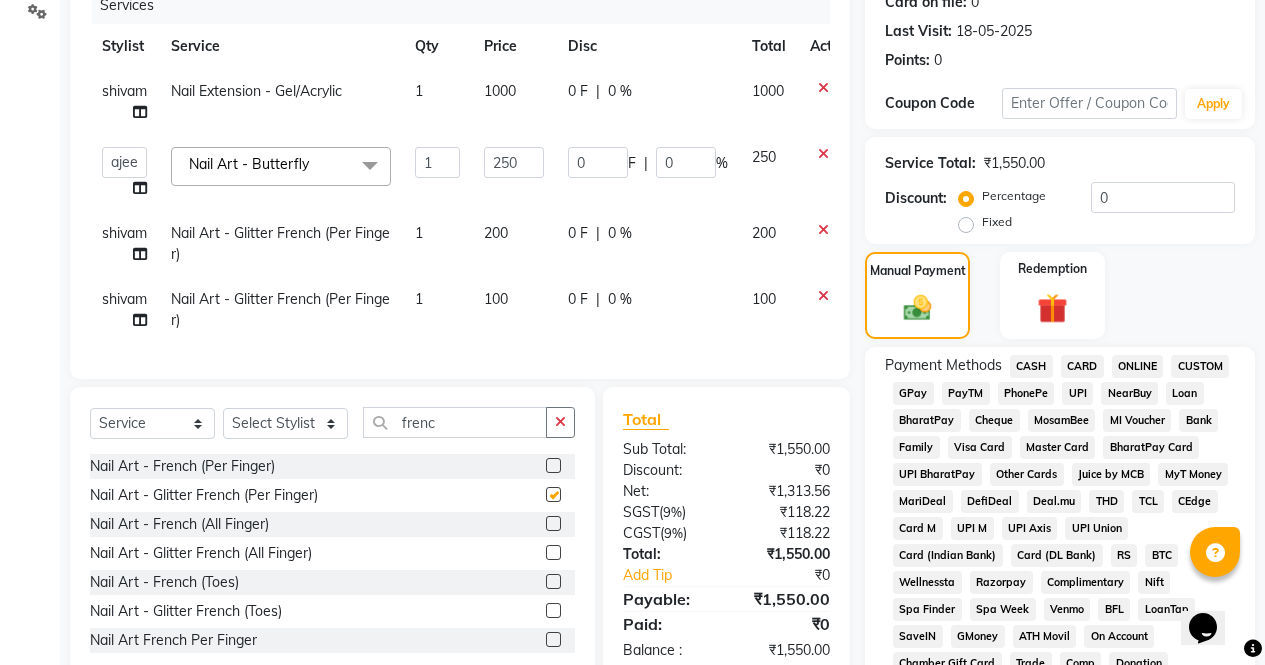checkbox on "false" 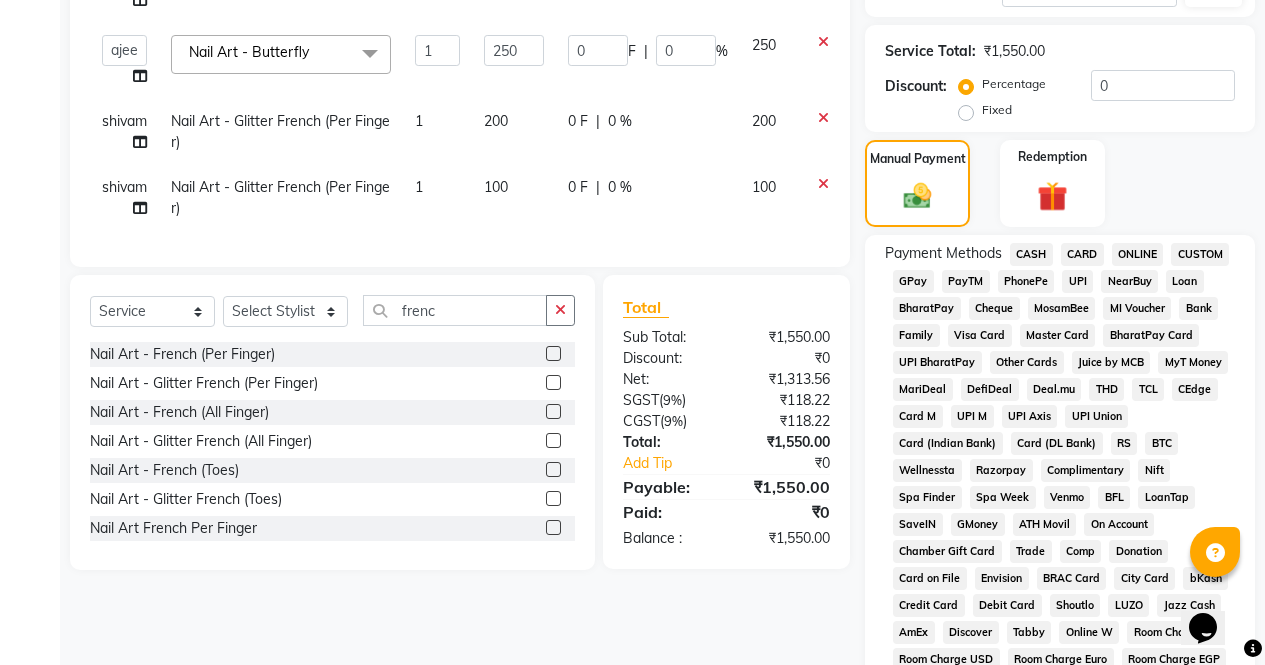scroll, scrollTop: 307, scrollLeft: 0, axis: vertical 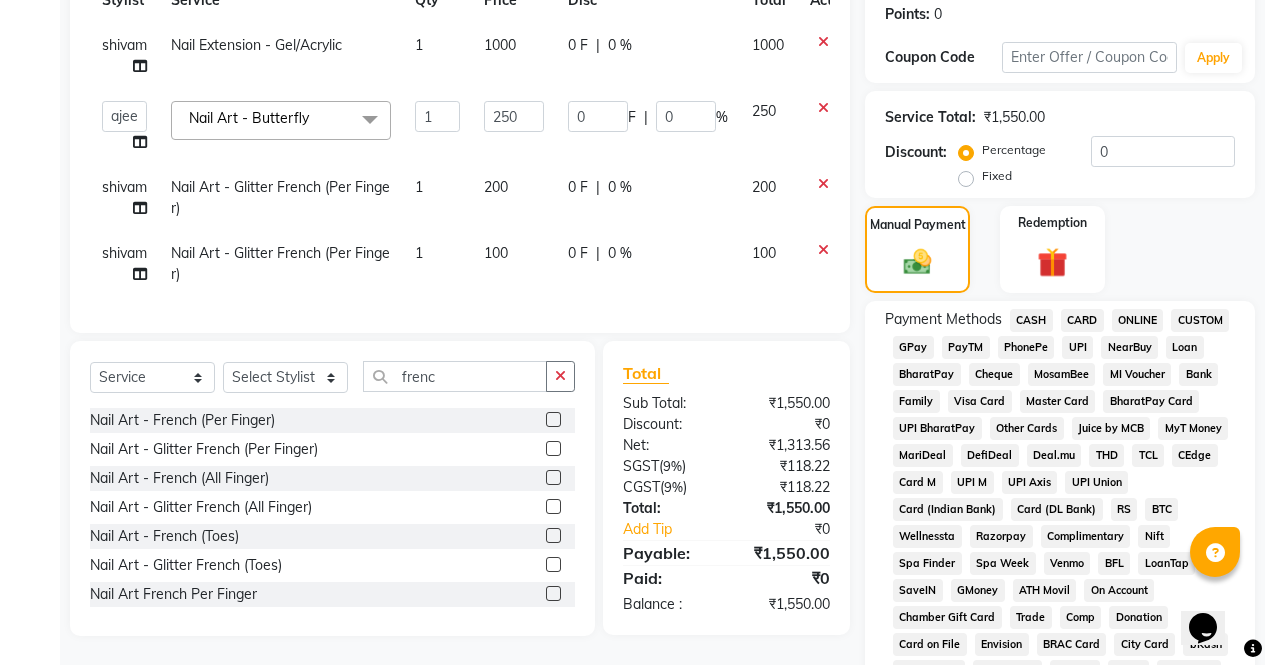click on "100" 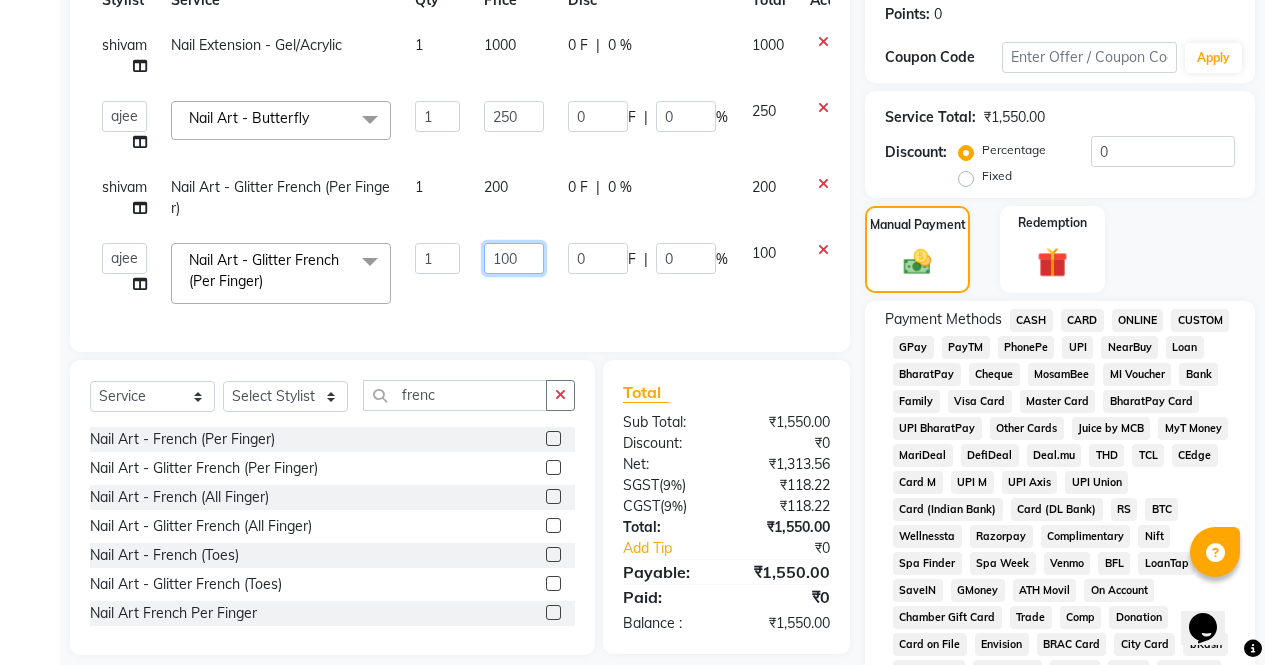 click on "100" 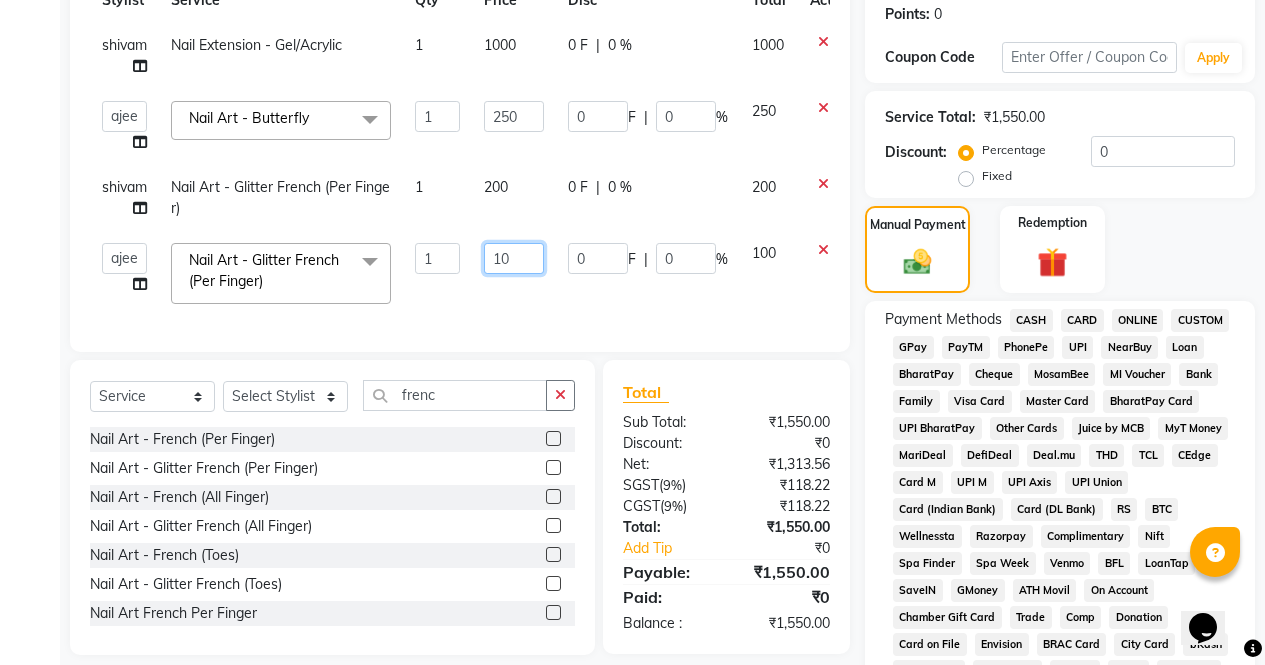 type on "1" 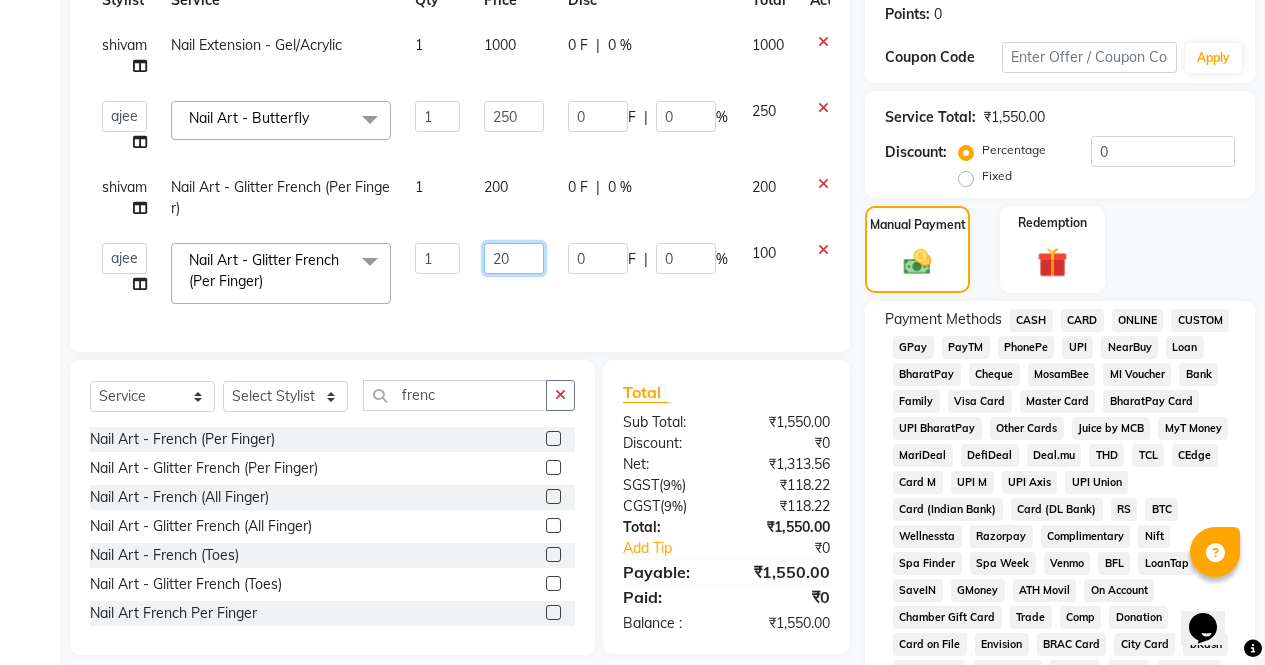 type on "200" 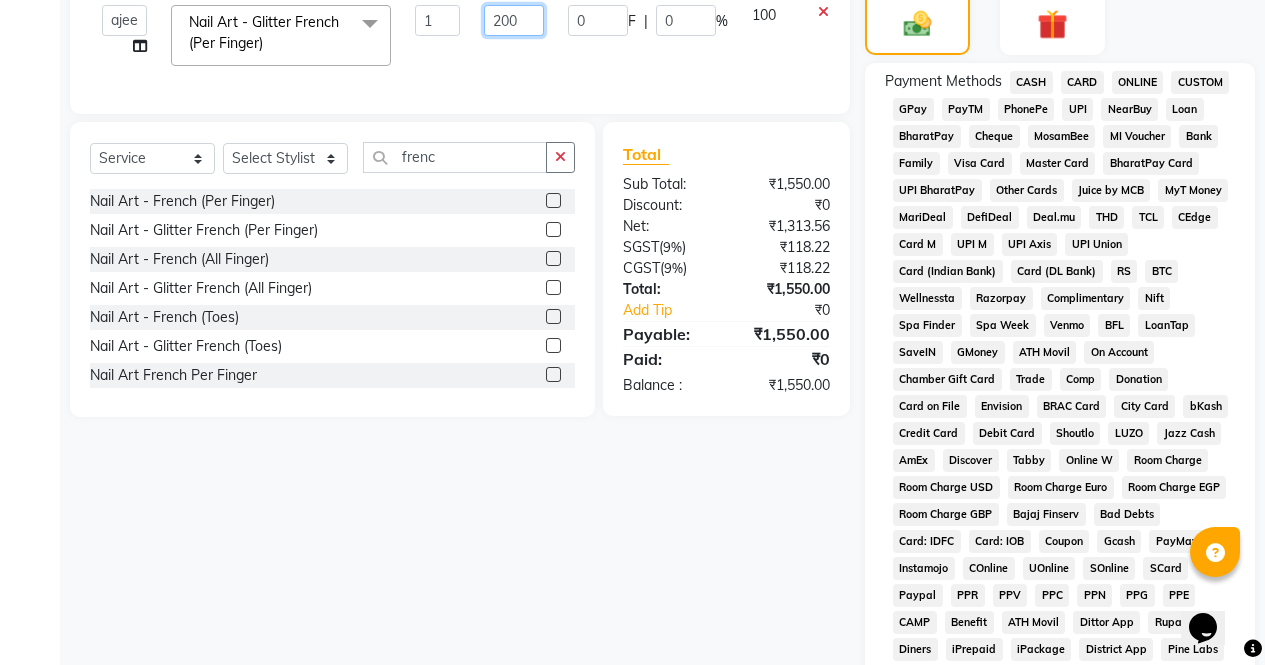 scroll, scrollTop: 592, scrollLeft: 0, axis: vertical 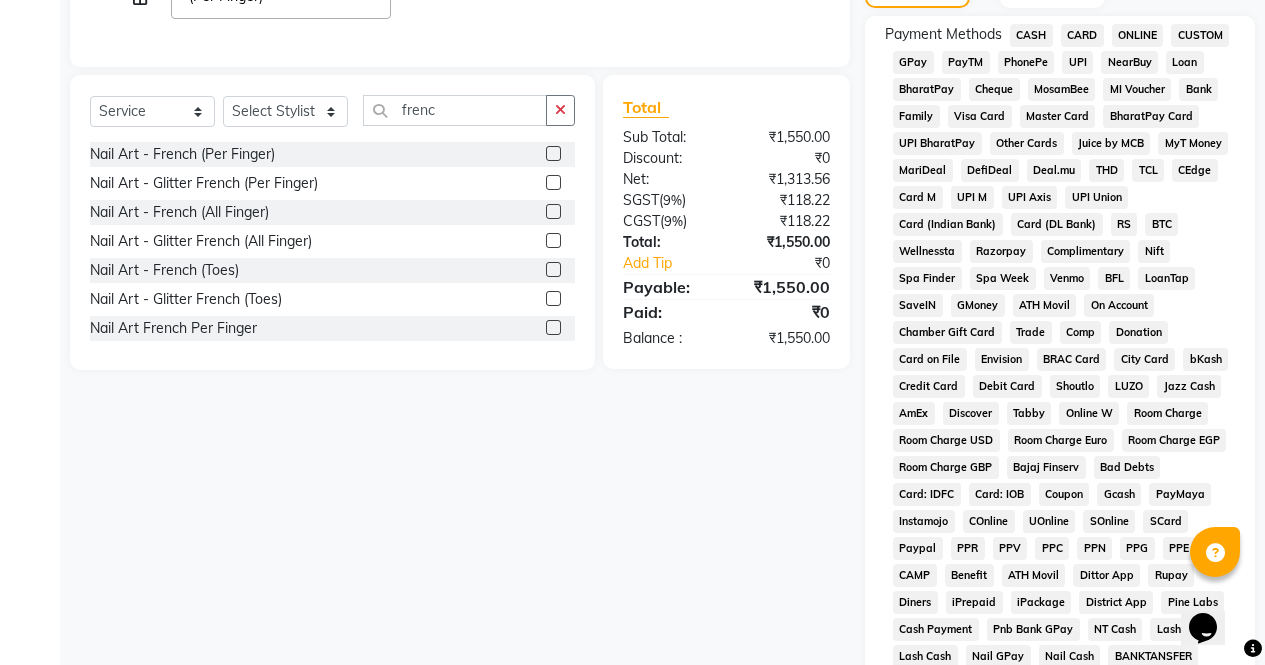 click on "Client +91 85******25 Date 02-08-2025 Invoice Number V/2025 V/2025-26 3157 Services Stylist Service Qty Price Disc Total Action shivam Nail Extension - Gel/Acrylic  1 1000 0 F | 0 % 1000  ajeet   anu   armaan   ashu   Front Desk   muskaan   rakhi   saima   shivam   soni   sunil   yashoda  Nail Art - Butterfly  x Threading - Eye Brow / Upper Lip/ Forehead Sidelock Eye Brow Upper Lip / Forehead Full Face chin thread in wards  hair accessories hair extension Korean glass facail Waxing Service - Arms Waxing (With Underarms) (Normal) Waxing Service - Arms Waxing (Without Underarms) (Normal) Waxing Service - Legs Waxing (Normal) Waxing Service - Half Legs Waxing (Normal) Waxing Service - Back/Front Wax (Normal) Waxing Service - Half Back/ Front Wax (Normal) Waxing Service - B. Wax + Buttock (Normal) Waxing Service - B. Wax (Normal) Waxing Service - Buttock (Normal) Waxing Service - Under Arms (Normal) Waxing Service - Arms Waxing (With Underarms) (Rica) Waxing Service - Arms Waxing (Without Underarms) (Rica) 1 250" 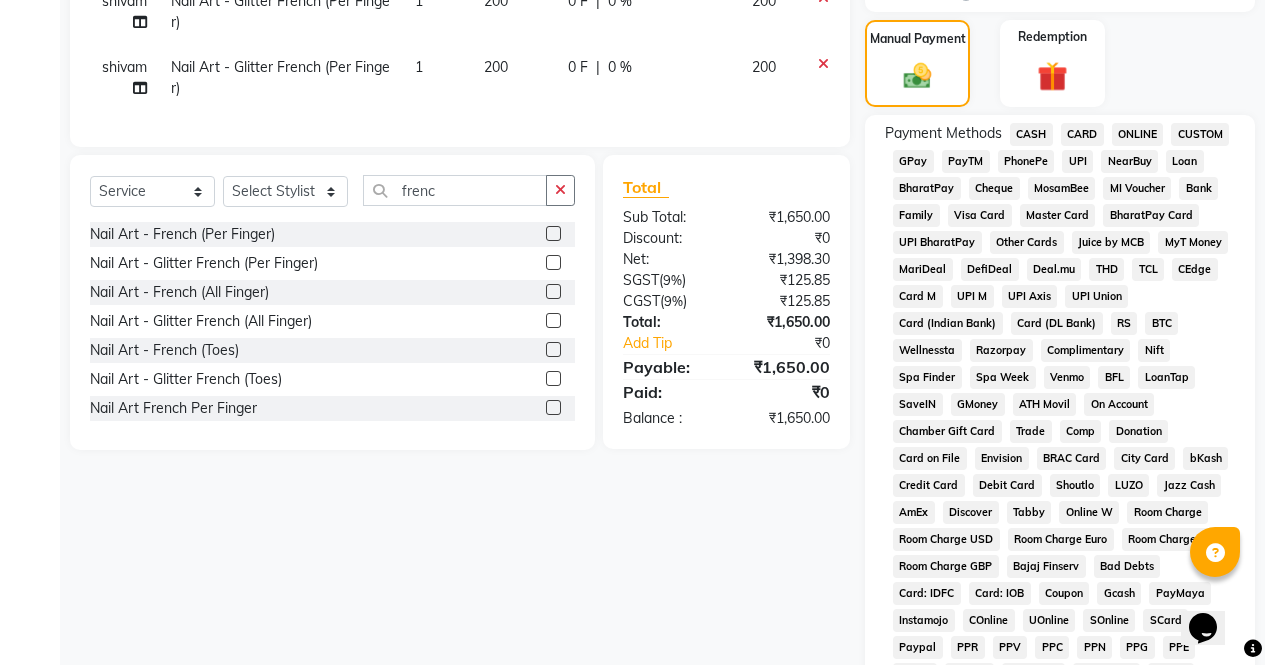 scroll, scrollTop: 480, scrollLeft: 0, axis: vertical 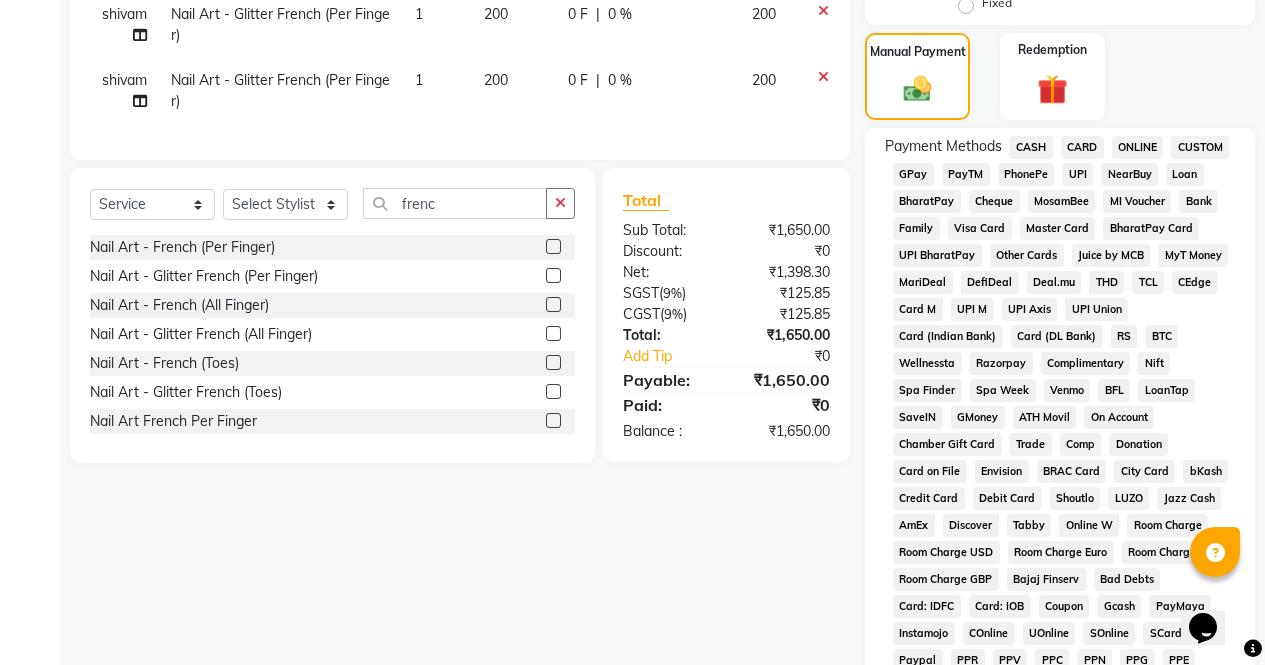 click on "200" 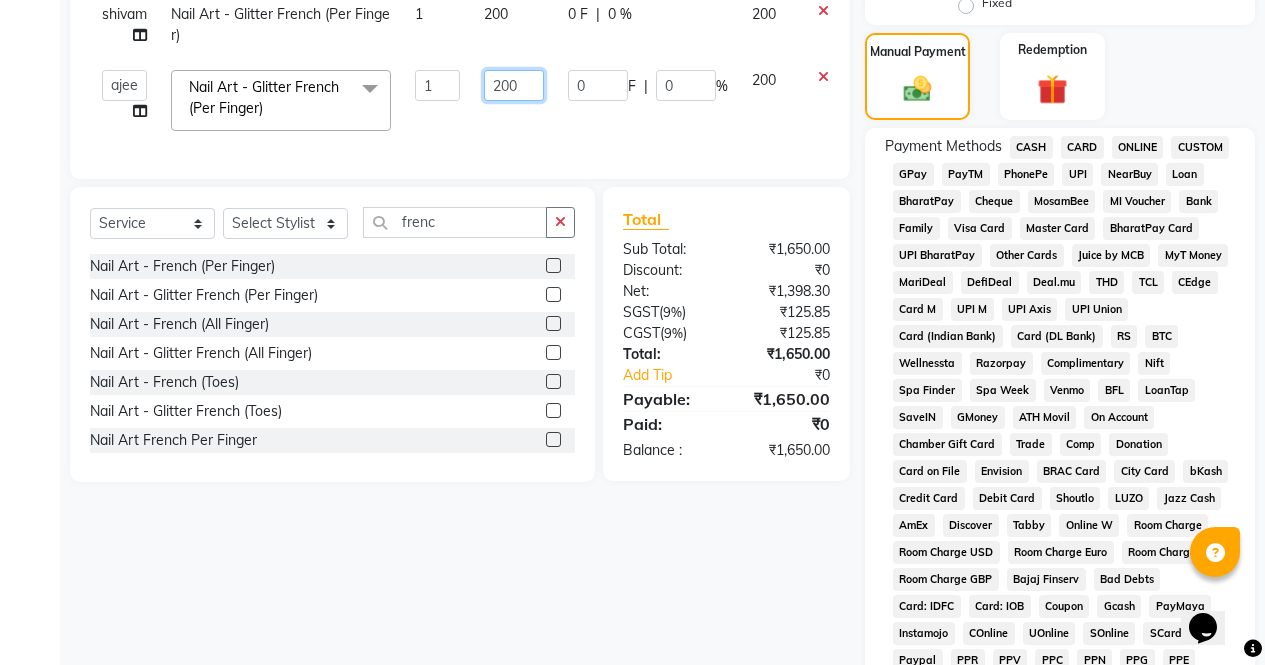 click on "200" 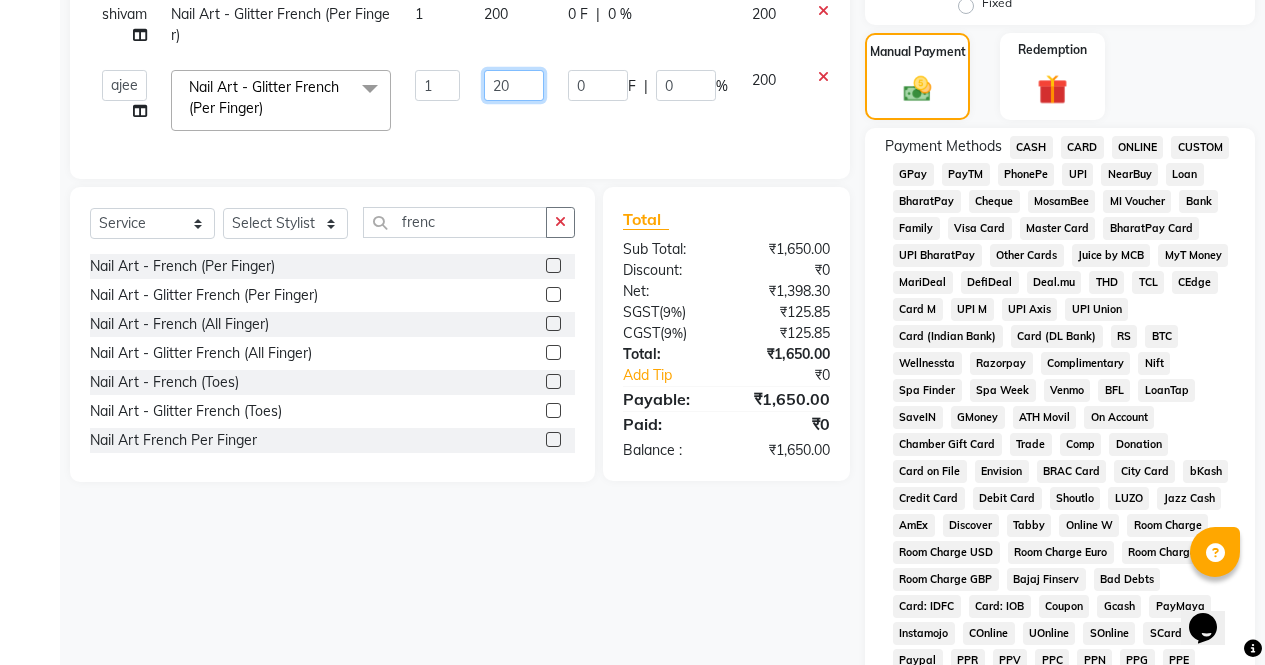 type on "2" 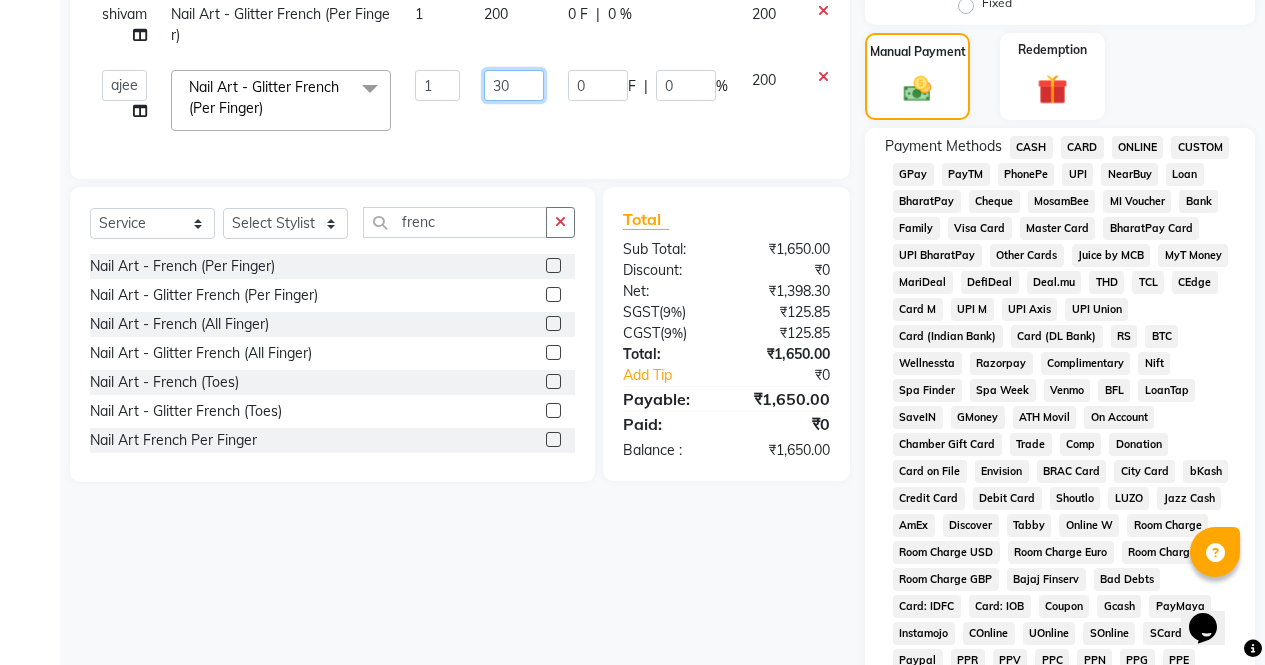 type on "300" 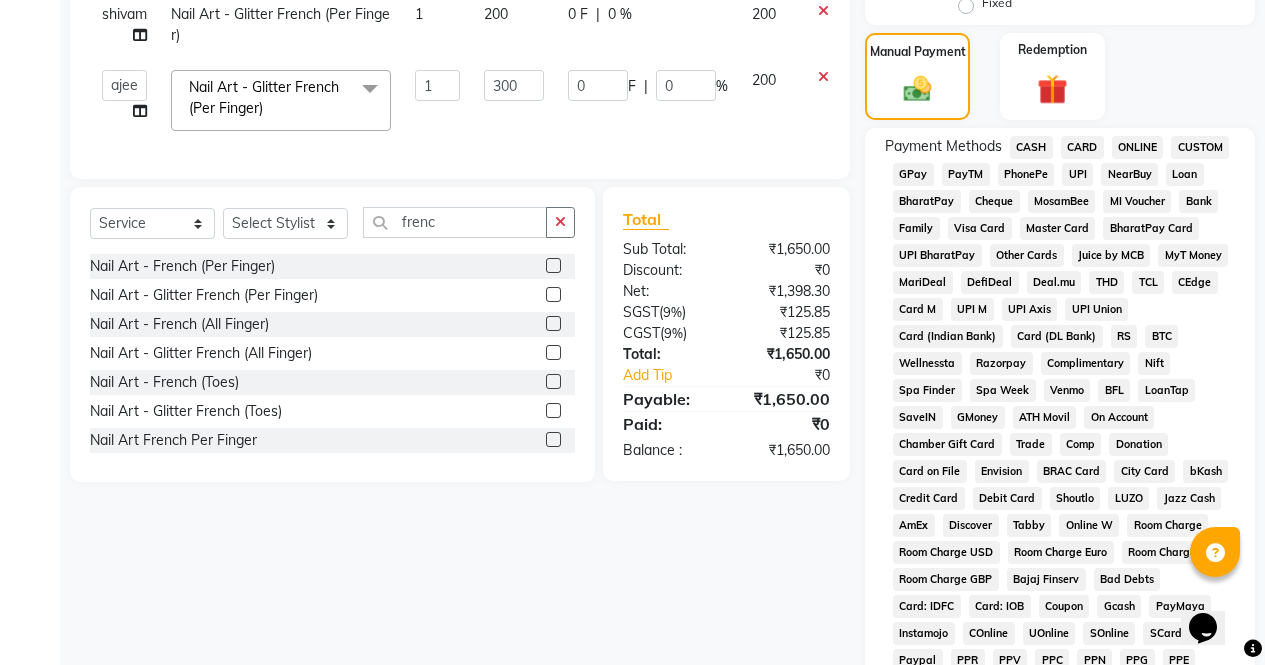 click on "Client +91 85******25 Date 02-08-2025 Invoice Number V/2025 V/2025-26 3157 Services Stylist Service Qty Price Disc Total Action shivam Nail Extension - Gel/Acrylic  1 1000 0 F | 0 % 1000  ajeet   anu   armaan   ashu   Front Desk   muskaan   rakhi   saima   shivam   soni   sunil   yashoda  Nail Art - Butterfly  x Threading - Eye Brow / Upper Lip/ Forehead Sidelock Eye Brow Upper Lip / Forehead Full Face chin thread in wards  hair accessories hair extension Korean glass facail Waxing Service - Arms Waxing (With Underarms) (Normal) Waxing Service - Arms Waxing (Without Underarms) (Normal) Waxing Service - Legs Waxing (Normal) Waxing Service - Half Legs Waxing (Normal) Waxing Service - Back/Front Wax (Normal) Waxing Service - Half Back/ Front Wax (Normal) Waxing Service - B. Wax + Buttock (Normal) Waxing Service - B. Wax (Normal) Waxing Service - Buttock (Normal) Waxing Service - Under Arms (Normal) Waxing Service - Arms Waxing (With Underarms) (Rica) Waxing Service - Arms Waxing (Without Underarms) (Rica) 1 250" 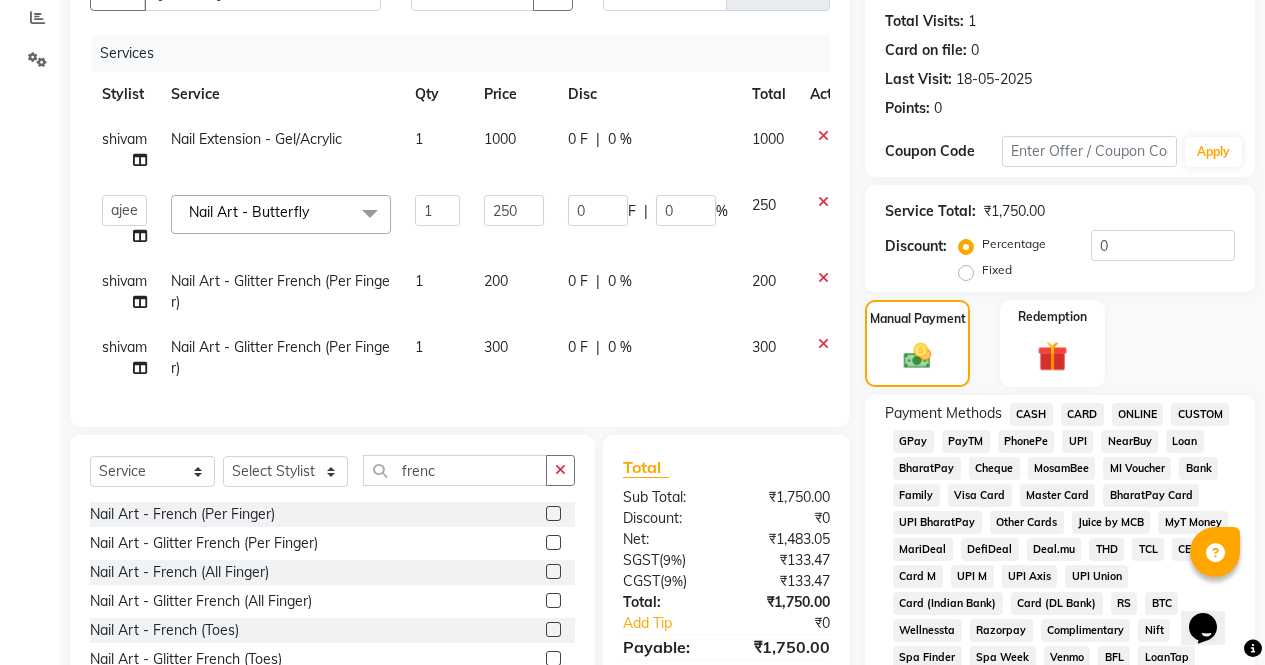 scroll, scrollTop: 212, scrollLeft: 0, axis: vertical 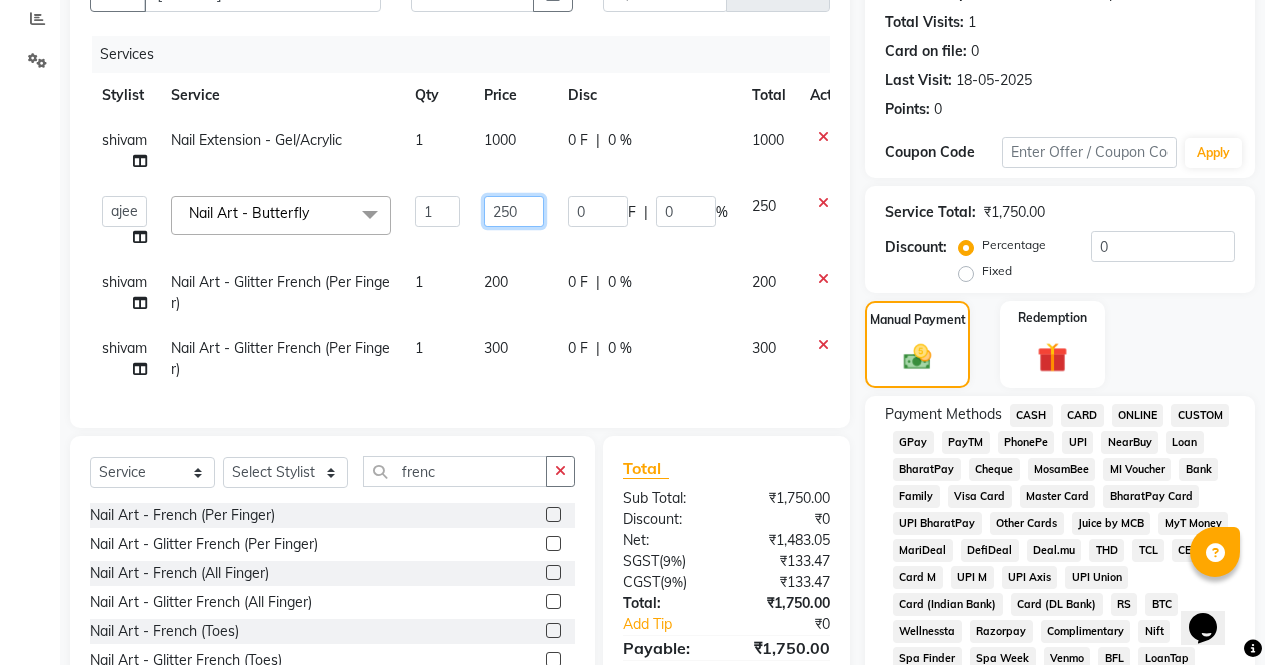 click on "250" 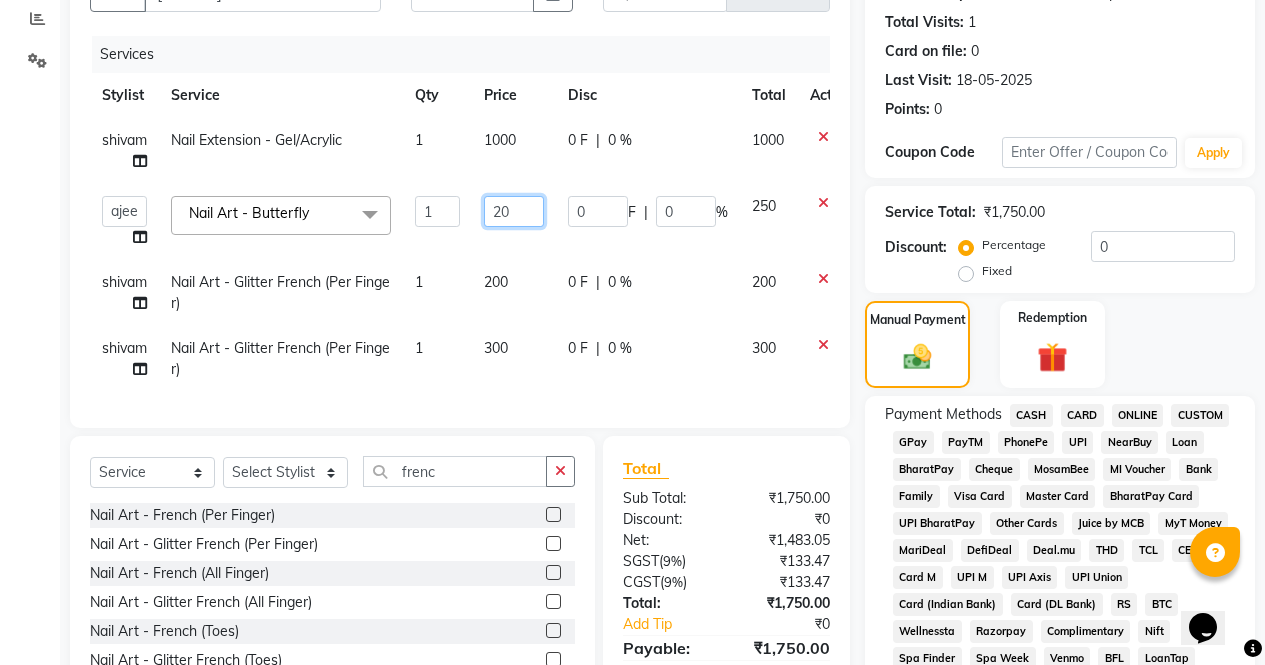 type on "200" 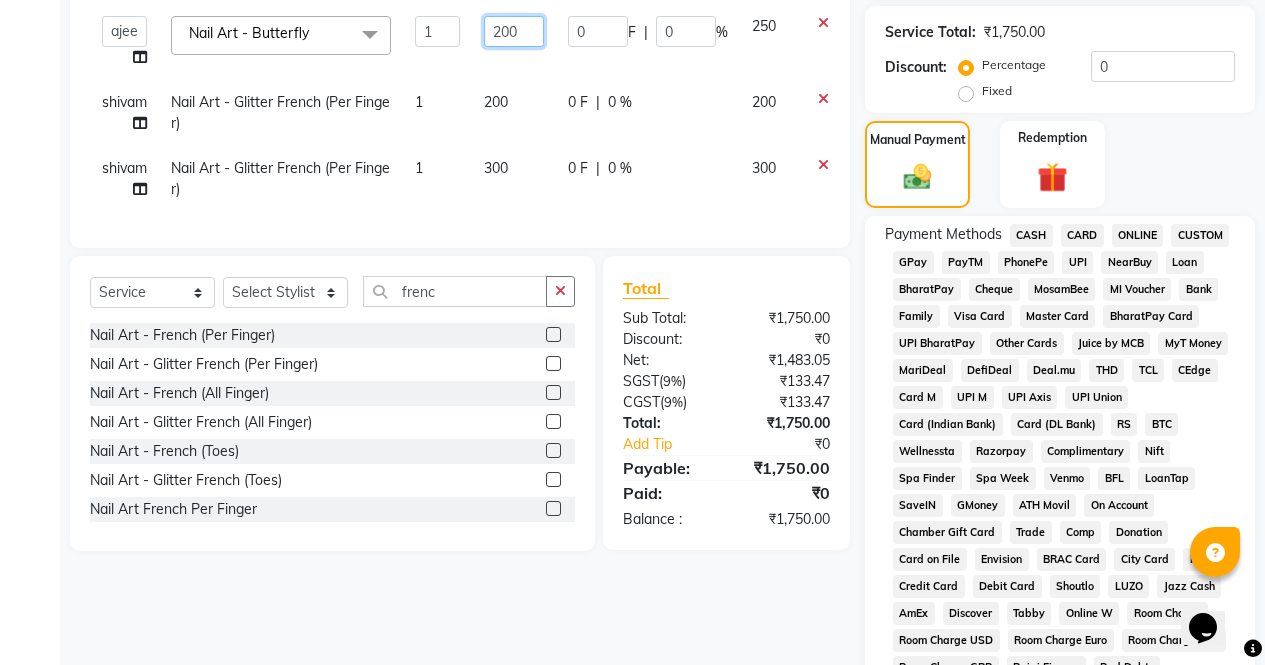 scroll, scrollTop: 397, scrollLeft: 0, axis: vertical 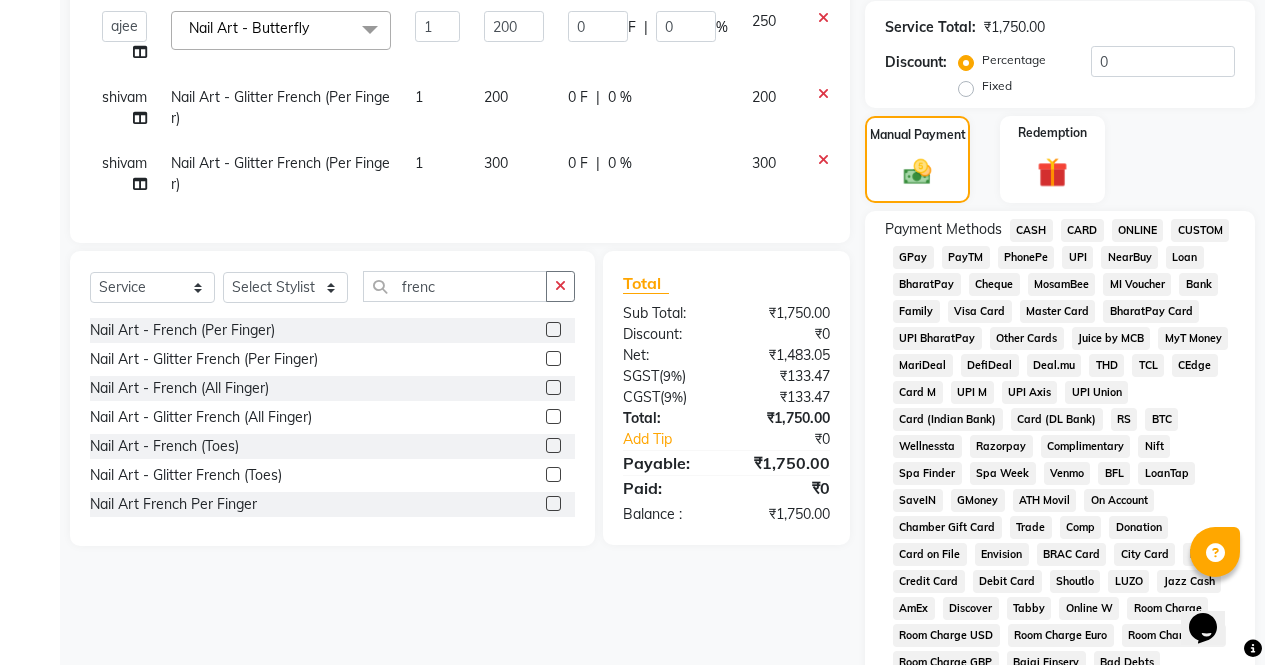 click on "Client +91 85******25 Date 02-08-2025 Invoice Number V/2025 V/2025-26 3157 Services Stylist Service Qty Price Disc Total Action shivam Nail Extension - Gel/Acrylic  1 1000 0 F | 0 % 1000  ajeet   anu   armaan   ashu   Front Desk   muskaan   rakhi   saima   shivam   soni   sunil   yashoda  Nail Art - Butterfly  x Threading - Eye Brow / Upper Lip/ Forehead Sidelock Eye Brow Upper Lip / Forehead Full Face chin thread in wards  hair accessories hair extension Korean glass facail Waxing Service - Arms Waxing (With Underarms) (Normal) Waxing Service - Arms Waxing (Without Underarms) (Normal) Waxing Service - Legs Waxing (Normal) Waxing Service - Half Legs Waxing (Normal) Waxing Service - Back/Front Wax (Normal) Waxing Service - Half Back/ Front Wax (Normal) Waxing Service - B. Wax + Buttock (Normal) Waxing Service - B. Wax (Normal) Waxing Service - Buttock (Normal) Waxing Service - Under Arms (Normal) Waxing Service - Arms Waxing (With Underarms) (Rica) Waxing Service - Arms Waxing (Without Underarms) (Rica) 1 200" 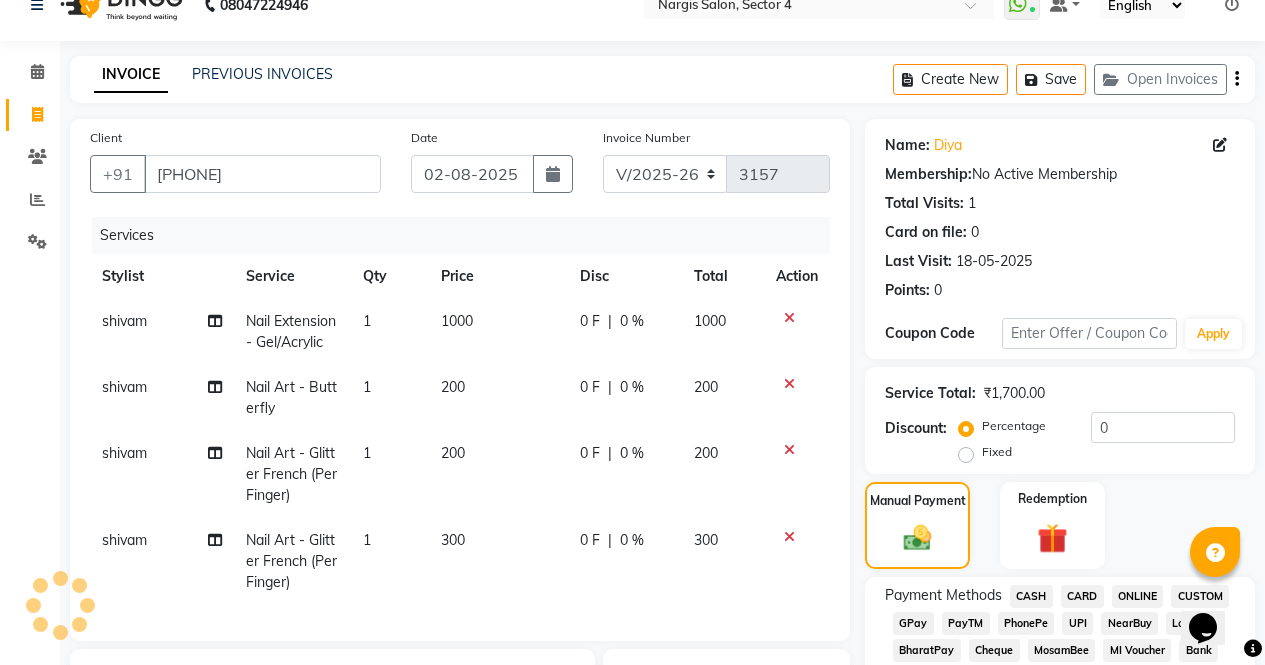 scroll, scrollTop: 0, scrollLeft: 0, axis: both 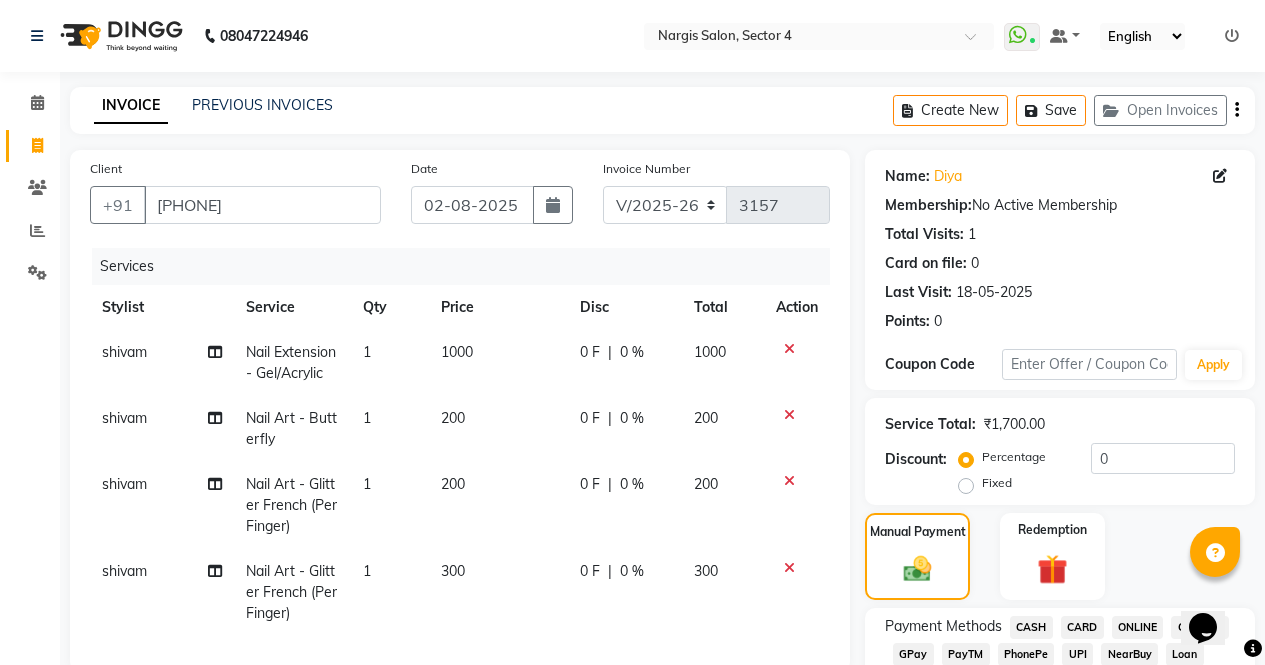 click on "0 F | 0 %" 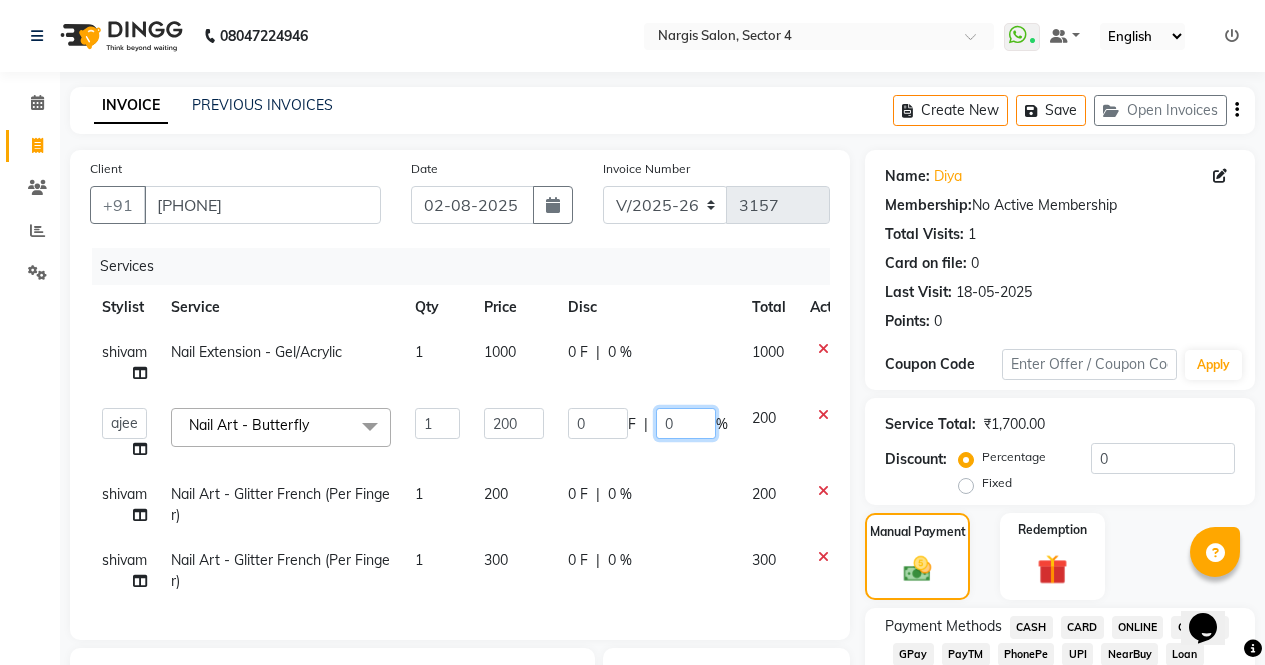 click on "0" 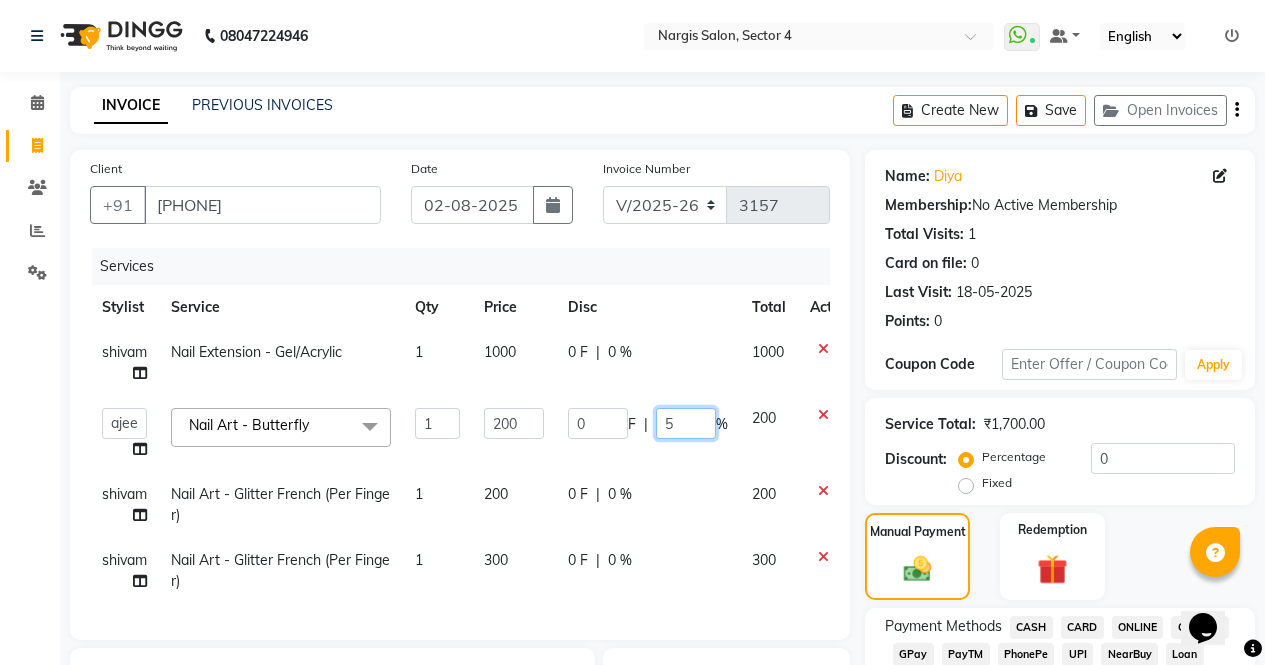 type on "50" 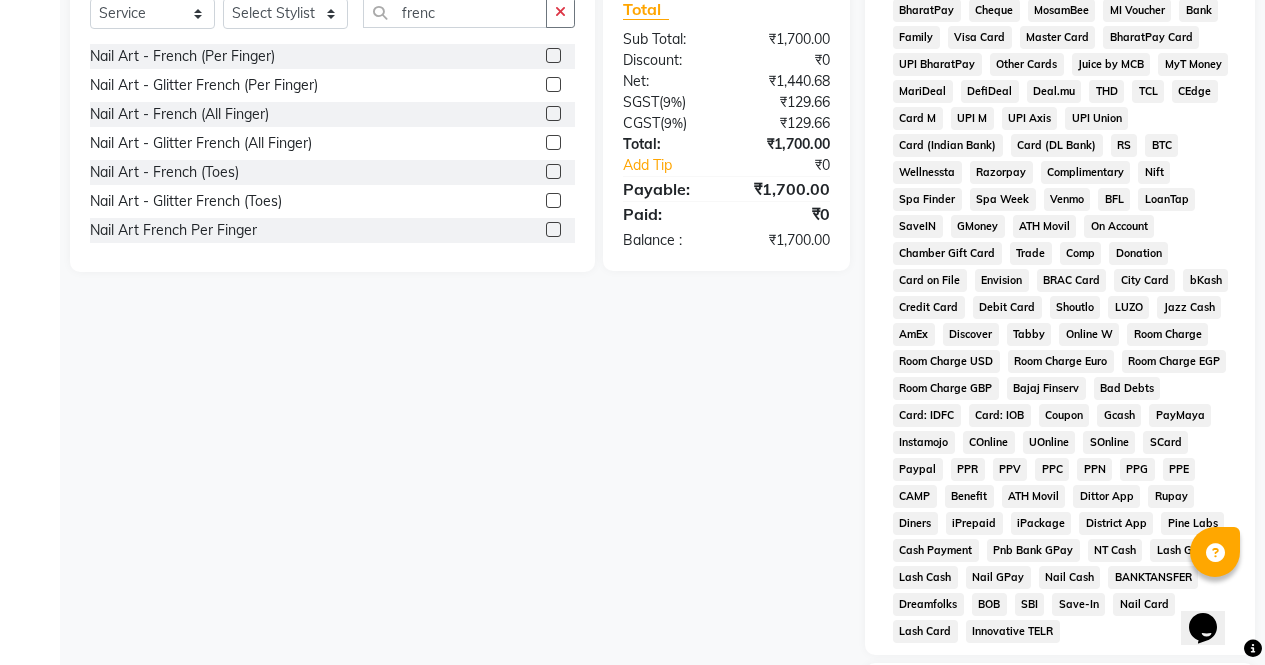 scroll, scrollTop: 707, scrollLeft: 0, axis: vertical 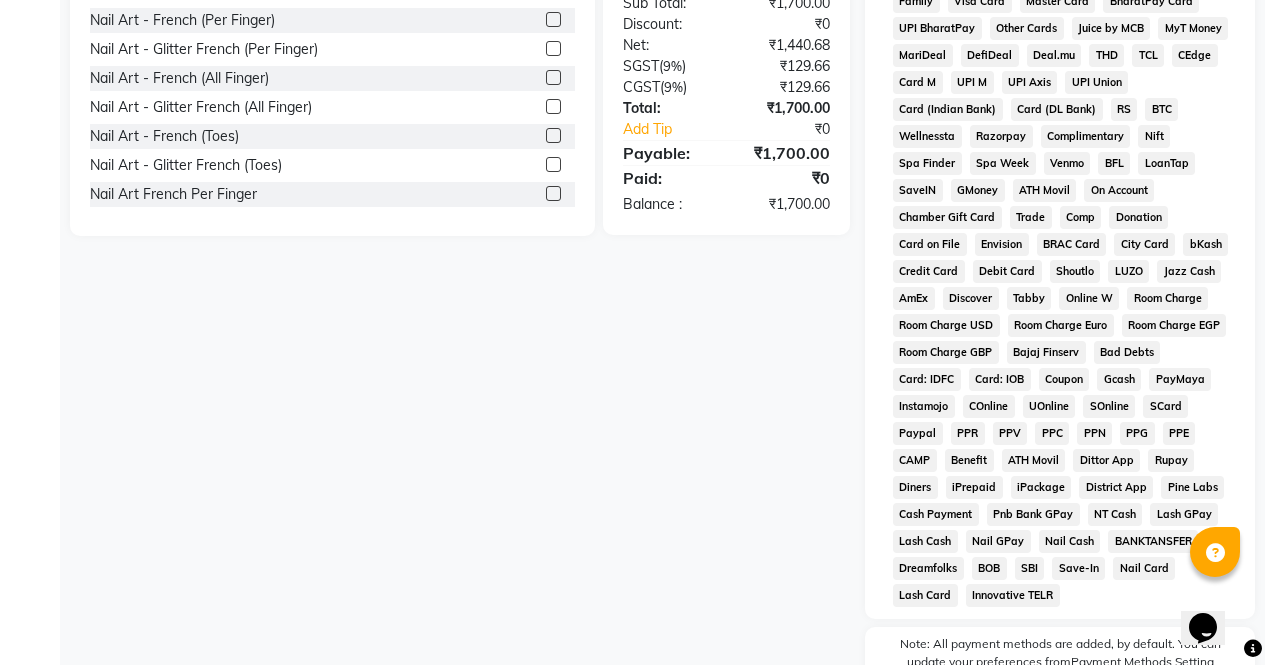 click on "Client +91 85******25 Date 02-08-2025 Invoice Number V/2025 V/2025-26 3157 Services Stylist Service Qty Price Disc Total Action shivam Nail Extension - Gel/Acrylic  1 1000 0 F | 0 % 1000  ajeet   anu   armaan   ashu   Front Desk   muskaan   rakhi   saima   shivam   soni   sunil   yashoda  Nail Art - Butterfly  x Threading - Eye Brow / Upper Lip/ Forehead Sidelock Eye Brow Upper Lip / Forehead Full Face chin thread in wards  hair accessories hair extension Korean glass facail Waxing Service - Arms Waxing (With Underarms) (Normal) Waxing Service - Arms Waxing (Without Underarms) (Normal) Waxing Service - Legs Waxing (Normal) Waxing Service - Half Legs Waxing (Normal) Waxing Service - Back/Front Wax (Normal) Waxing Service - Half Back/ Front Wax (Normal) Waxing Service - B. Wax + Buttock (Normal) Waxing Service - B. Wax (Normal) Waxing Service - Buttock (Normal) Waxing Service - Under Arms (Normal) Waxing Service - Arms Waxing (With Underarms) (Rica) Waxing Service - Arms Waxing (Without Underarms) (Rica) 1 200" 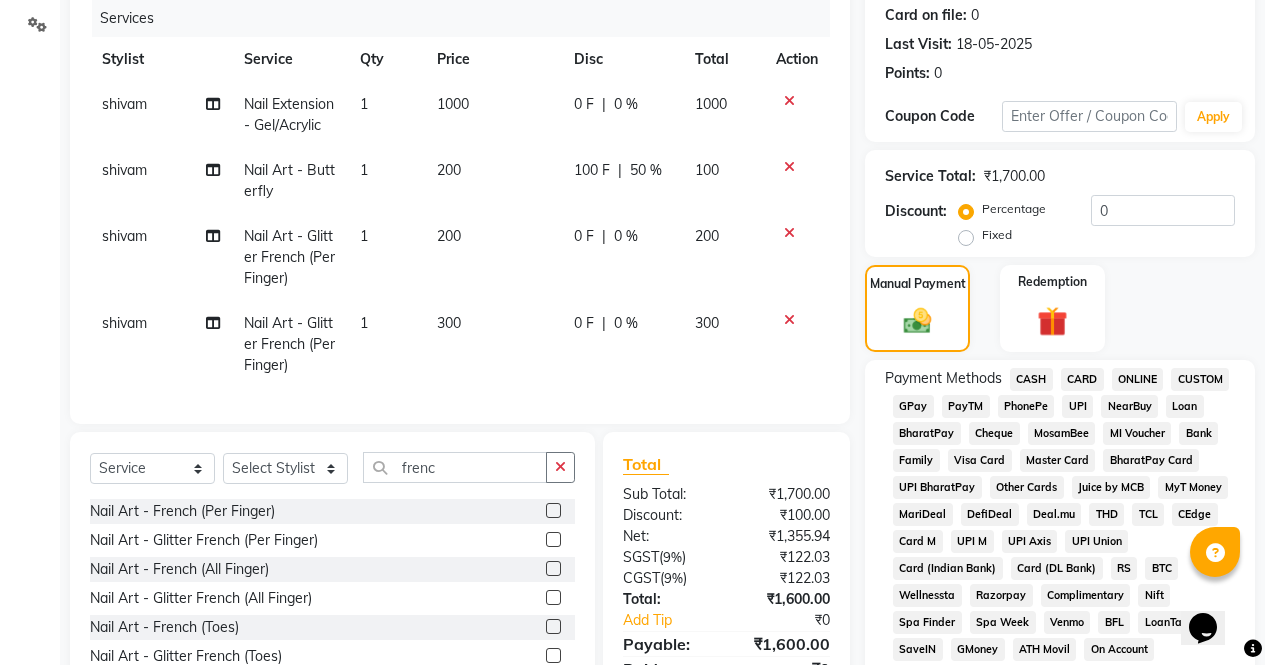 scroll, scrollTop: 196, scrollLeft: 0, axis: vertical 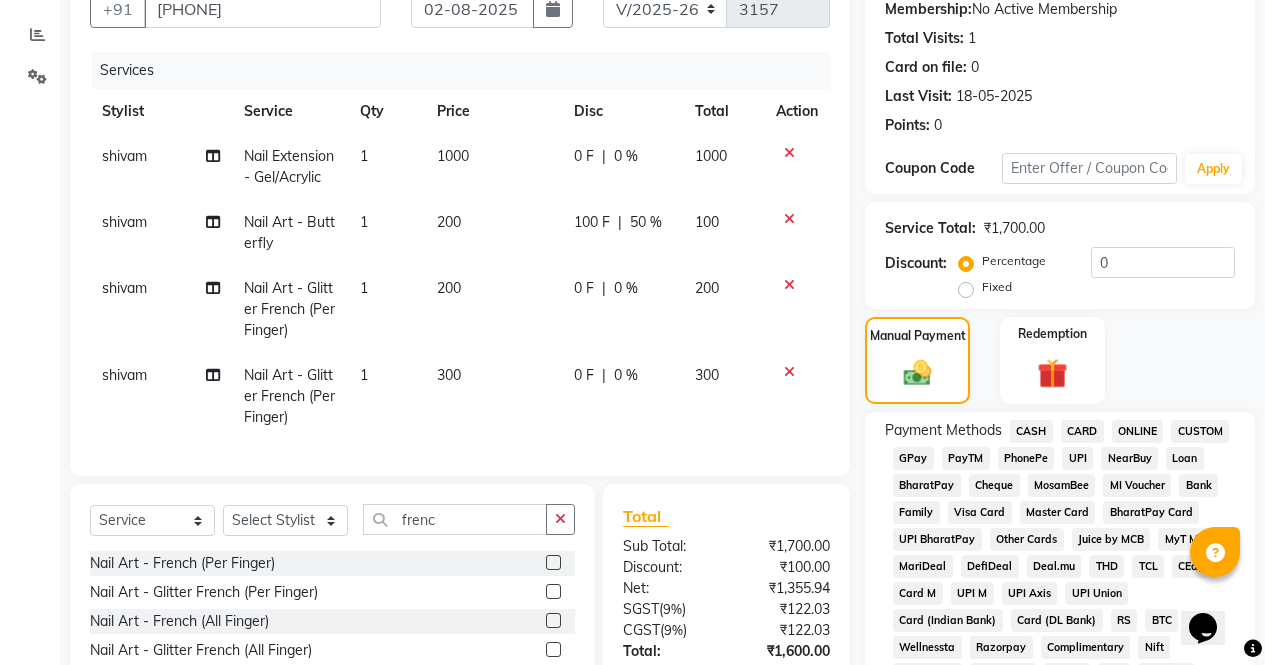 click on "0 F | 0 %" 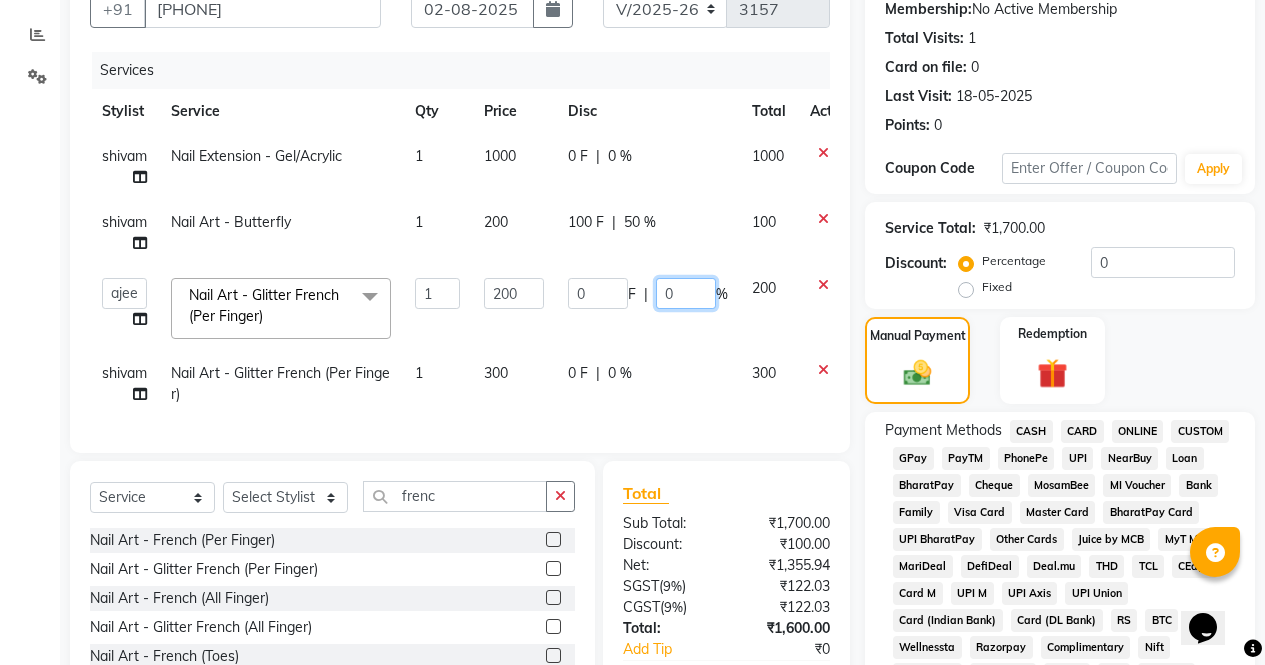 click on "0" 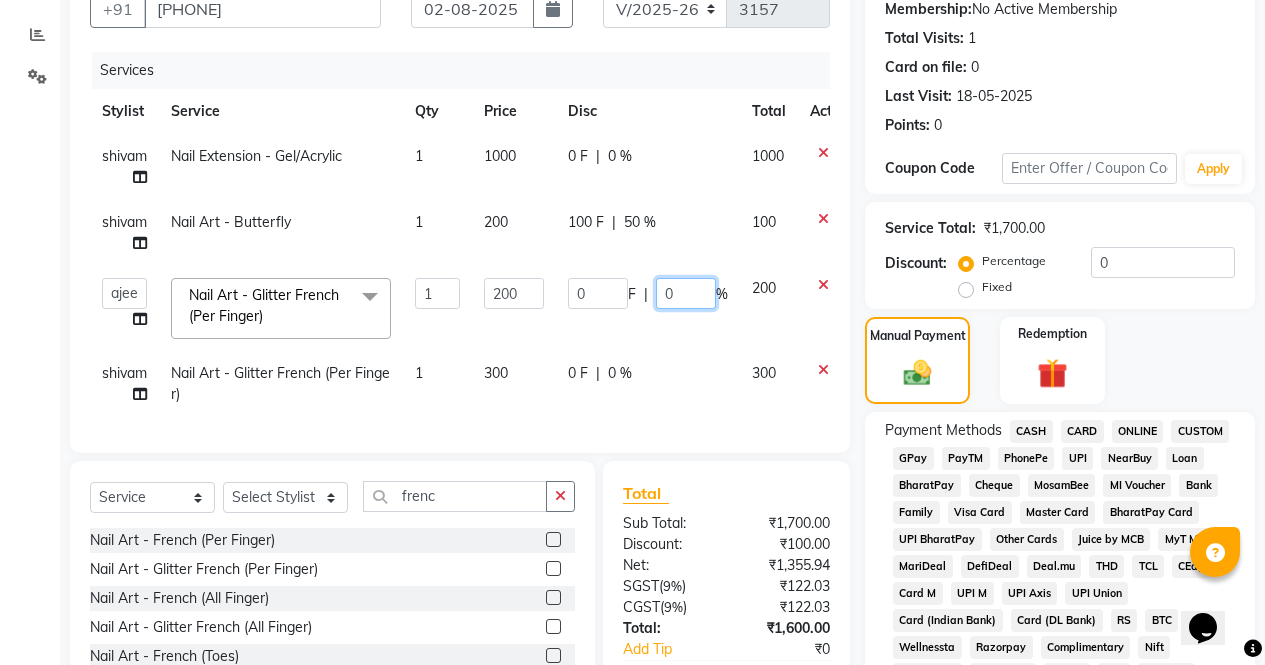 type on "50" 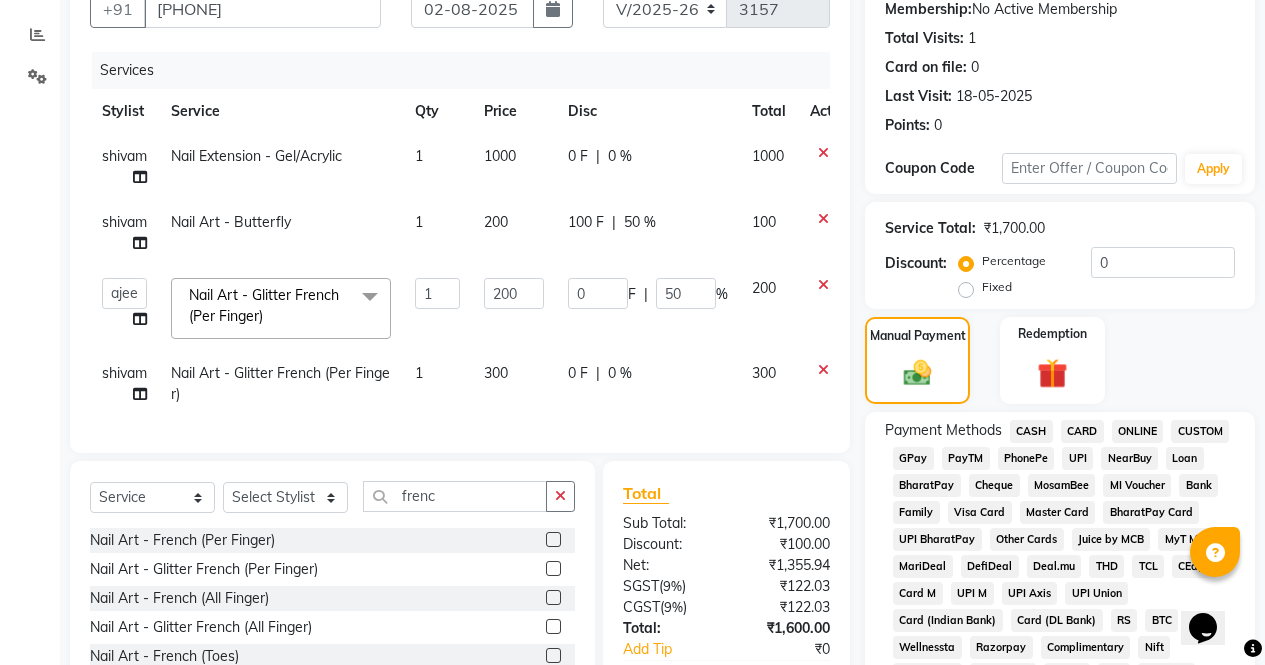 click on "0 F | 0 %" 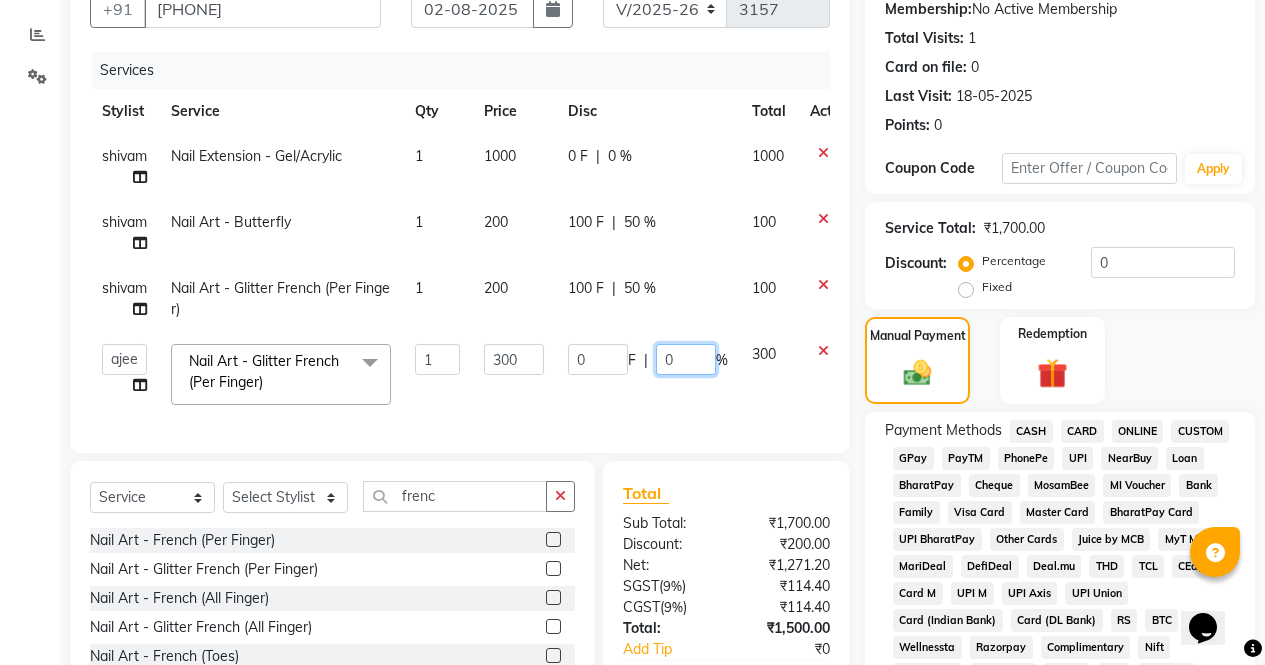 click on "0" 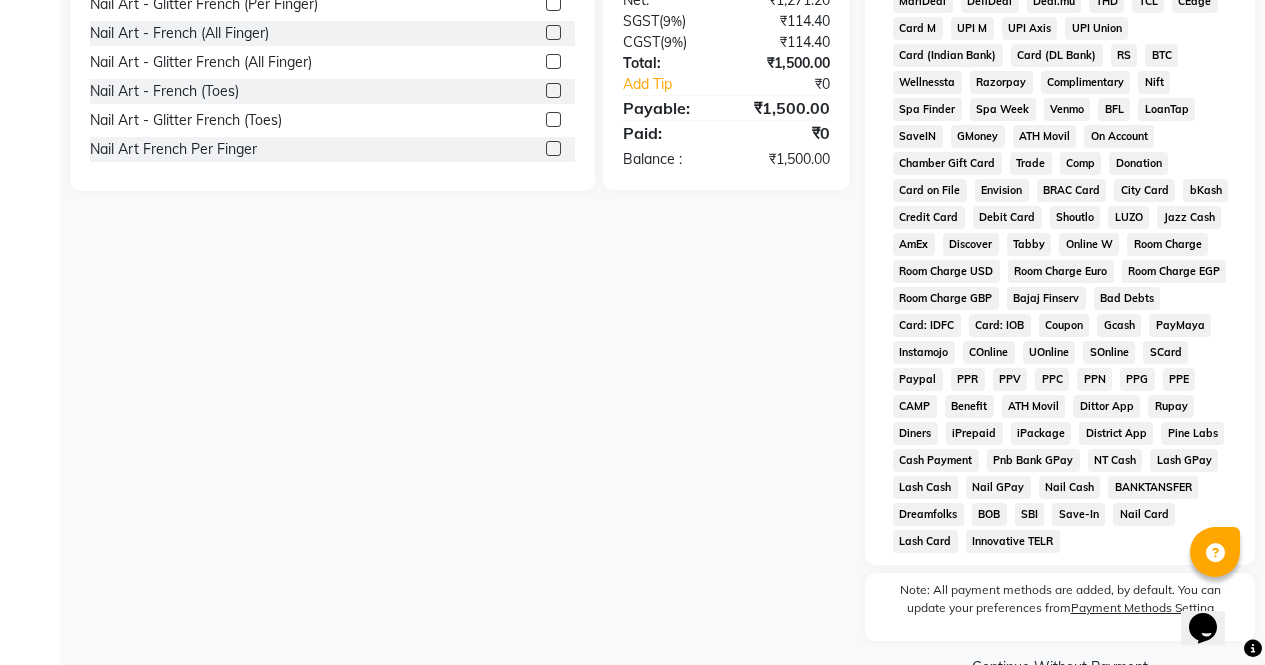 scroll, scrollTop: 808, scrollLeft: 0, axis: vertical 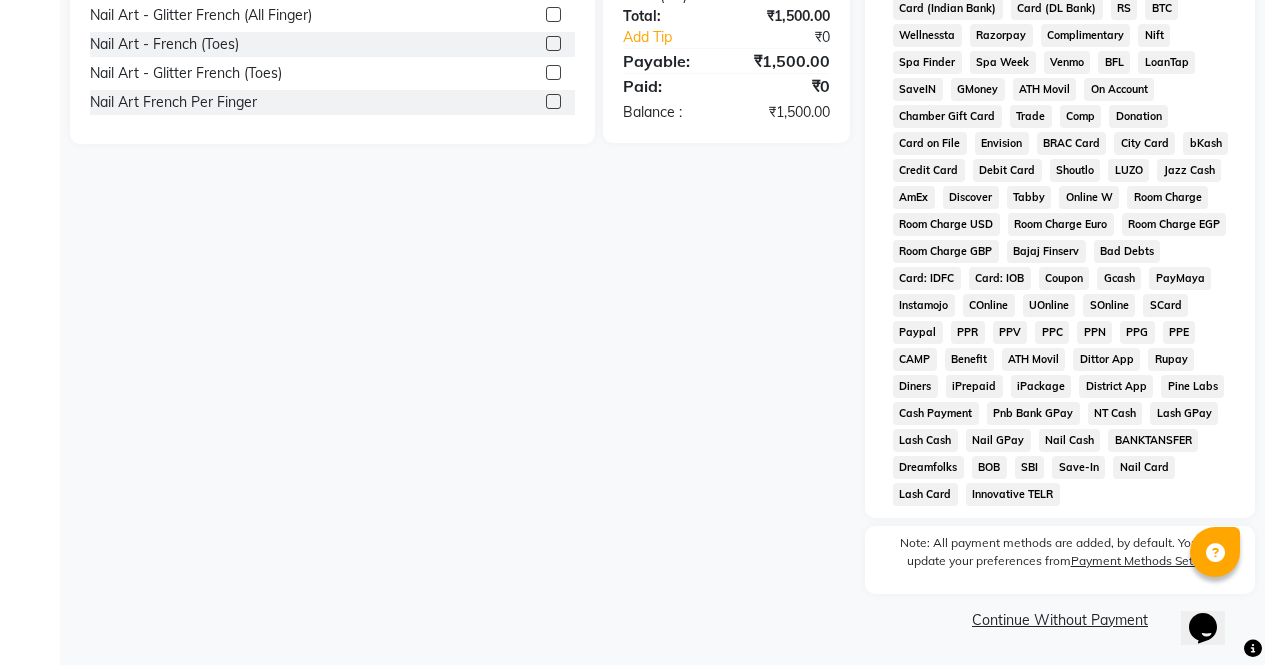 click on "Client +91 85******25 Date 02-08-2025 Invoice Number V/2025 V/2025-26 3157 Services Stylist Service Qty Price Disc Total Action shivam Nail Extension - Gel/Acrylic  1 1000 0 F | 0 % 1000 shivam Nail Art - Butterfly 1 200 100 F | 50 % 100 shivam Nail Art - Glitter French (Per Finger) 1 200 100 F | 50 % 100  ajeet   anu   armaan   ashu   Front Desk   muskaan   rakhi   saima   shivam   soni   sunil   yashoda  Nail Art - Glitter French (Per Finger)  x Threading - Eye Brow / Upper Lip/ Forehead Sidelock Eye Brow Upper Lip / Forehead Full Face chin thread in wards  hair accessories hair extension Korean glass facail Waxing Service - Arms Waxing (With Underarms) (Normal) Waxing Service - Arms Waxing (Without Underarms) (Normal) Waxing Service - Legs Waxing (Normal) Waxing Service - Half Legs Waxing (Normal) Waxing Service - Back/Front Wax (Normal) Waxing Service - Half Back/ Front Wax (Normal) Waxing Service - B. Wax + Buttock (Normal) Waxing Service - B. Wax (Normal) Waxing Service - Buttock (Normal) B. Wax Normal" 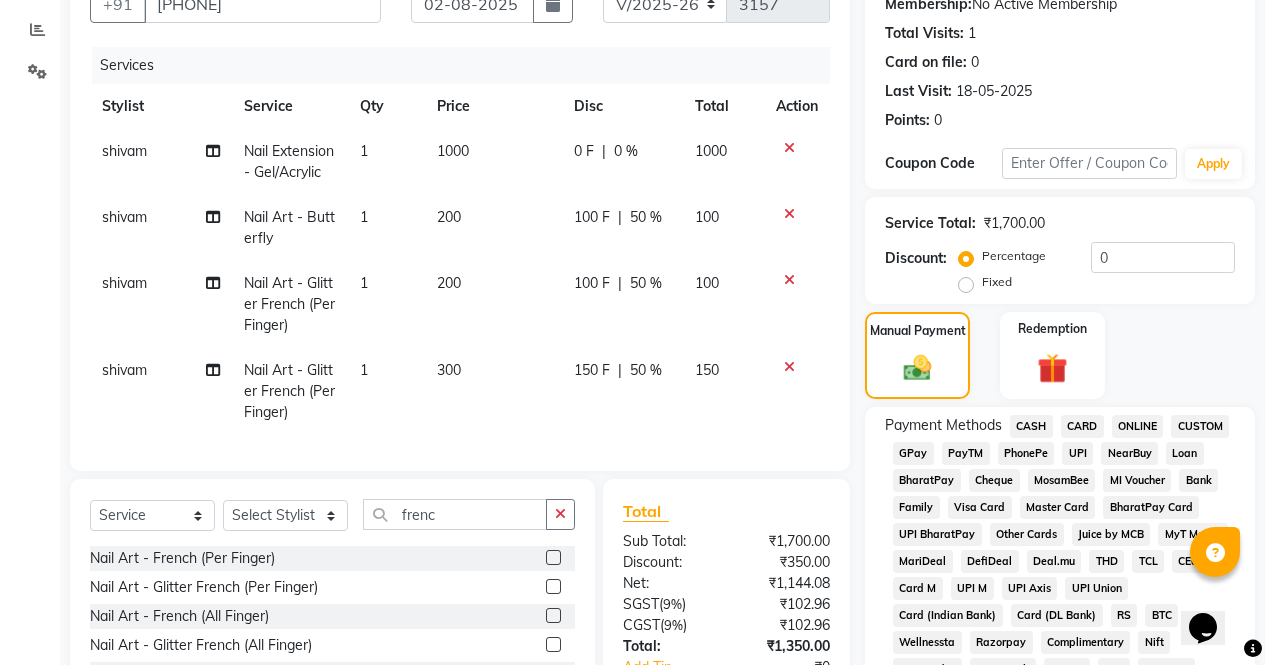 scroll, scrollTop: 202, scrollLeft: 0, axis: vertical 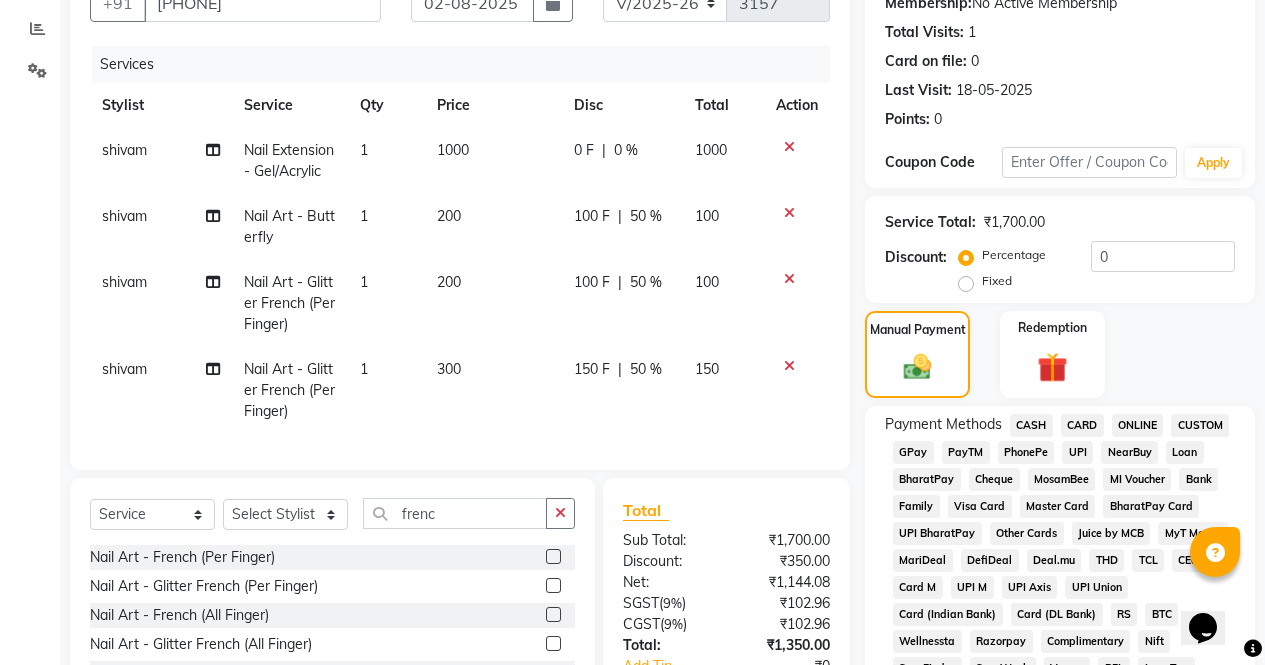 click on "ONLINE" 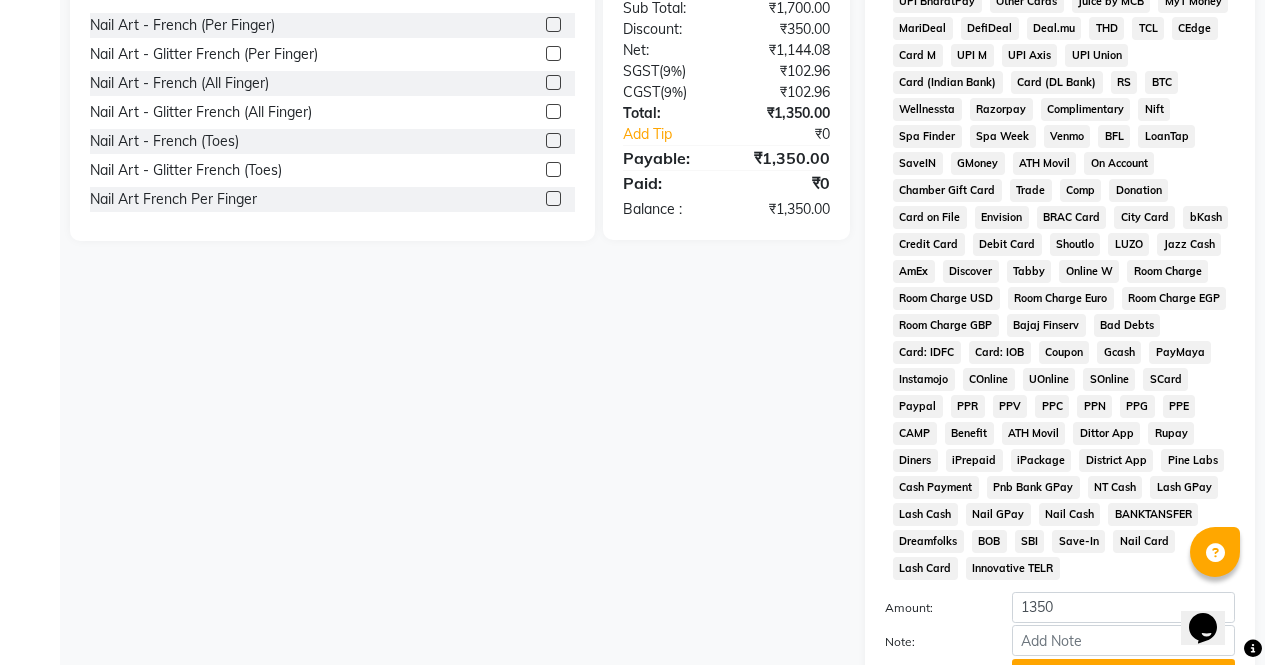 scroll, scrollTop: 914, scrollLeft: 0, axis: vertical 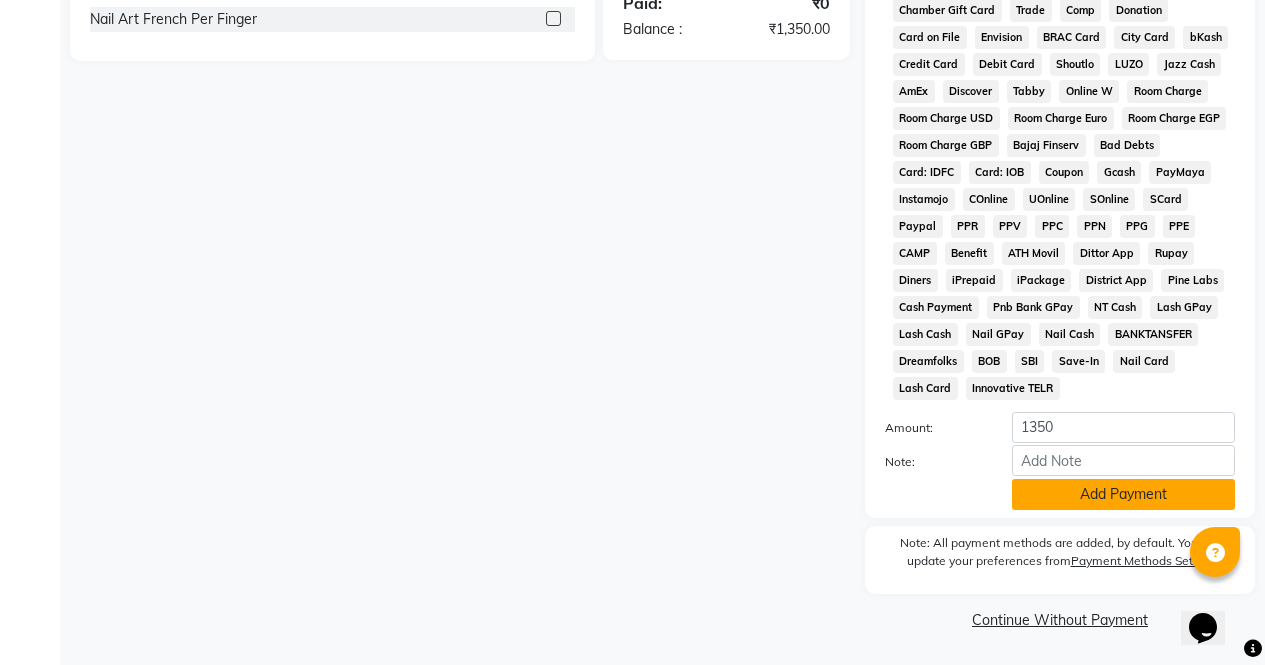 click on "Add Payment" 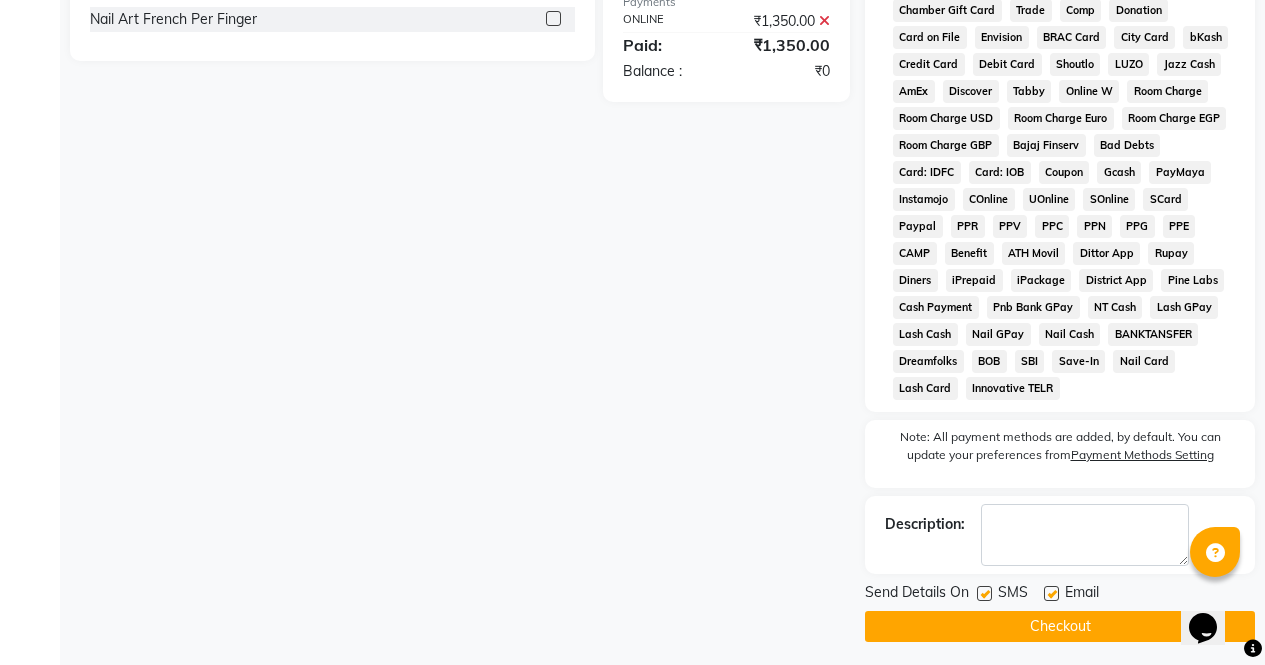 click on "Checkout" 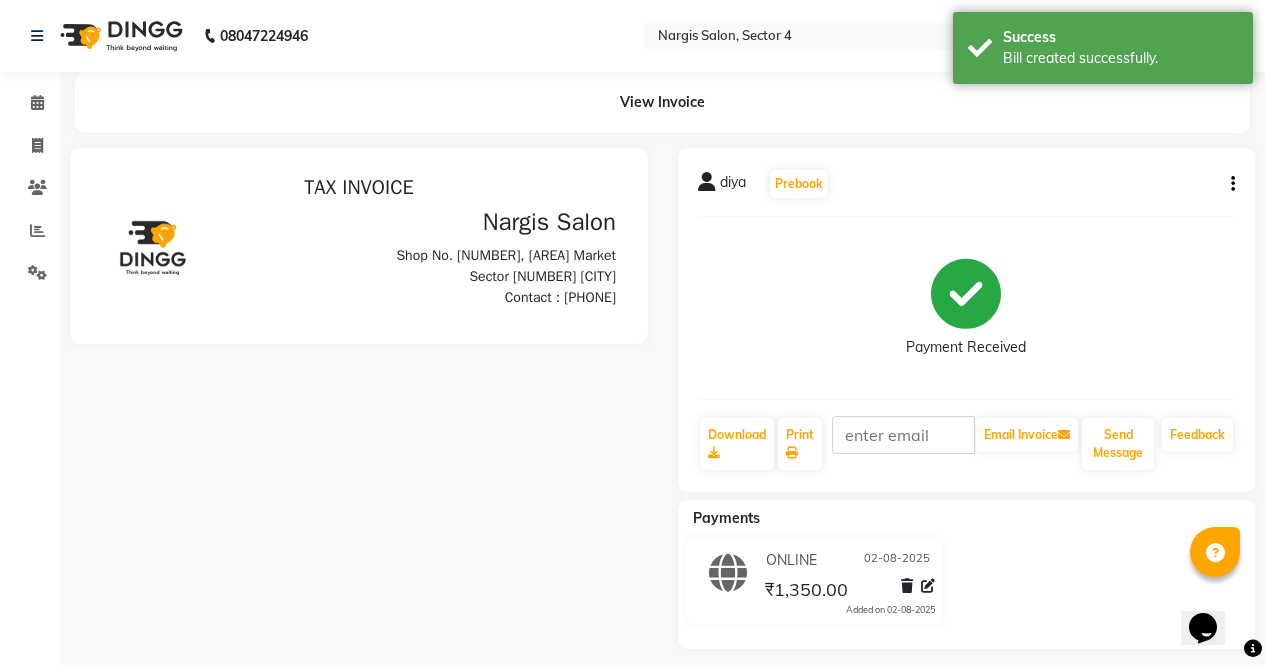scroll, scrollTop: 0, scrollLeft: 0, axis: both 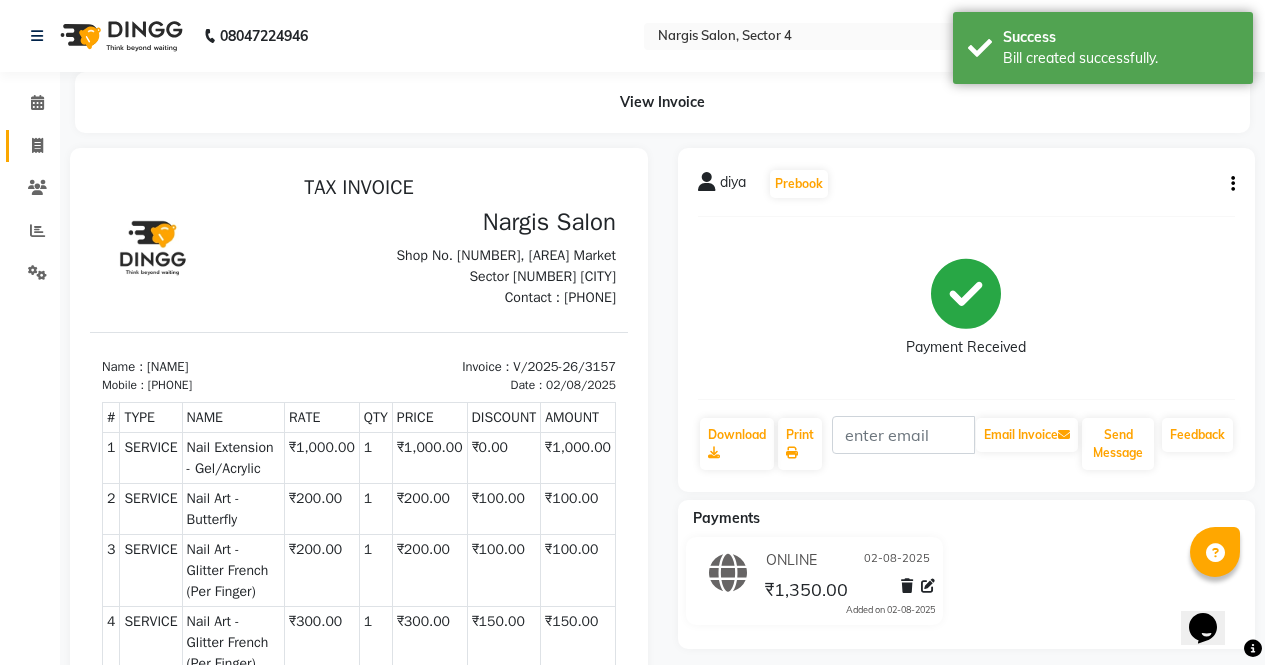 click 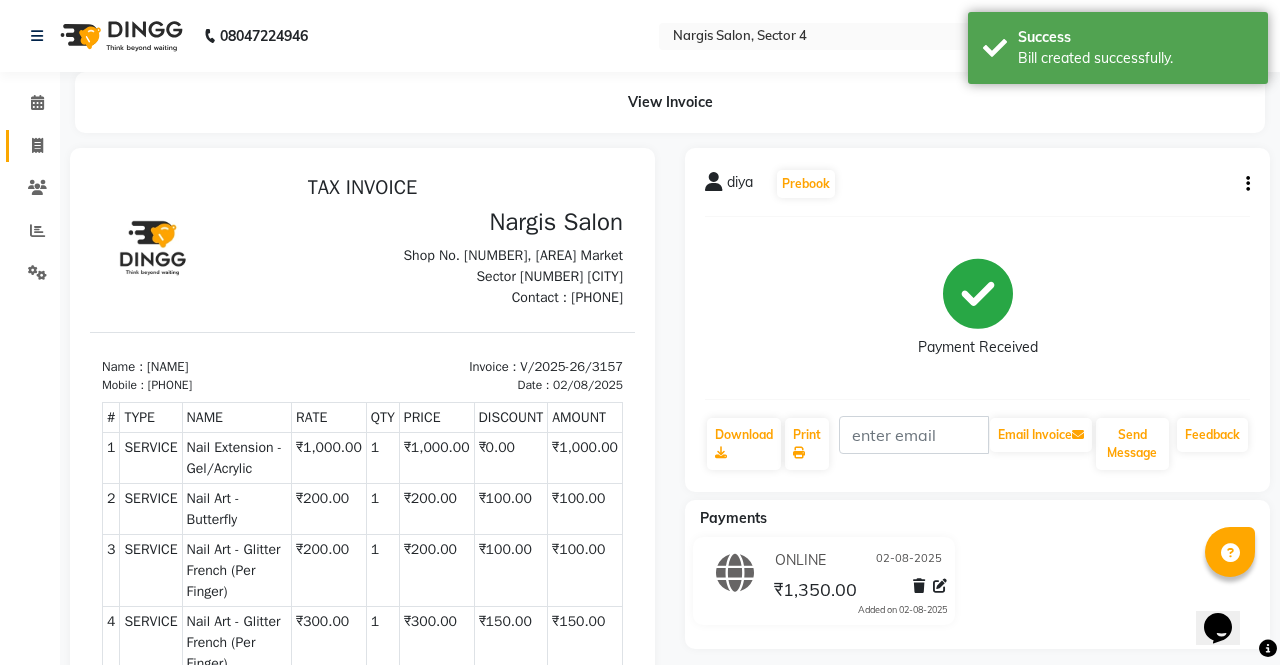 select on "service" 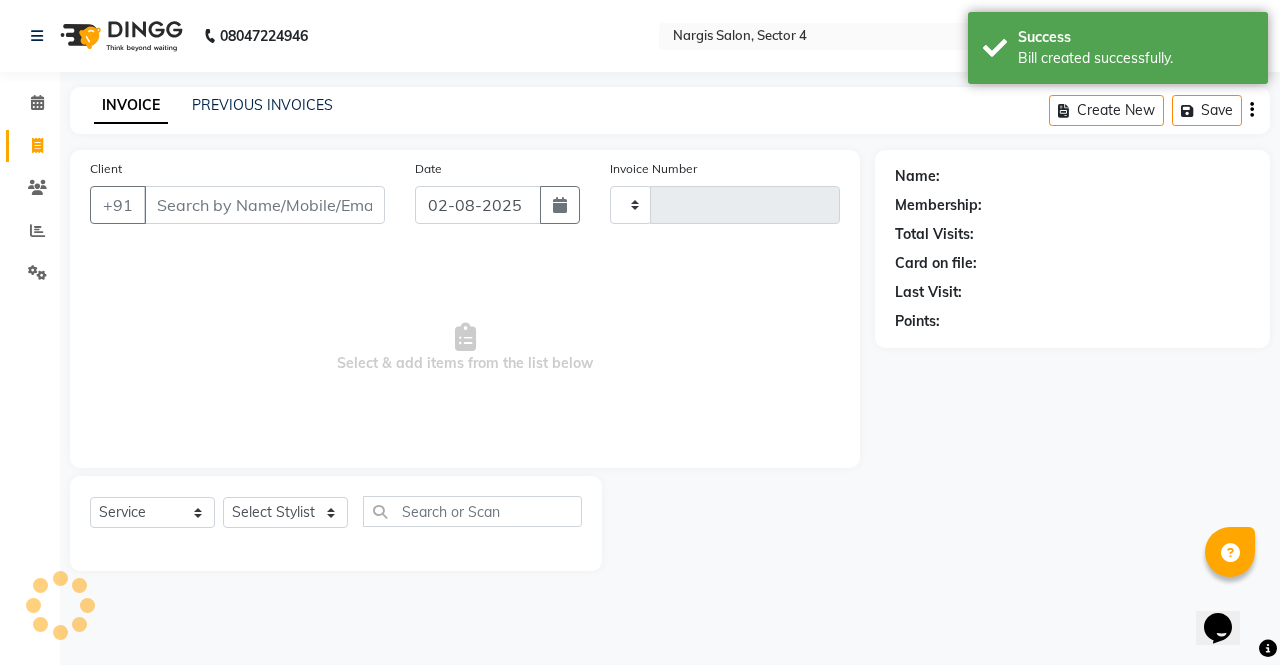 type on "3158" 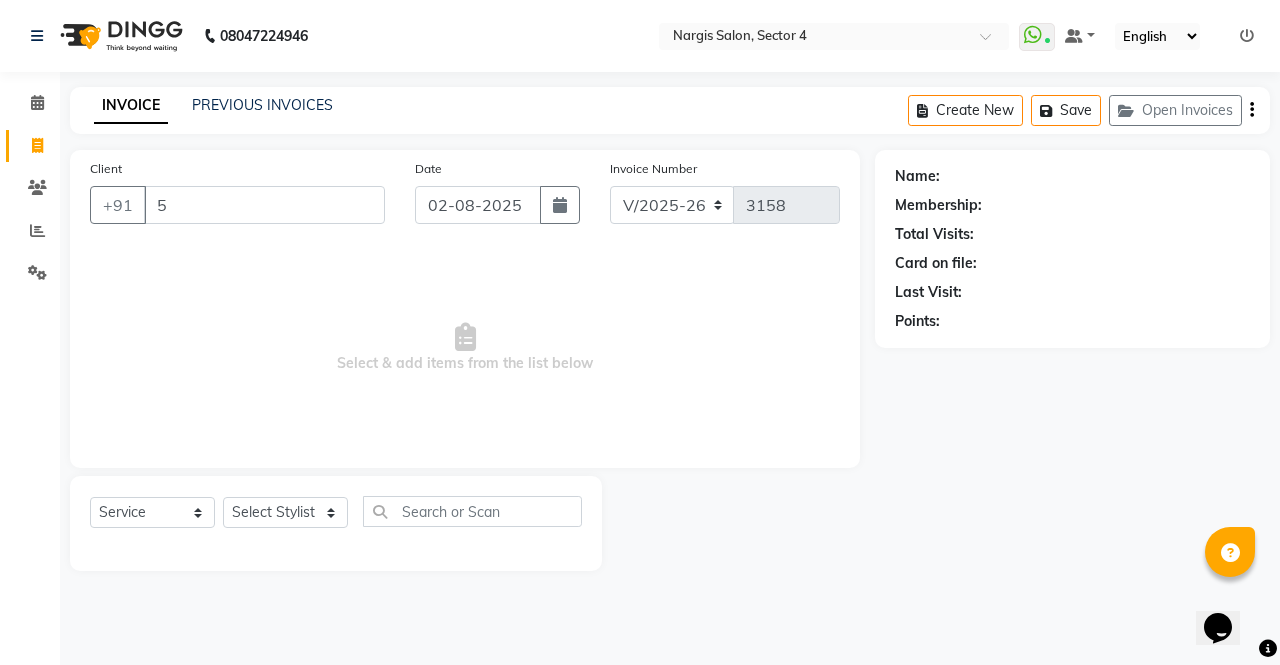 type on "5" 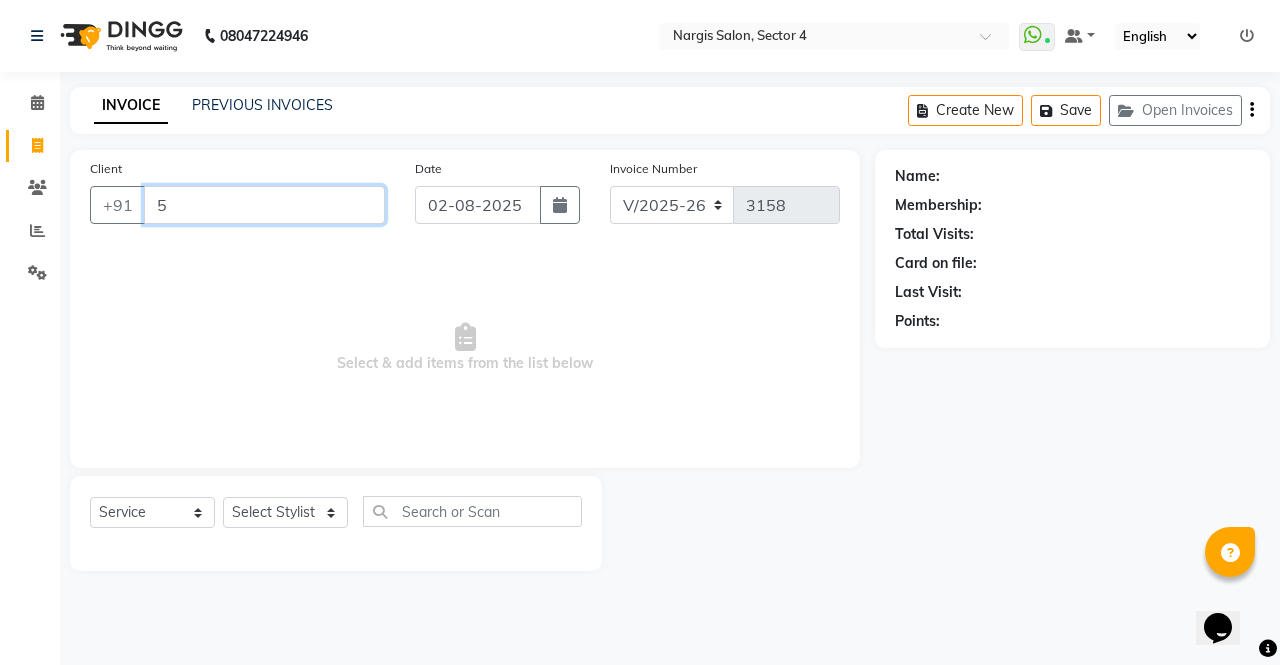 click on "5" at bounding box center [264, 205] 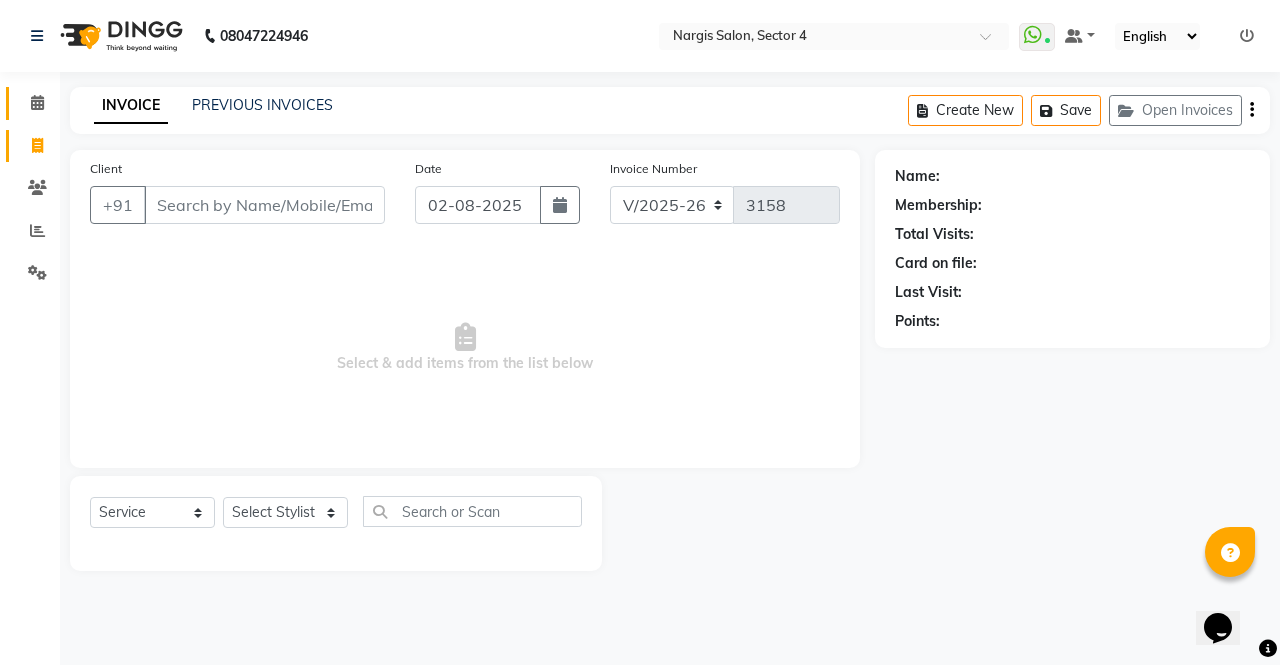 click 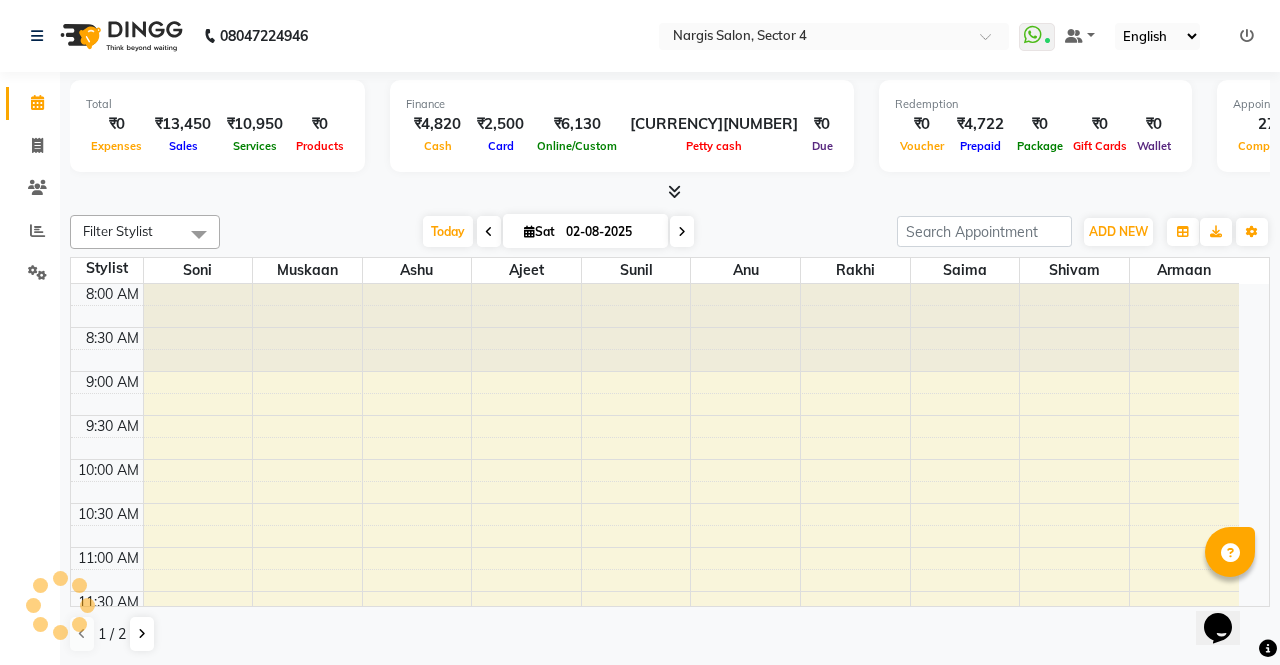 scroll, scrollTop: 0, scrollLeft: 0, axis: both 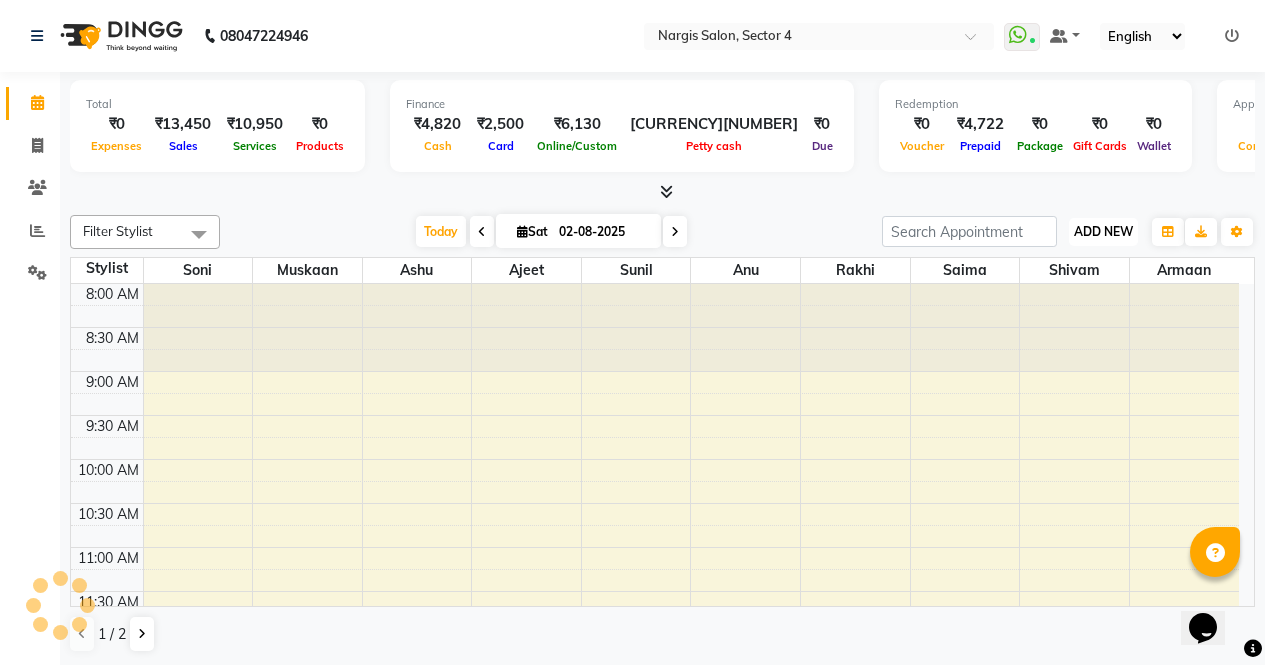 click on "ADD NEW" at bounding box center (1103, 231) 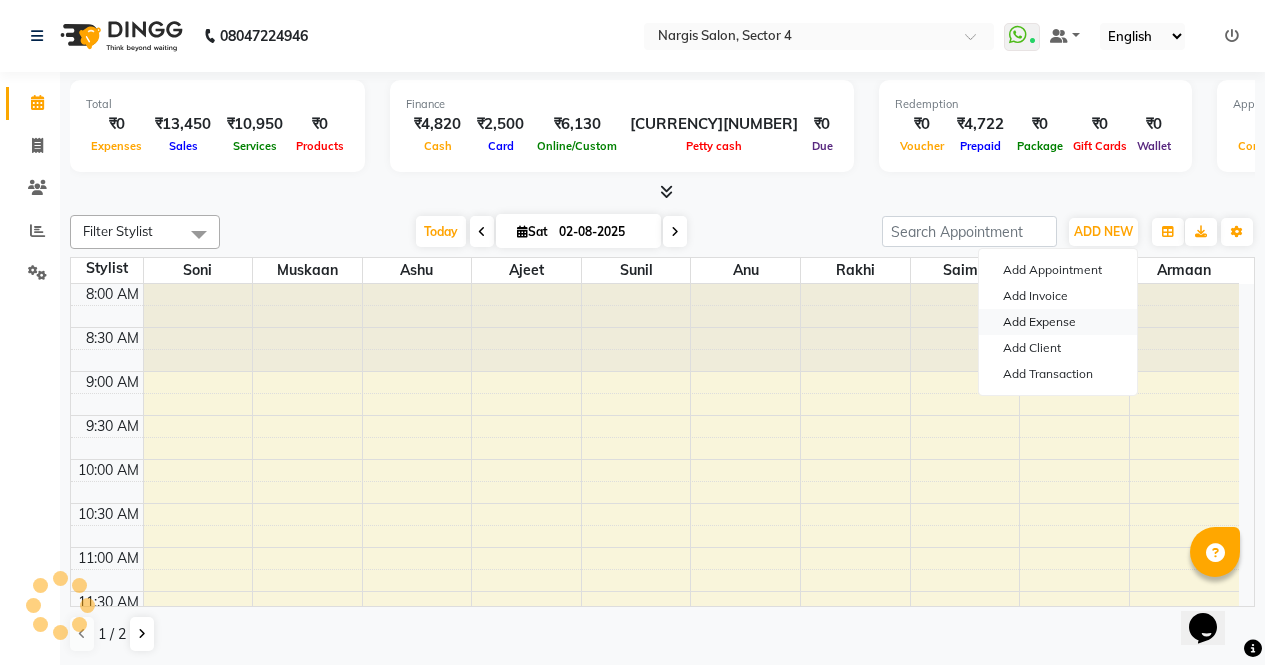 click on "Add Expense" at bounding box center [1058, 322] 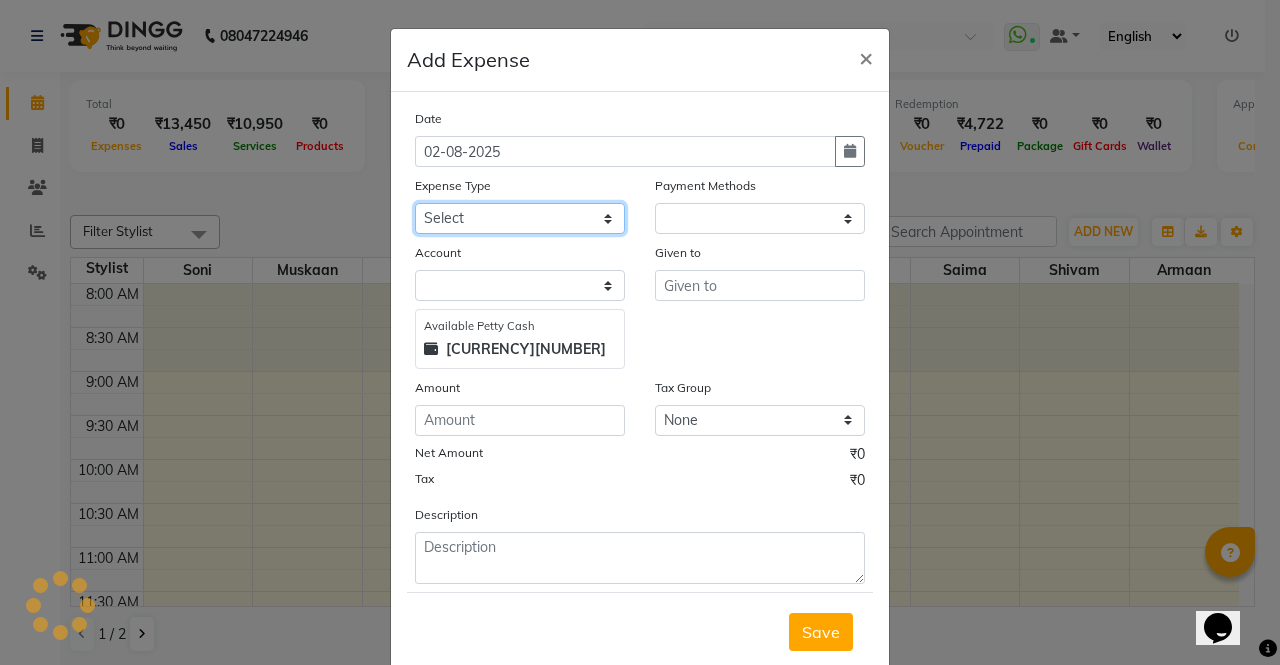 click on "Select Advance Salary Bank charges Car maintenance  Cash transfer to bank Cash transfer to hub Client Snacks Clinical charges Equipment Fuel Govt fee Incentive Insurance International purchase Loan Repayment Maintenance Marketing MILK Miscellaneous MRA Other Pantry Product Rent Salary Staff Snacks Tax Tea & Refreshment Utilities" 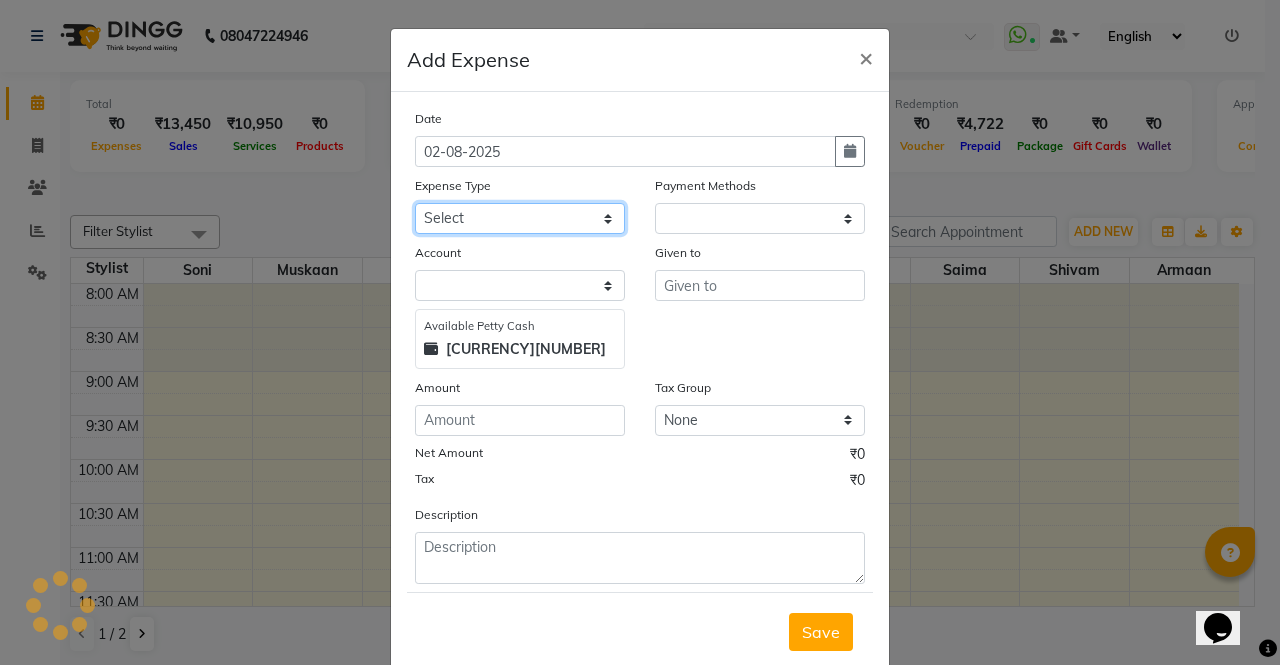 select on "18464" 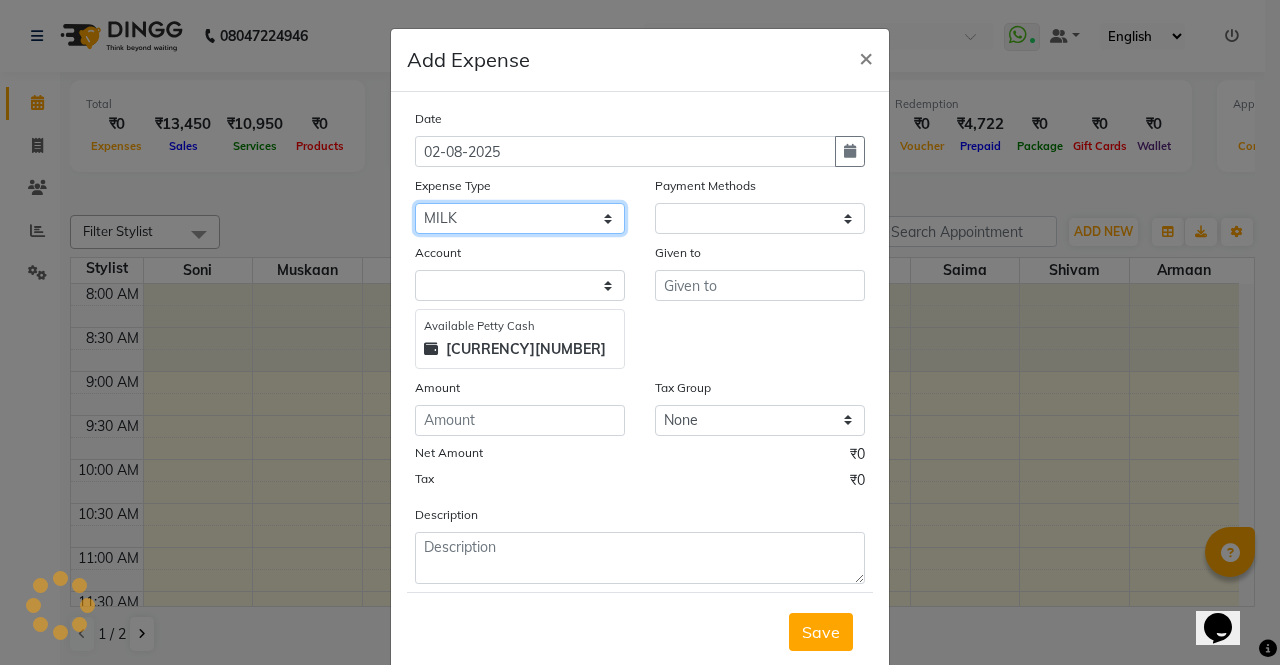 click on "Select Advance Salary Bank charges Car maintenance  Cash transfer to bank Cash transfer to hub Client Snacks Clinical charges Equipment Fuel Govt fee Incentive Insurance International purchase Loan Repayment Maintenance Marketing MILK Miscellaneous MRA Other Pantry Product Rent Salary Staff Snacks Tax Tea & Refreshment Utilities" 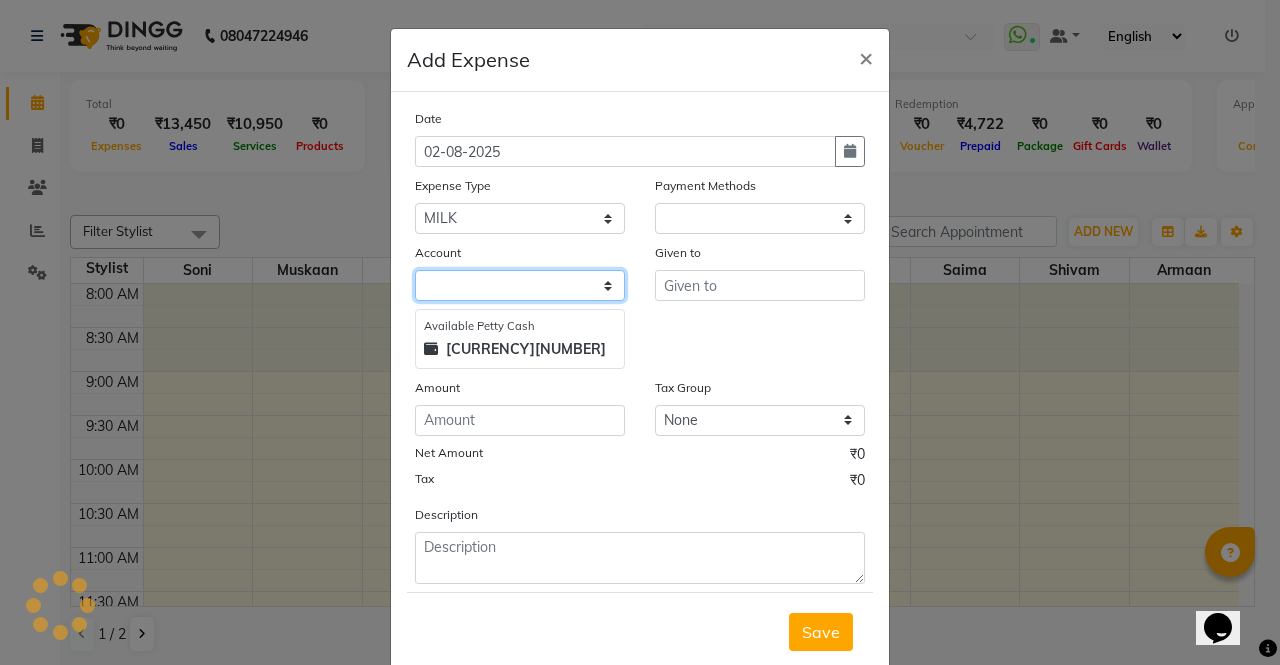 click 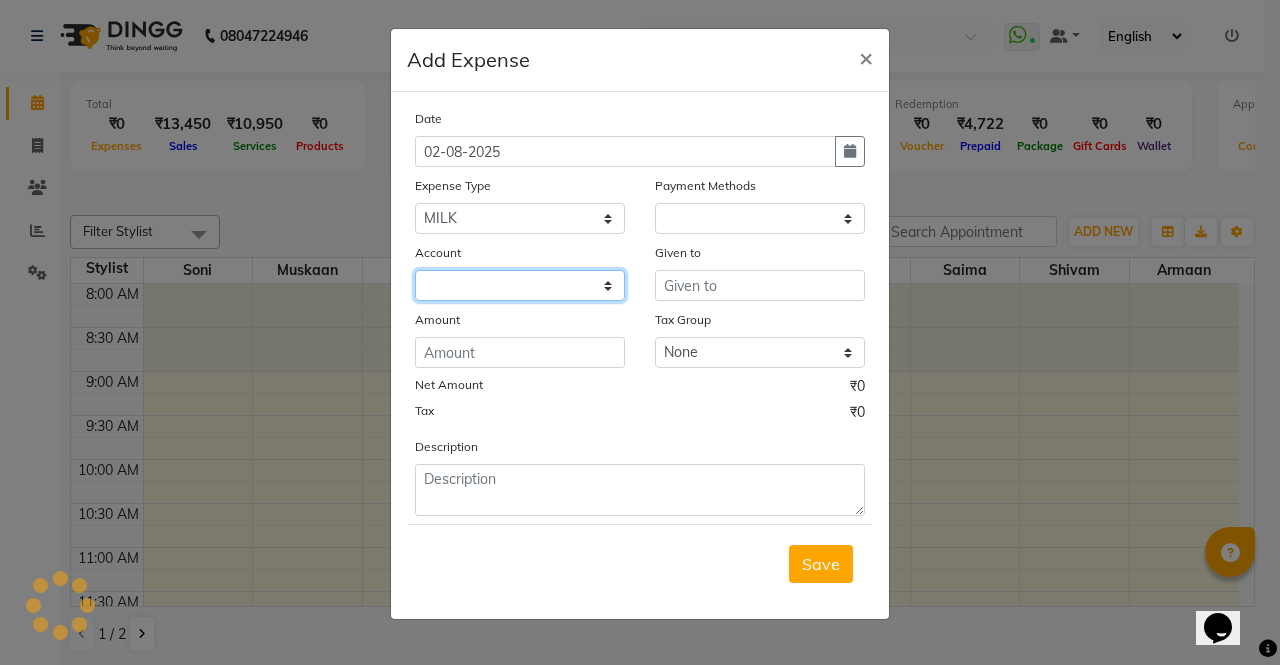 select on "1" 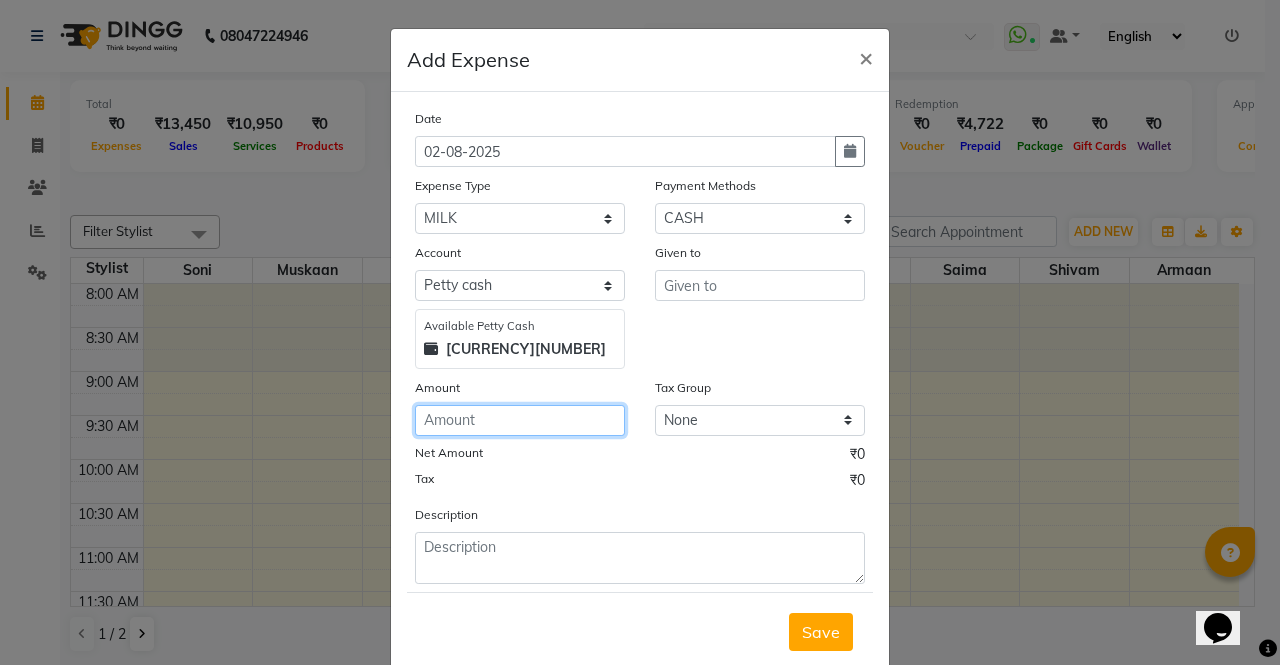 click 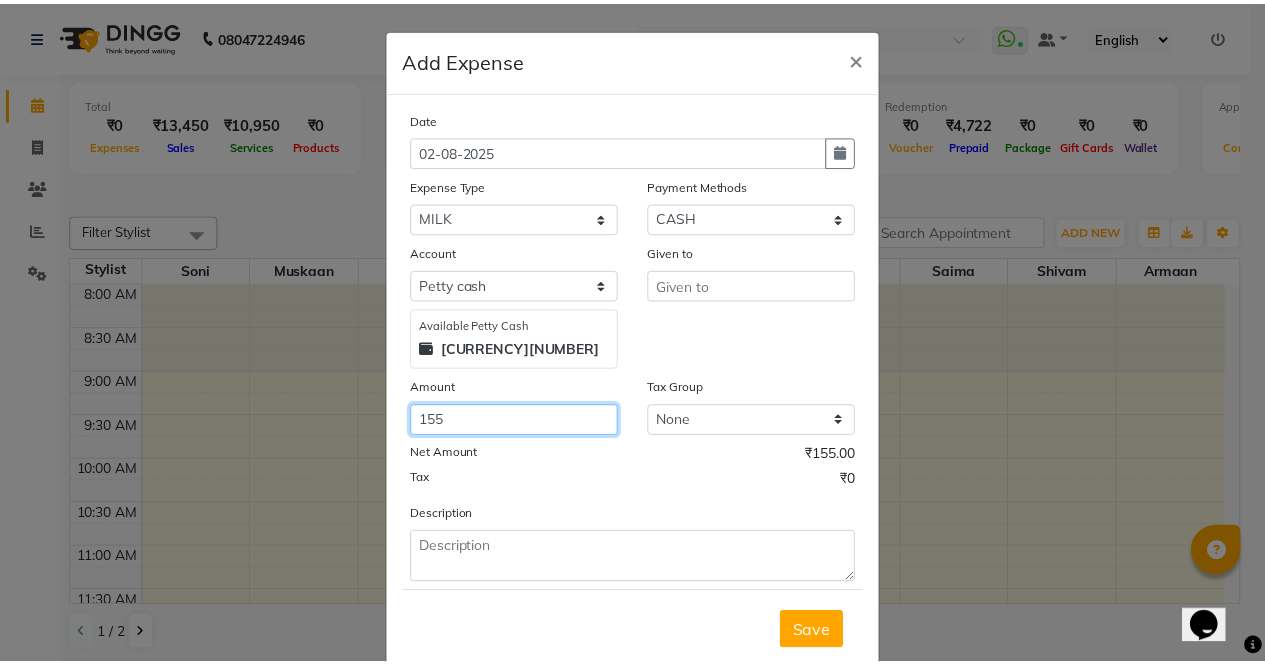 scroll, scrollTop: 51, scrollLeft: 0, axis: vertical 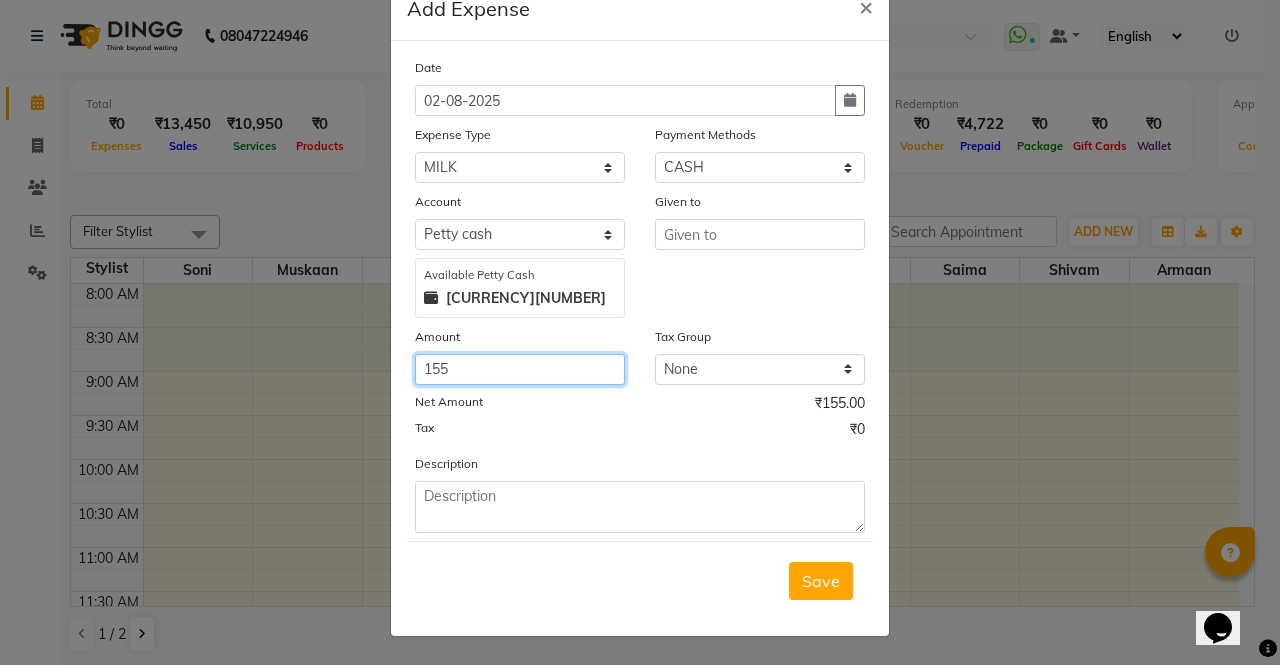 type on "155" 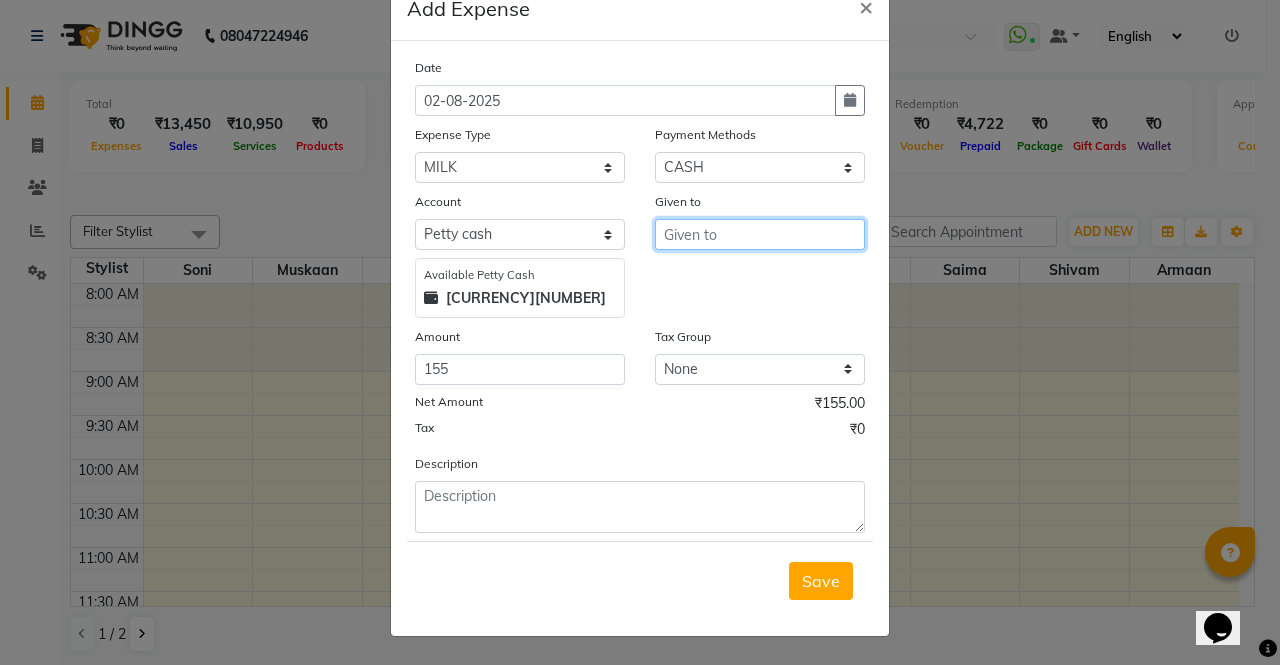 click at bounding box center [760, 234] 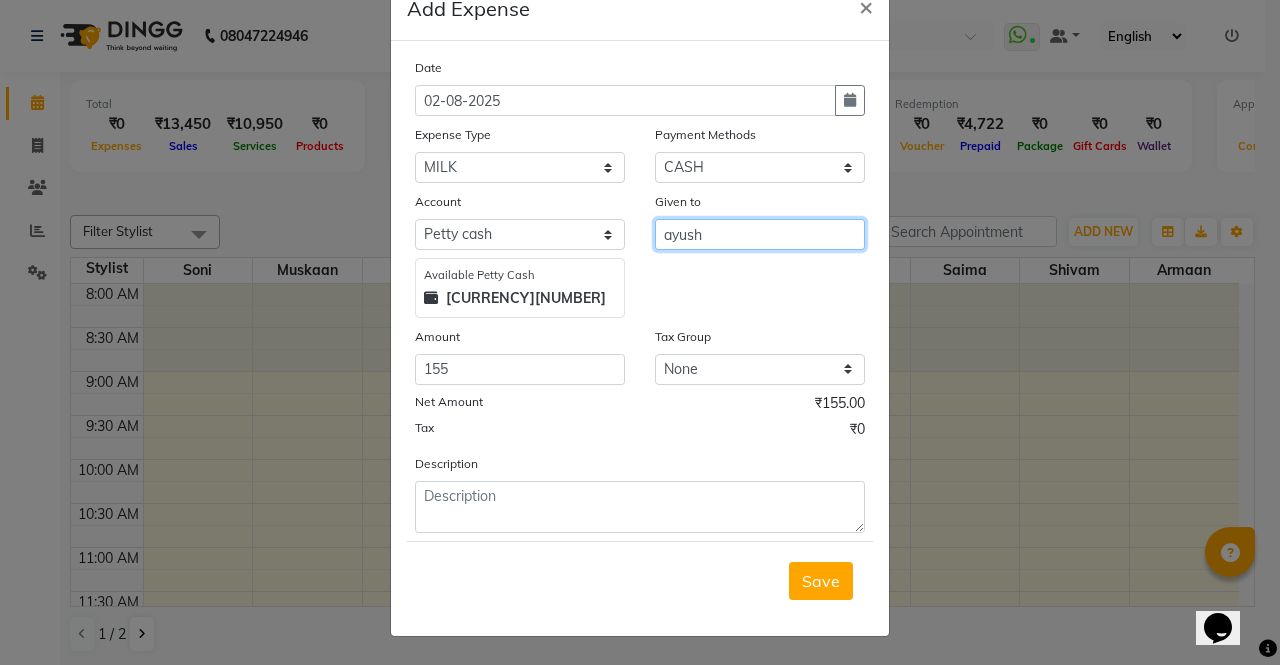 type on "ayush" 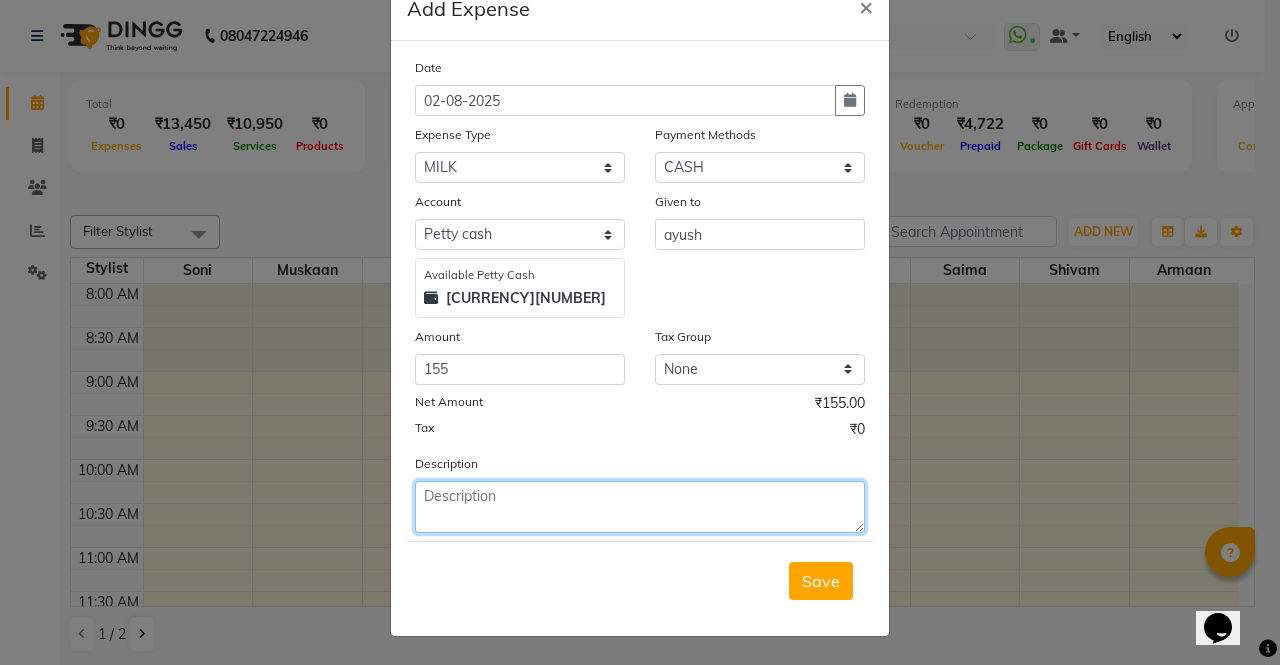 click 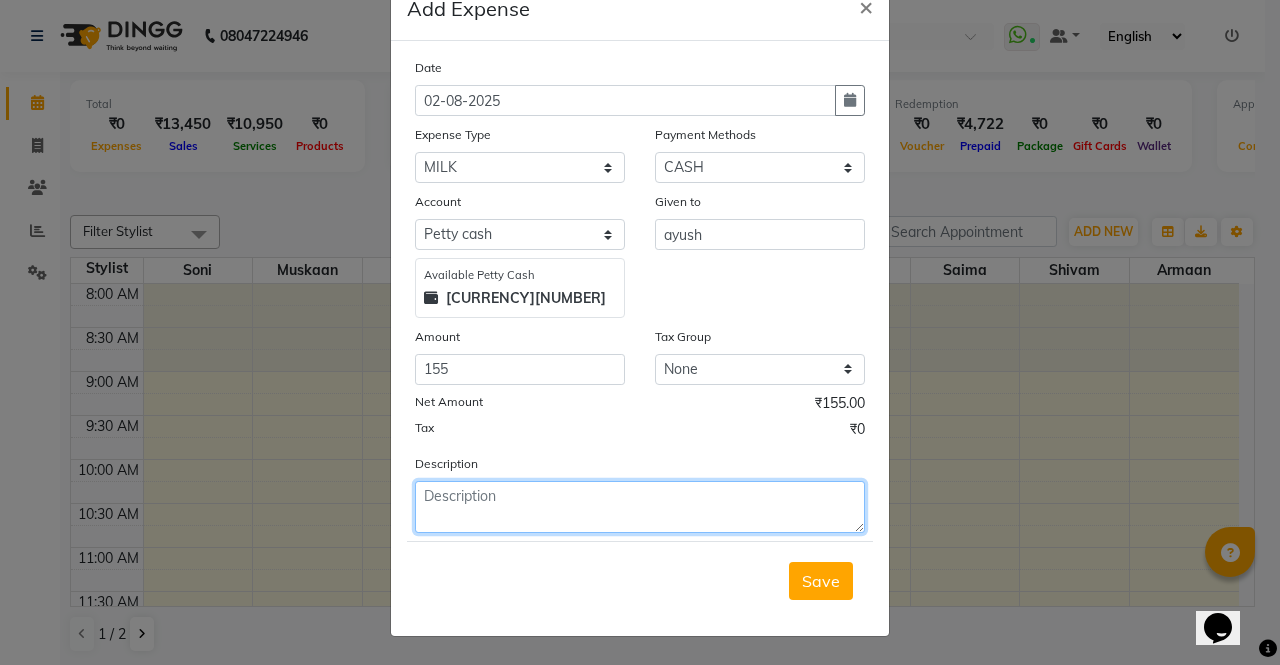 type on "d" 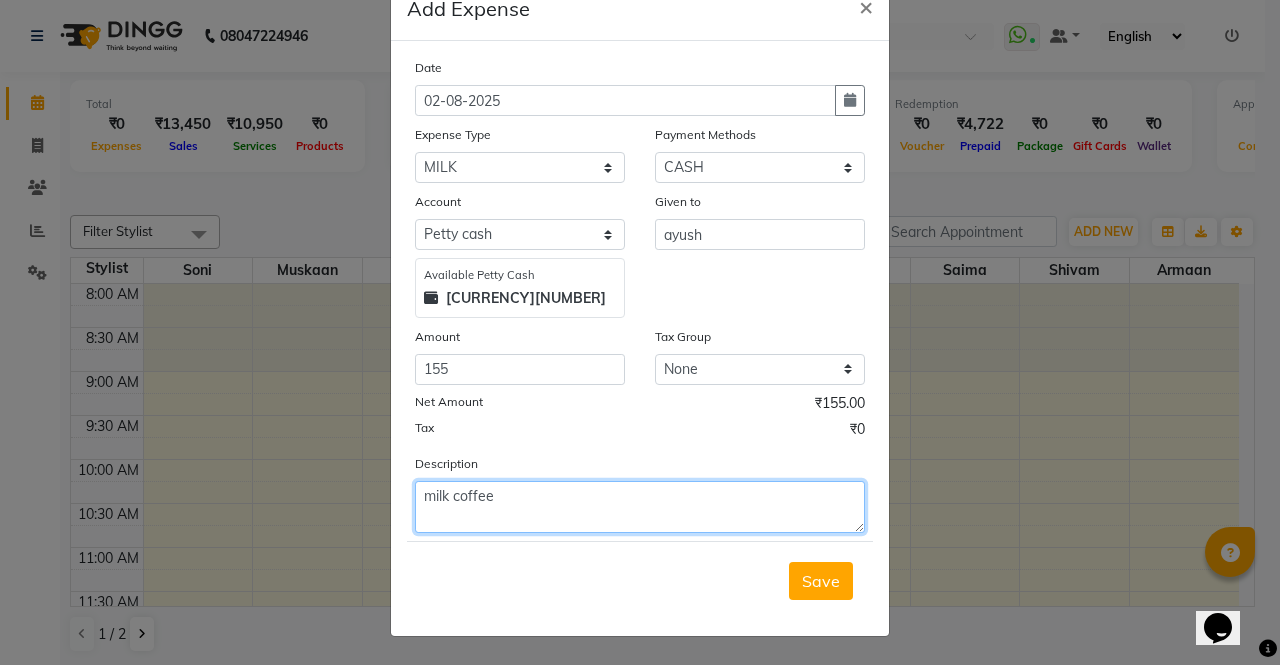 click on "milk coffee" 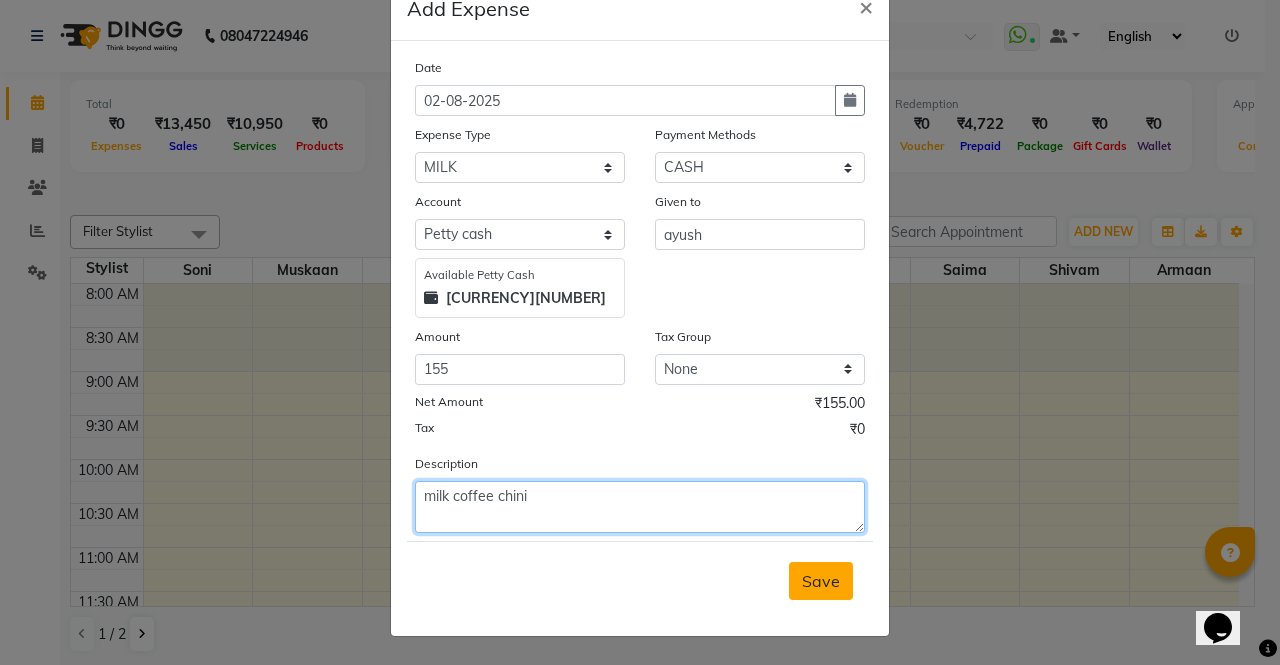 type on "milk coffee chini" 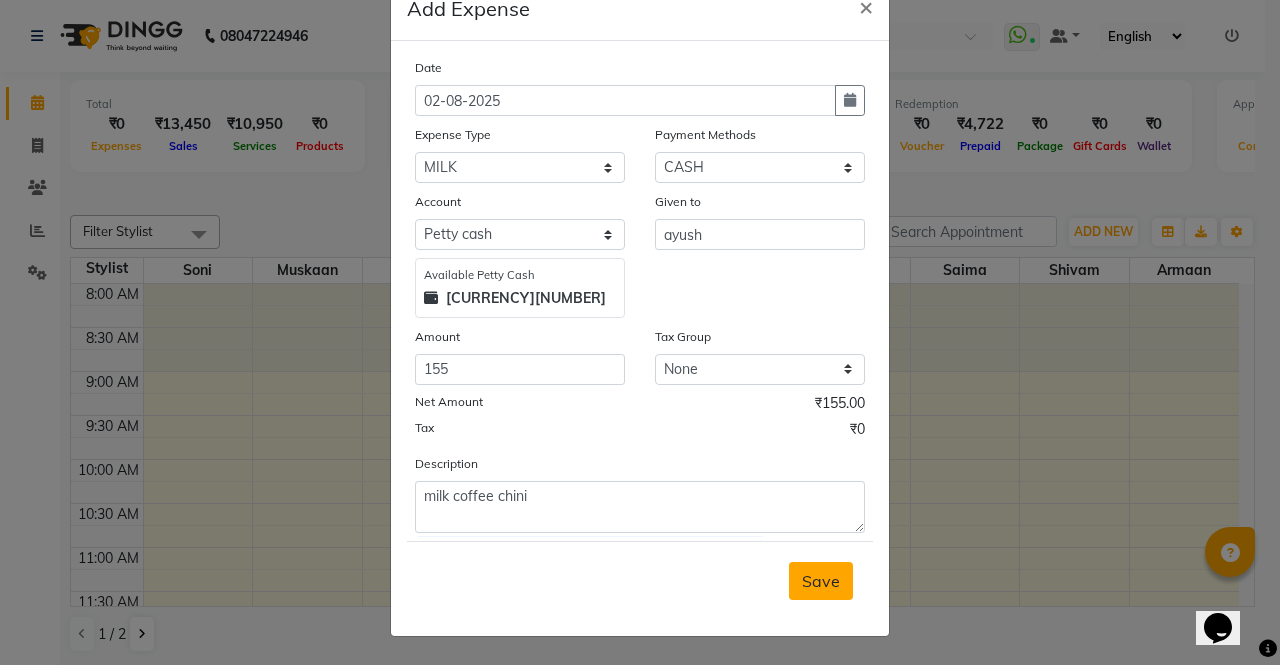 click on "Save" at bounding box center (821, 581) 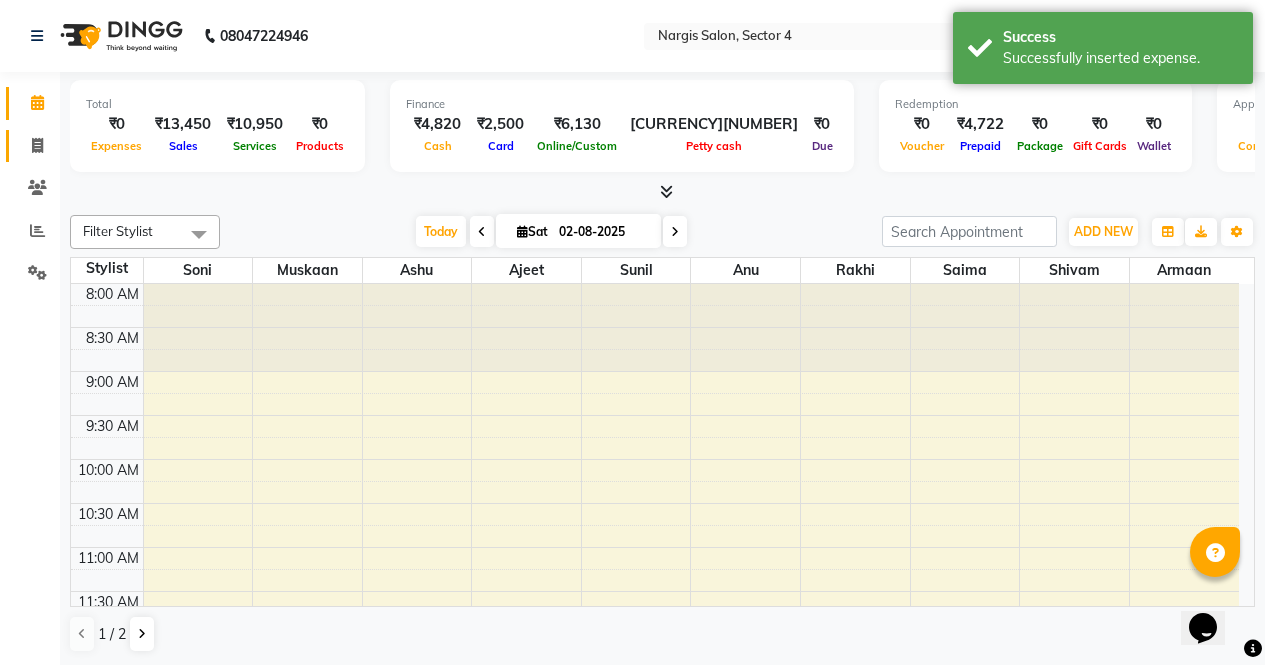 click 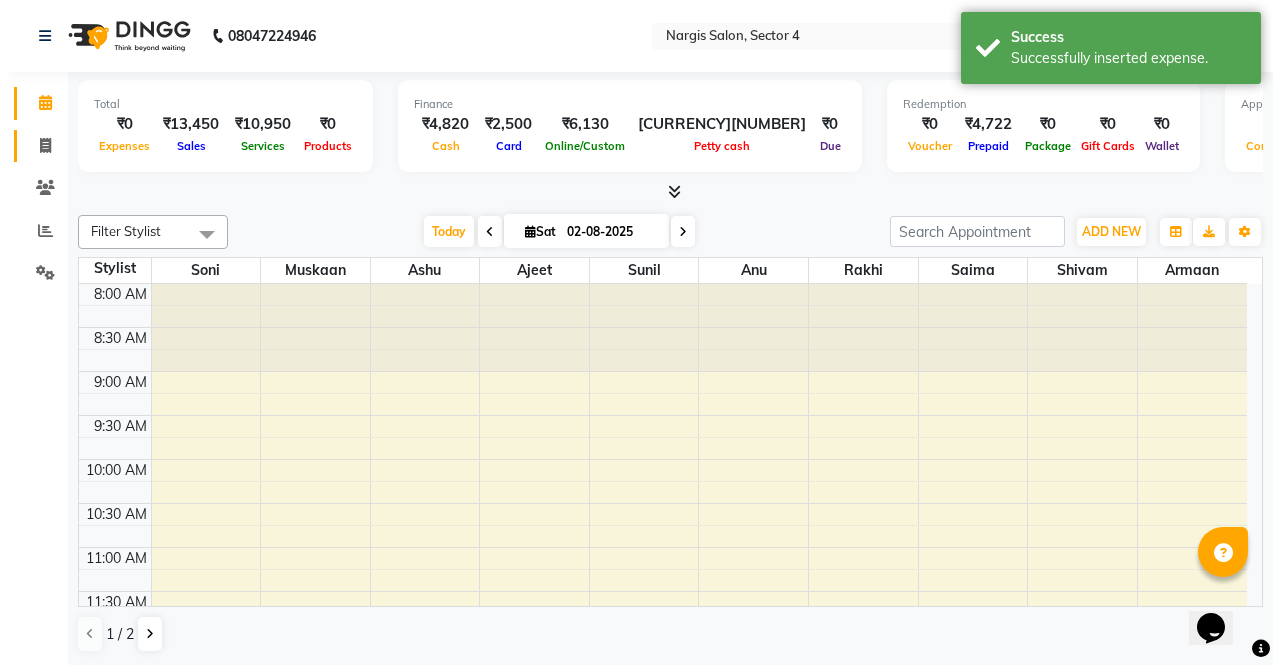 select on "service" 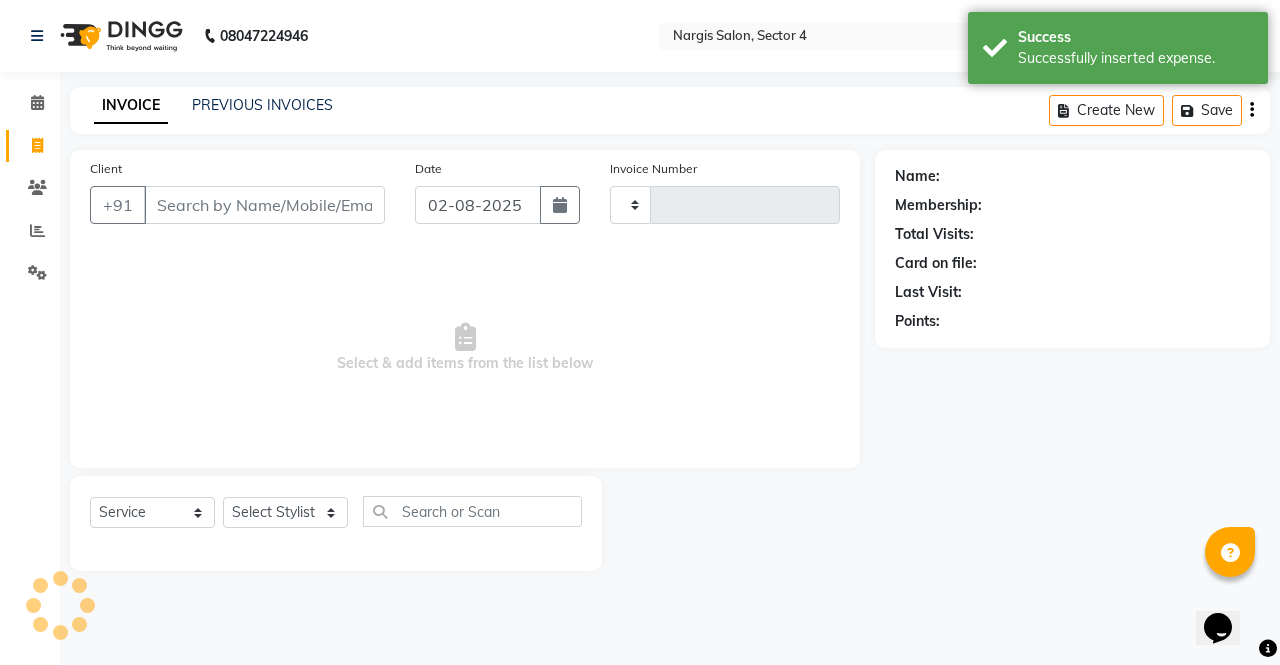 type on "3158" 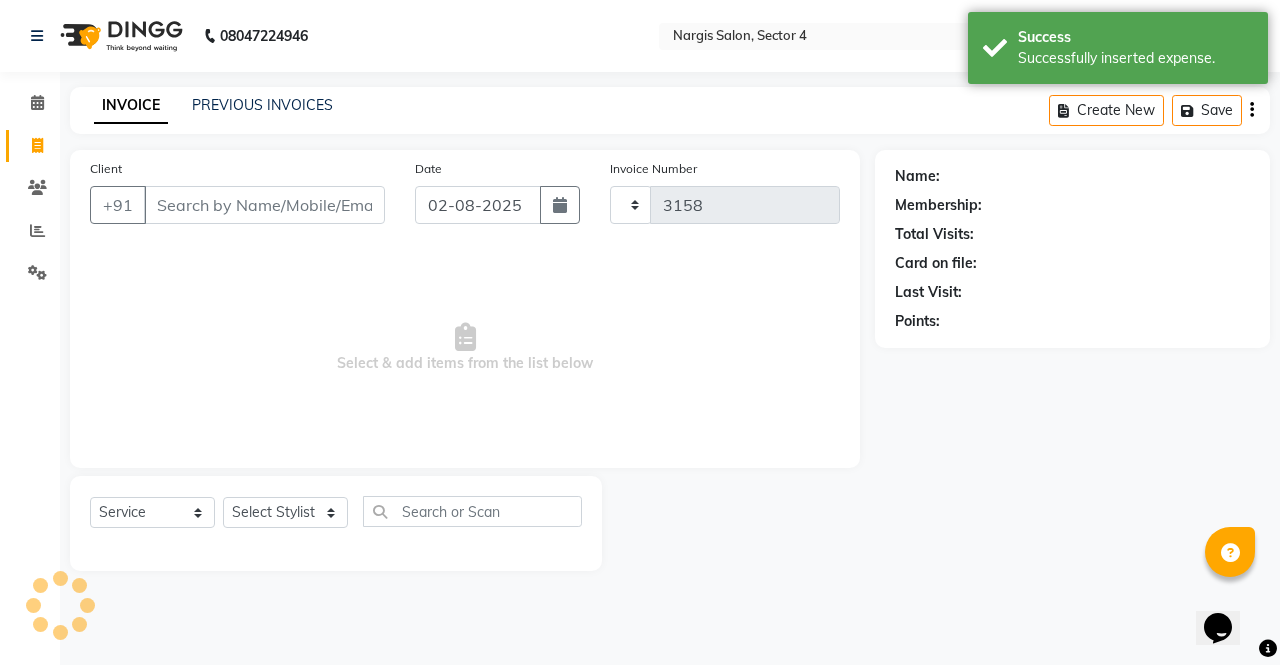 select on "4130" 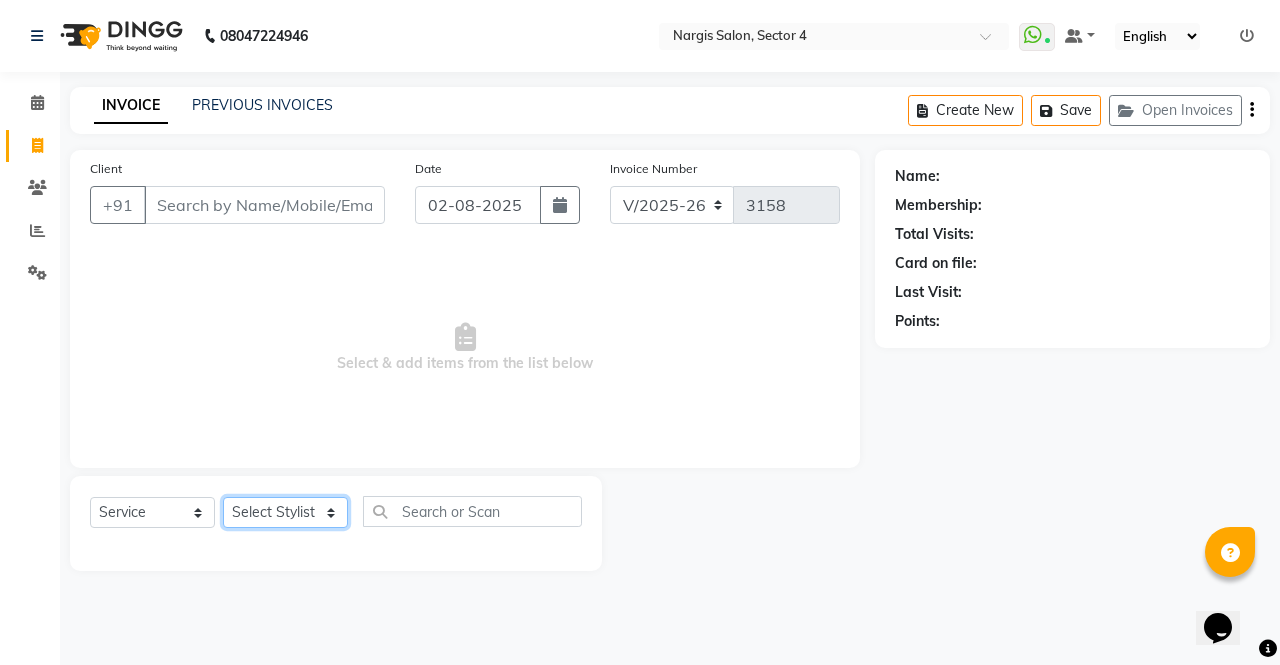 click on "Select Stylist ajeet anu armaan ashu Front Desk muskaan rakhi saima shivam soni sunil yashoda" 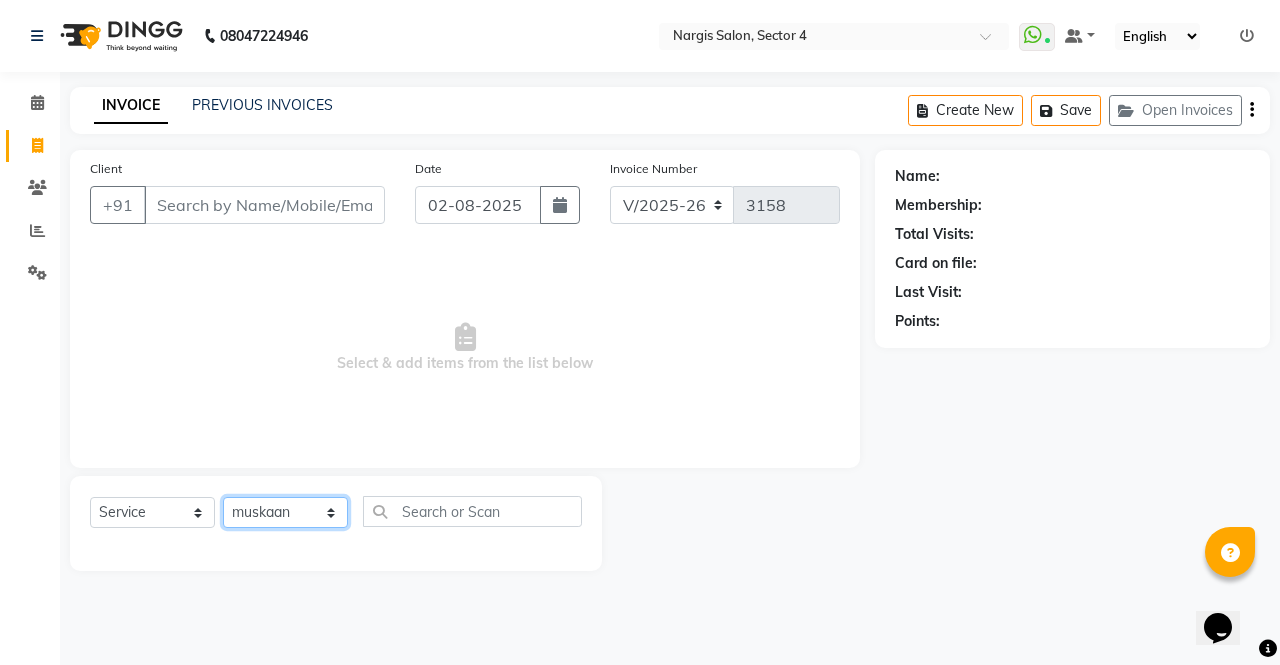 click on "Select Stylist ajeet anu armaan ashu Front Desk muskaan rakhi saima shivam soni sunil yashoda" 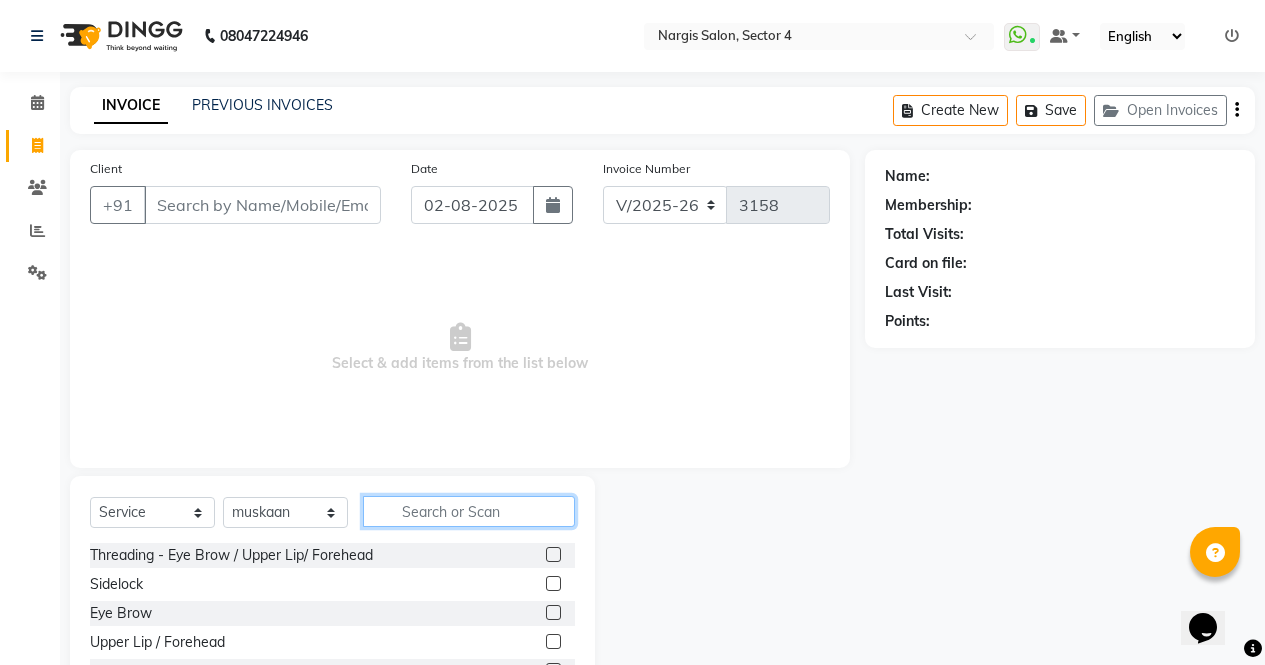 click 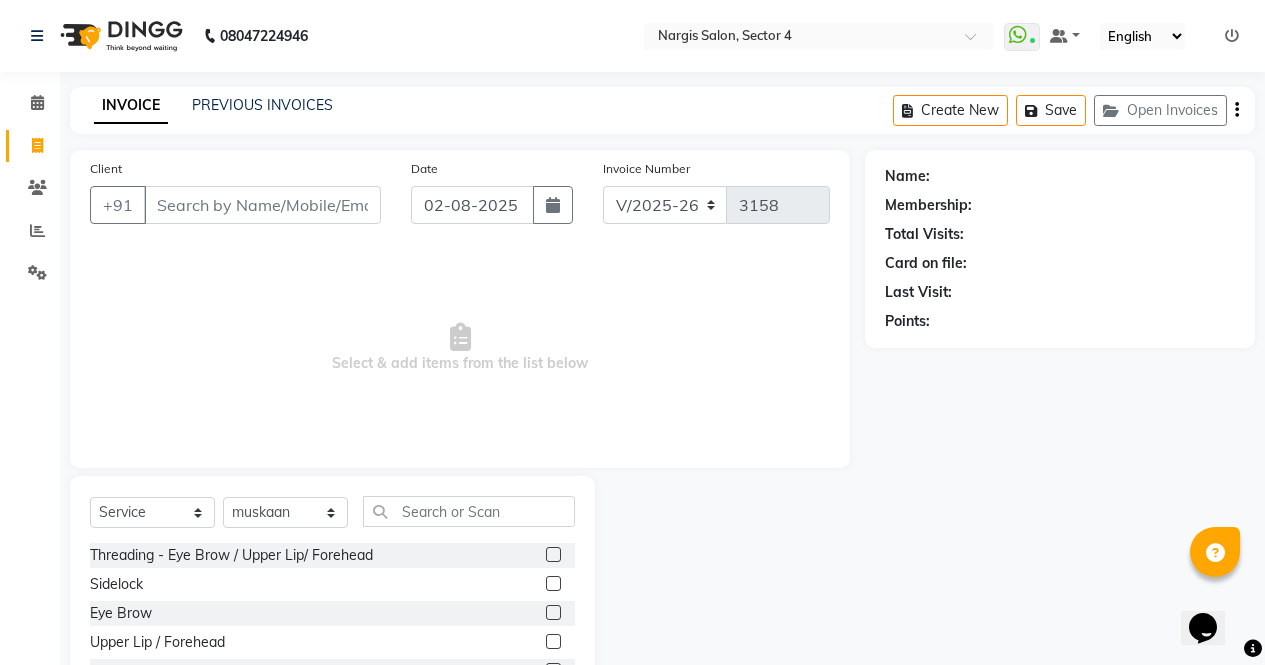 click 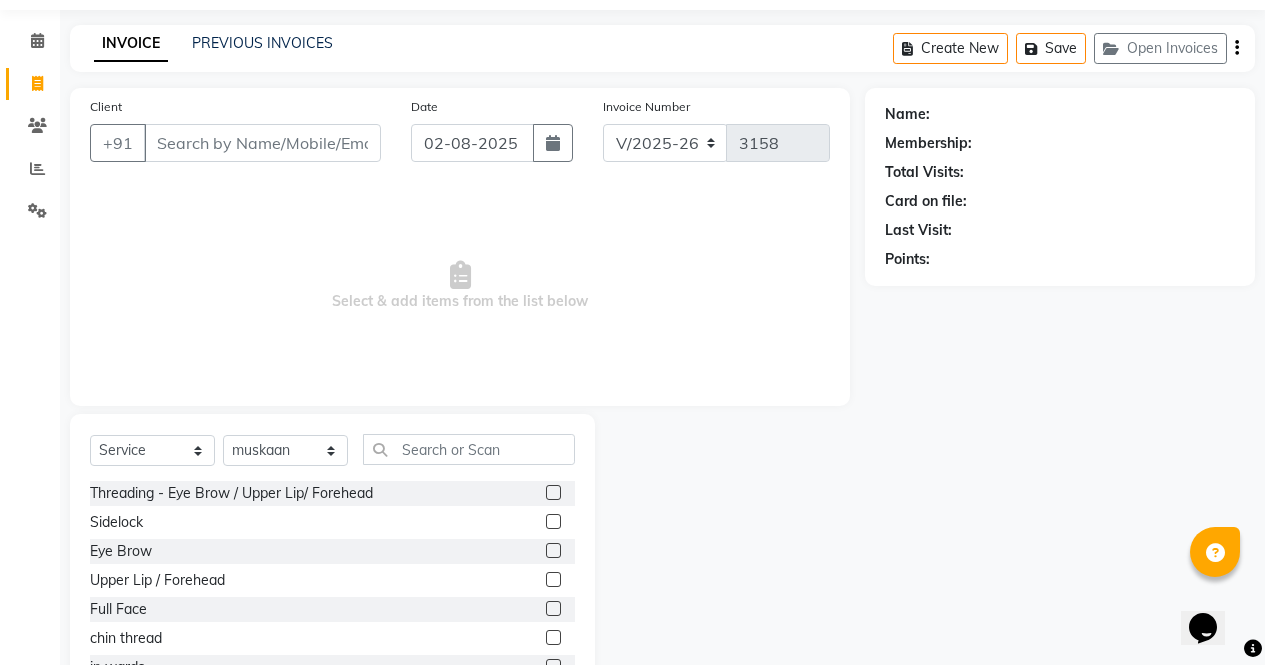 scroll, scrollTop: 136, scrollLeft: 0, axis: vertical 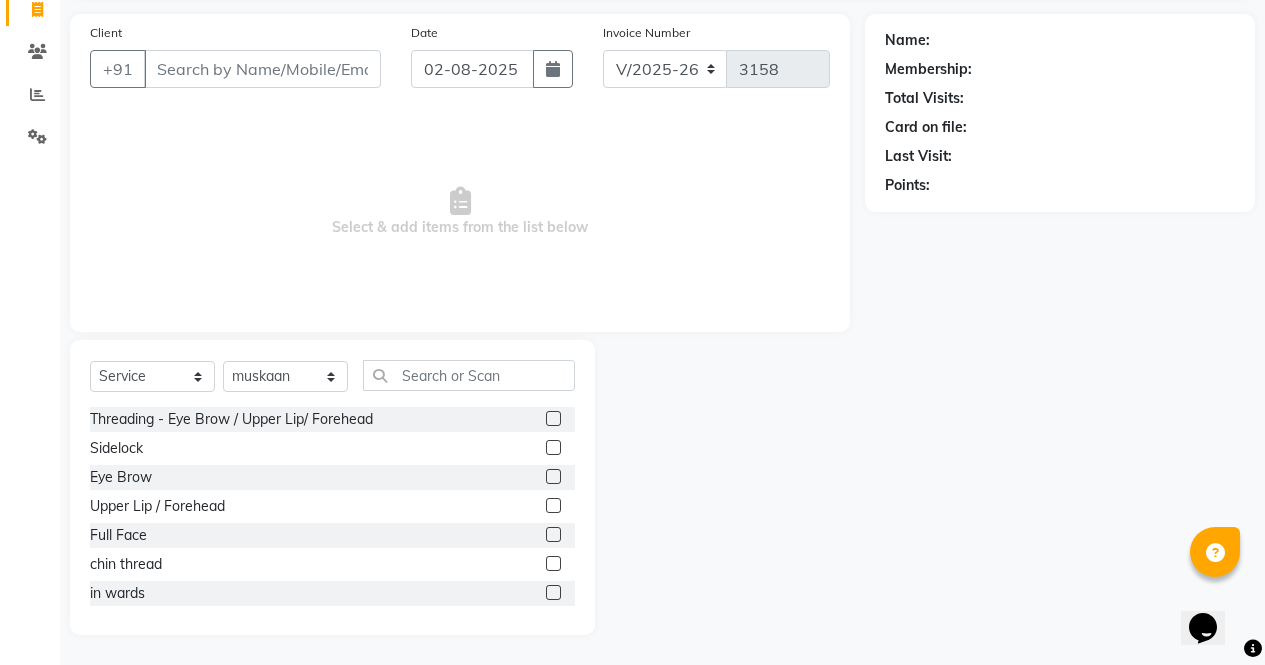 click 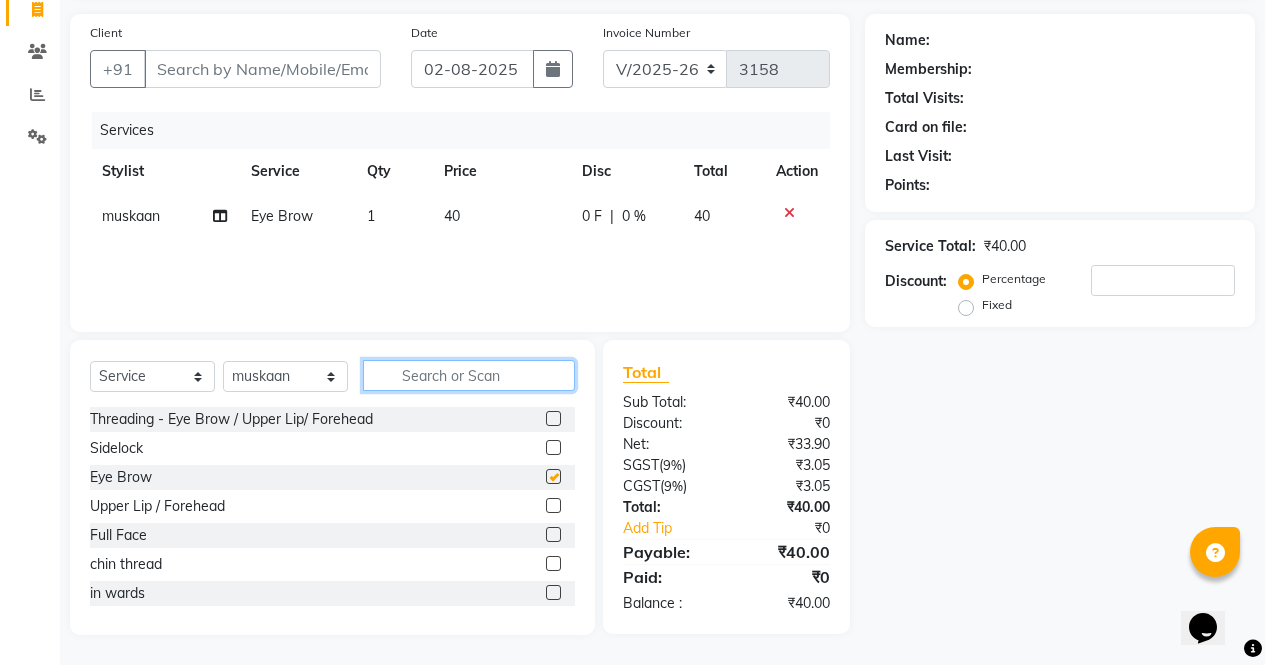 click 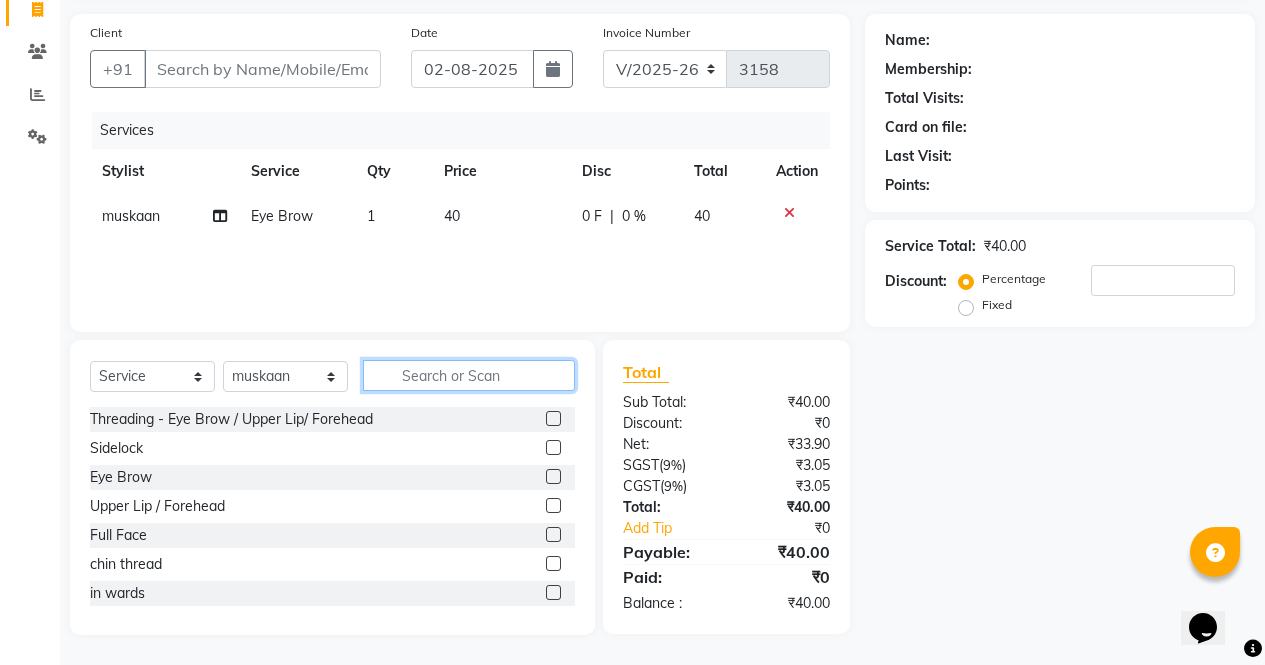 checkbox on "false" 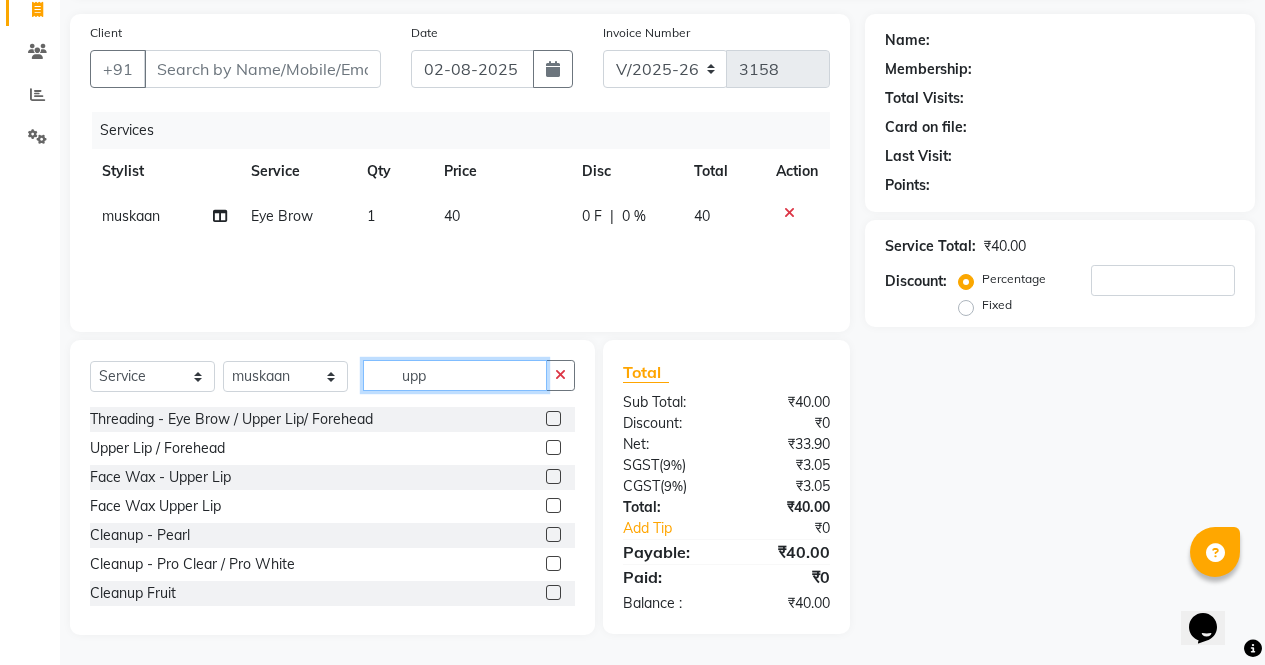 scroll, scrollTop: 135, scrollLeft: 0, axis: vertical 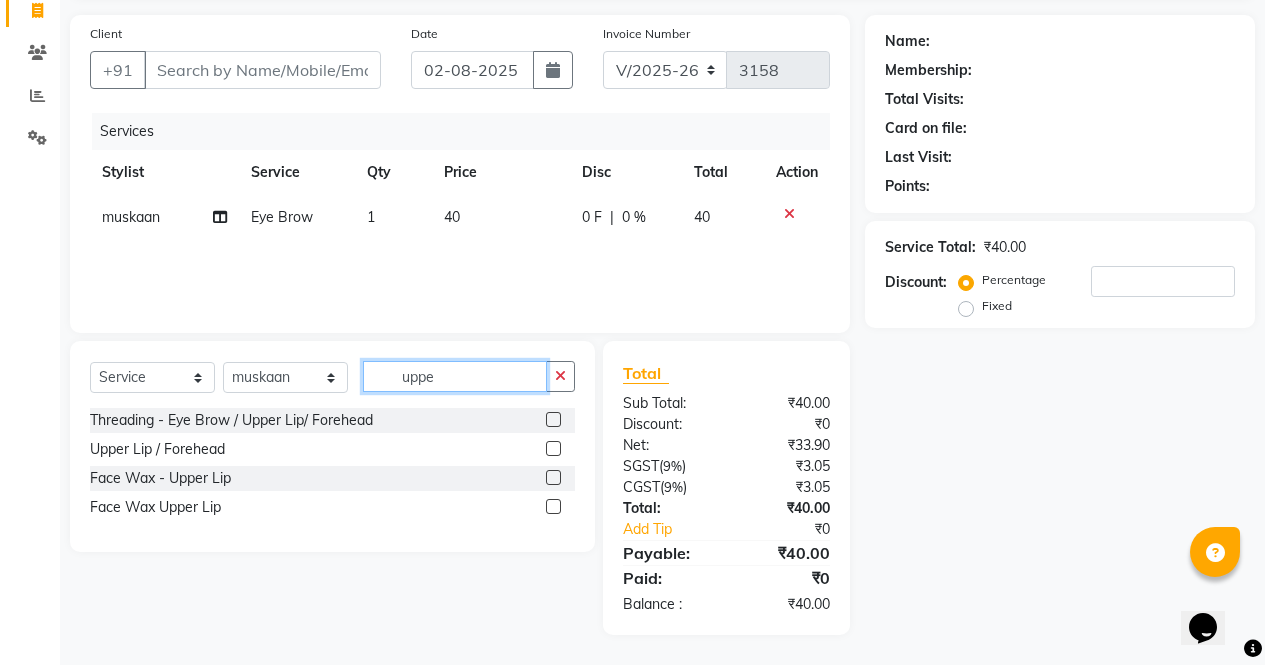 type on "uppe" 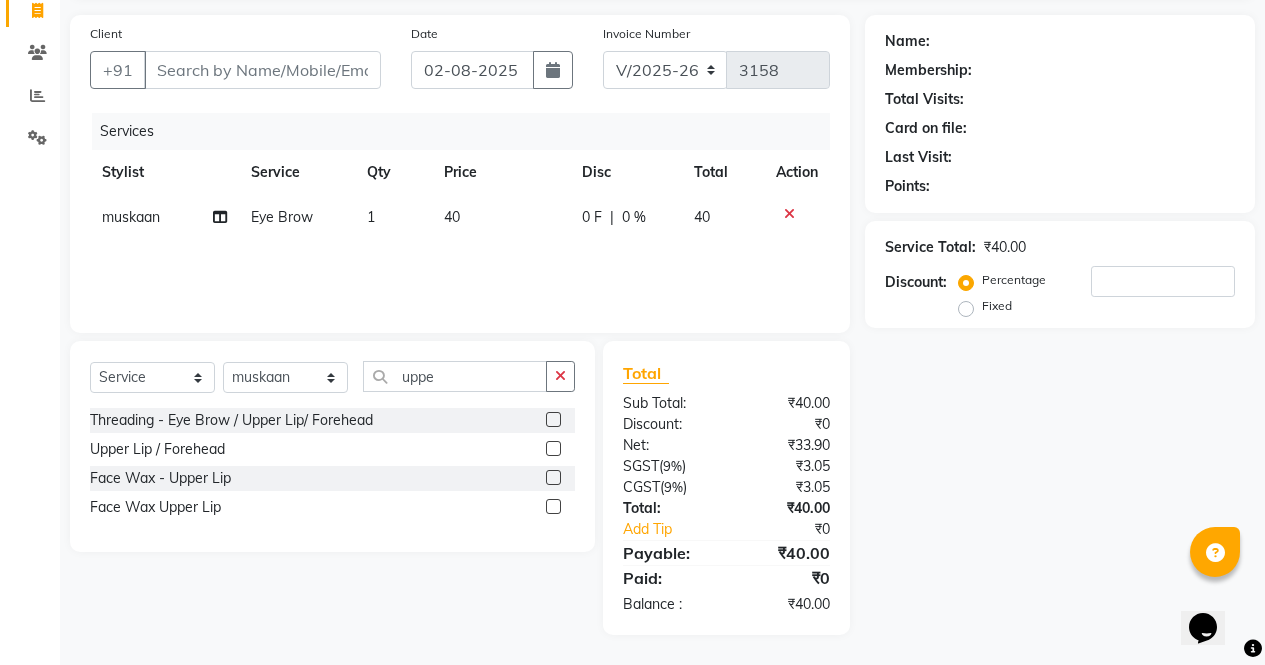 click 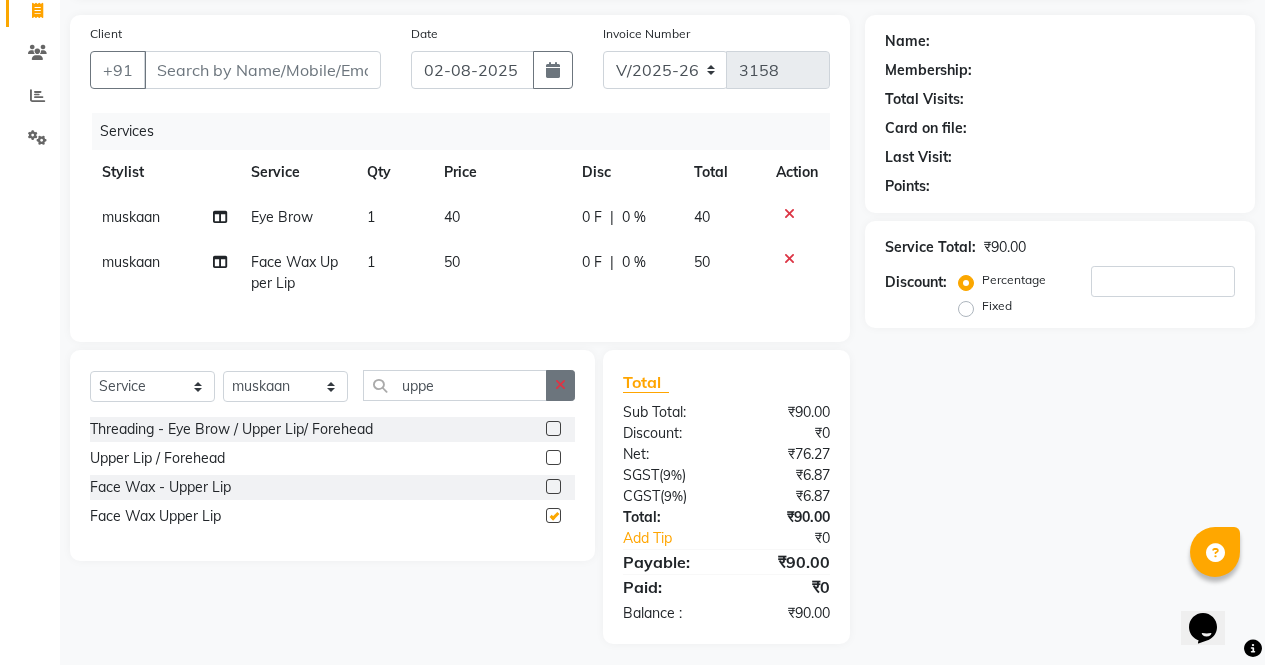 click 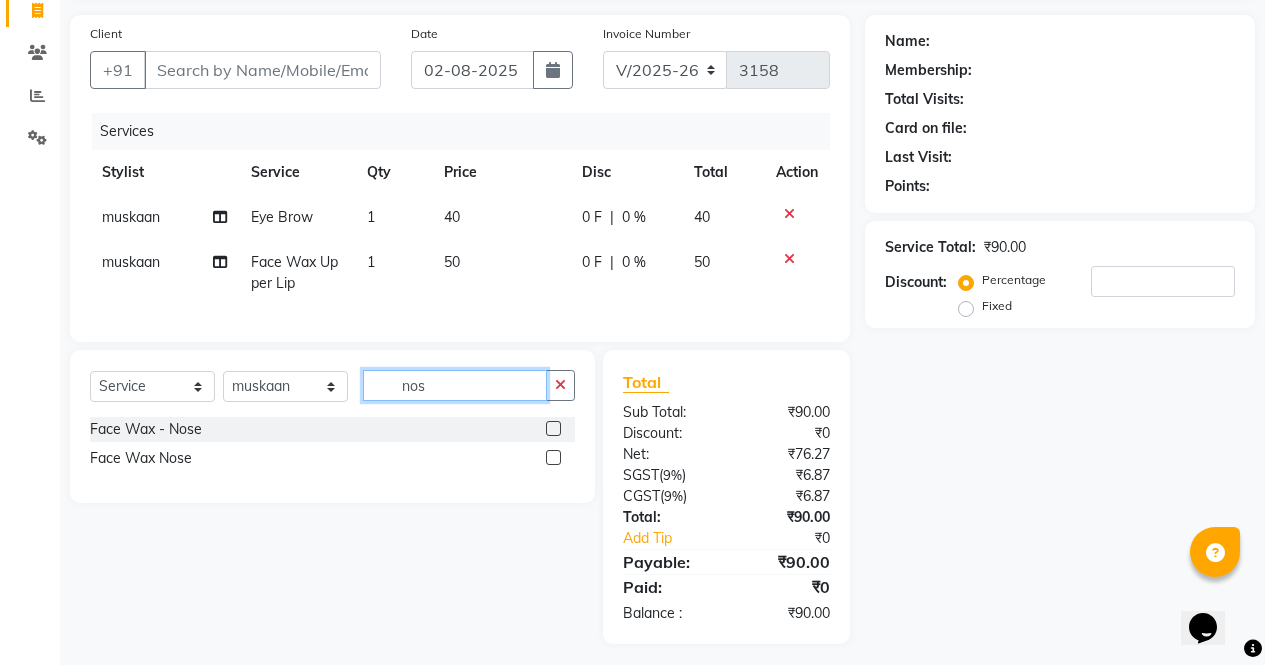 type on "nos" 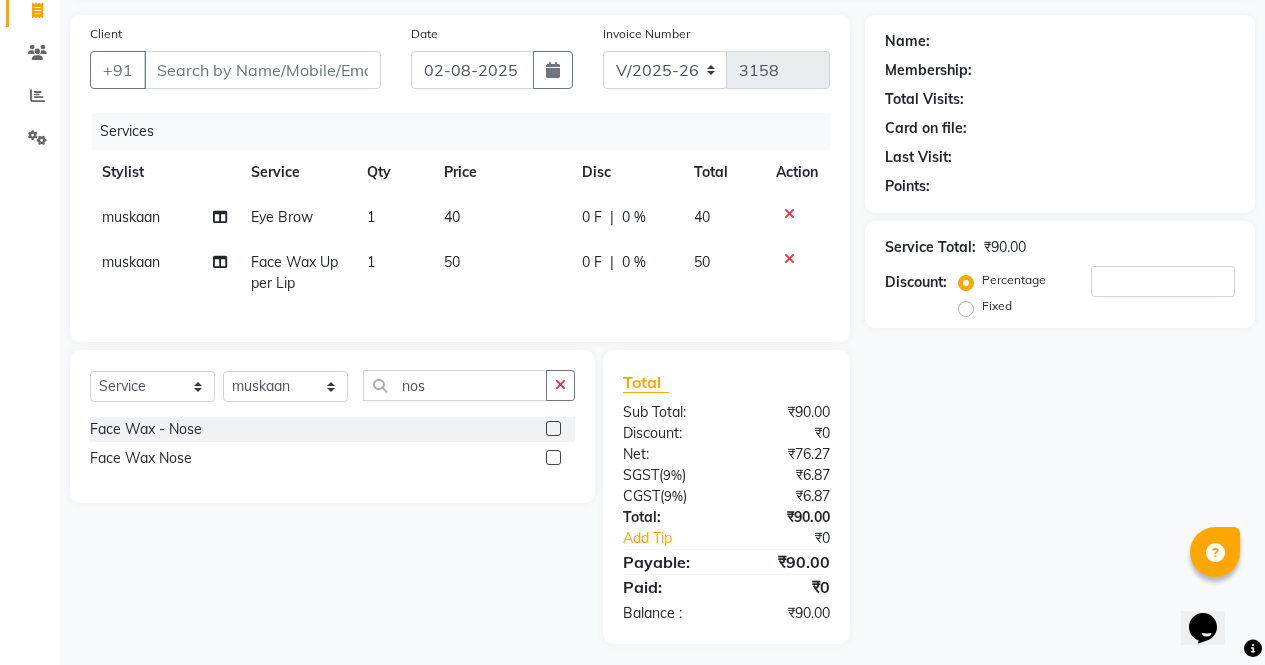 click 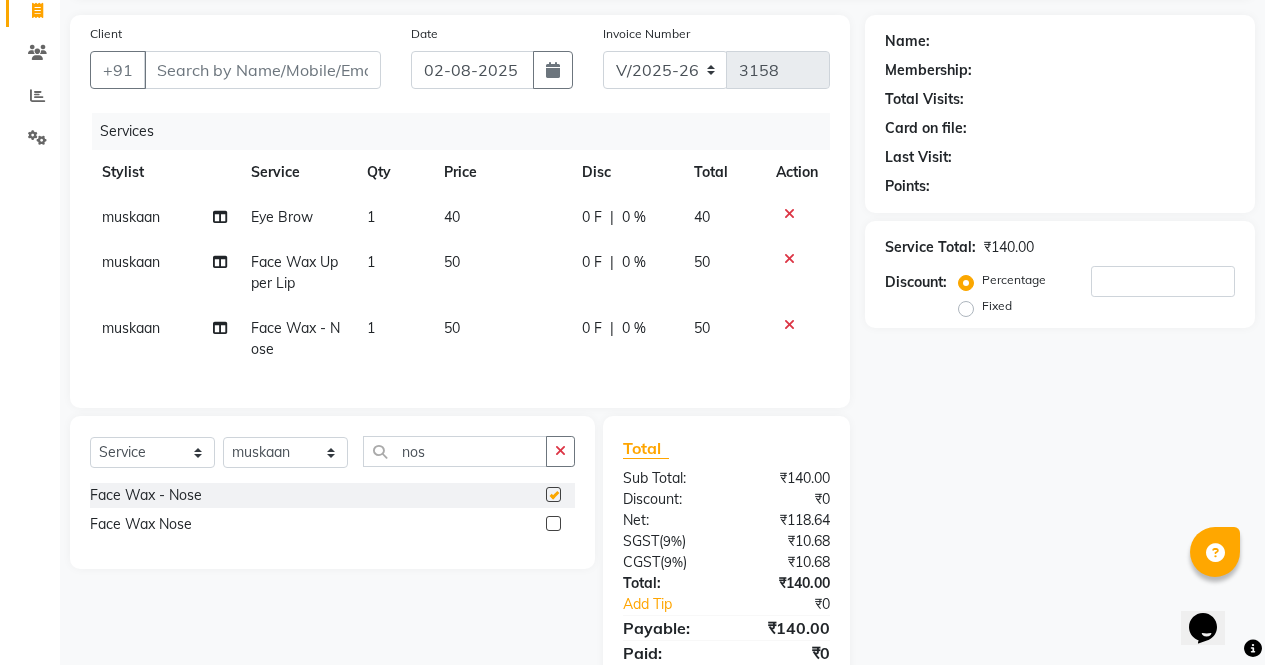 scroll, scrollTop: 225, scrollLeft: 0, axis: vertical 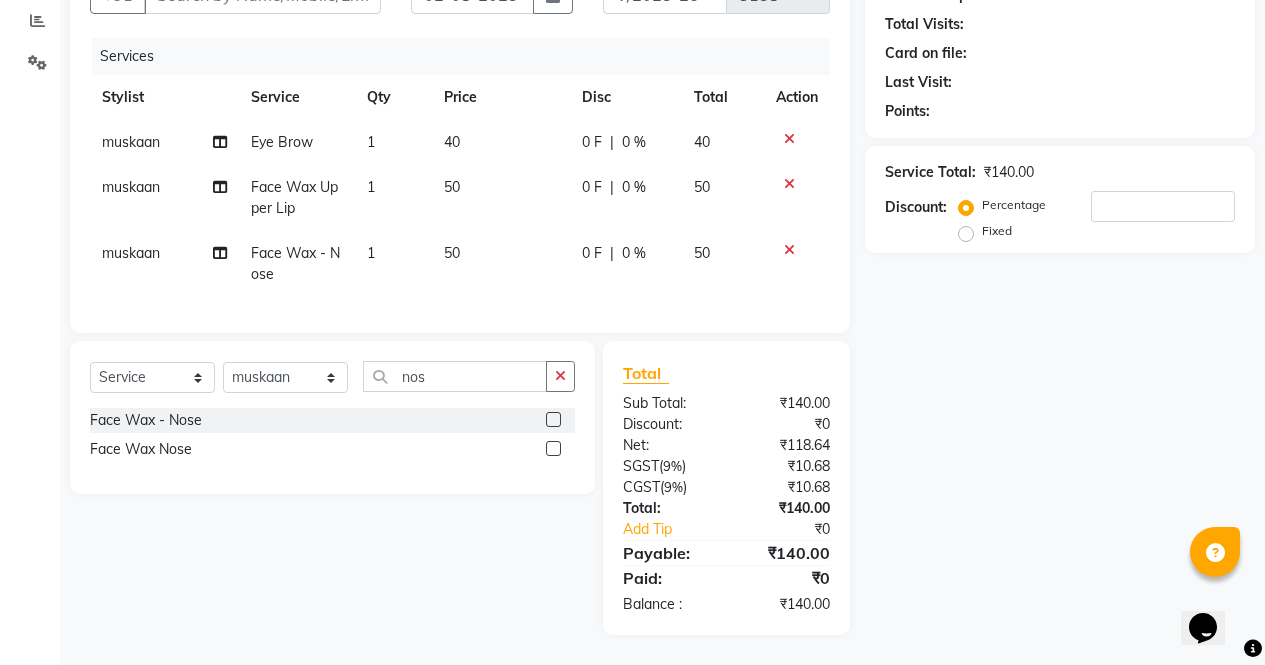 checkbox on "false" 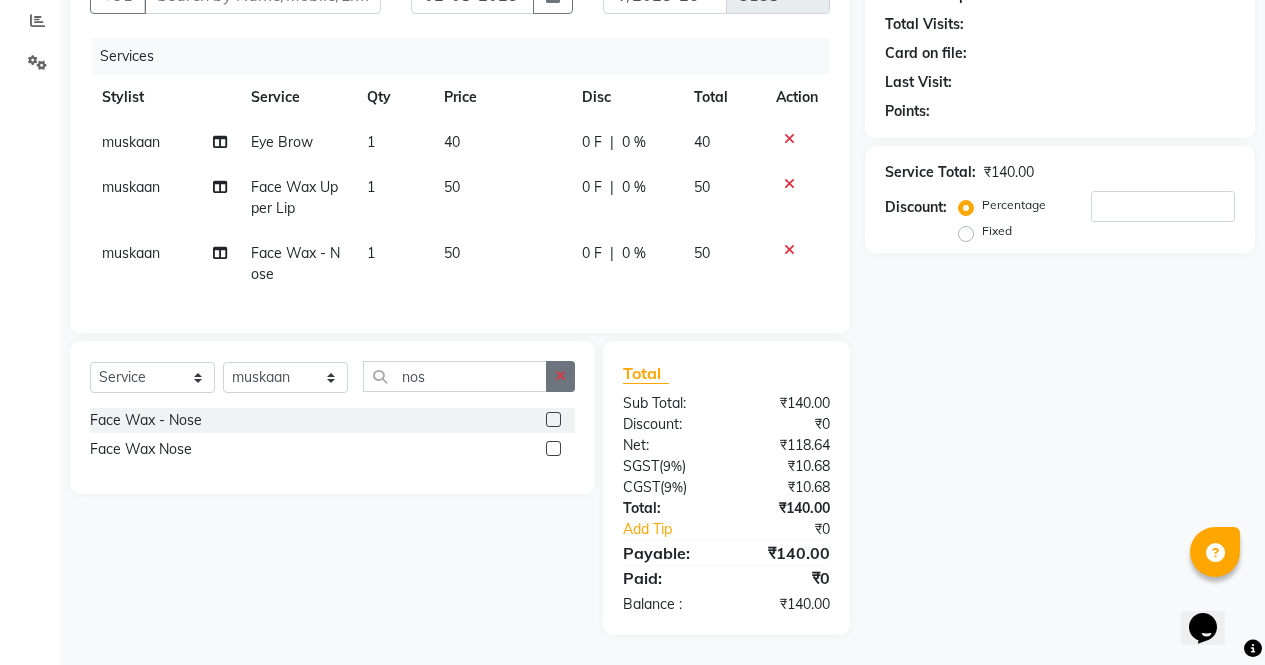 click 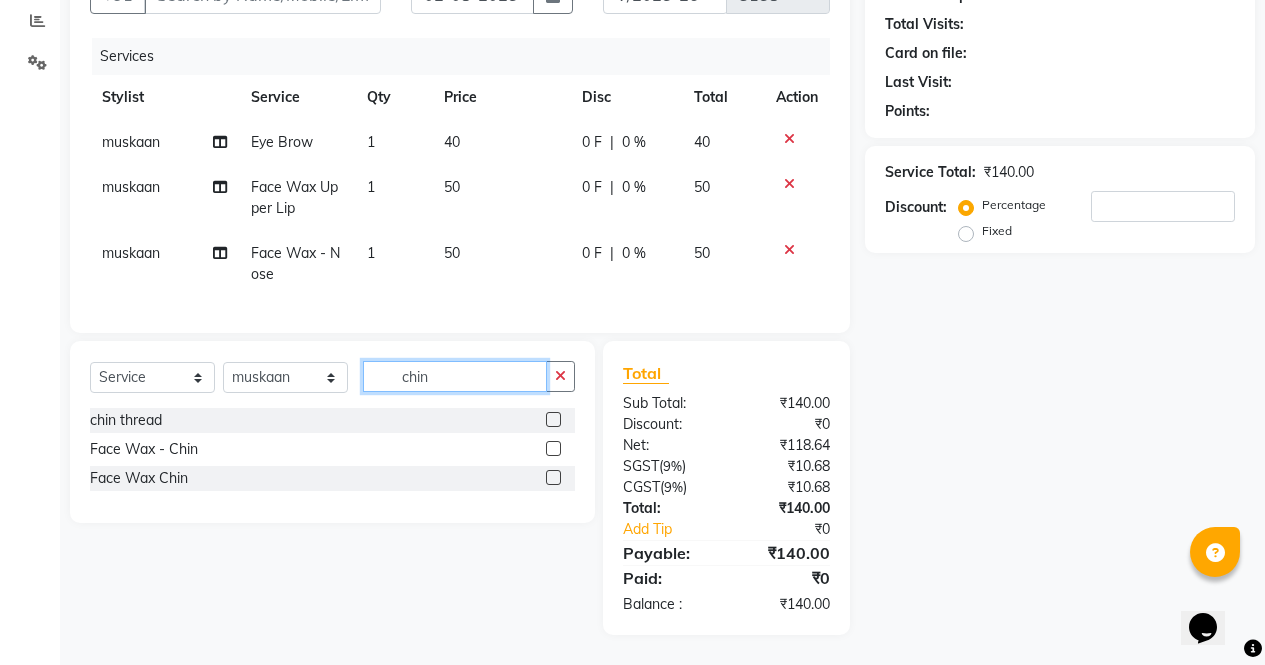 type on "chin" 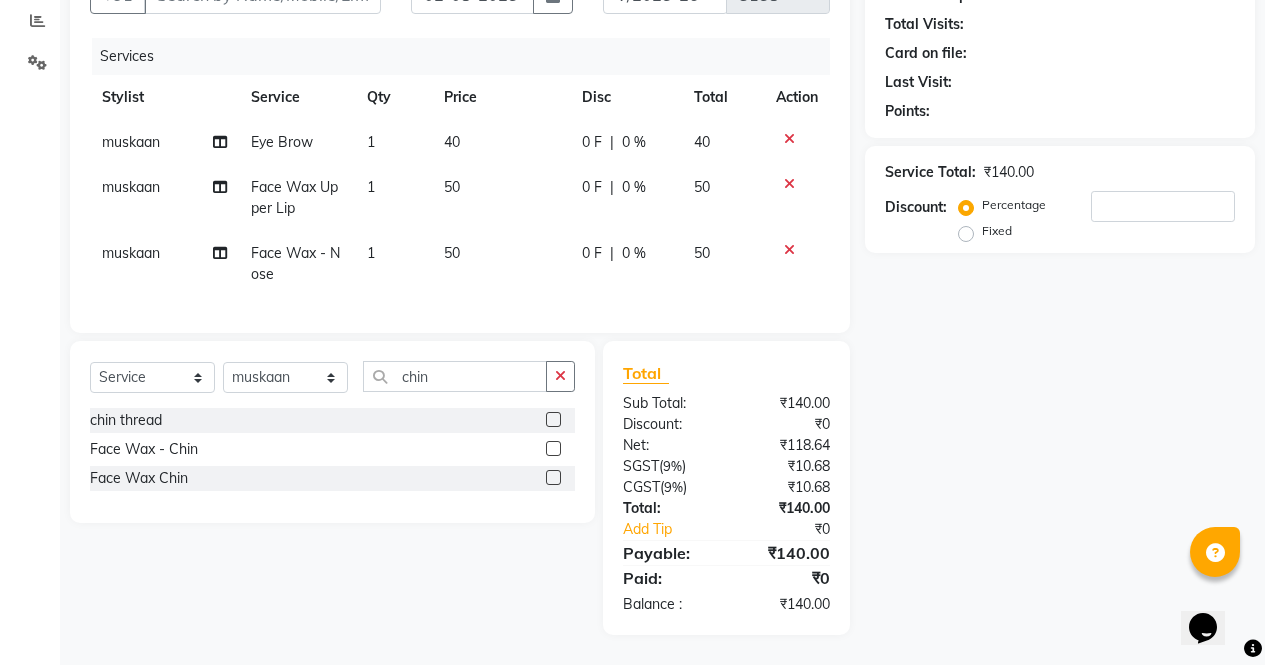 click 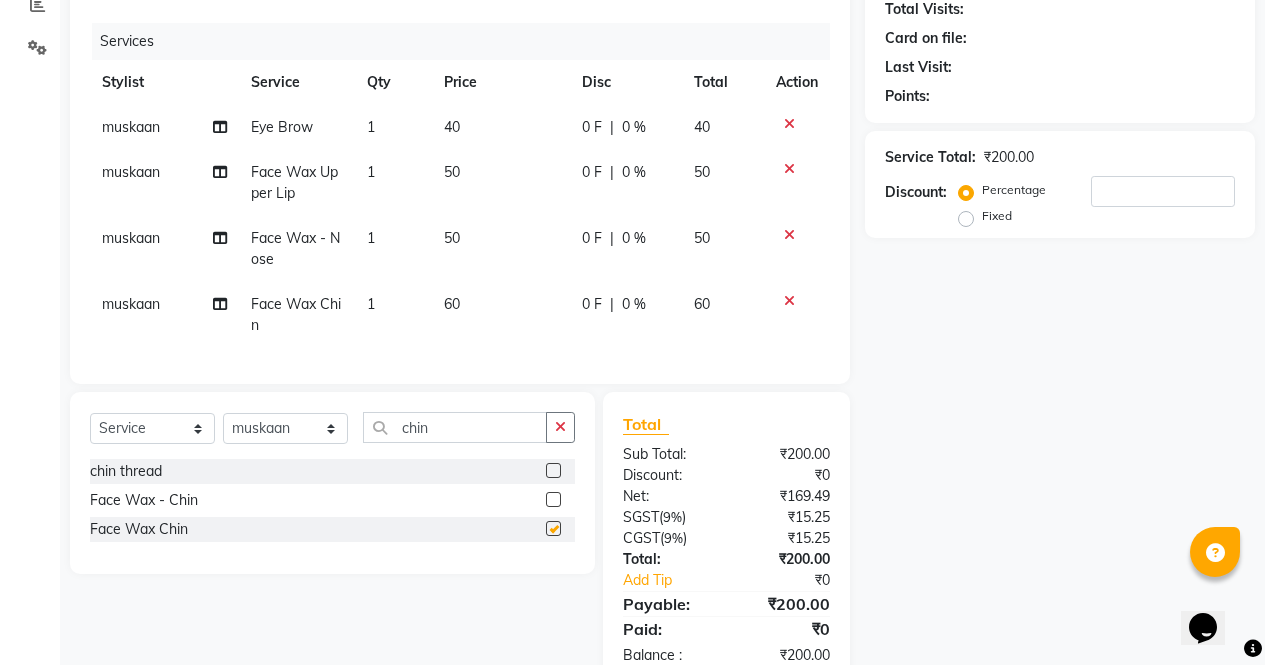 checkbox on "false" 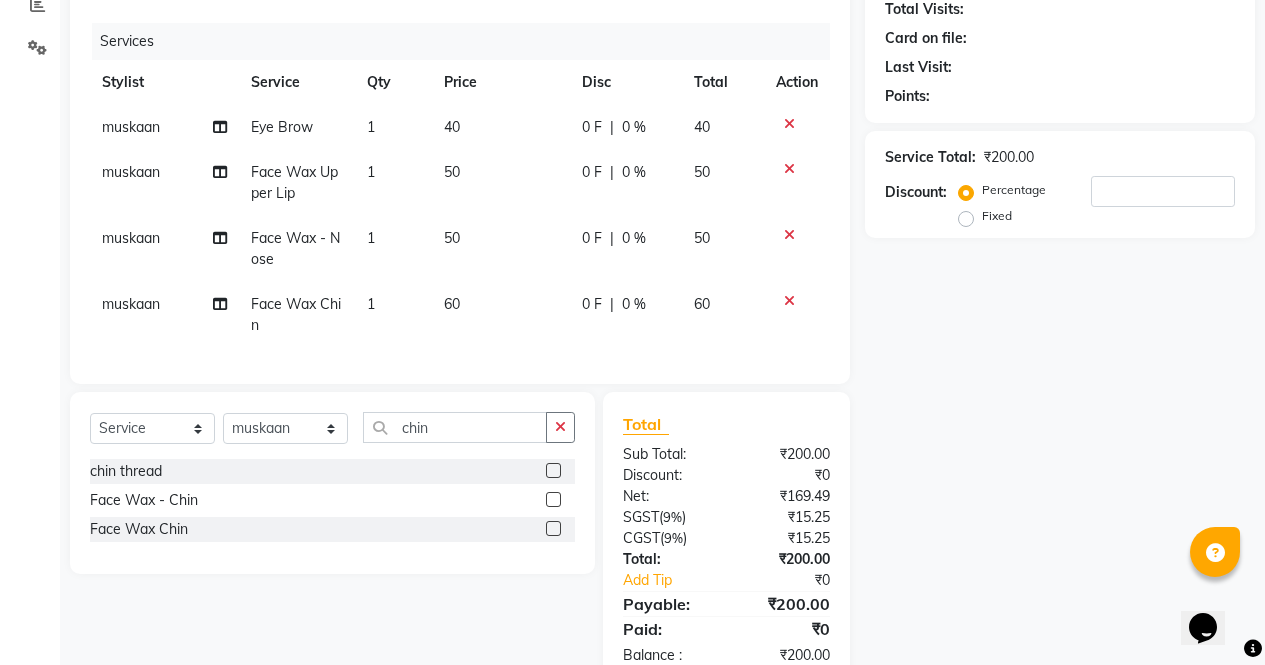 click on "60" 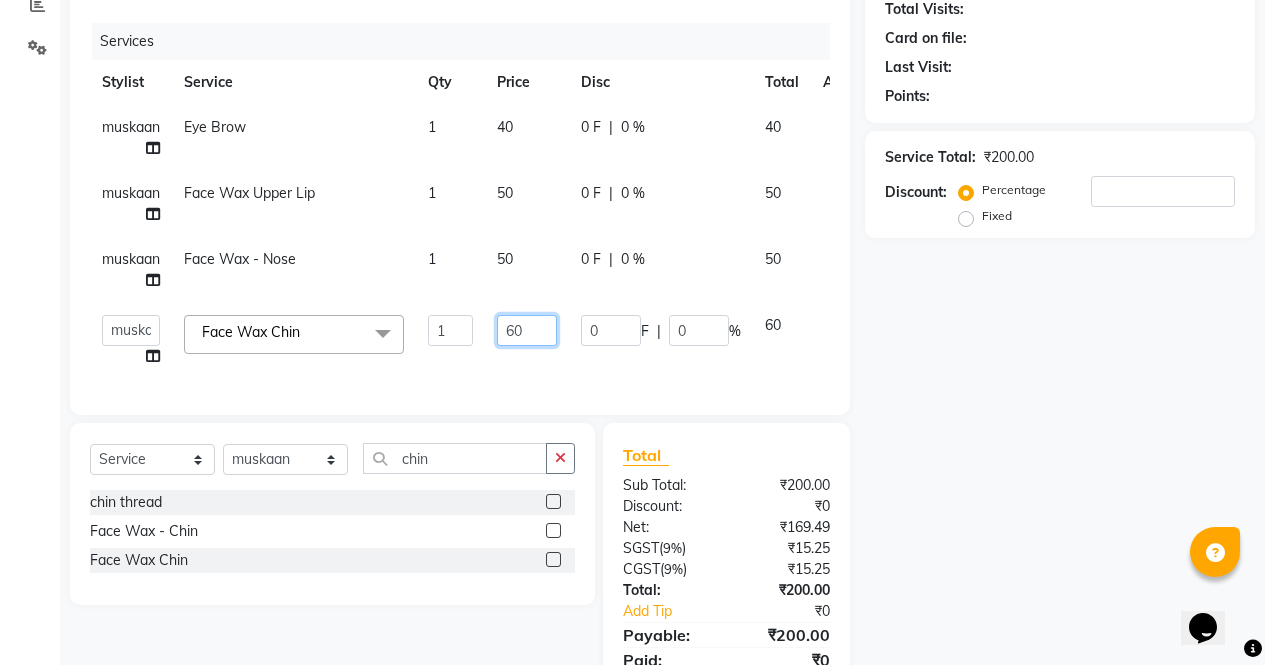 click on "60" 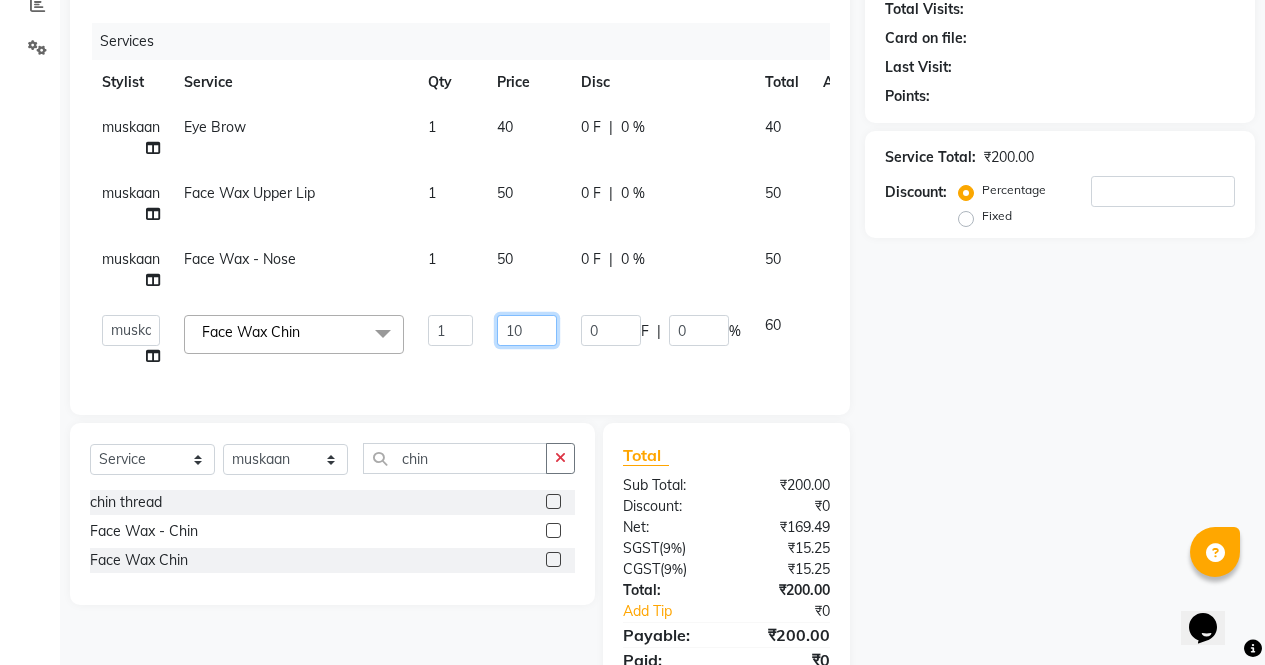 type on "100" 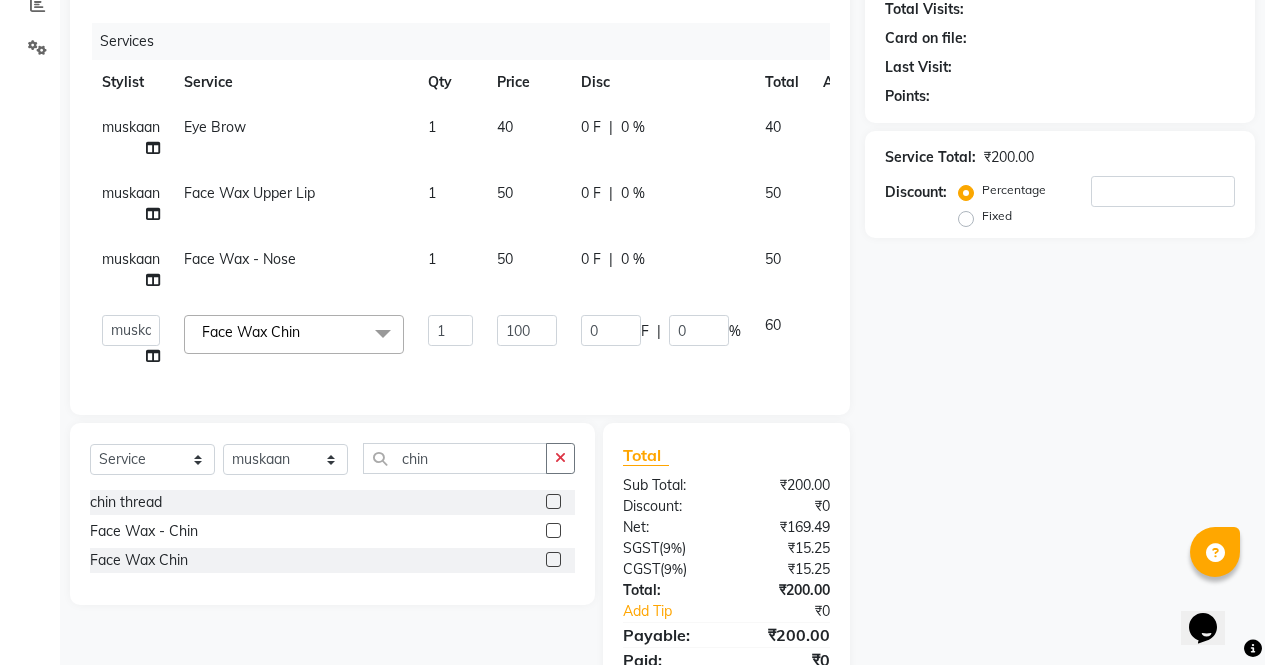 click on "Name: Membership: Total Visits: Card on file: Last Visit:  Points:  Service Total:  ₹200.00  Discount:  Percentage   Fixed" 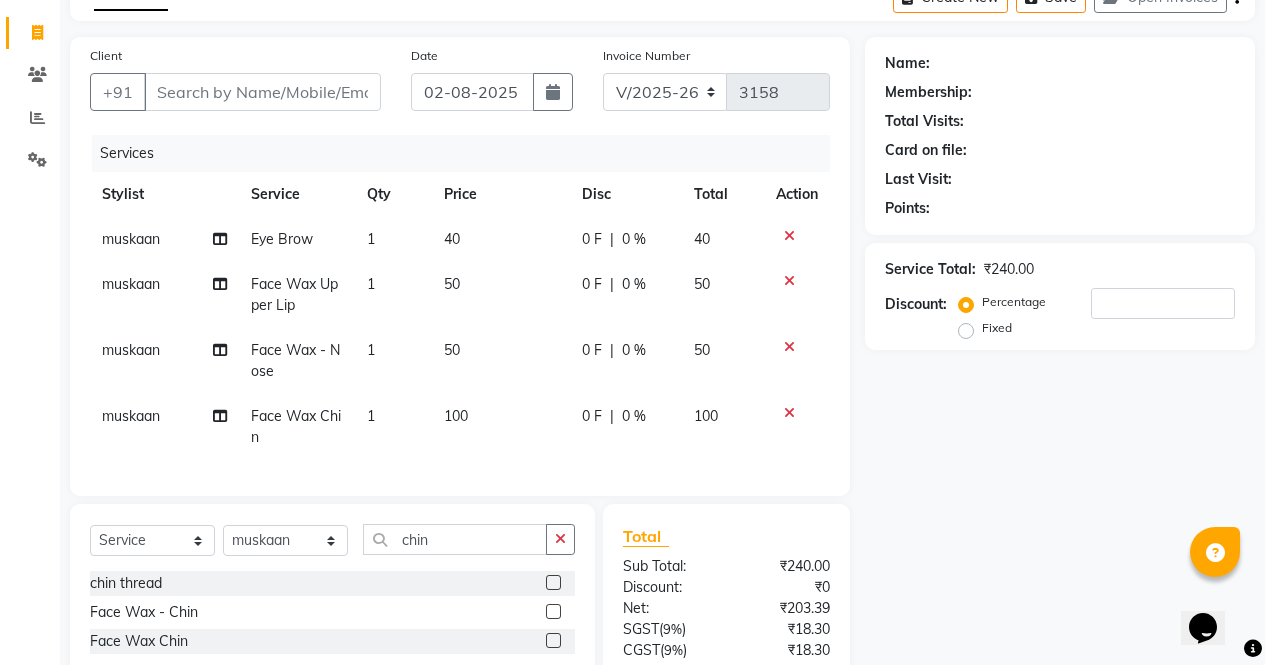 scroll, scrollTop: 0, scrollLeft: 0, axis: both 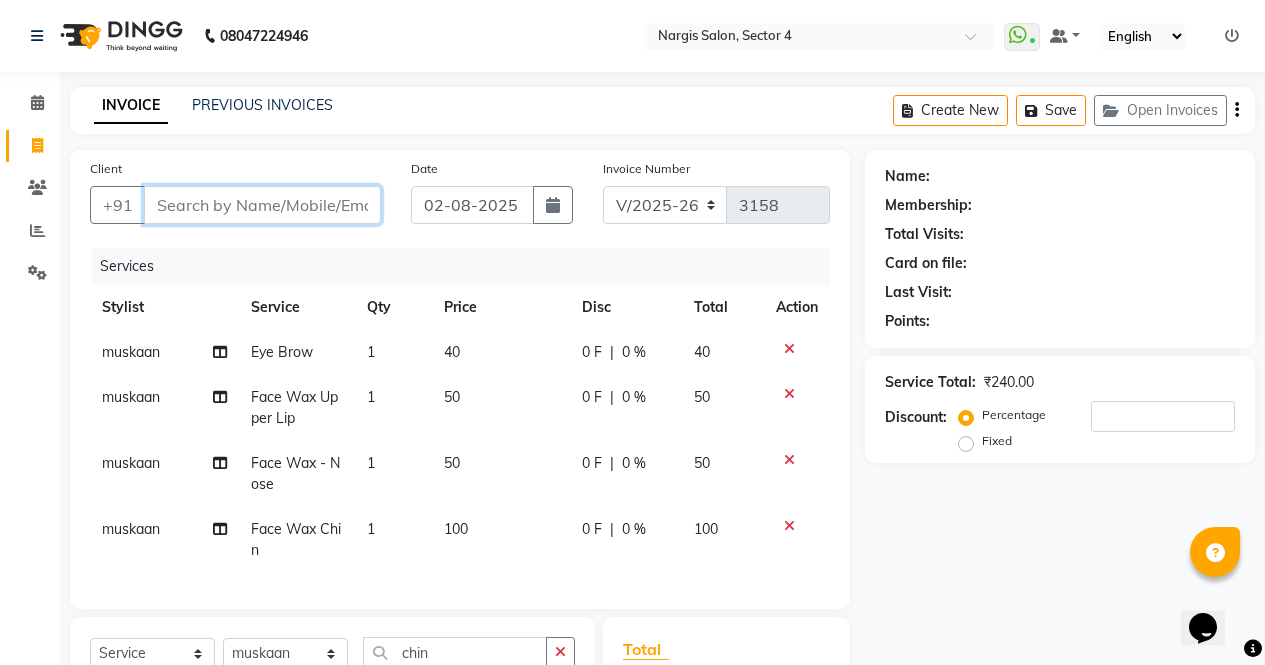 click on "Client" at bounding box center (262, 205) 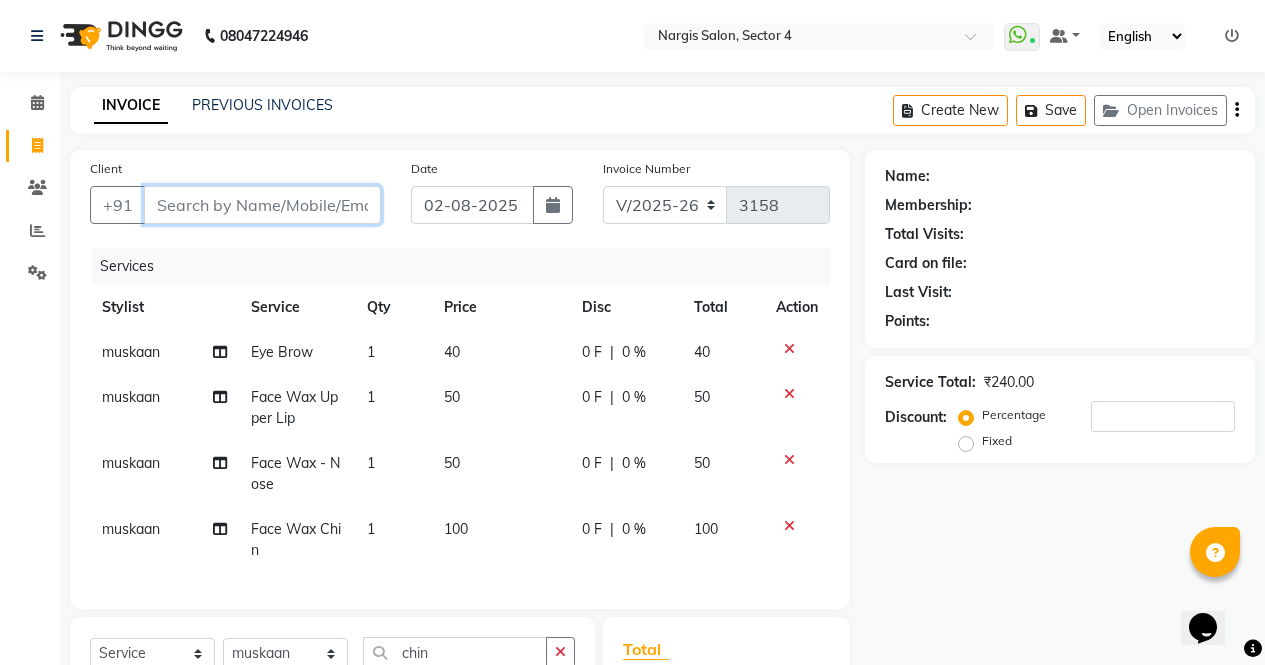type on "9" 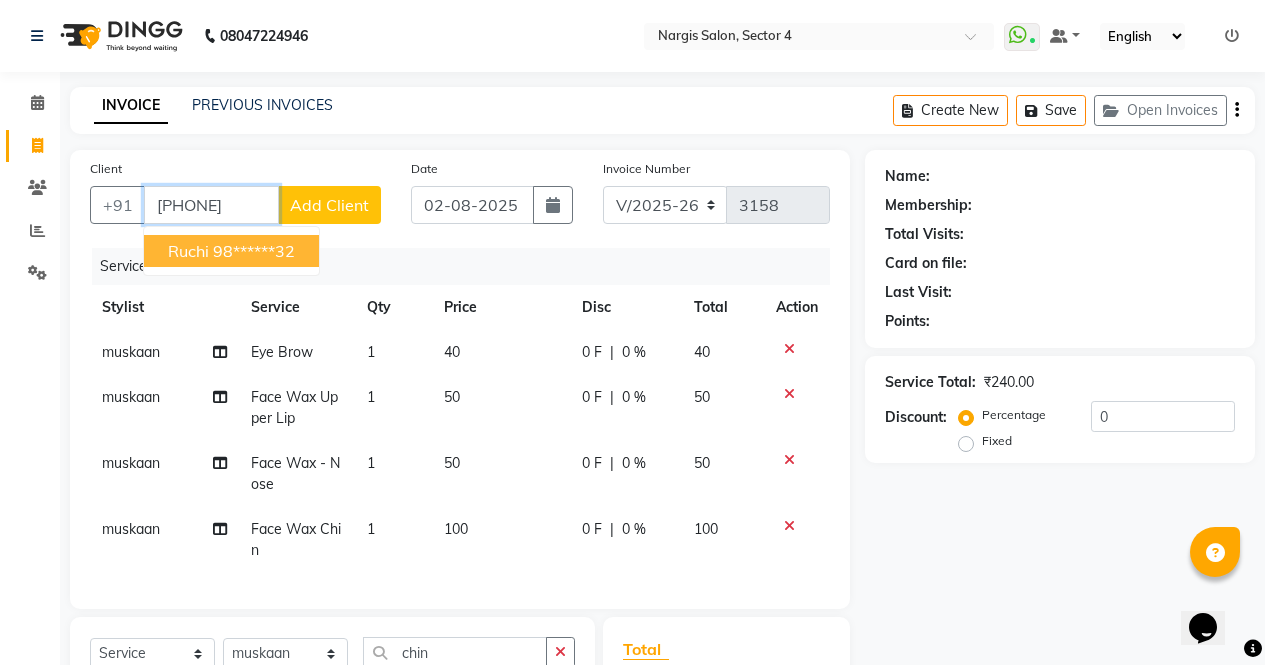 click on "ruchi" at bounding box center [188, 251] 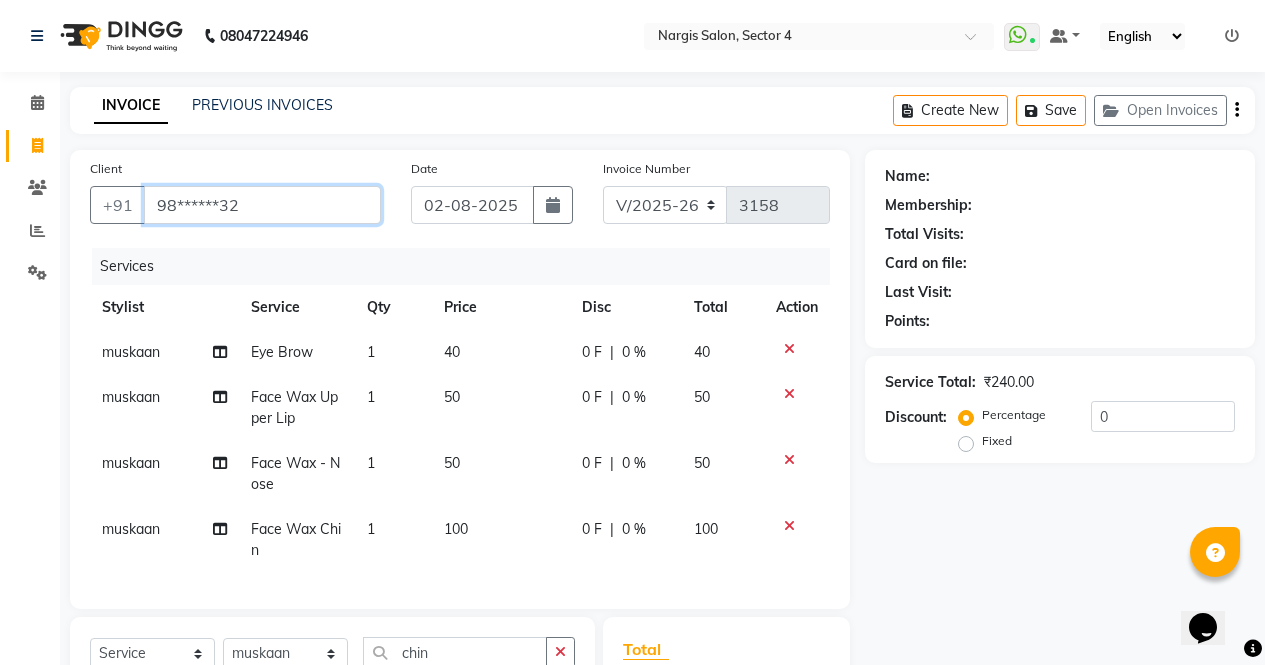 type on "98******32" 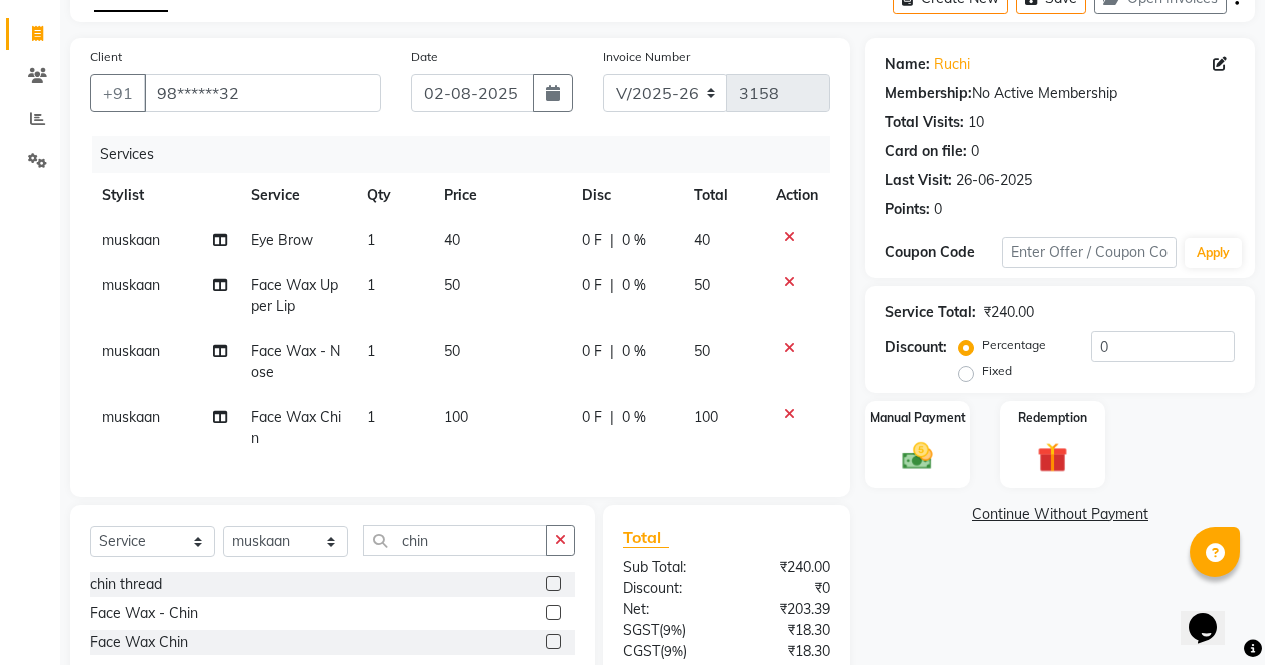 scroll, scrollTop: 291, scrollLeft: 0, axis: vertical 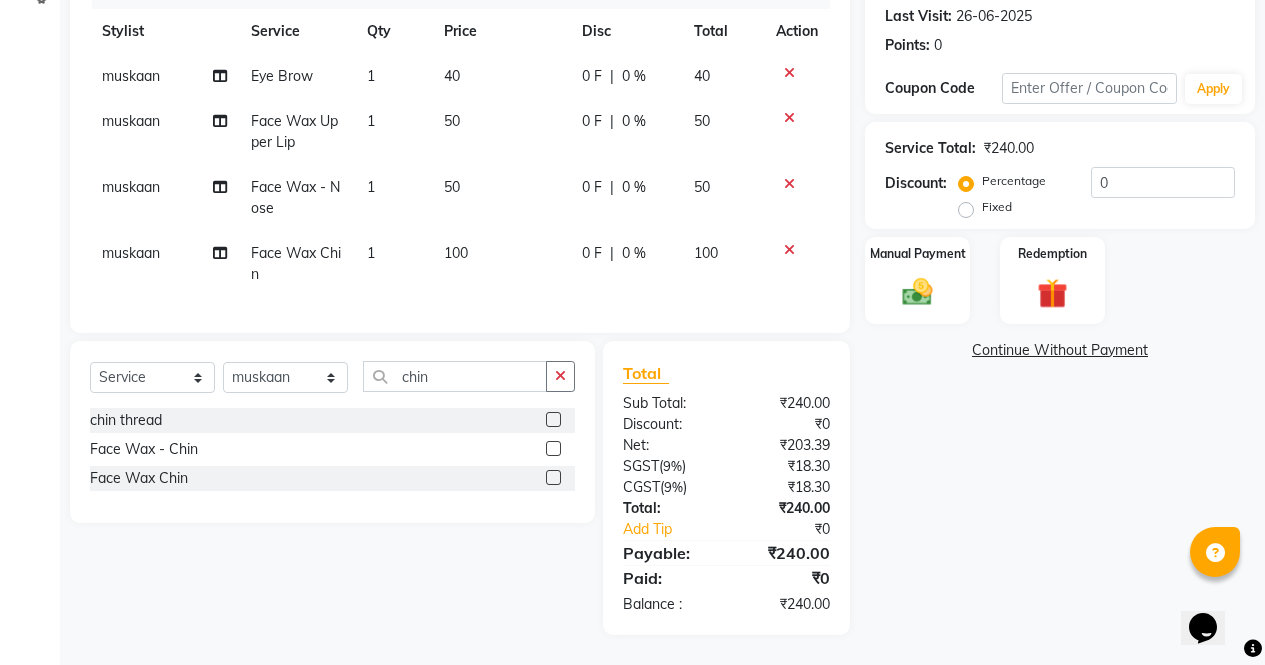 click 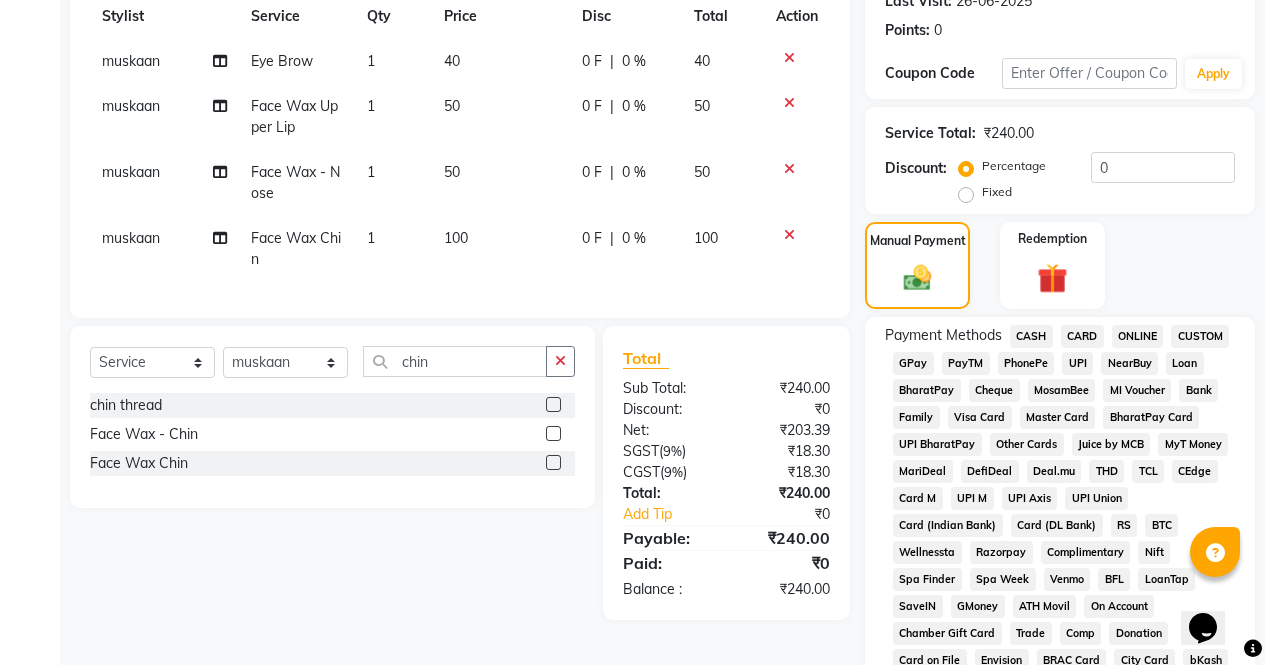 click on "CASH" 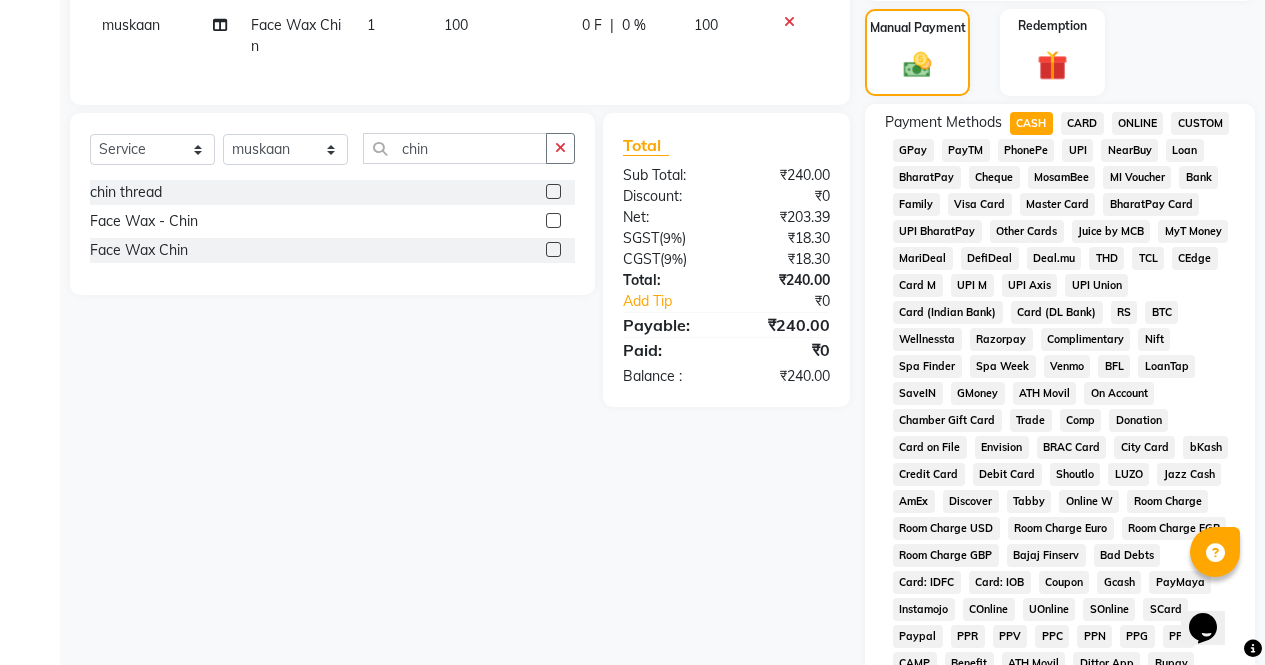 scroll, scrollTop: 914, scrollLeft: 0, axis: vertical 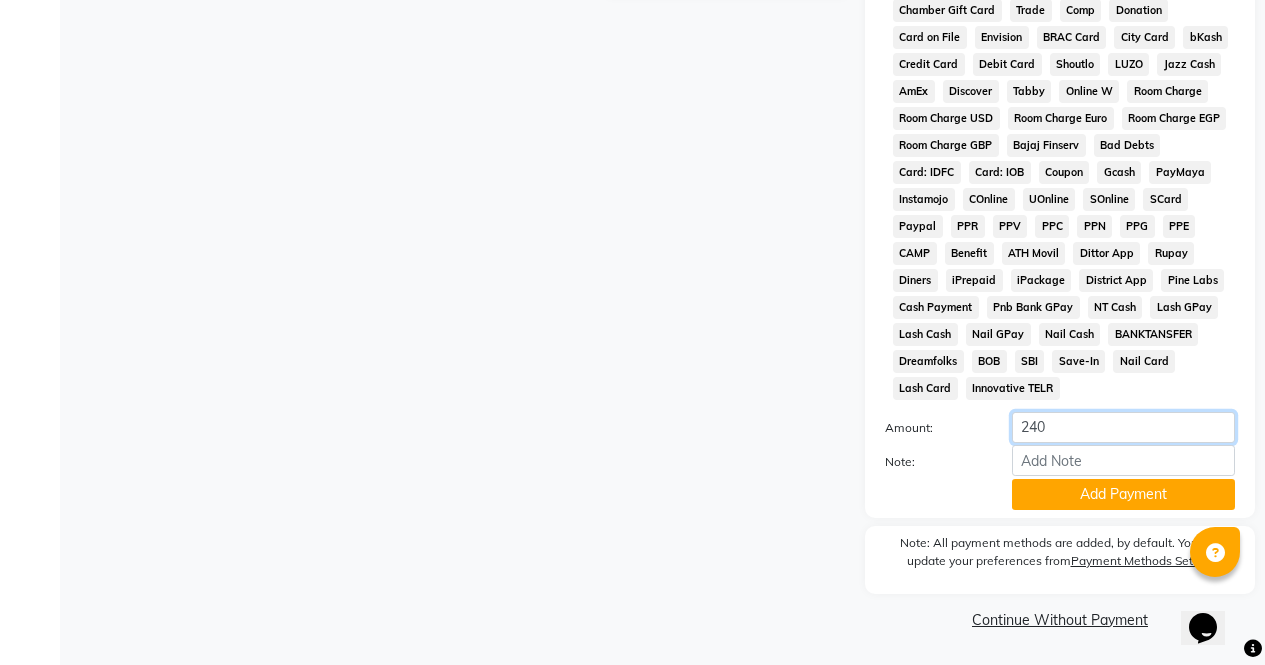 click on "240" 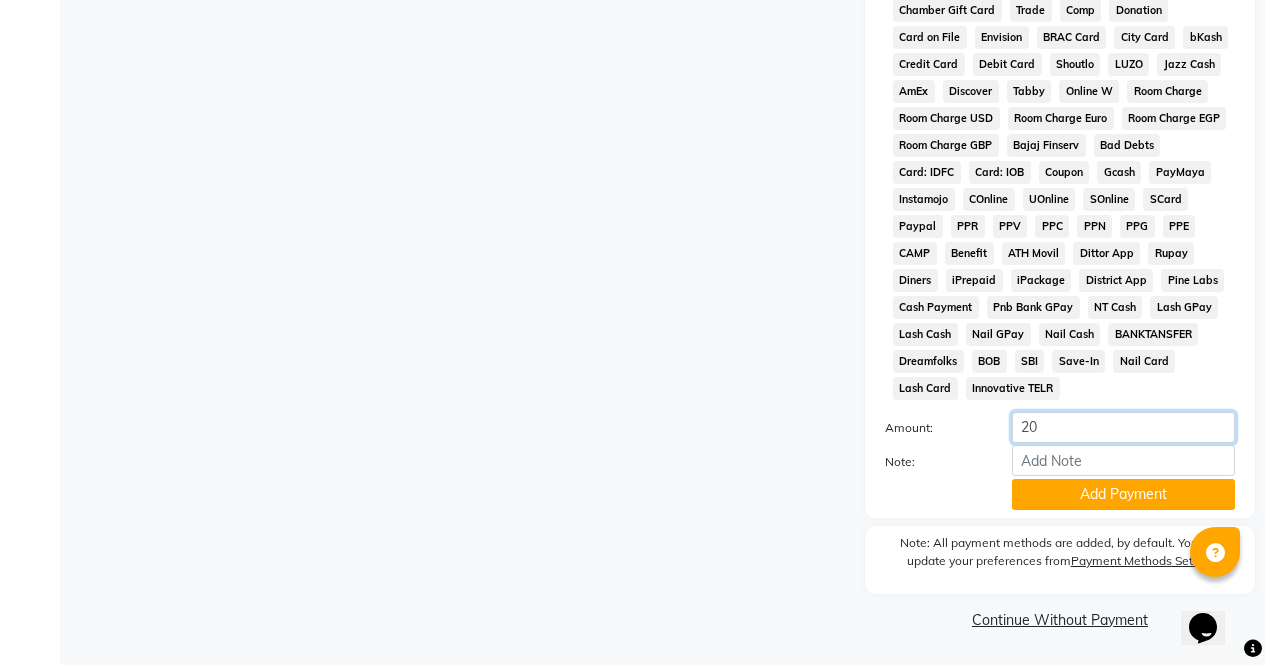 type on "200" 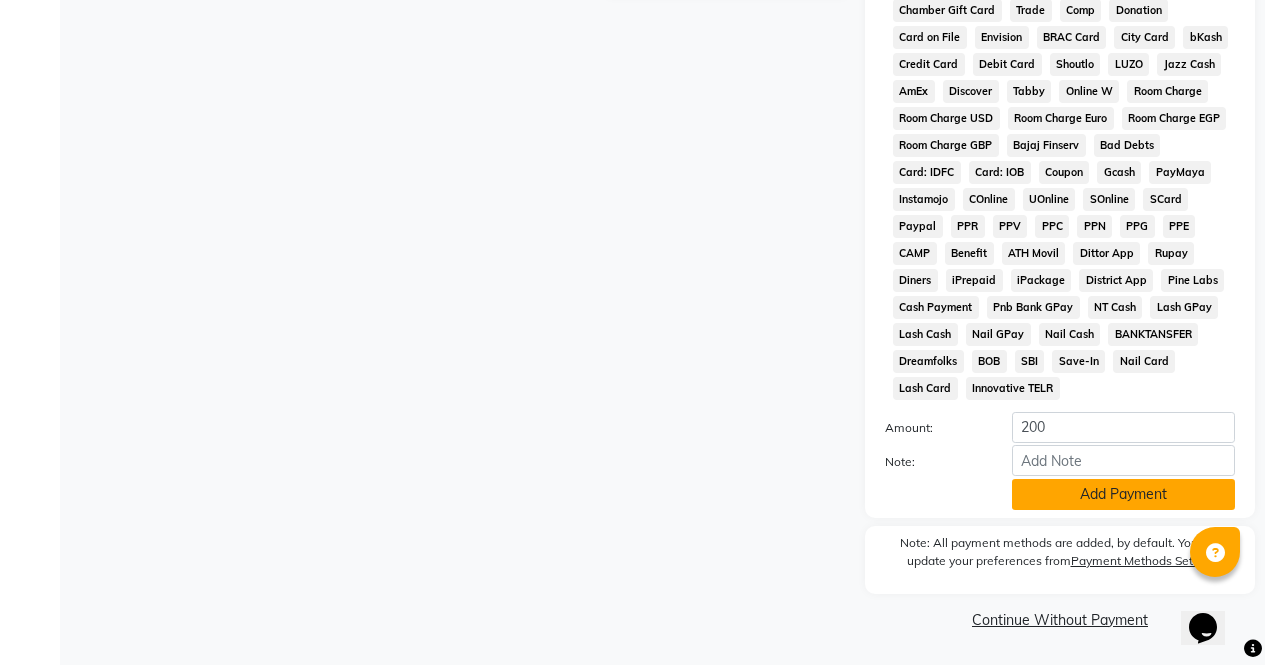 click on "Add Payment" 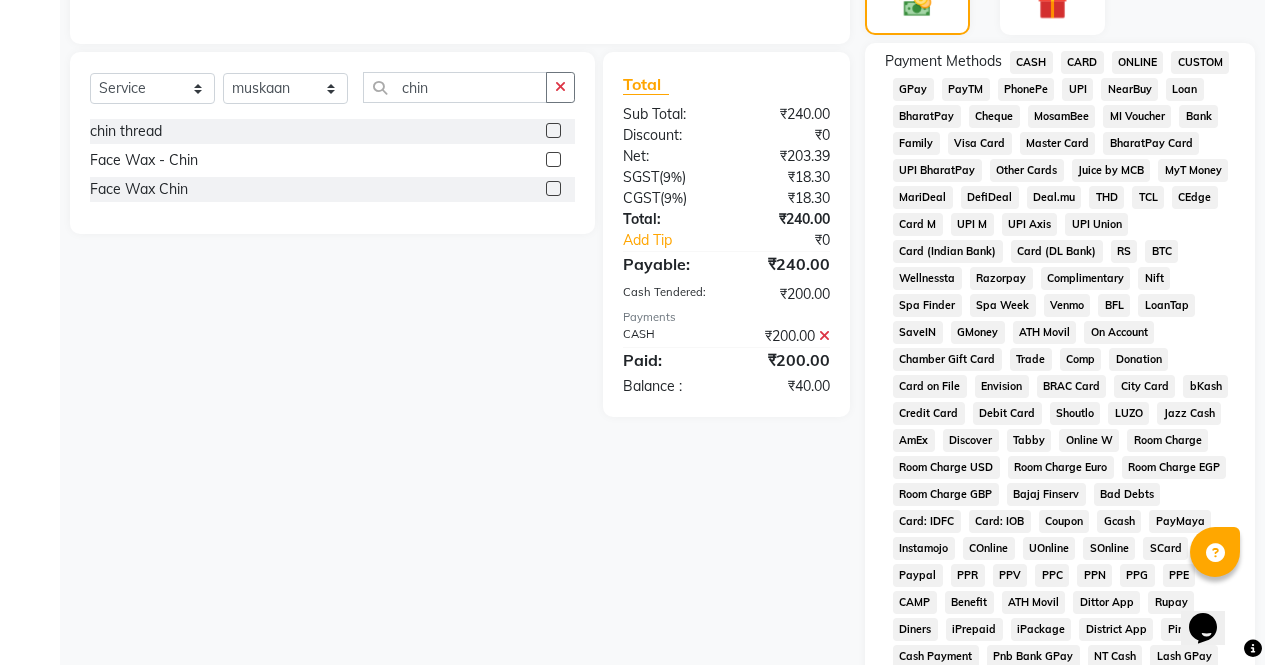 click on "ONLINE" 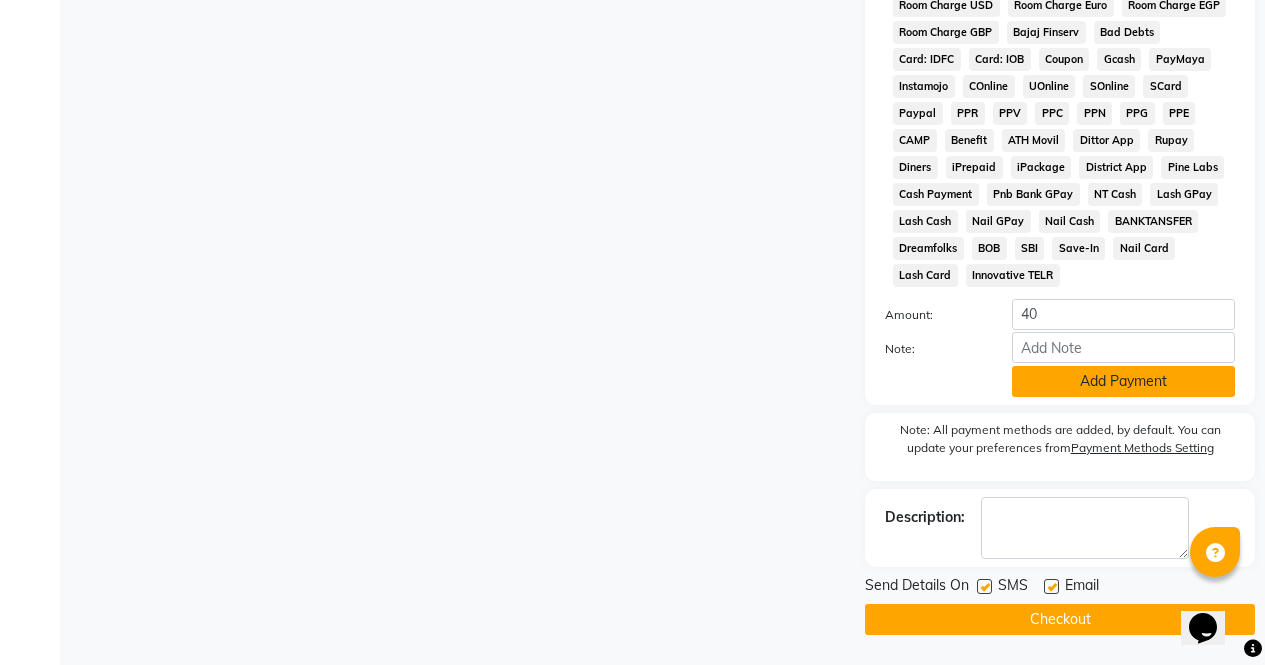 click on "Add Payment" 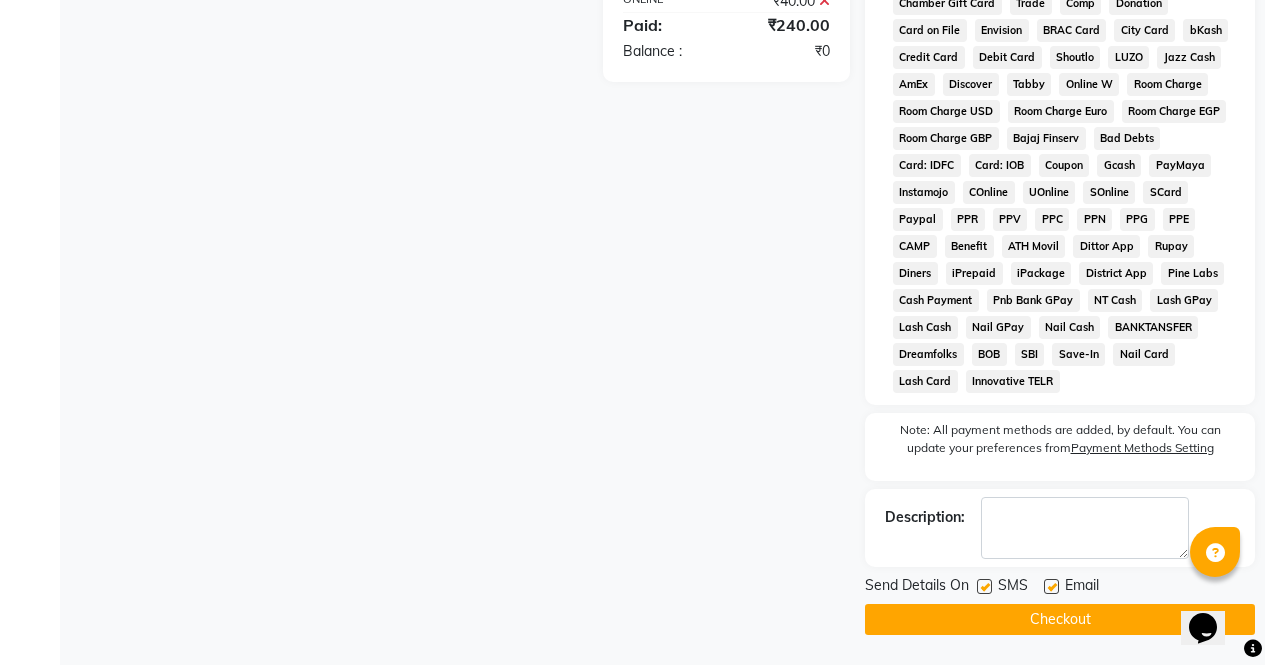click on "Checkout" 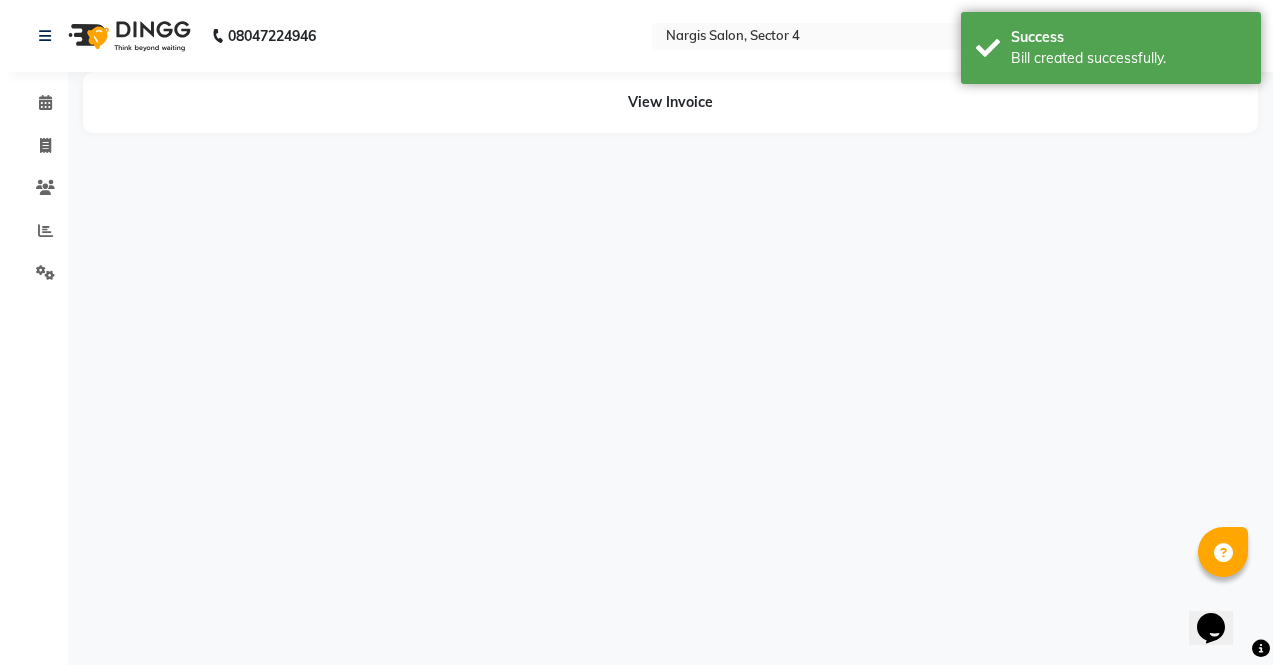 scroll, scrollTop: 0, scrollLeft: 0, axis: both 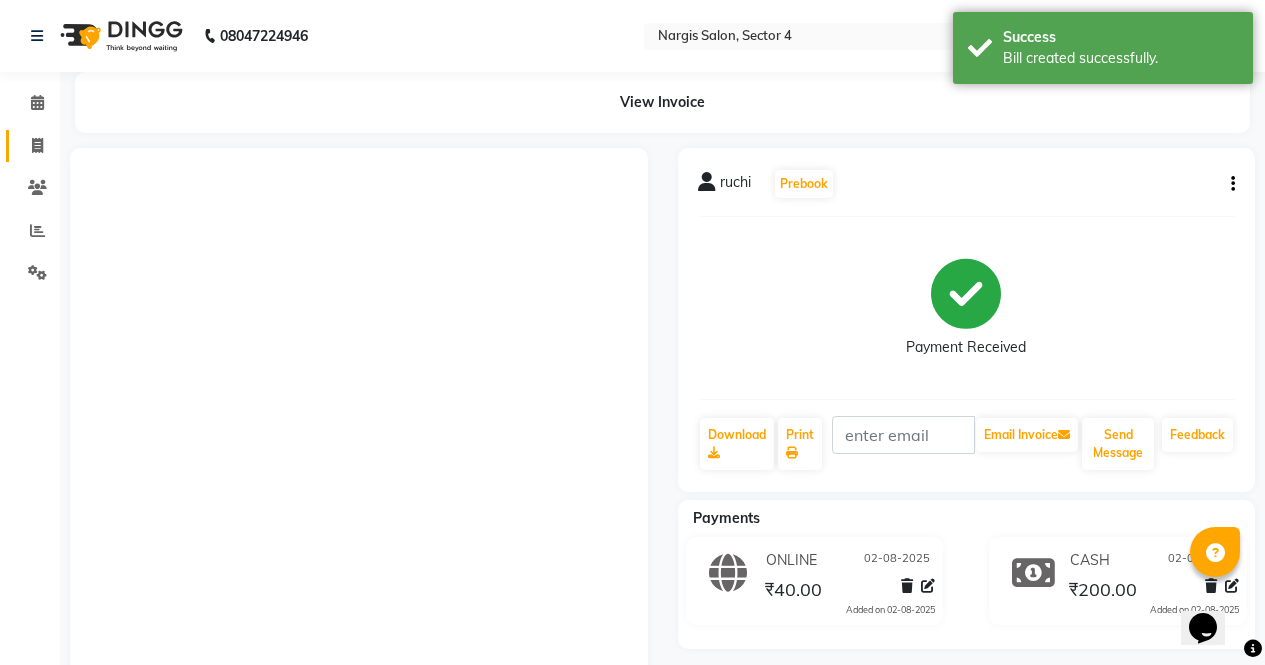 click on "Invoice" 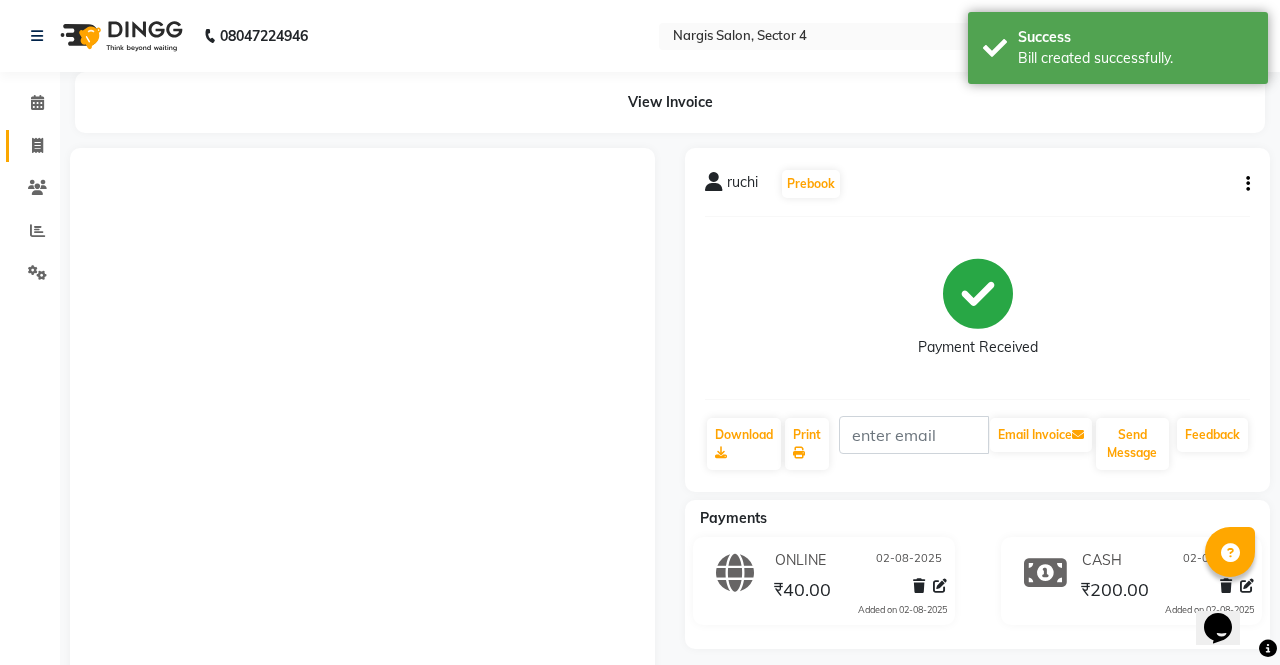 select on "4130" 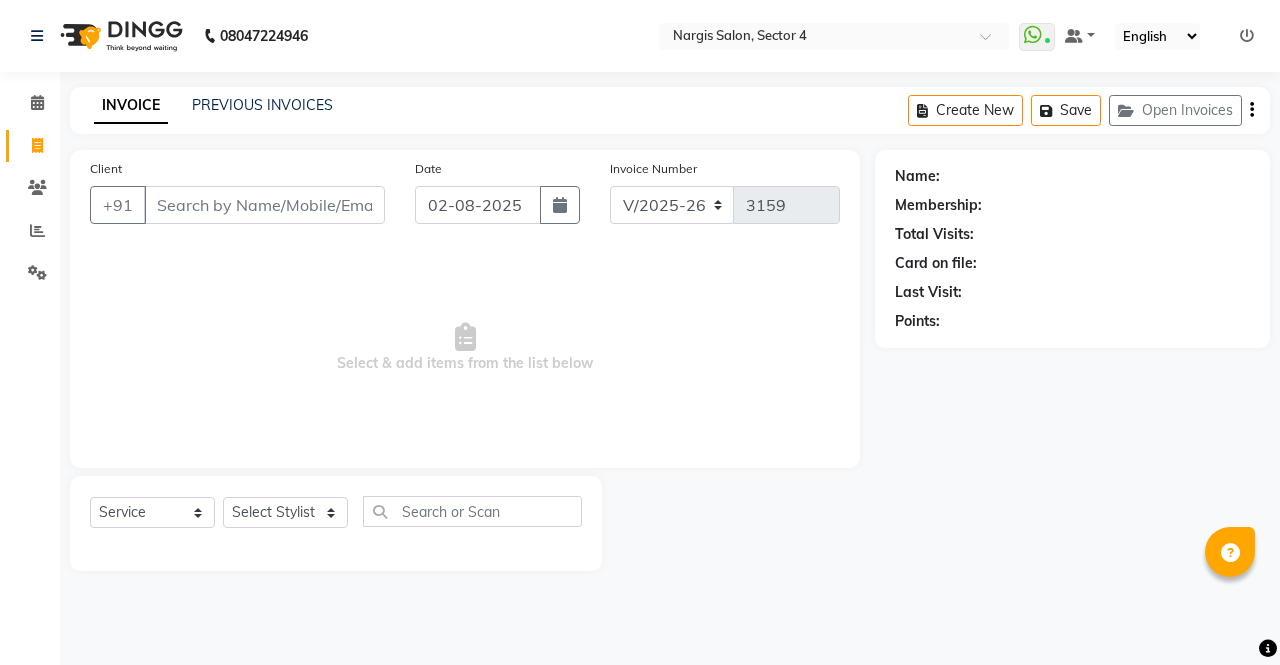 select on "4130" 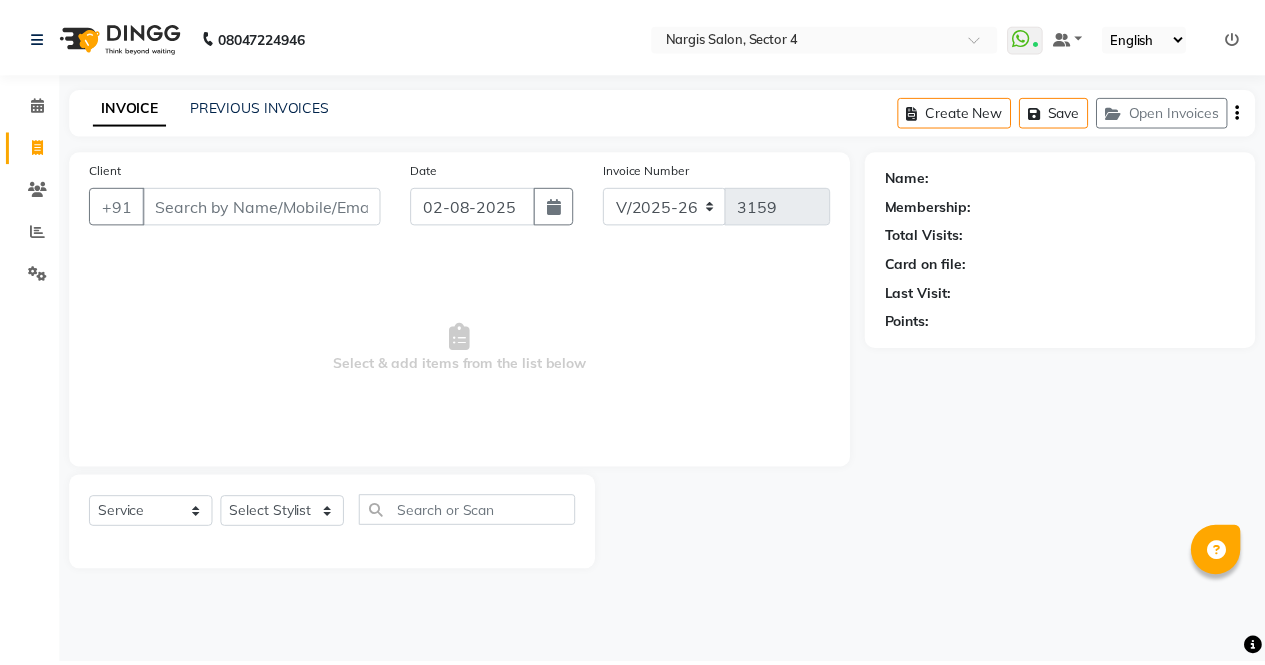 scroll, scrollTop: 0, scrollLeft: 0, axis: both 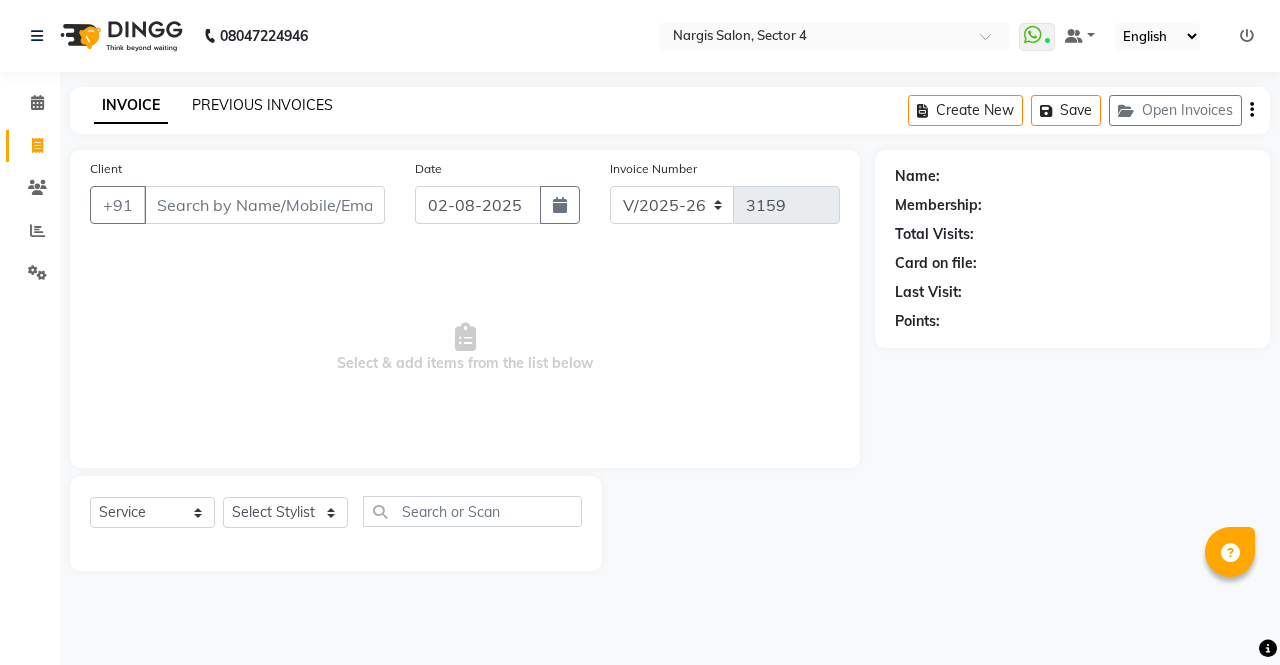 click on "PREVIOUS INVOICES" 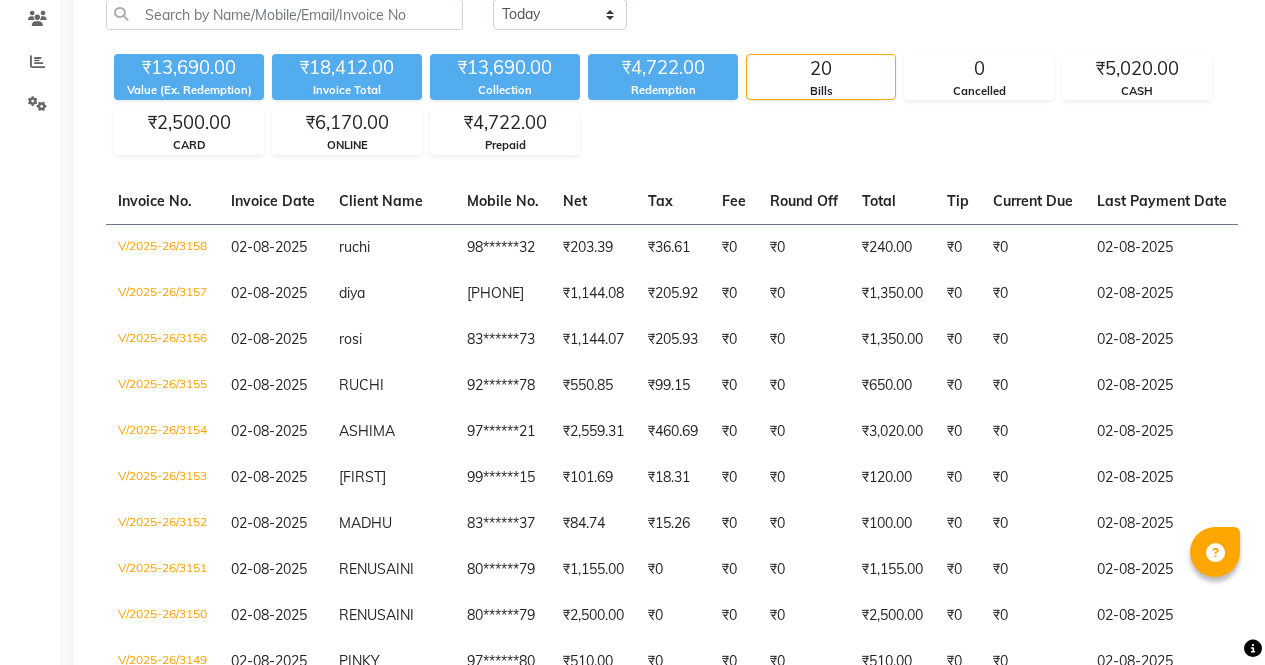 scroll, scrollTop: 178, scrollLeft: 0, axis: vertical 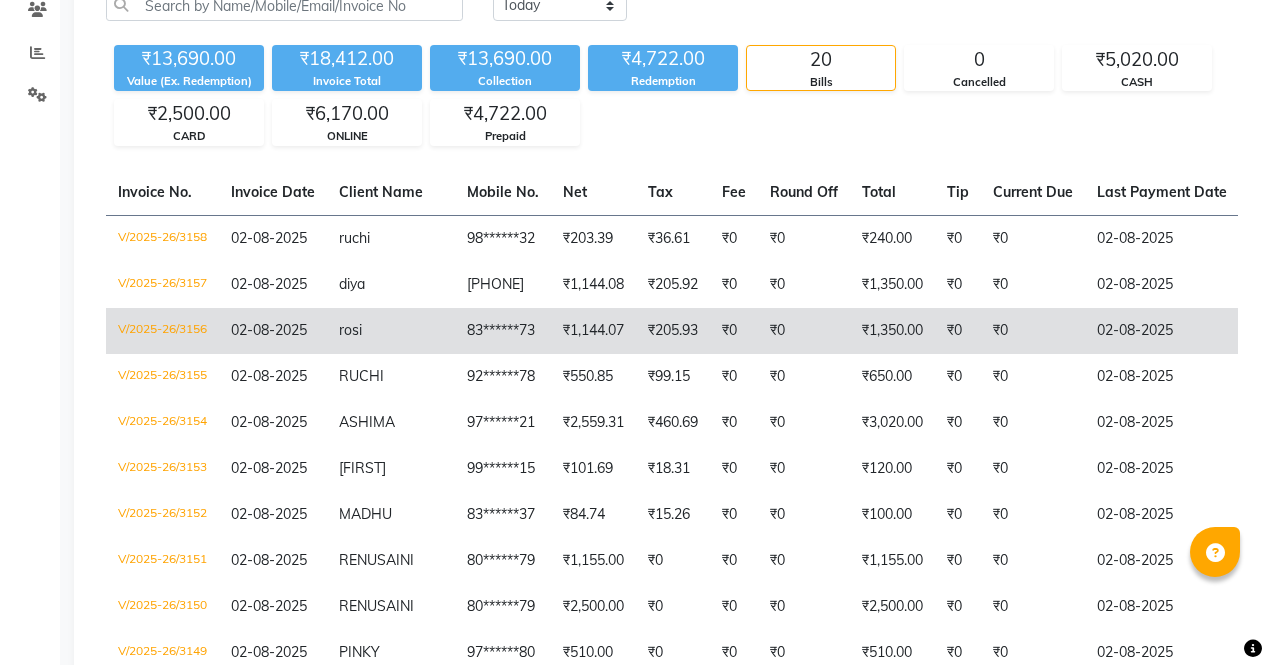 click on "₹0" 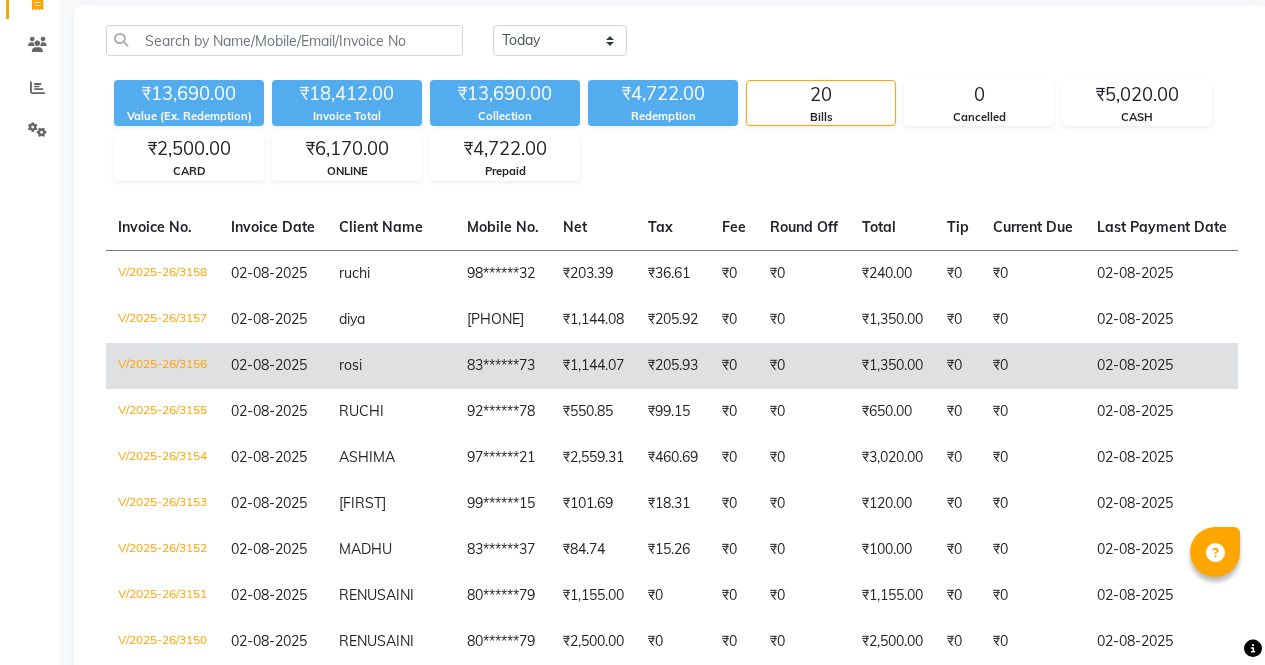 scroll, scrollTop: 141, scrollLeft: 0, axis: vertical 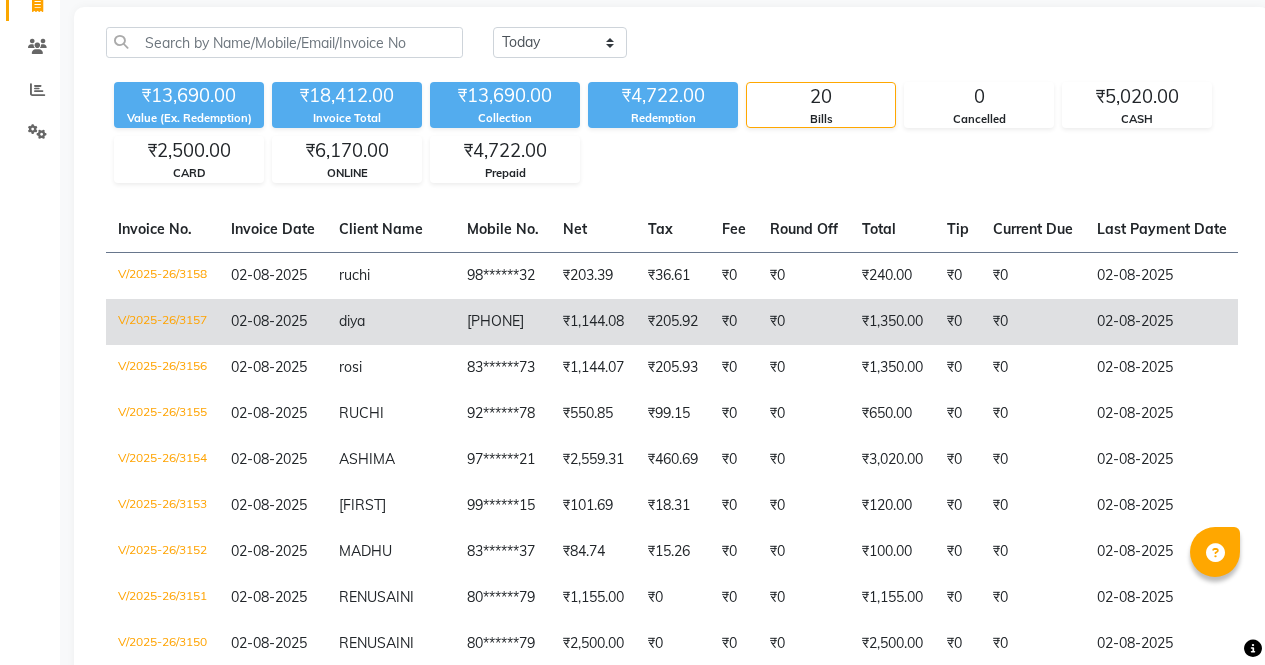 click on "₹0" 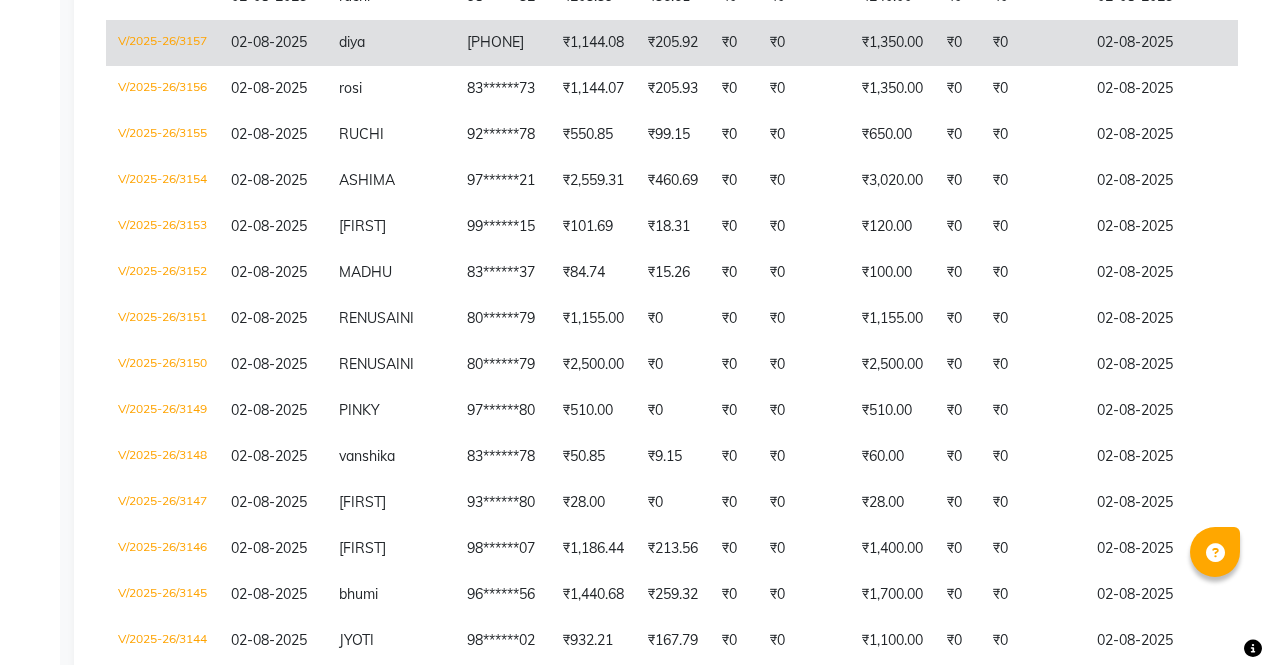scroll, scrollTop: 423, scrollLeft: 0, axis: vertical 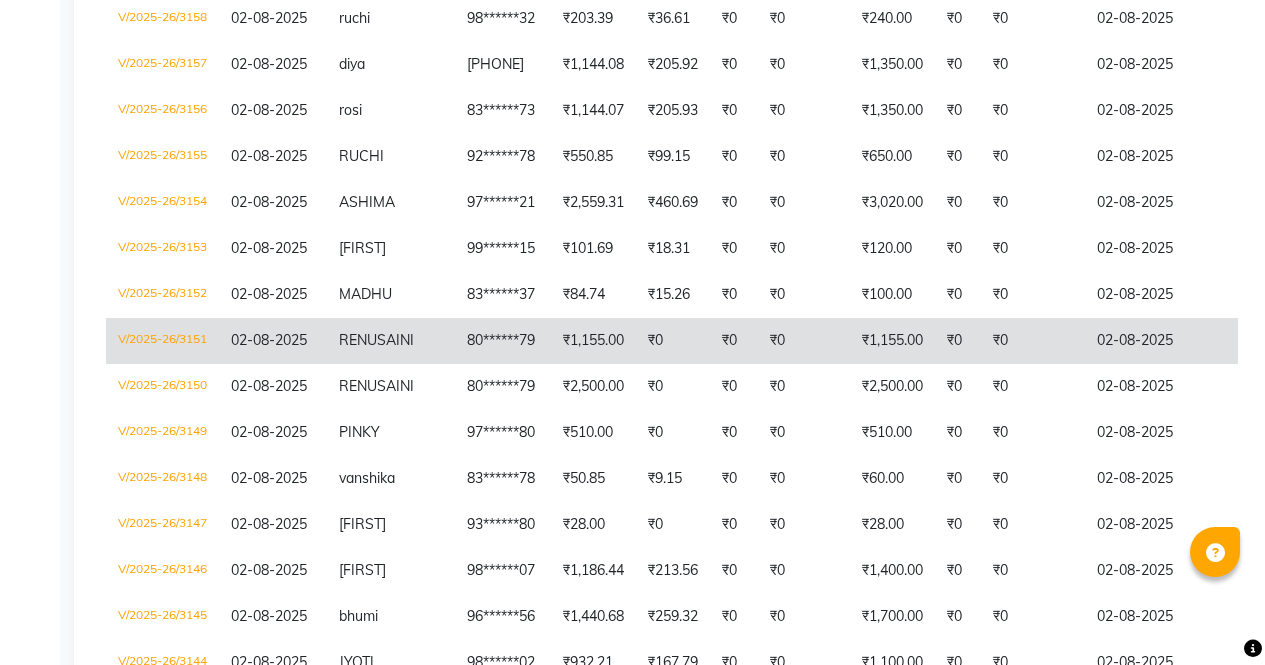 click on "₹0" 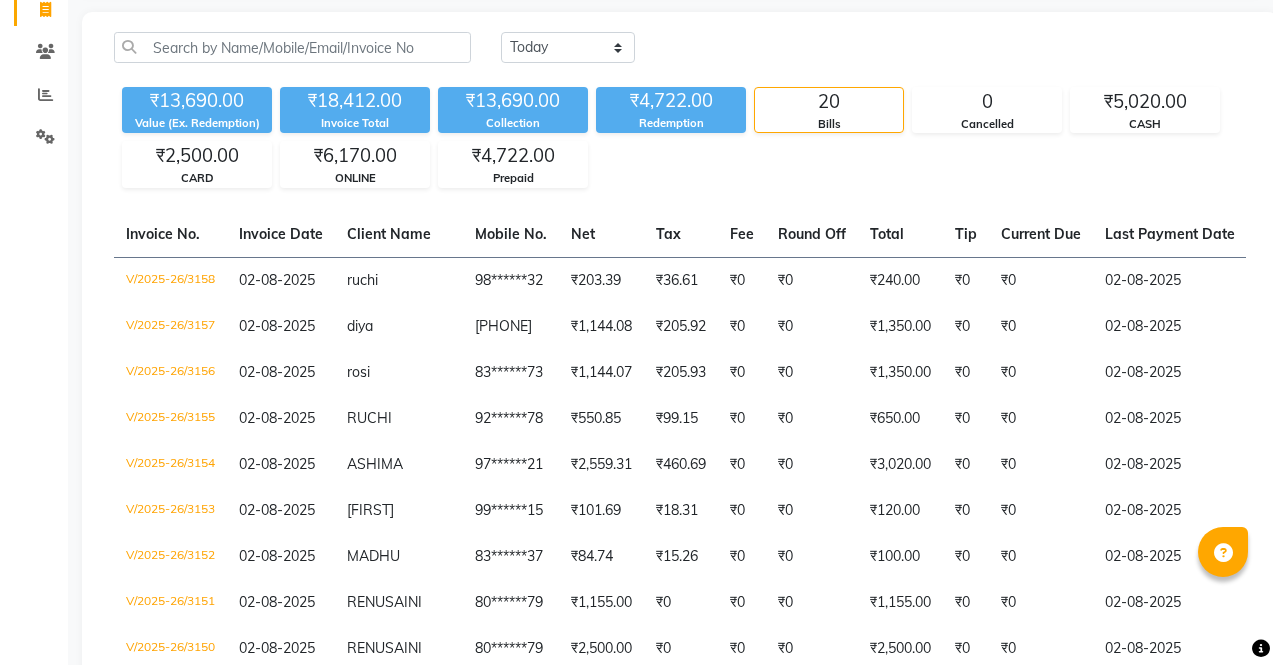 scroll, scrollTop: 0, scrollLeft: 0, axis: both 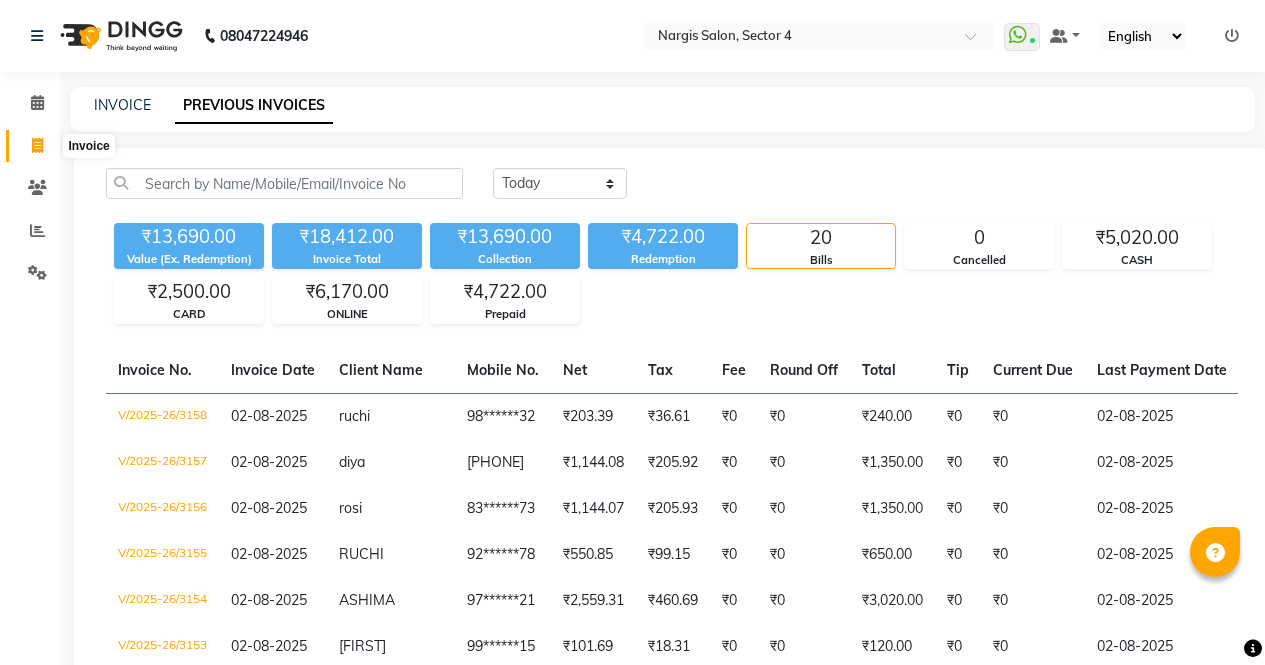 click 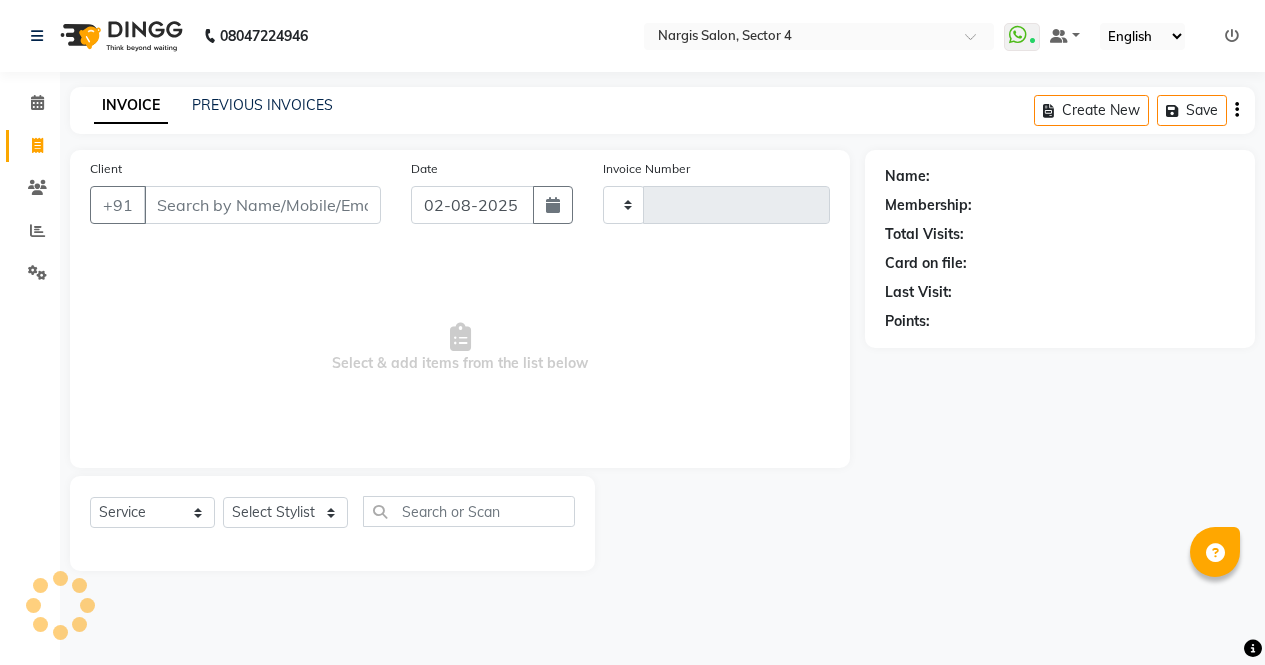 type on "3159" 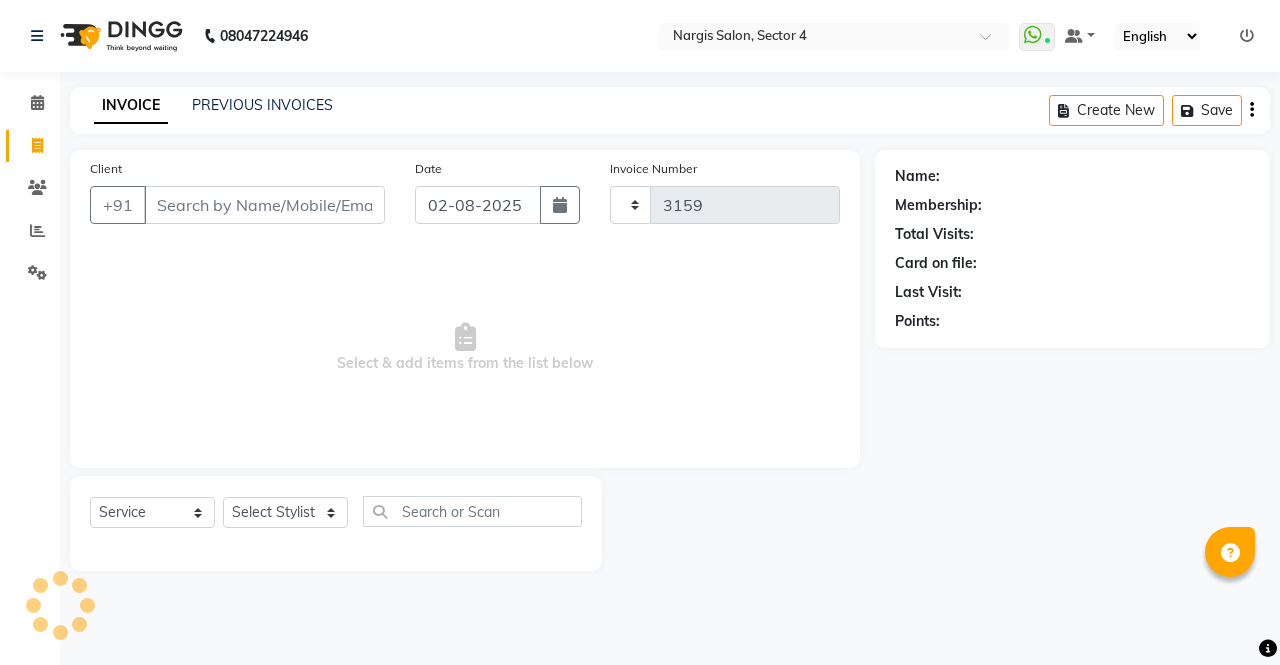 select on "4130" 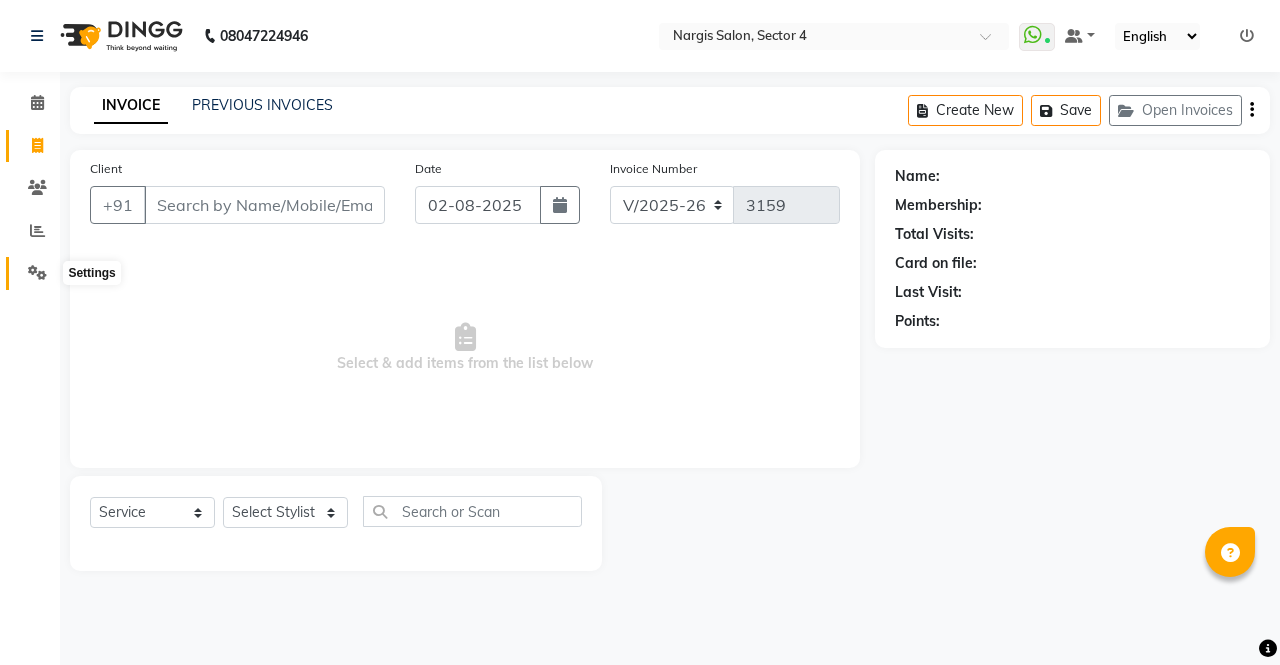 click 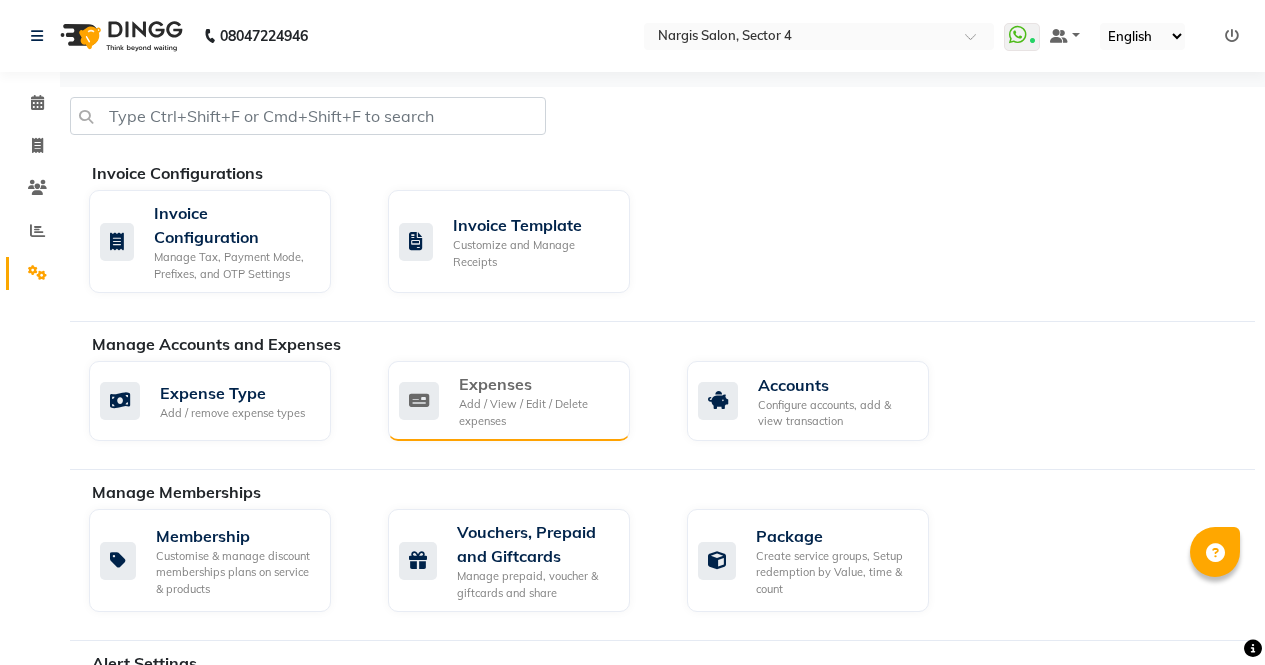 click on "Expenses" 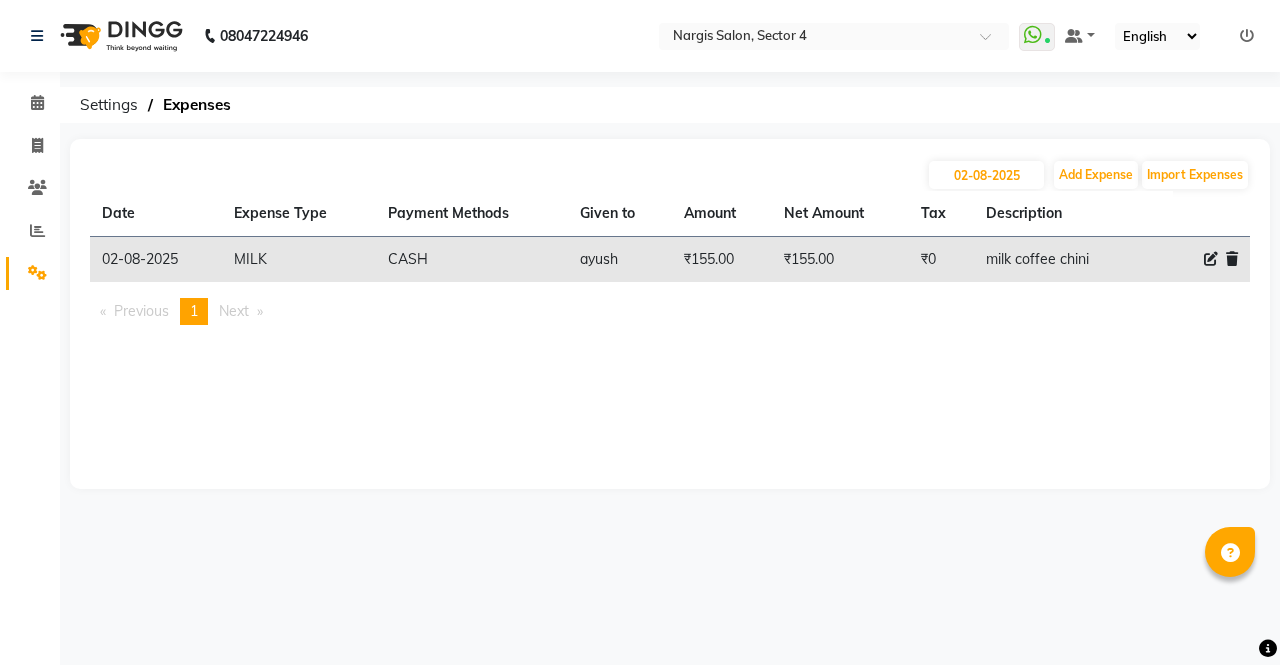 click 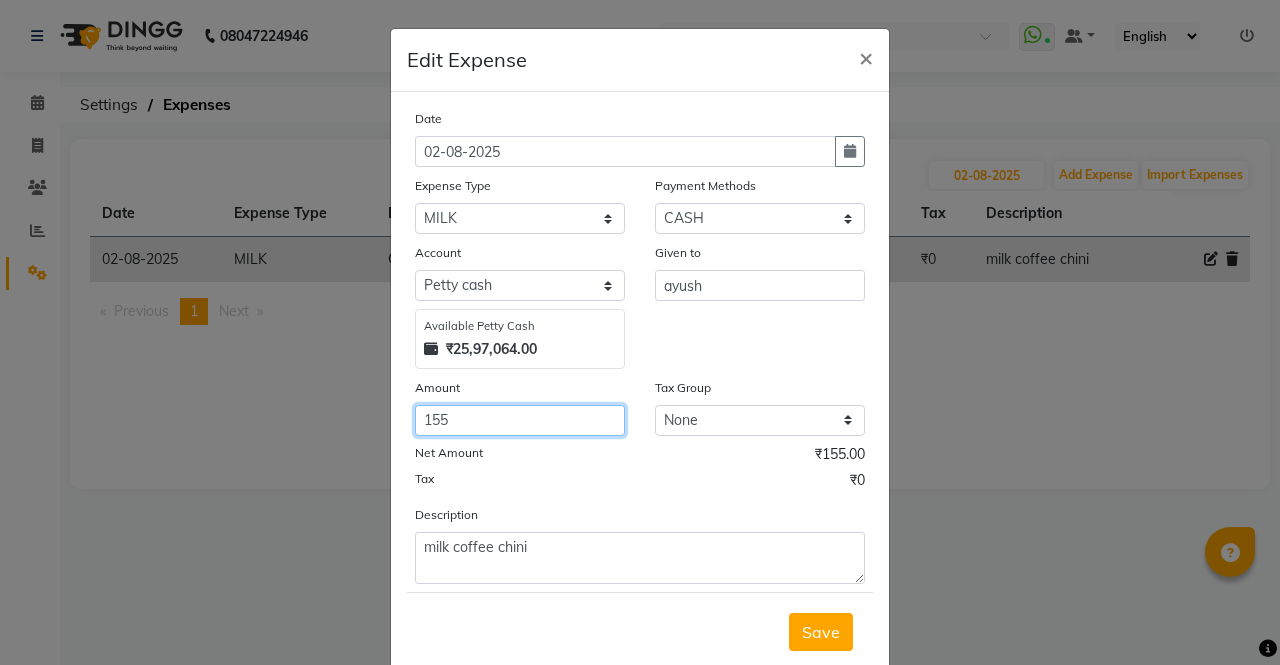 click on "155" 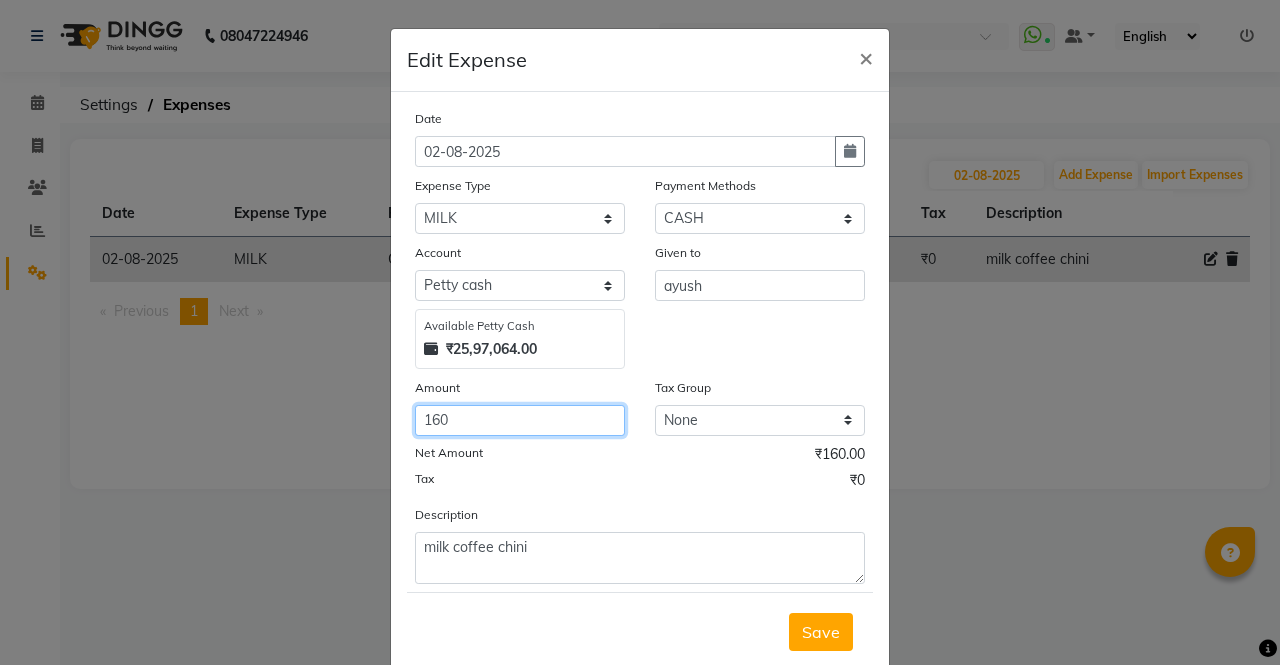 scroll, scrollTop: 51, scrollLeft: 0, axis: vertical 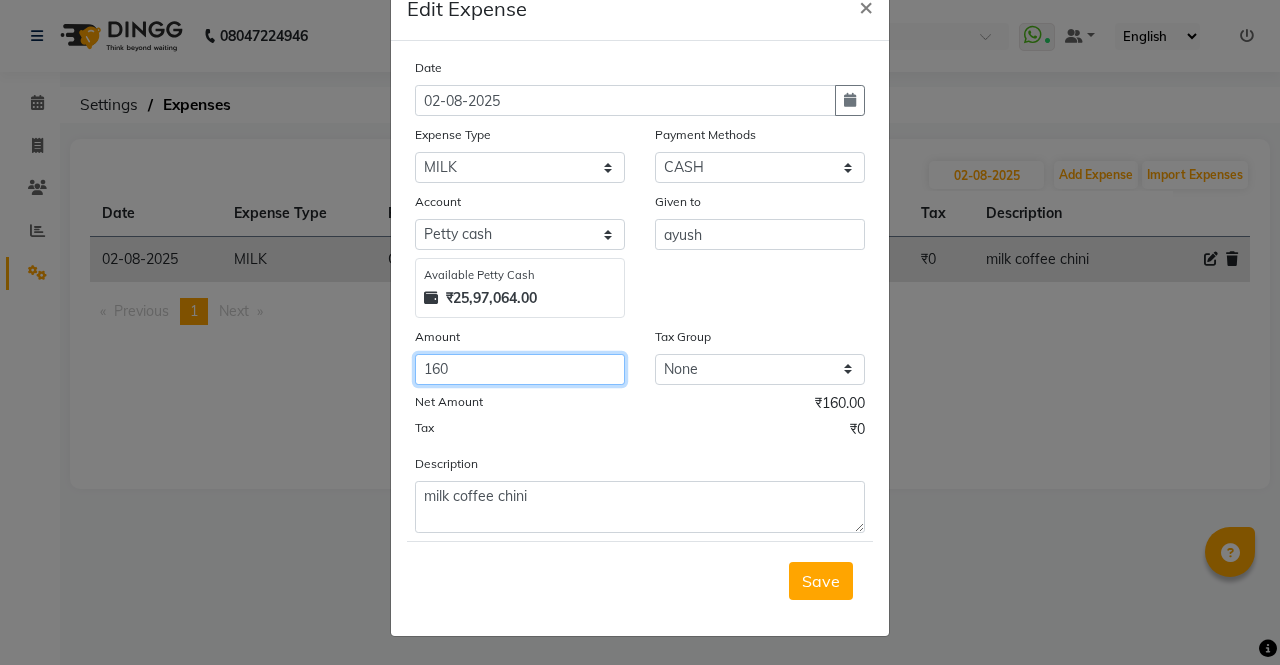 type on "160" 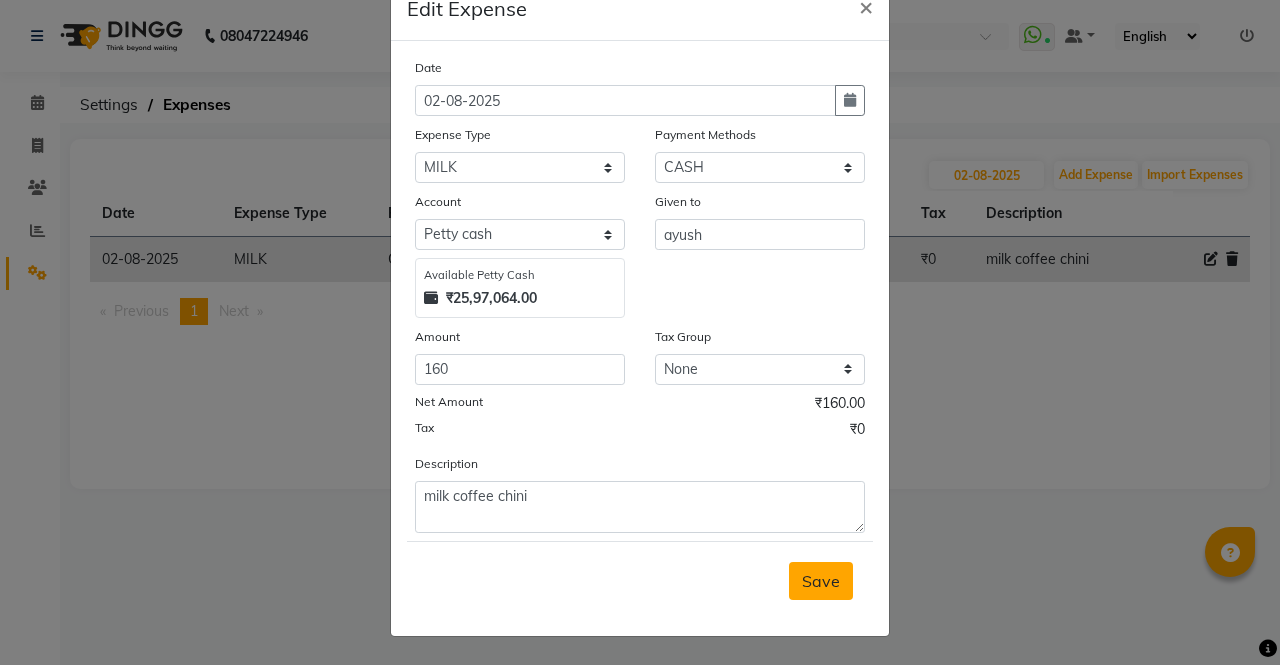 click on "Save" at bounding box center [821, 581] 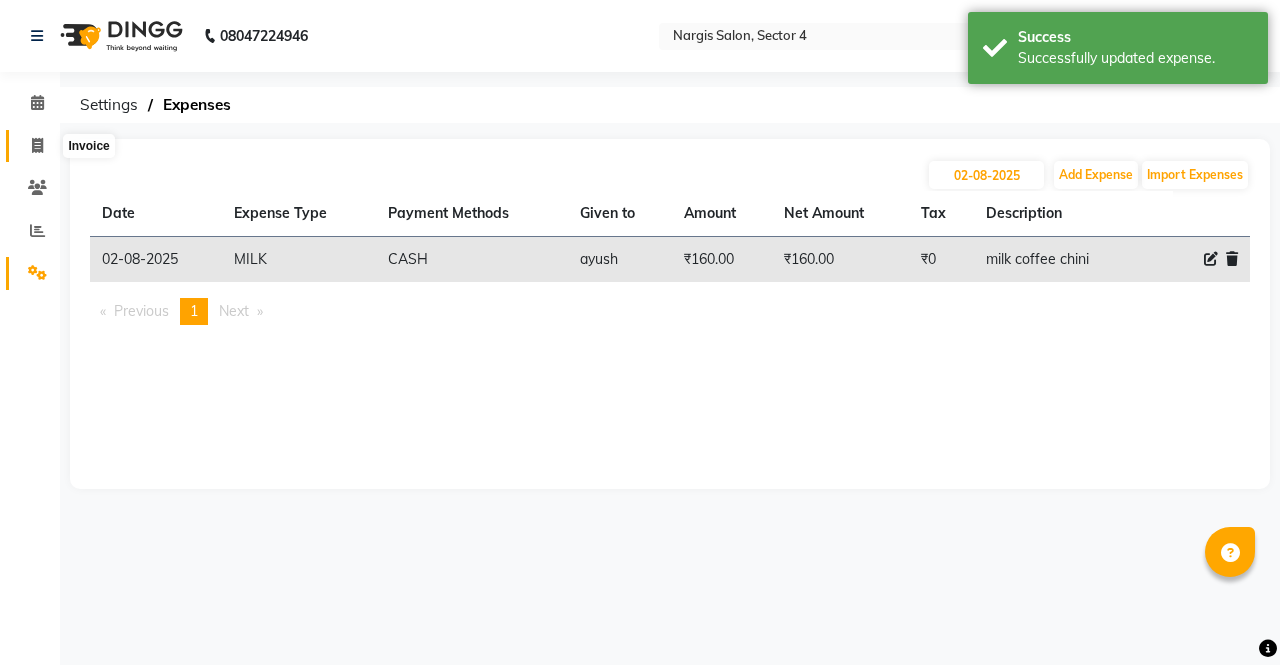 click 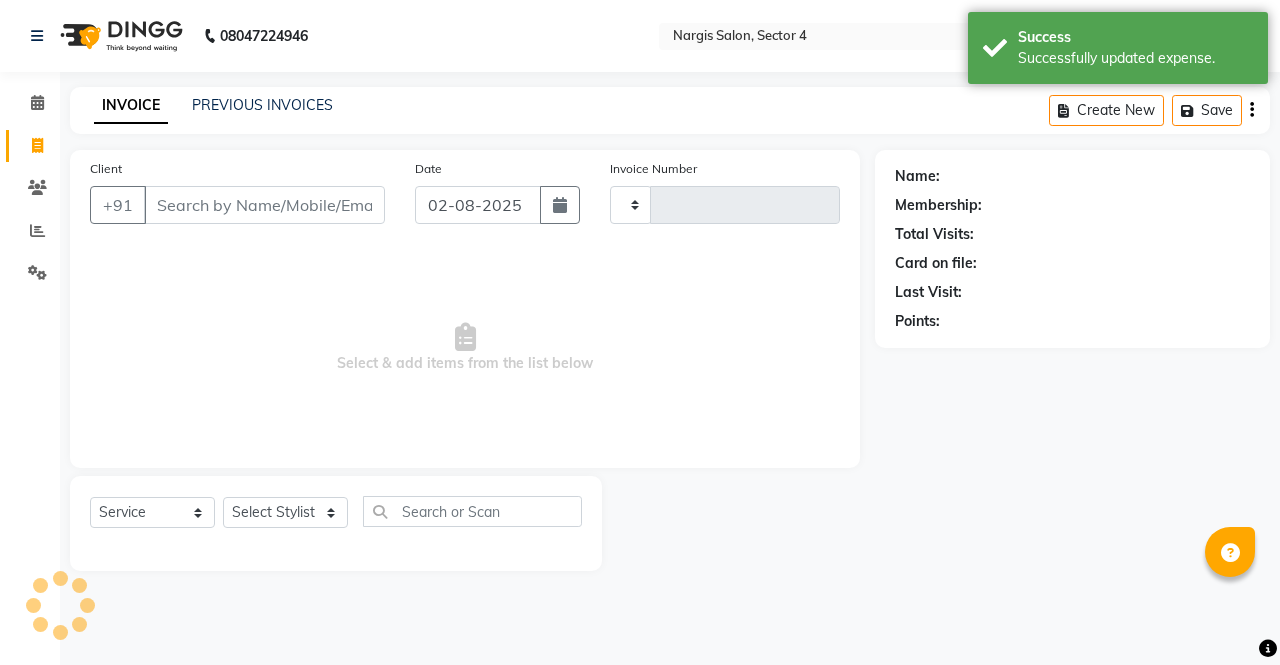type on "3159" 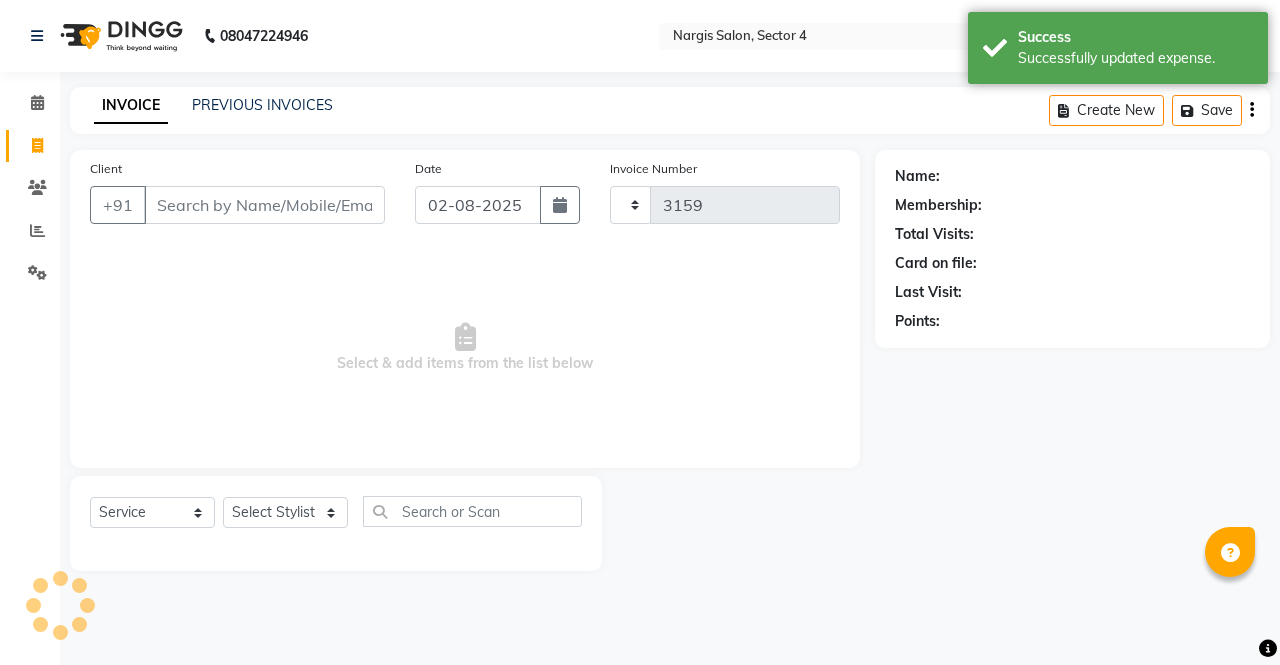 select on "4130" 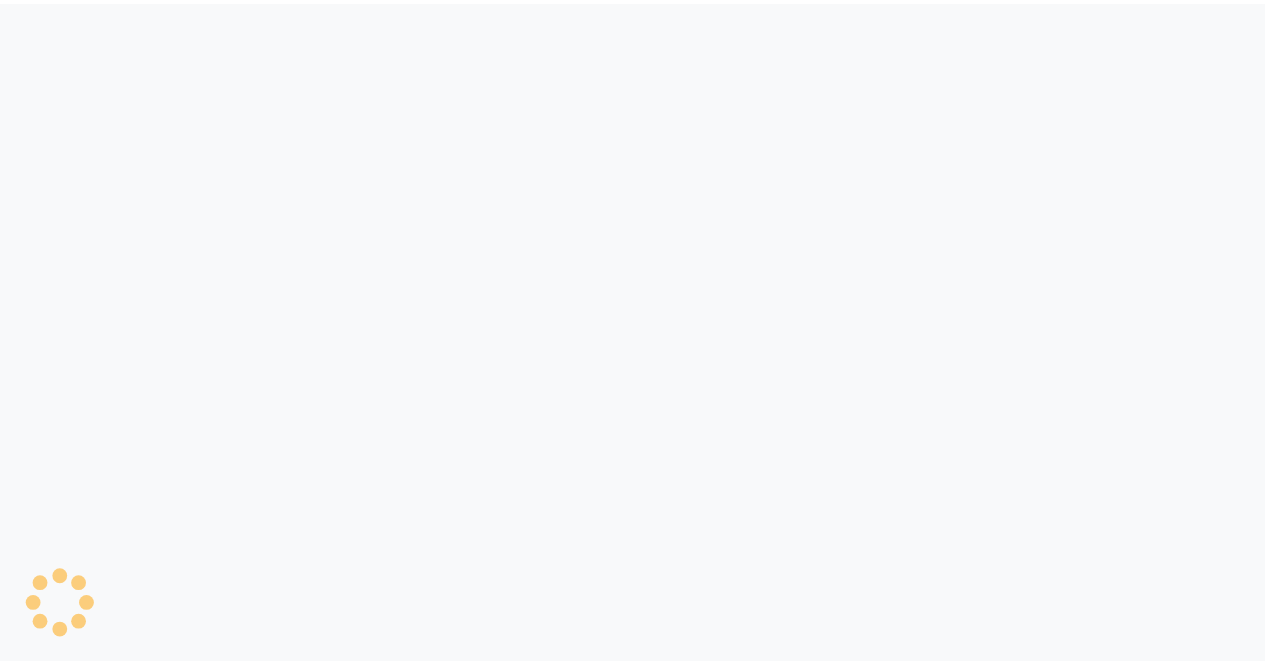 scroll, scrollTop: 0, scrollLeft: 0, axis: both 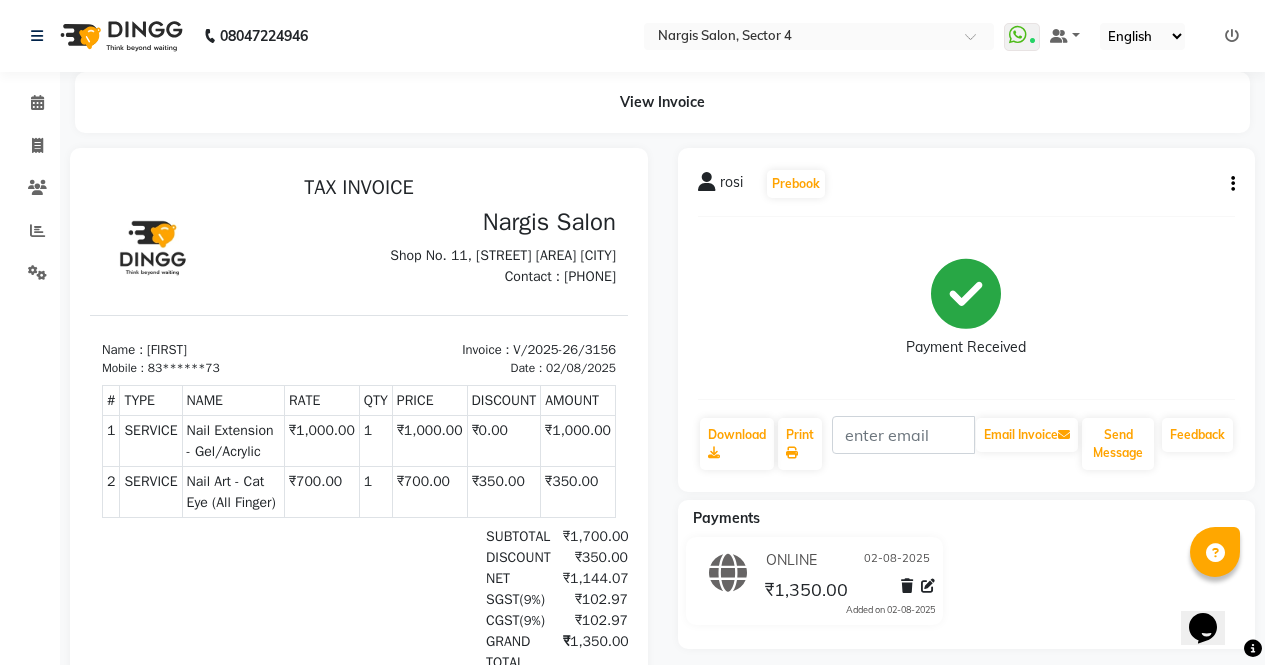 click on "rosi Prebook Payment Received Download Print Email Invoice Send Message Feedback" 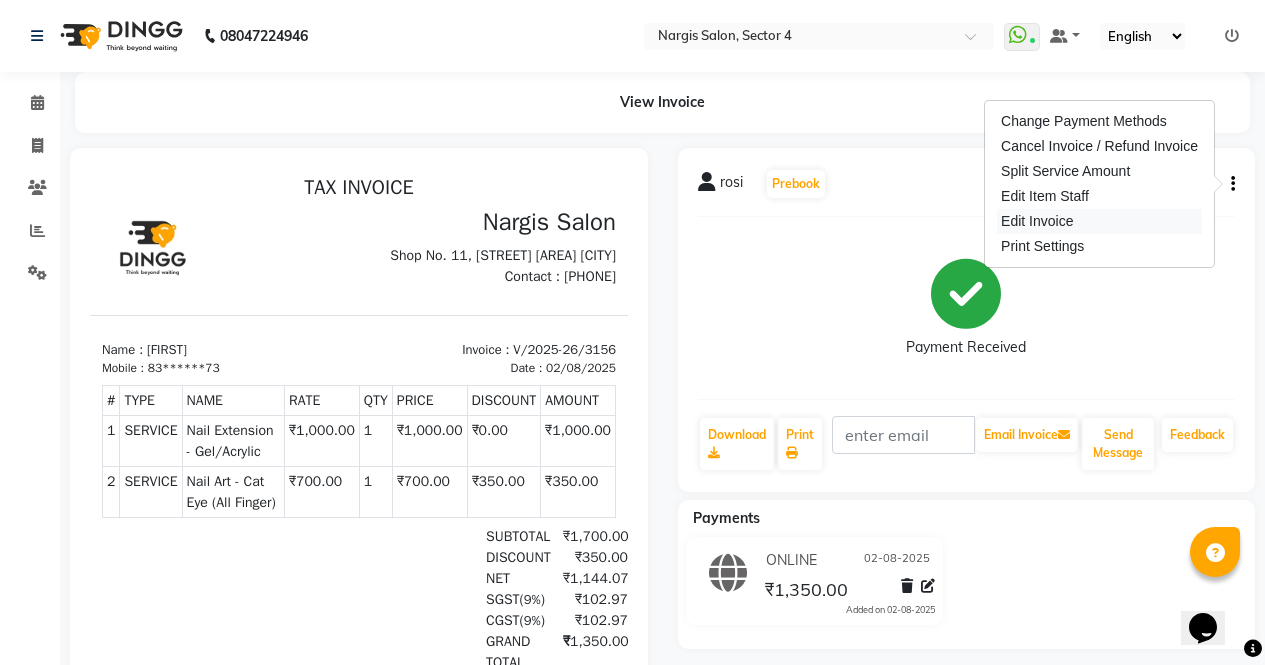 click on "Edit Invoice" at bounding box center (1099, 221) 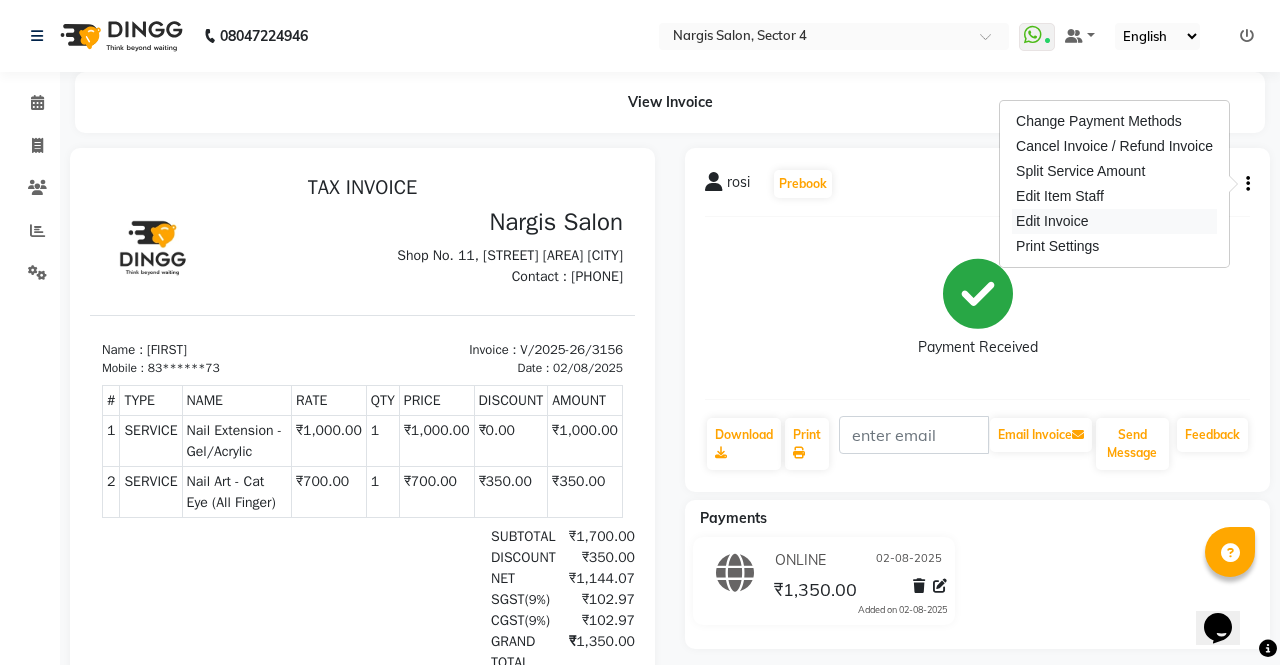 select on "service" 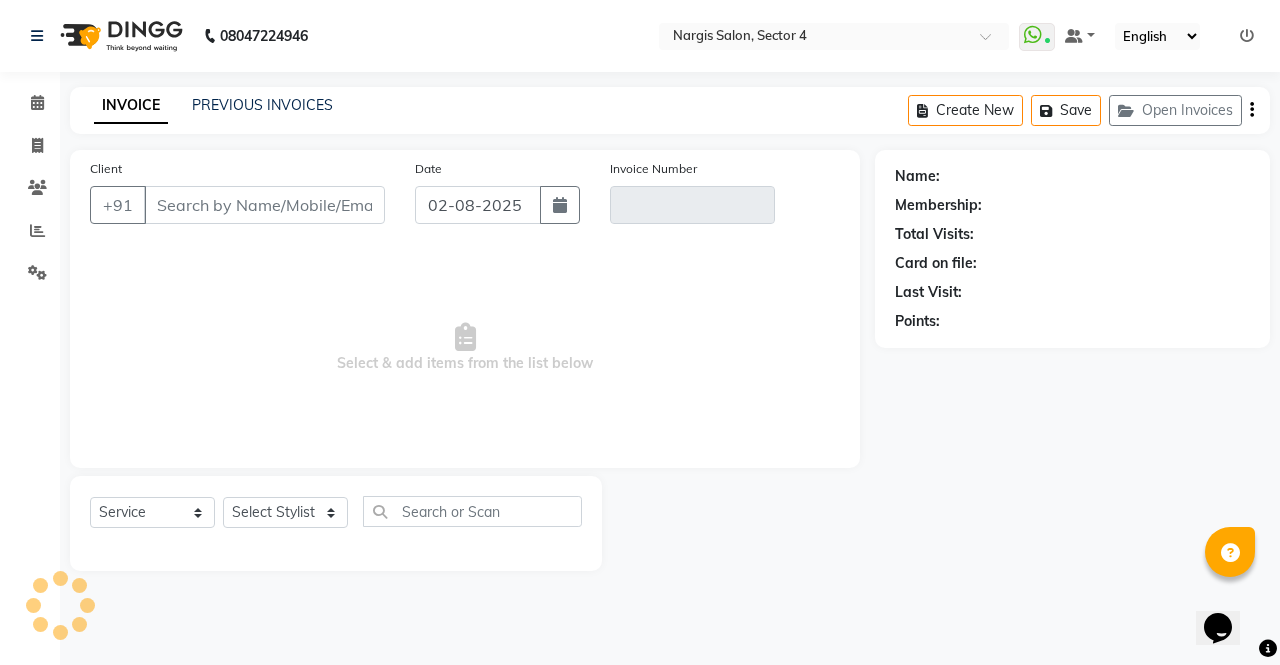 type on "83******73" 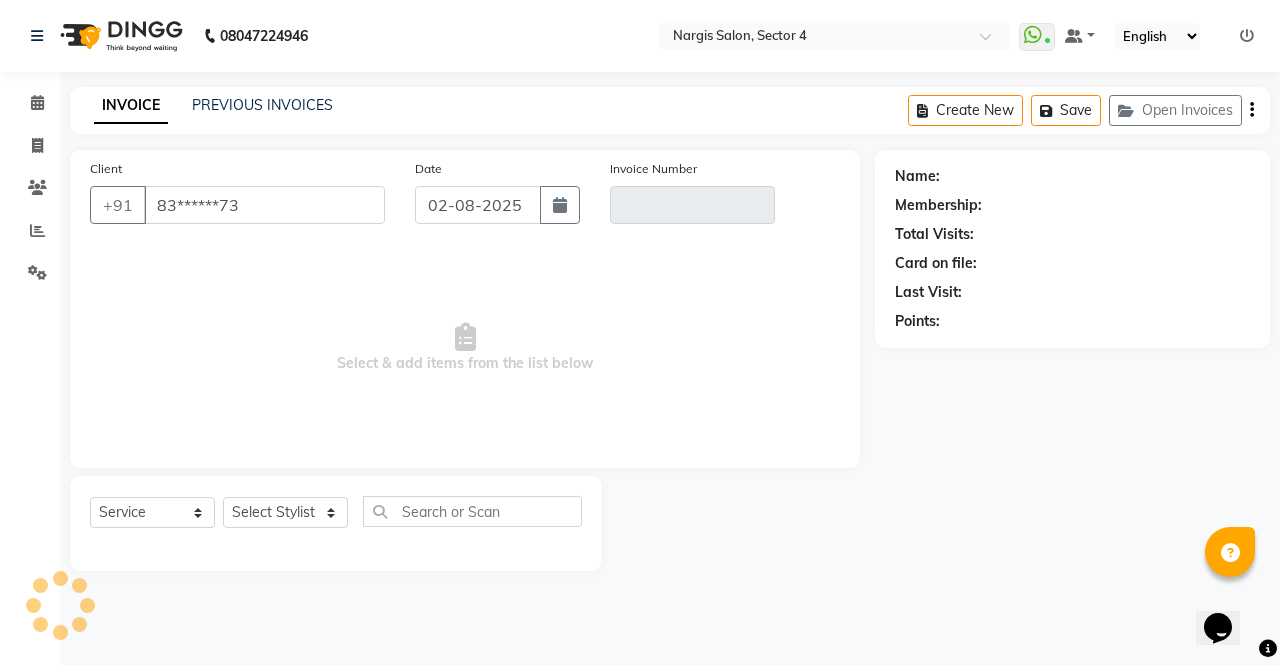 type on "V/2025-26/3156" 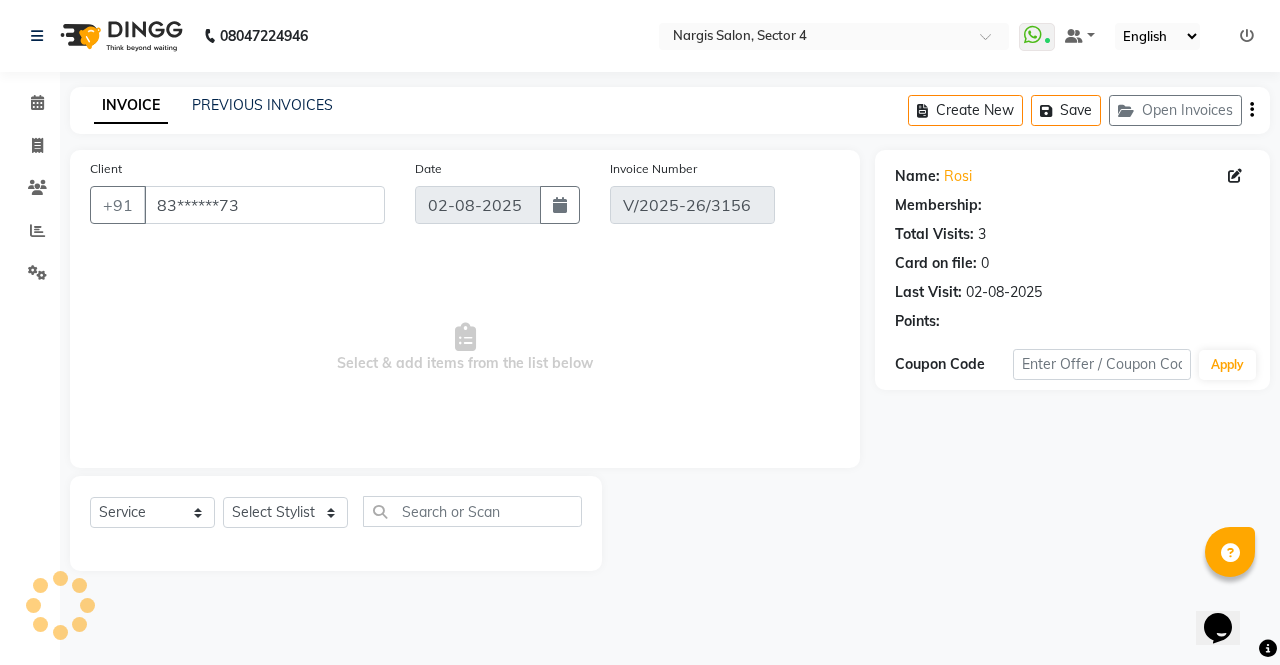 select on "select" 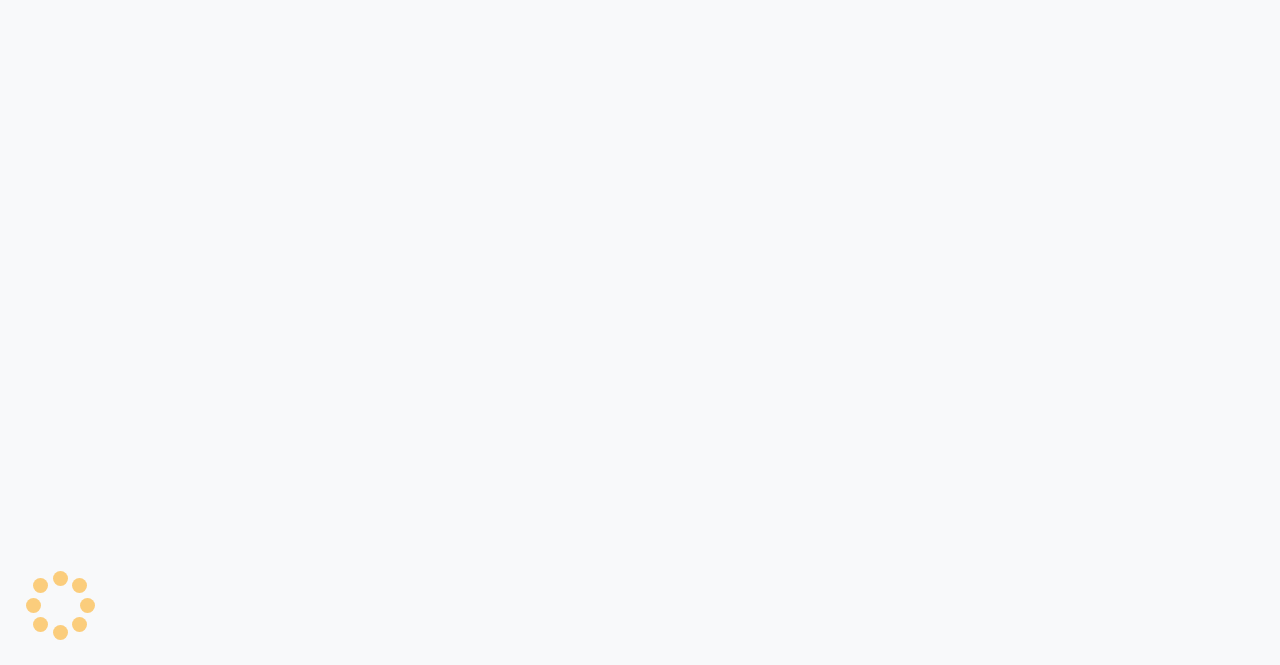 scroll, scrollTop: 0, scrollLeft: 0, axis: both 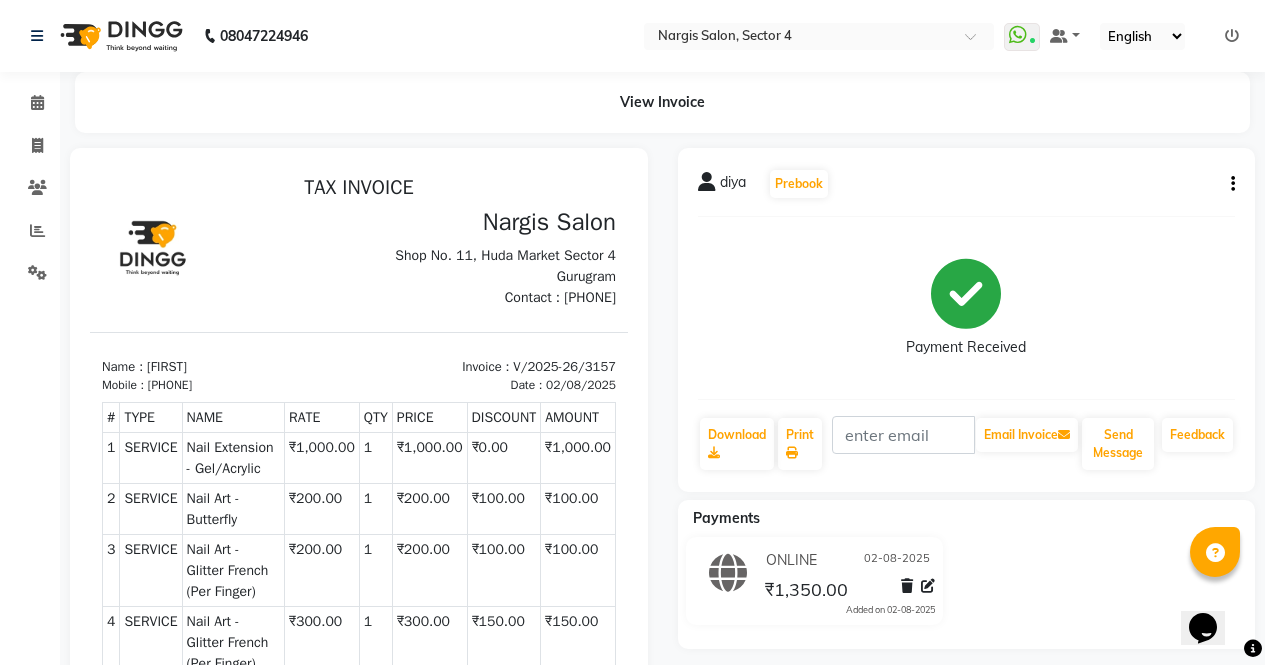 click 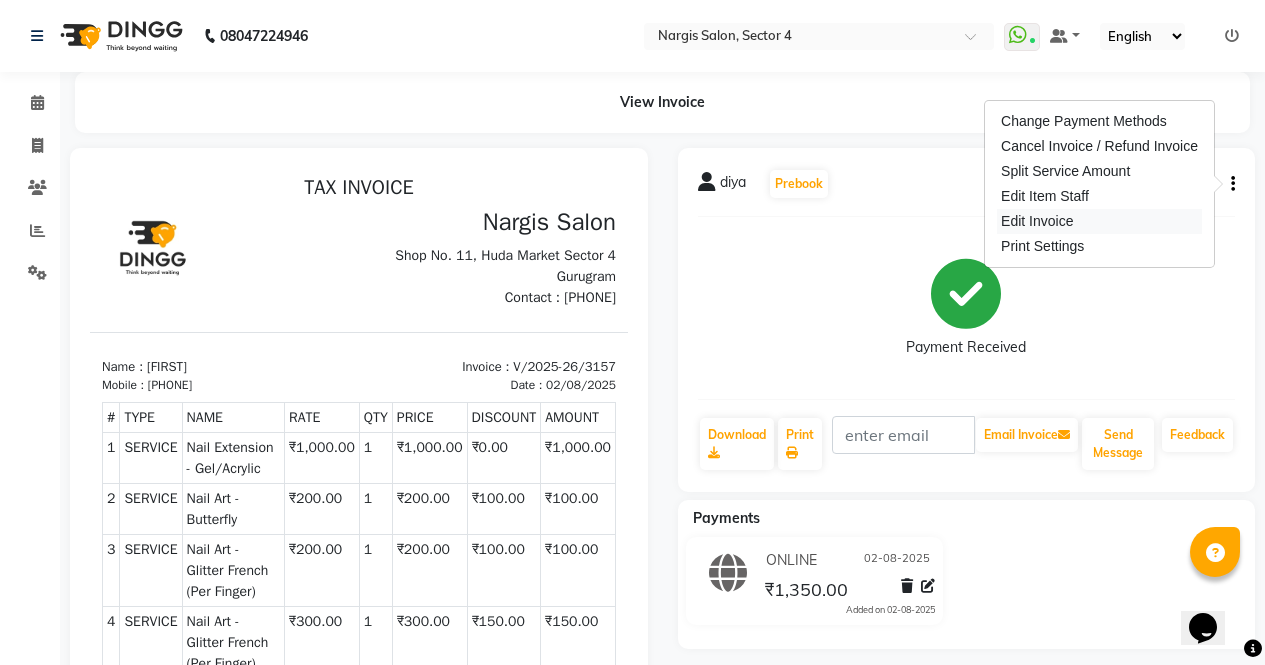 click on "Edit Invoice" at bounding box center (1099, 221) 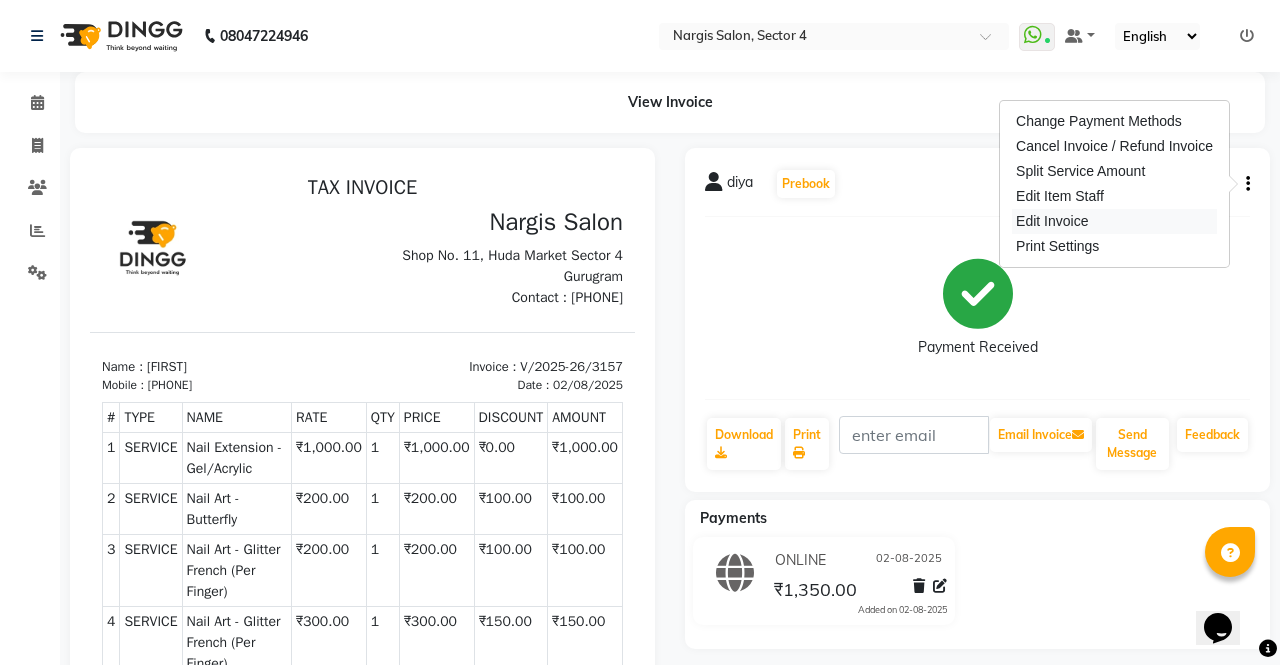 select on "service" 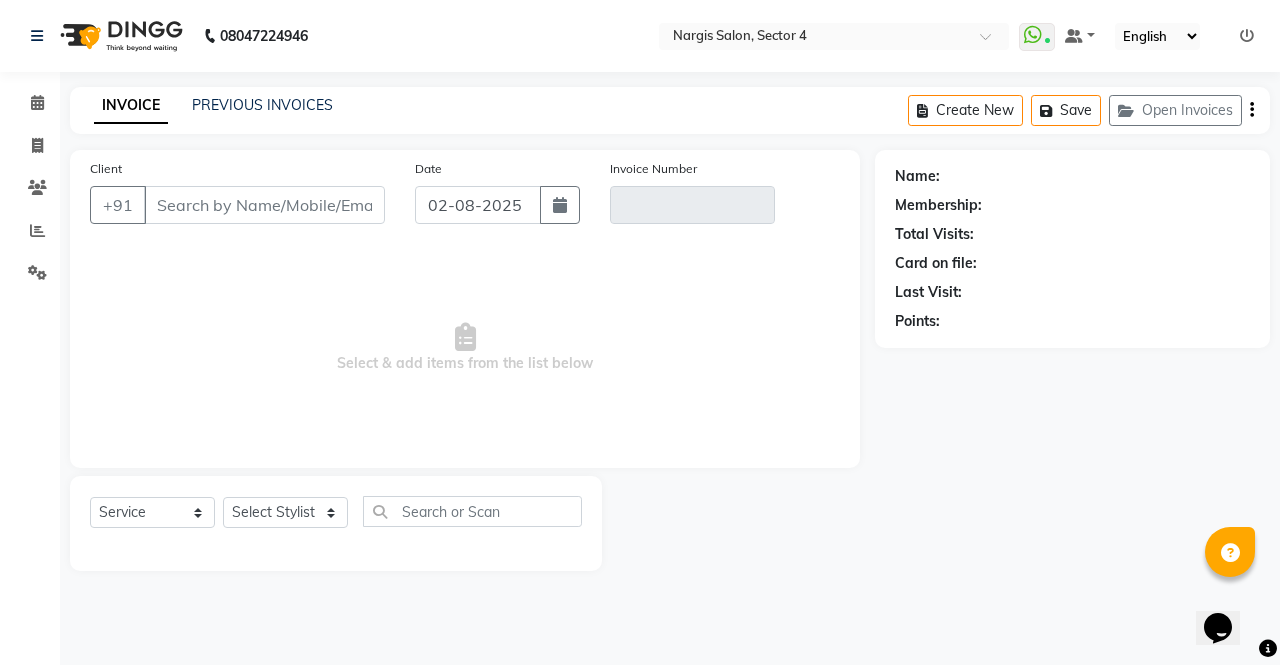 type on "85******25" 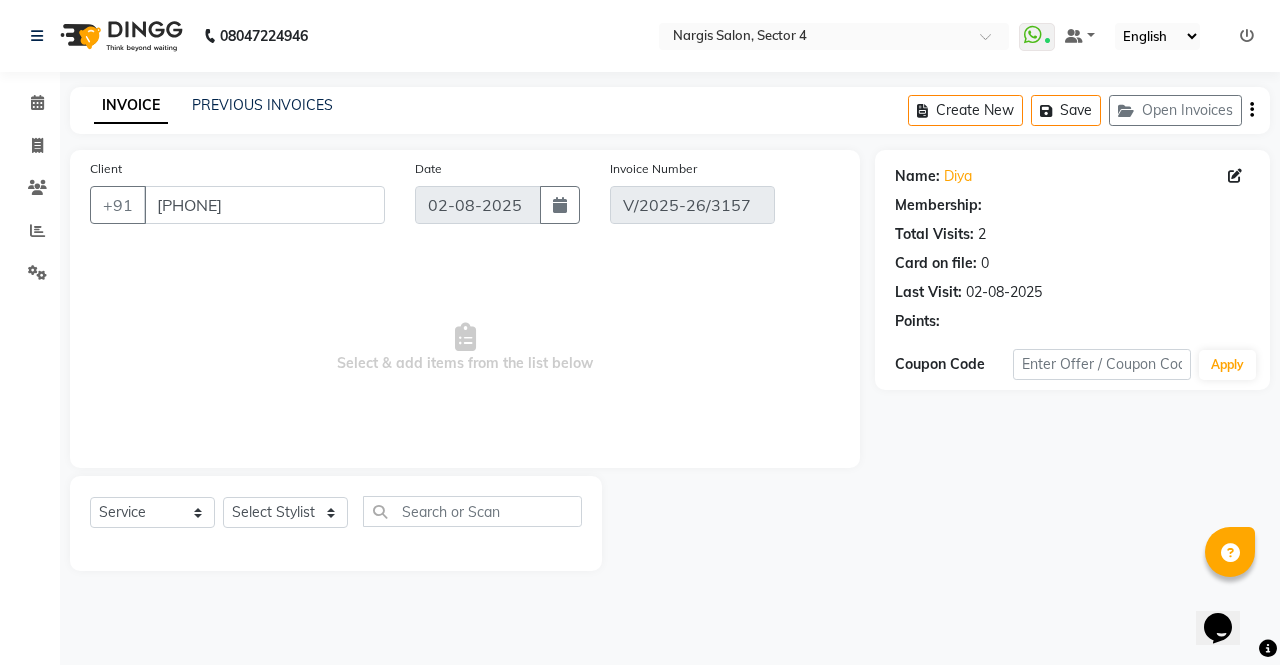 select on "select" 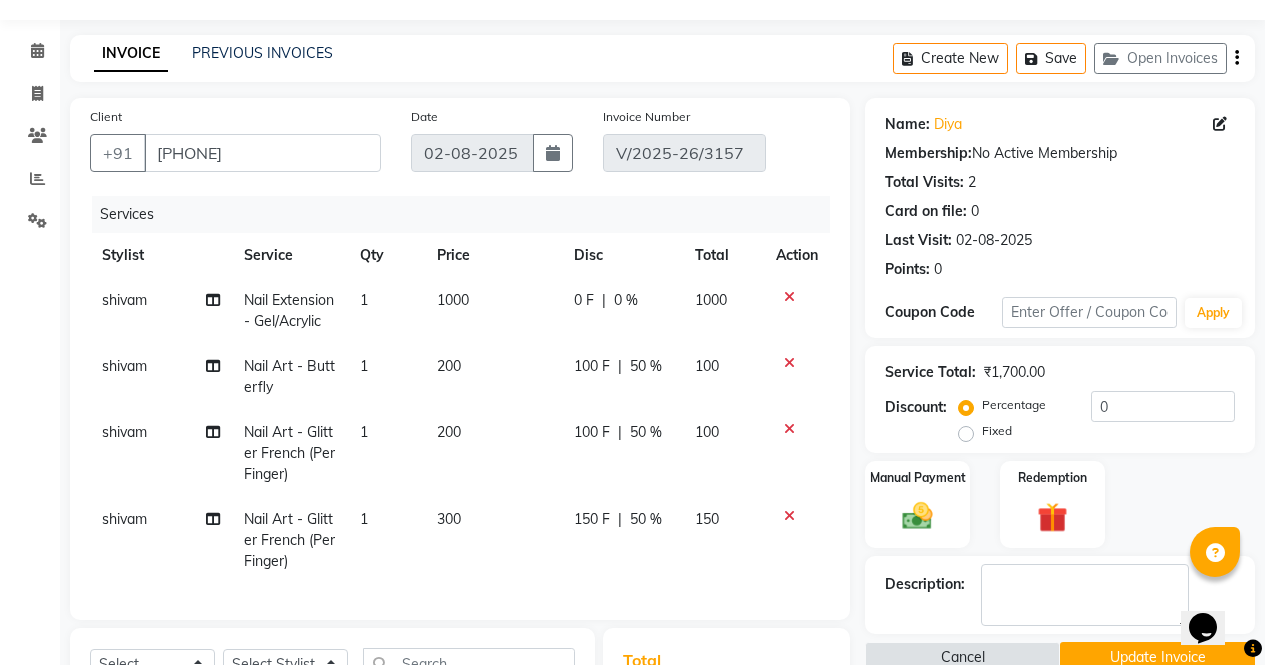 scroll, scrollTop: 0, scrollLeft: 0, axis: both 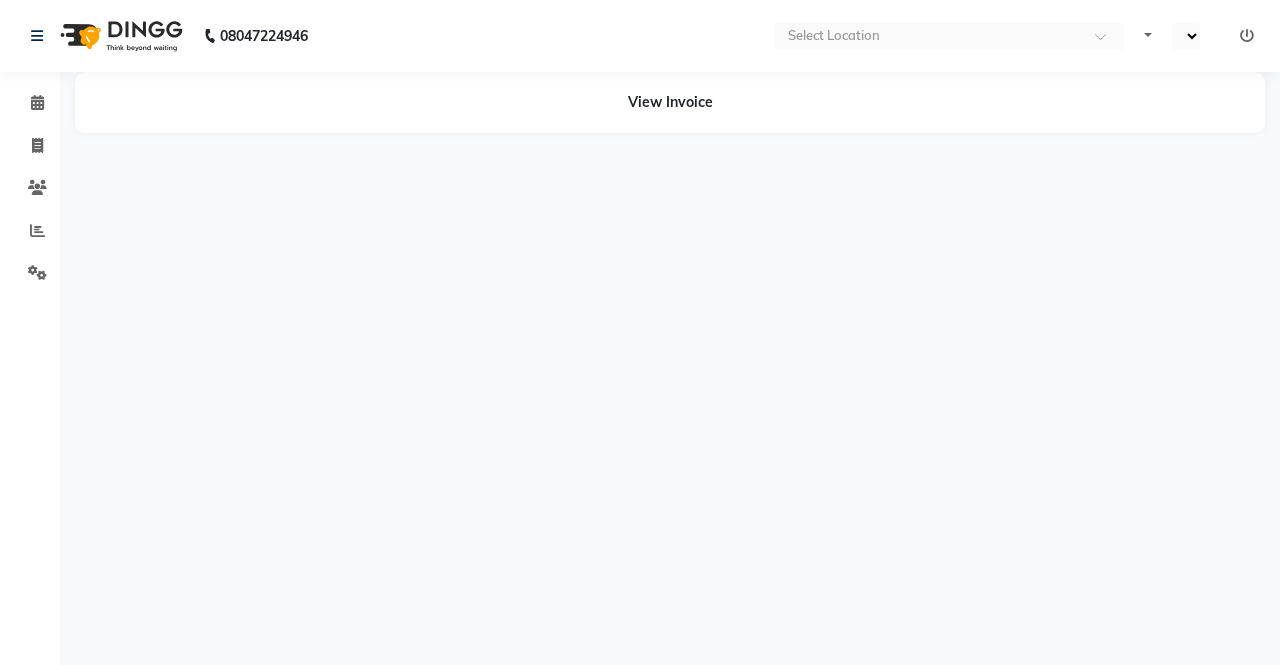 select on "en" 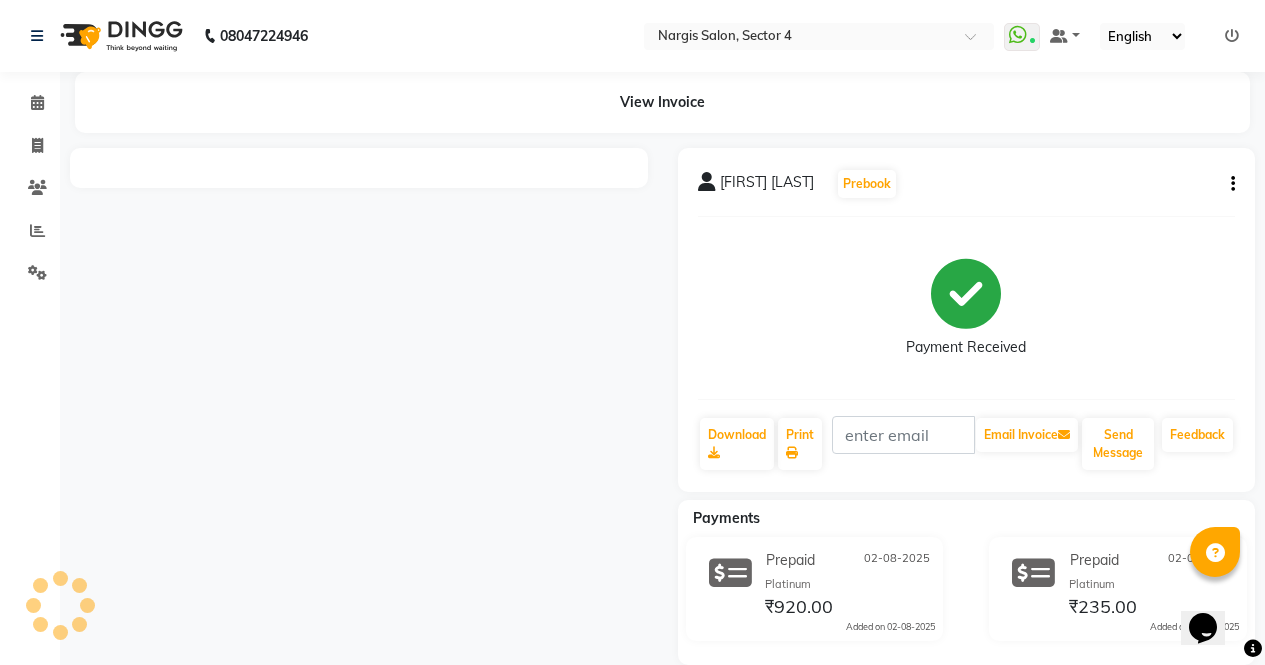 scroll, scrollTop: 0, scrollLeft: 0, axis: both 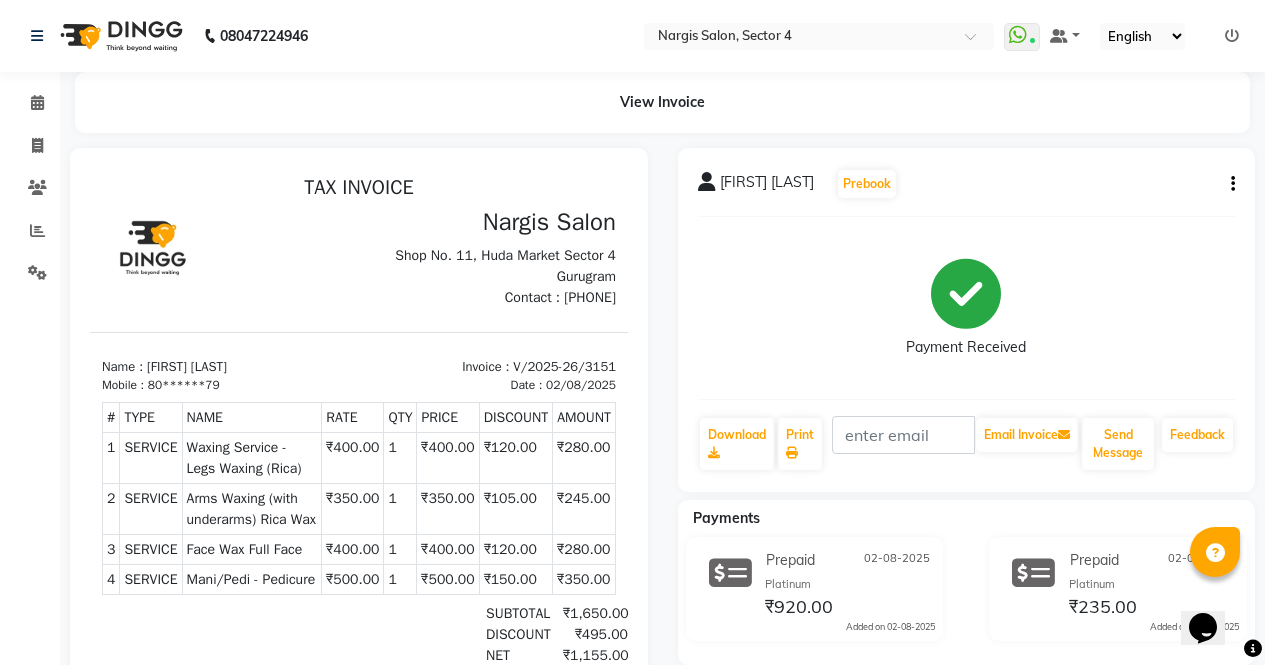 click 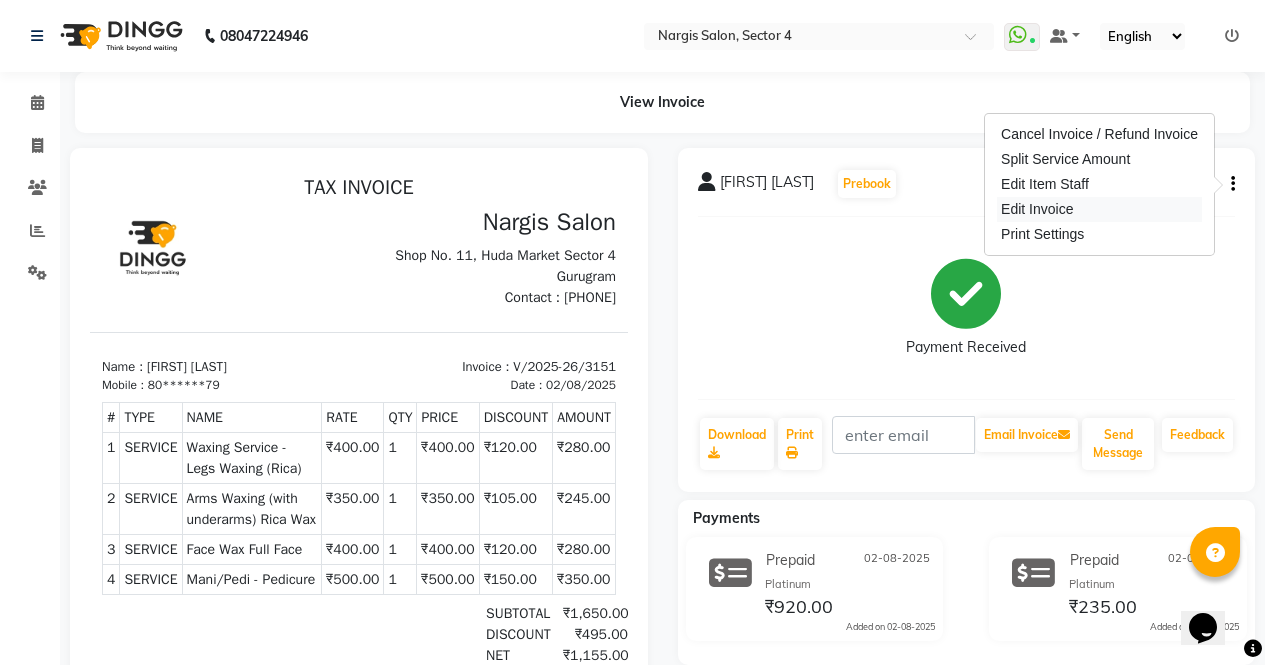 click on "Edit Invoice" at bounding box center (1099, 209) 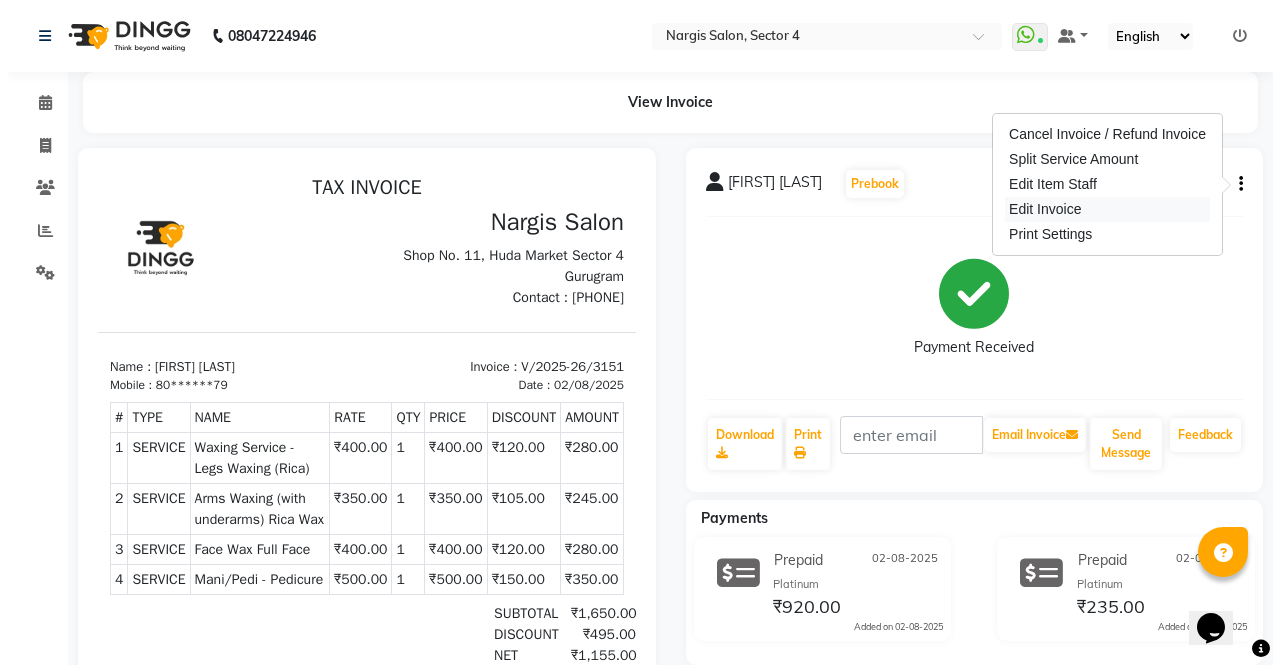 select on "service" 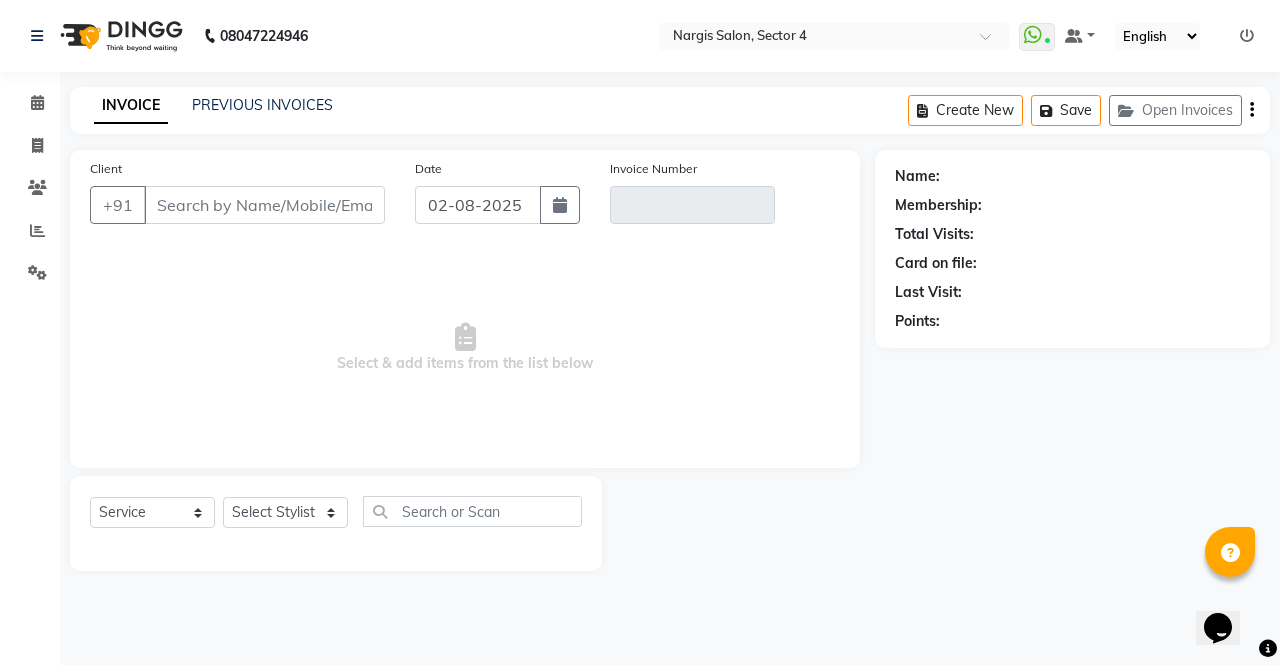 type on "80******79" 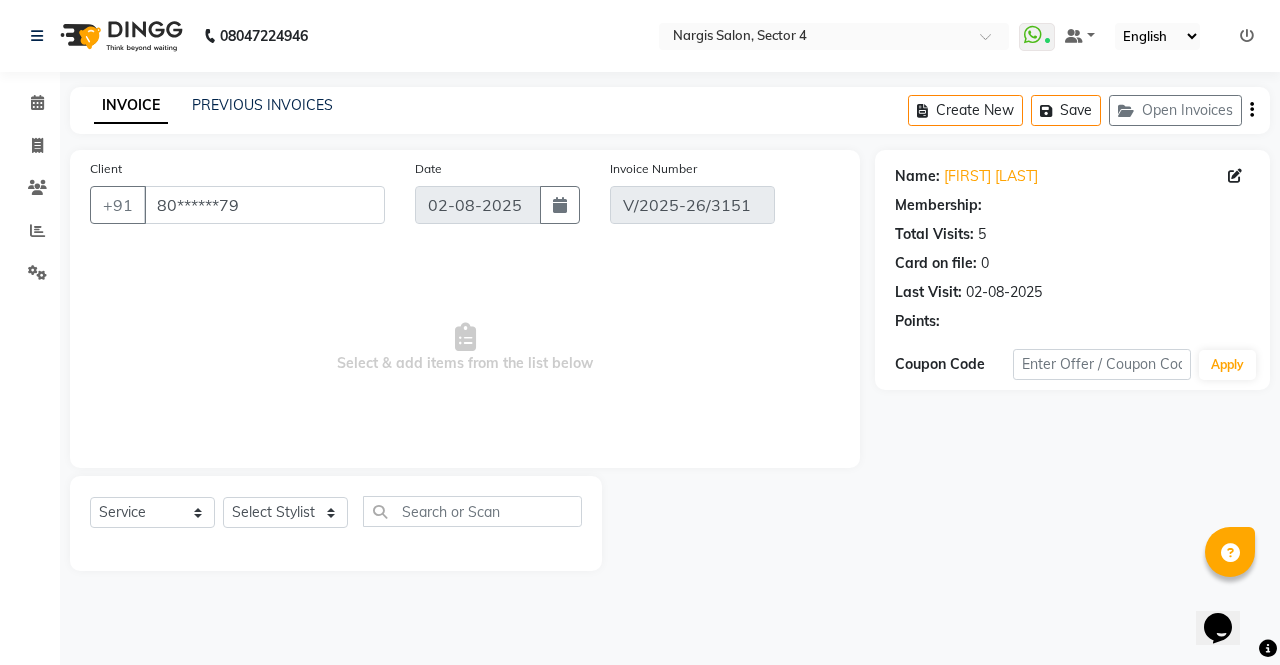 select on "1: Object" 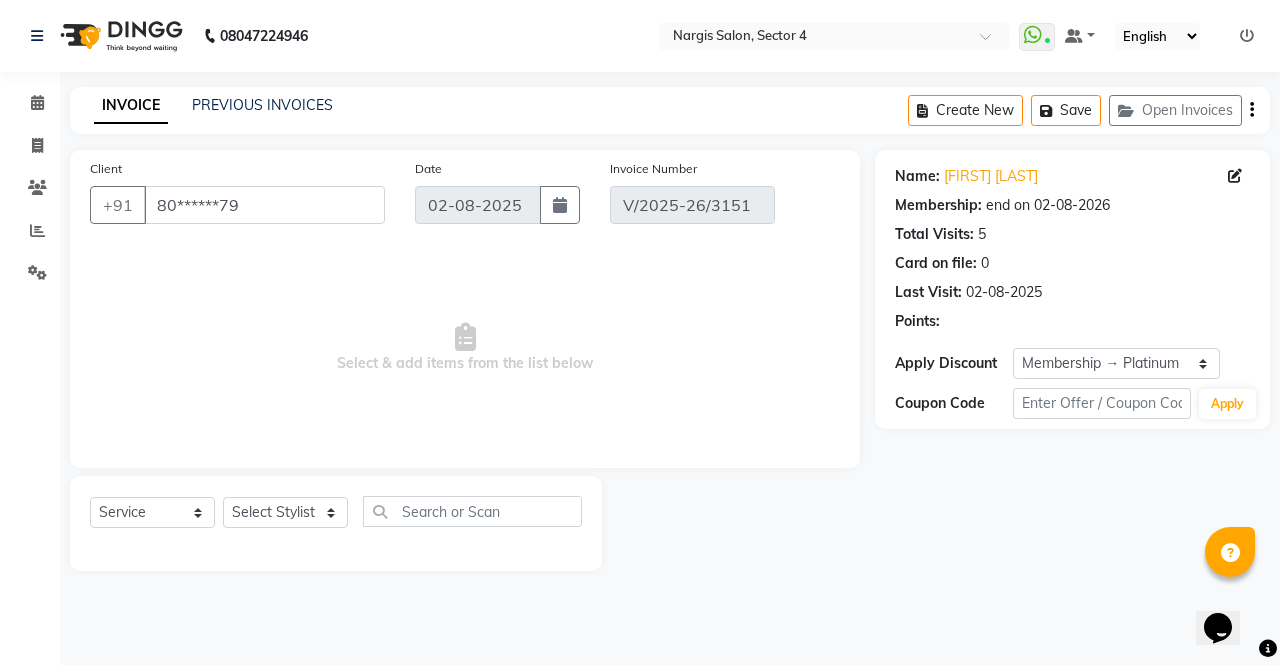 select on "select" 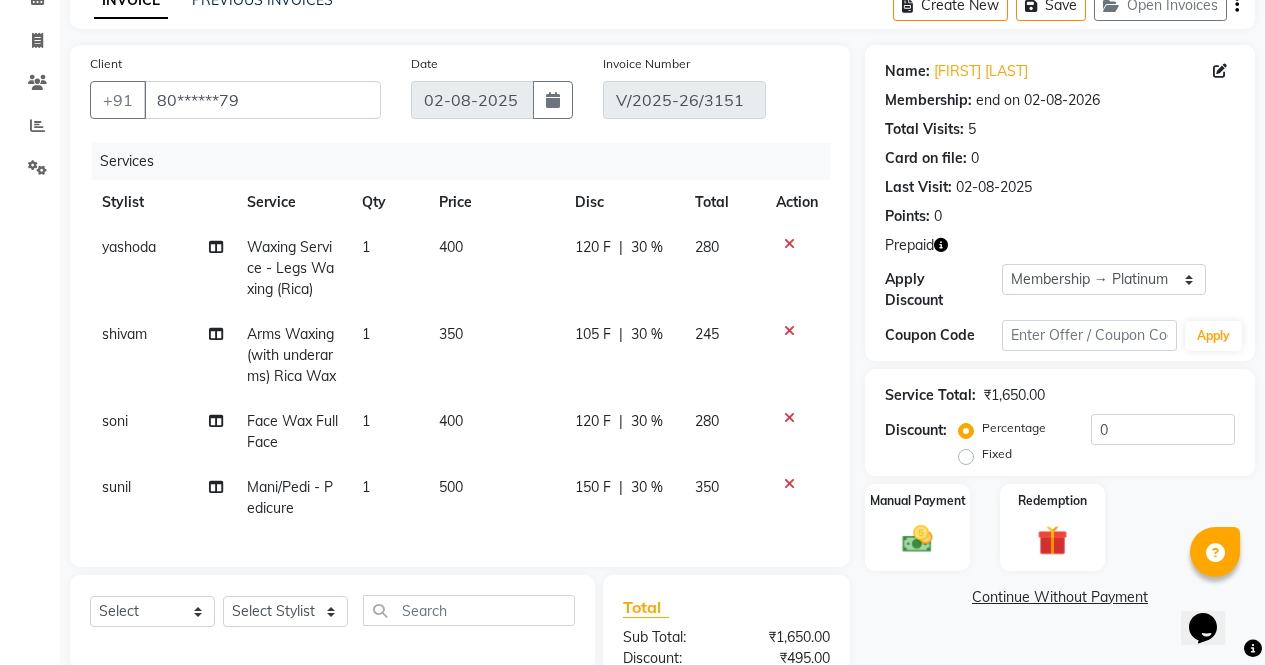 scroll, scrollTop: 114, scrollLeft: 0, axis: vertical 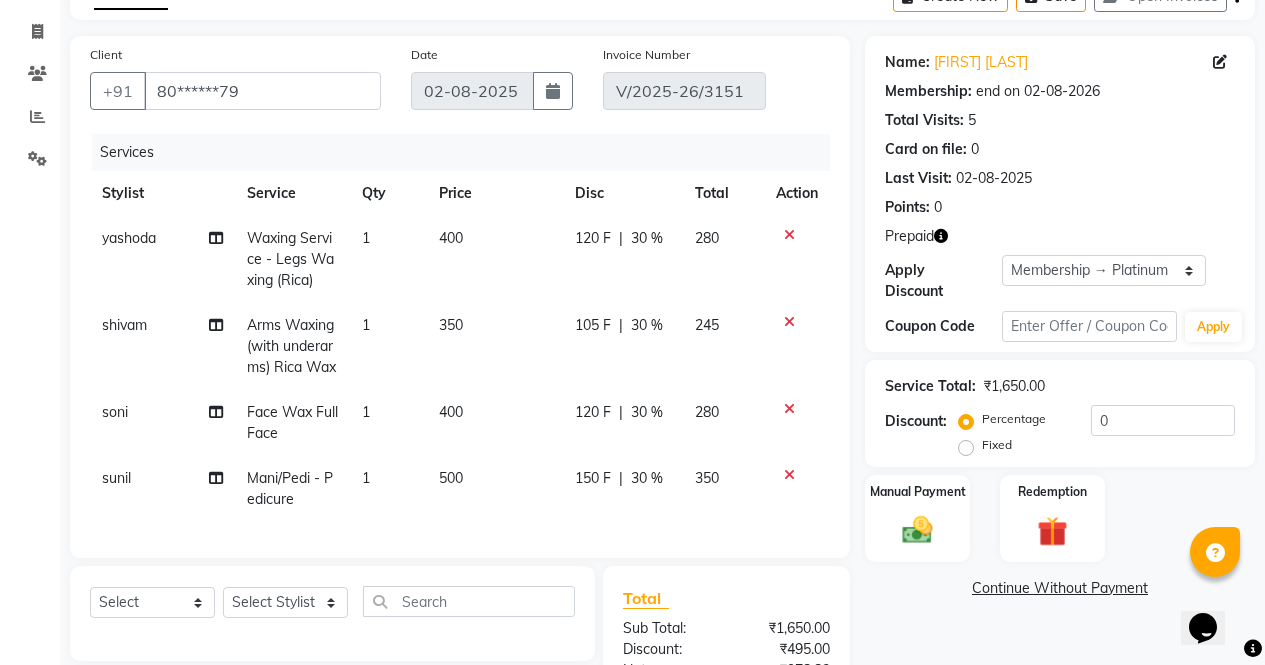 click on "shivam" 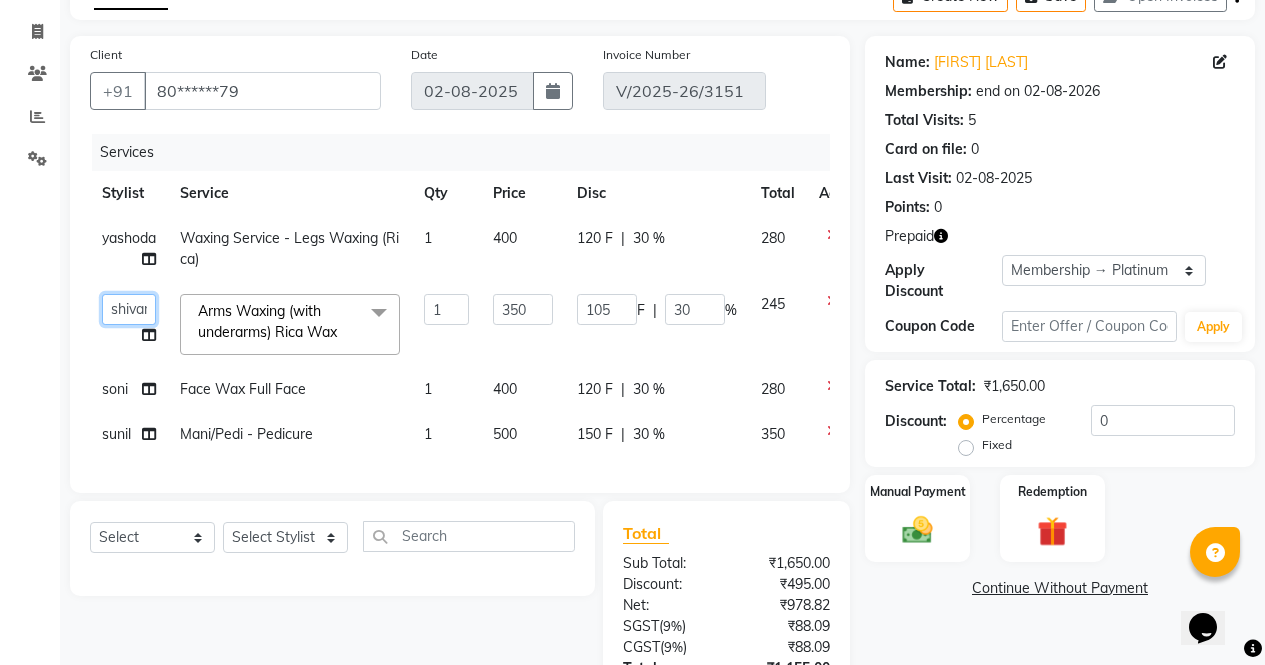 click on "[FIRST] [FIRST] [FIRST] [FIRST]   Front Desk   [FIRST]   [FIRST]   [FIRST]   [FIRST]   [FIRST]   [FIRST]   [FIRST]" 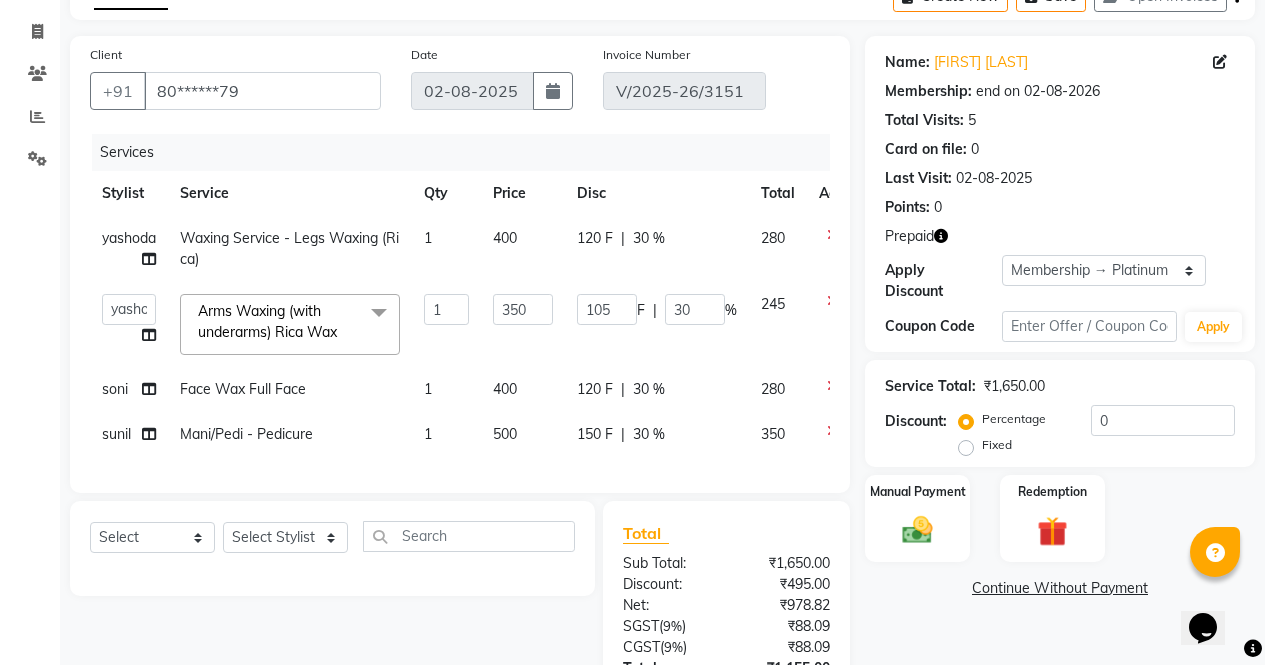 select on "87810" 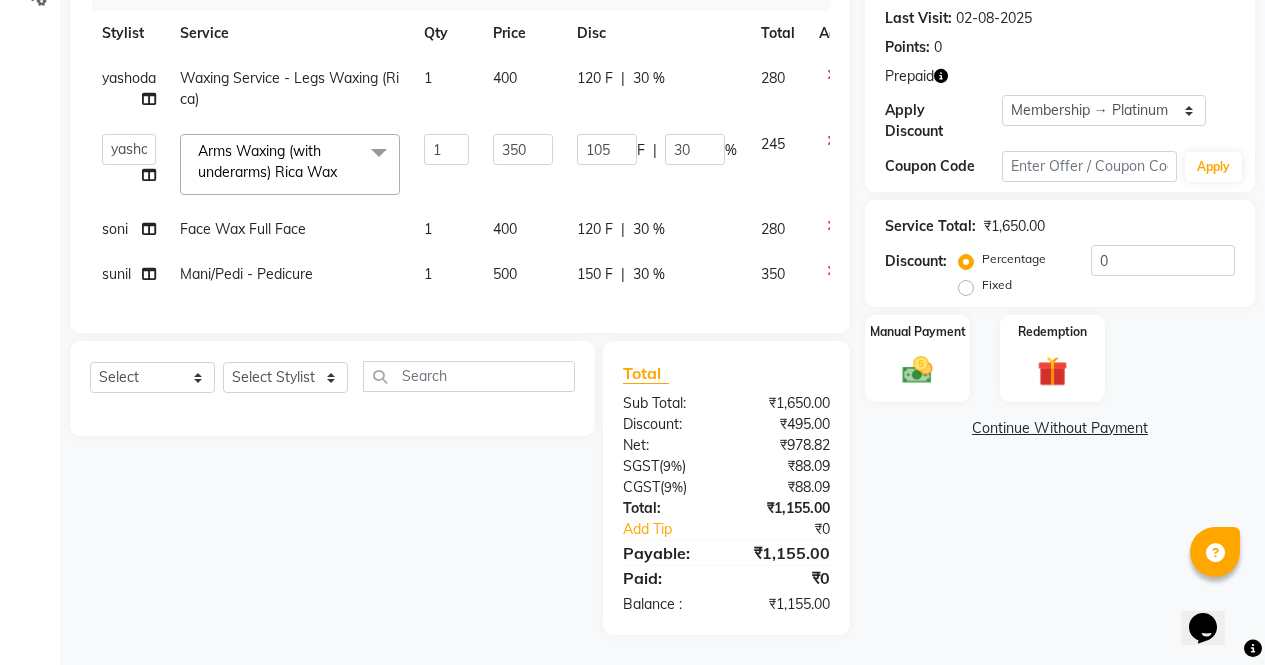 scroll, scrollTop: 289, scrollLeft: 0, axis: vertical 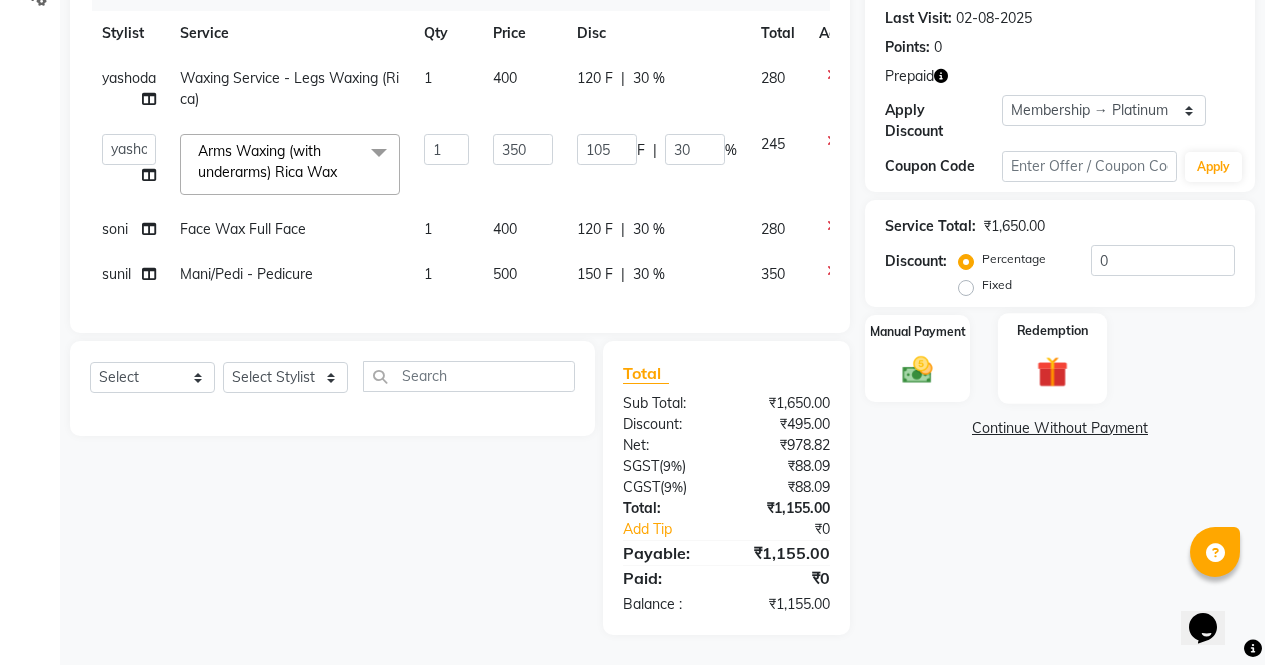 click on "Redemption" 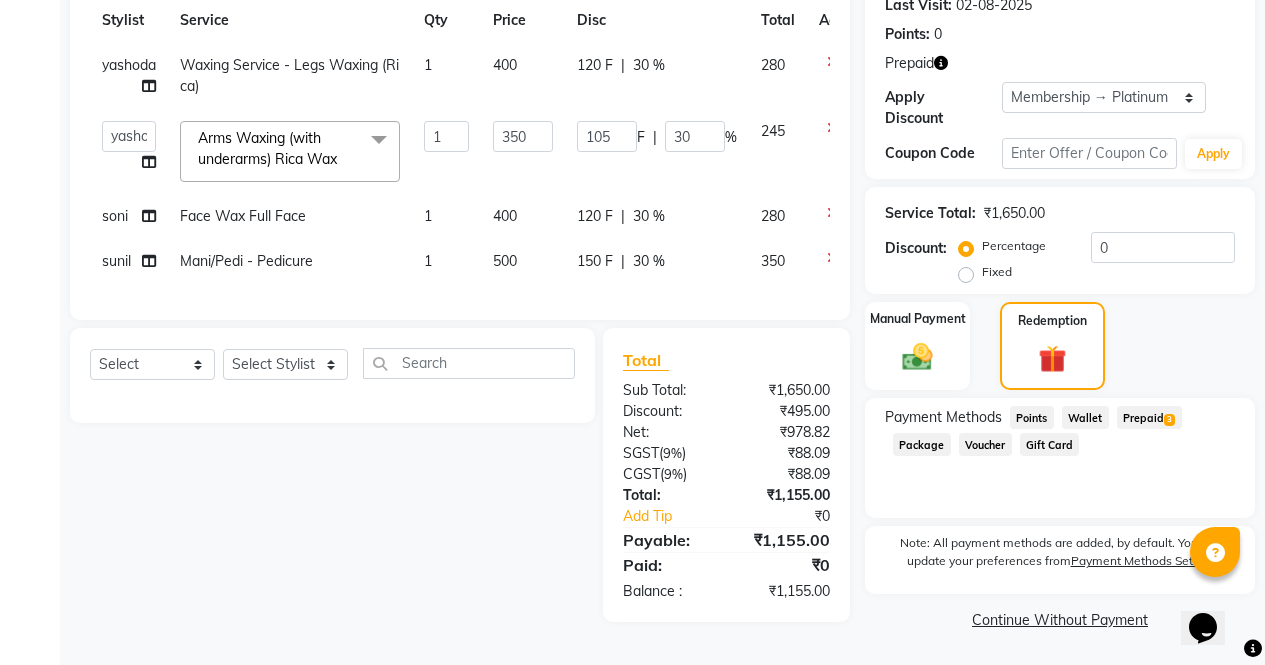 click on "3" 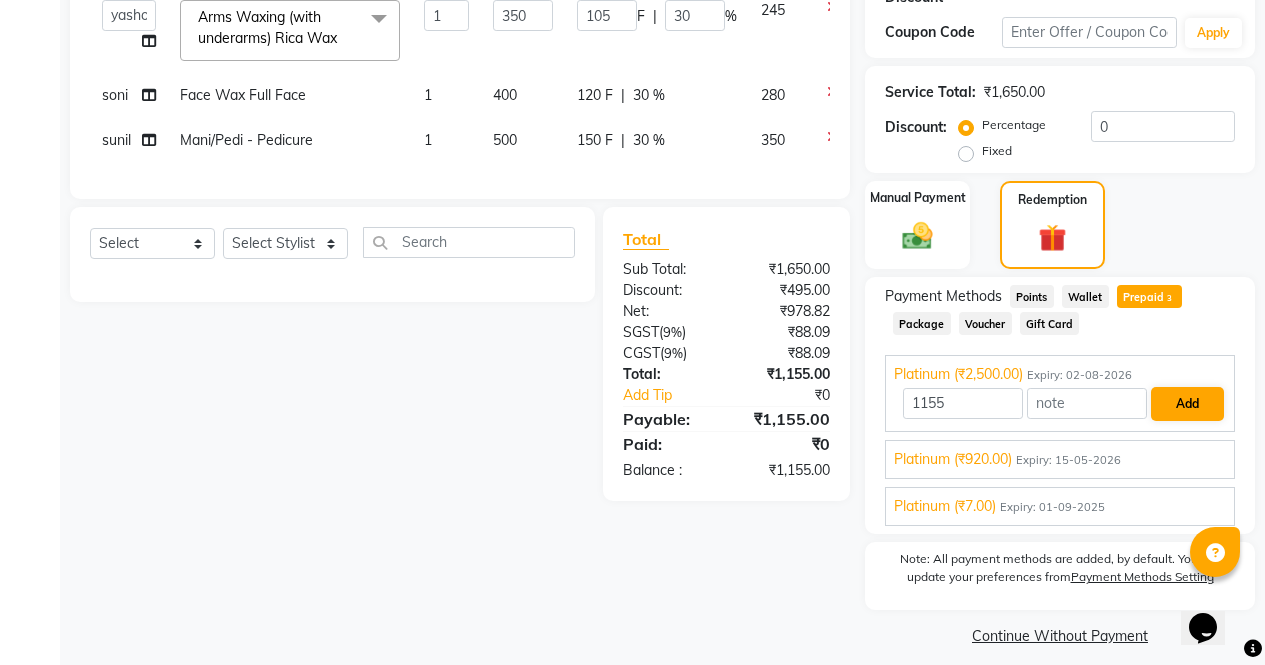 click on "Add" at bounding box center [1187, 404] 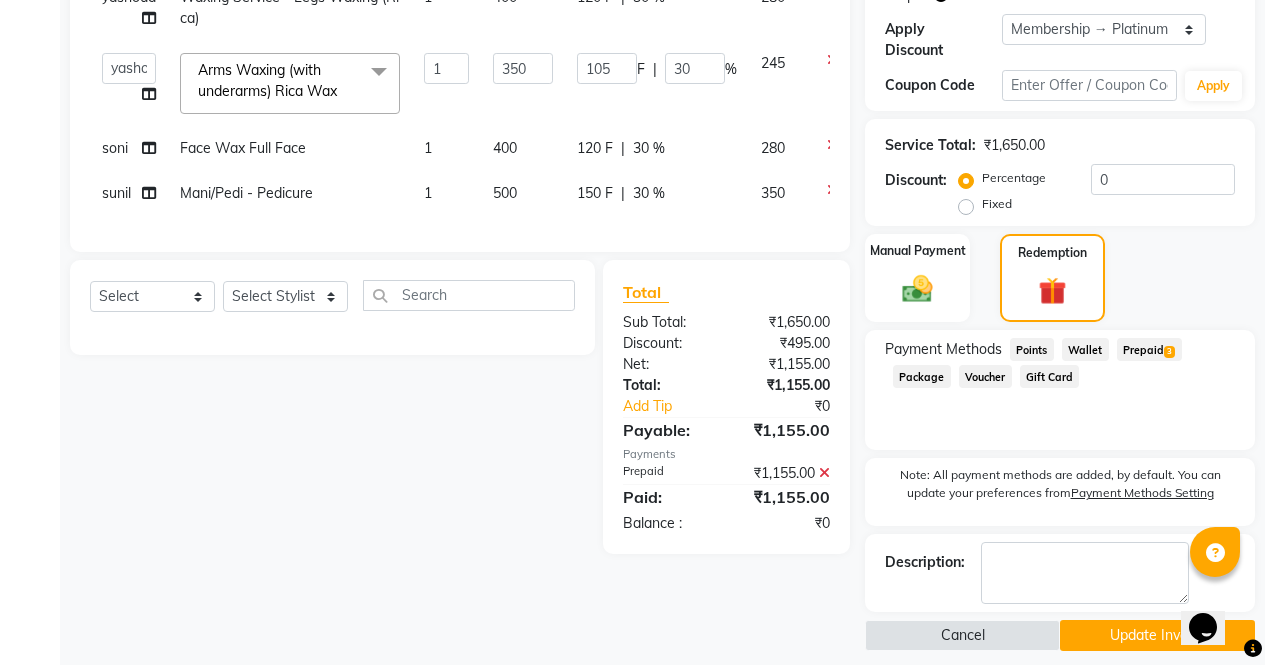 click on "Update Invoice" 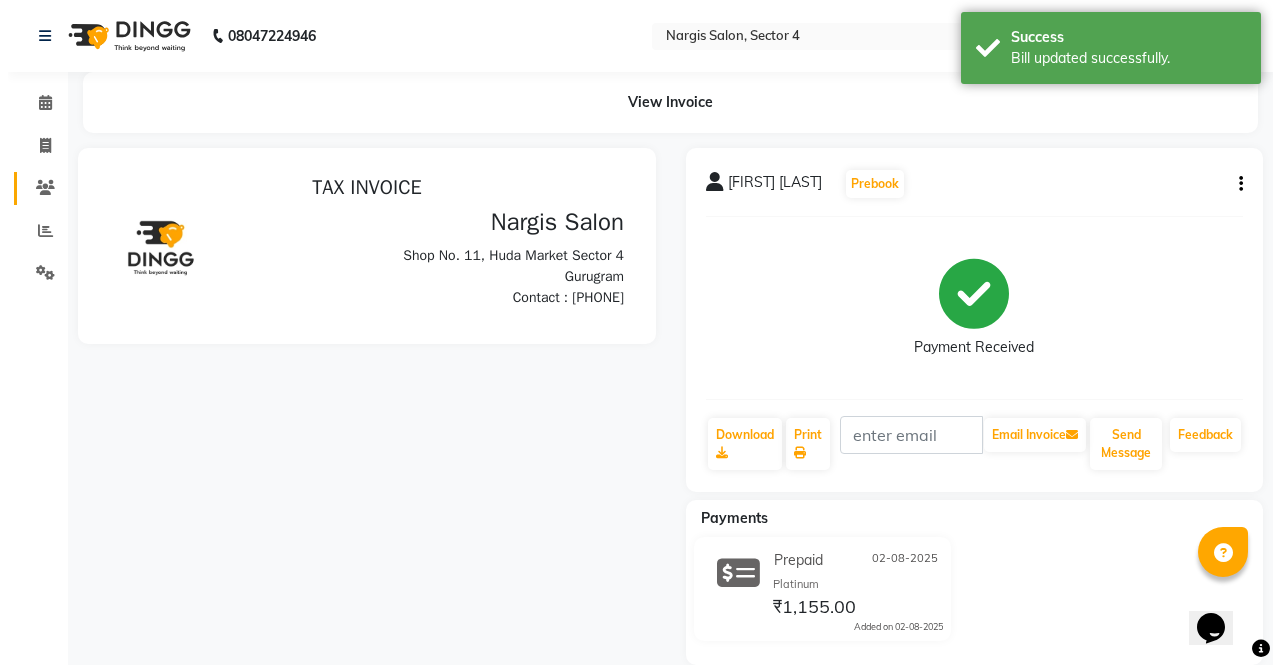 scroll, scrollTop: 0, scrollLeft: 0, axis: both 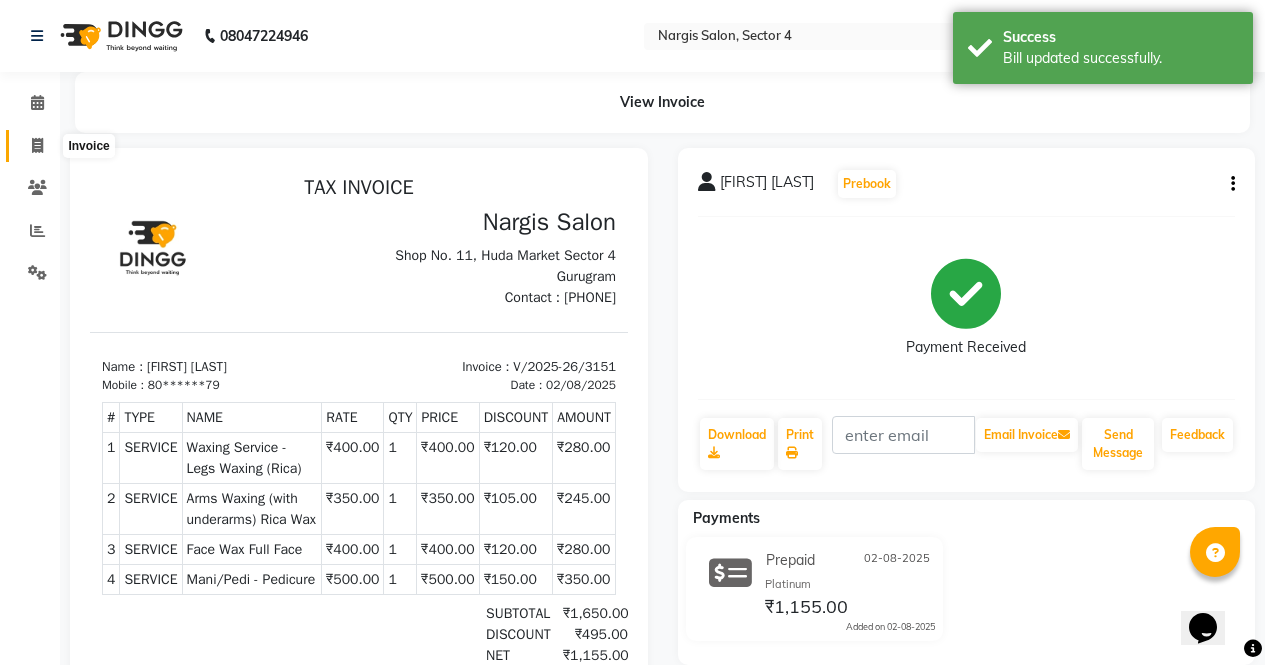 click 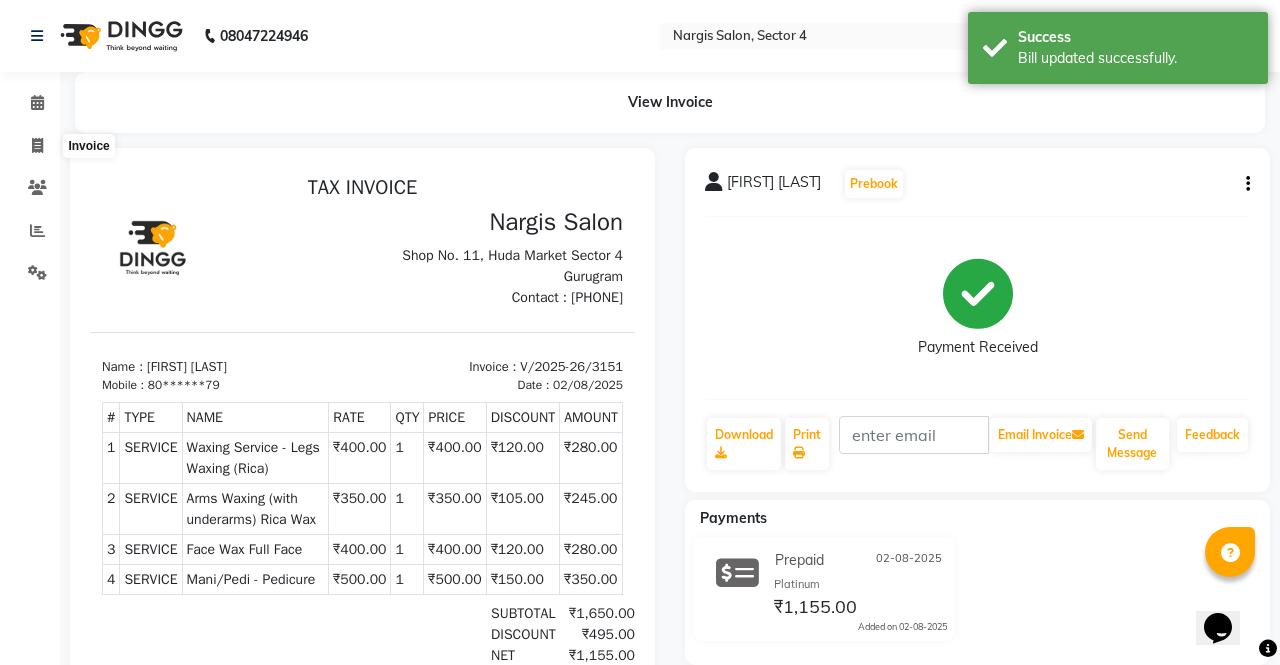 select on "4130" 